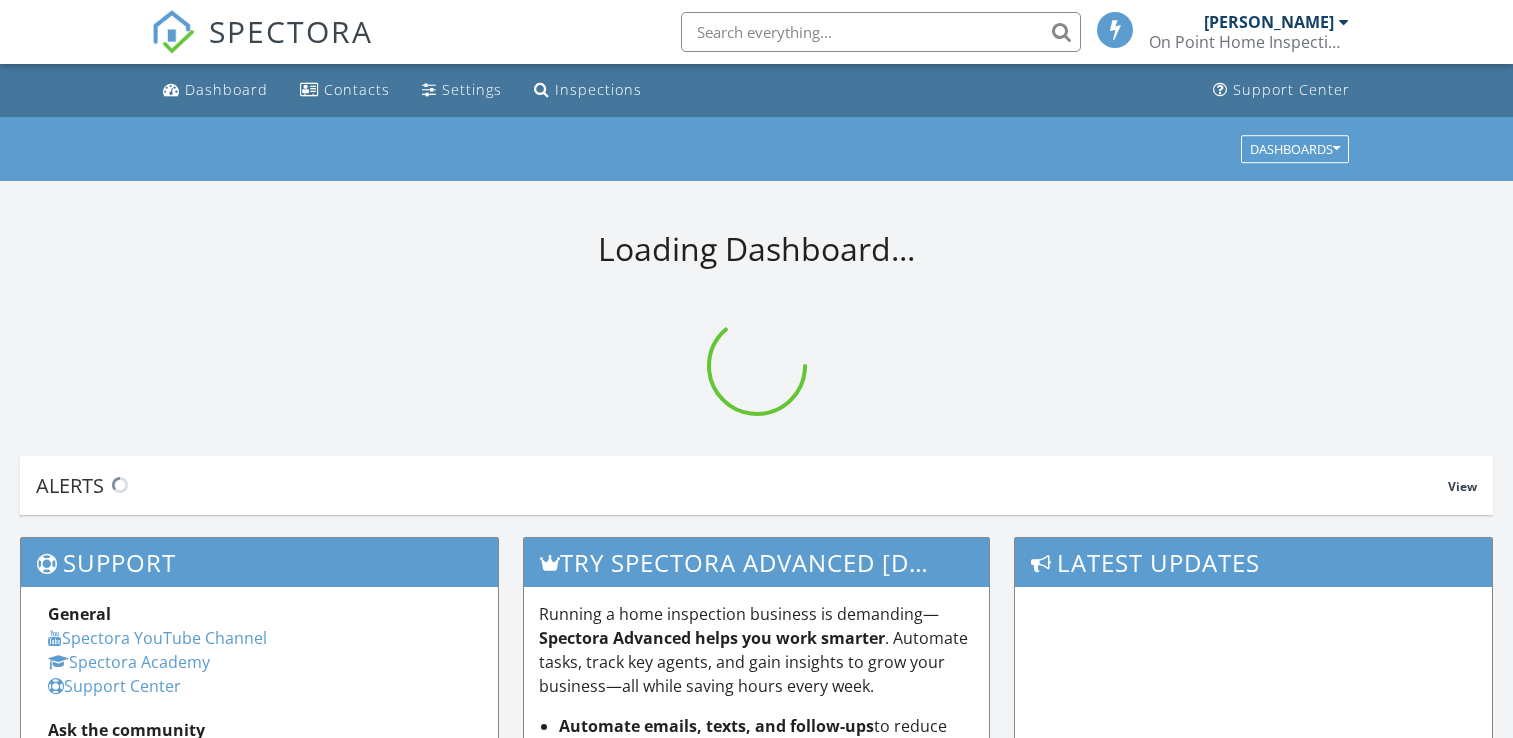 scroll, scrollTop: 0, scrollLeft: 0, axis: both 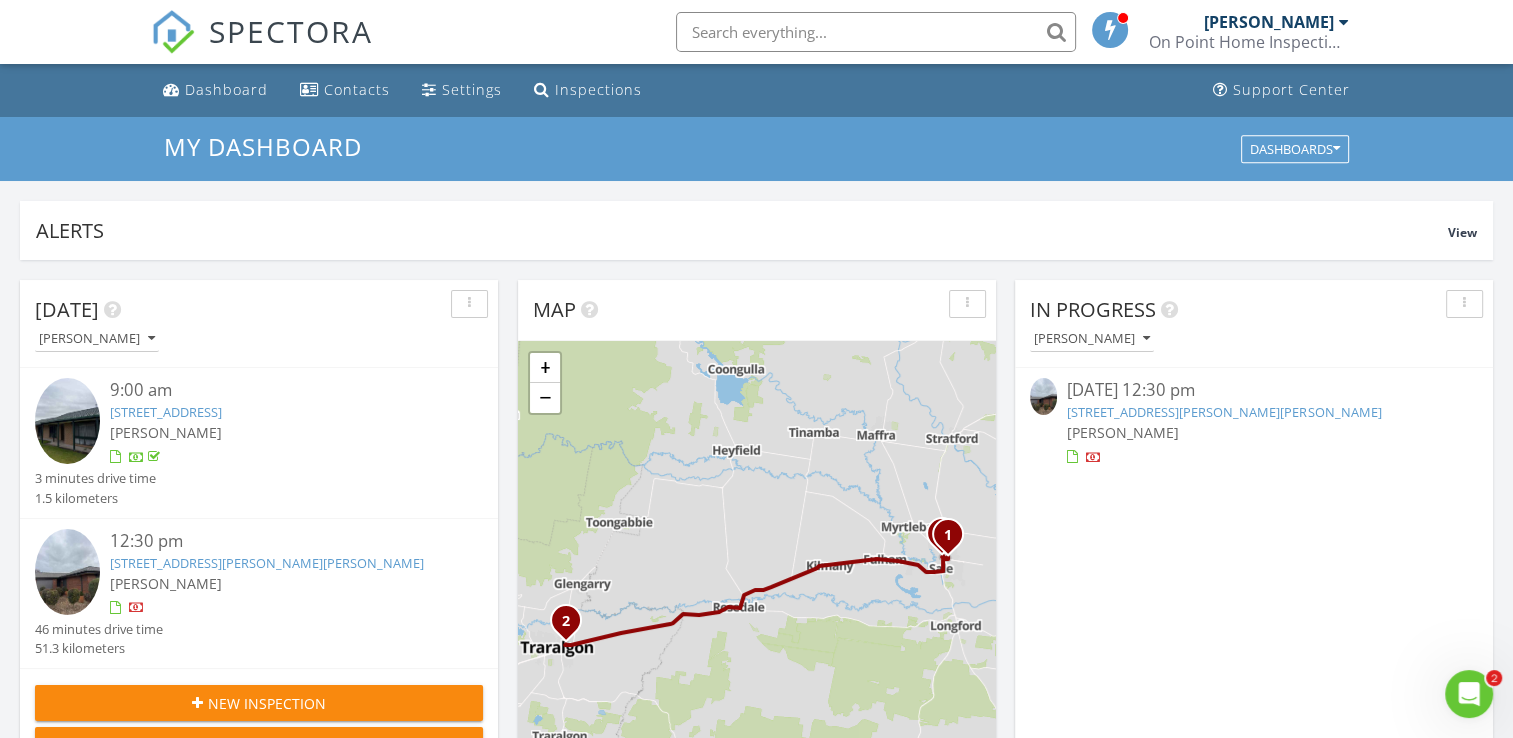click on "[PERSON_NAME]" at bounding box center (1253, 432) 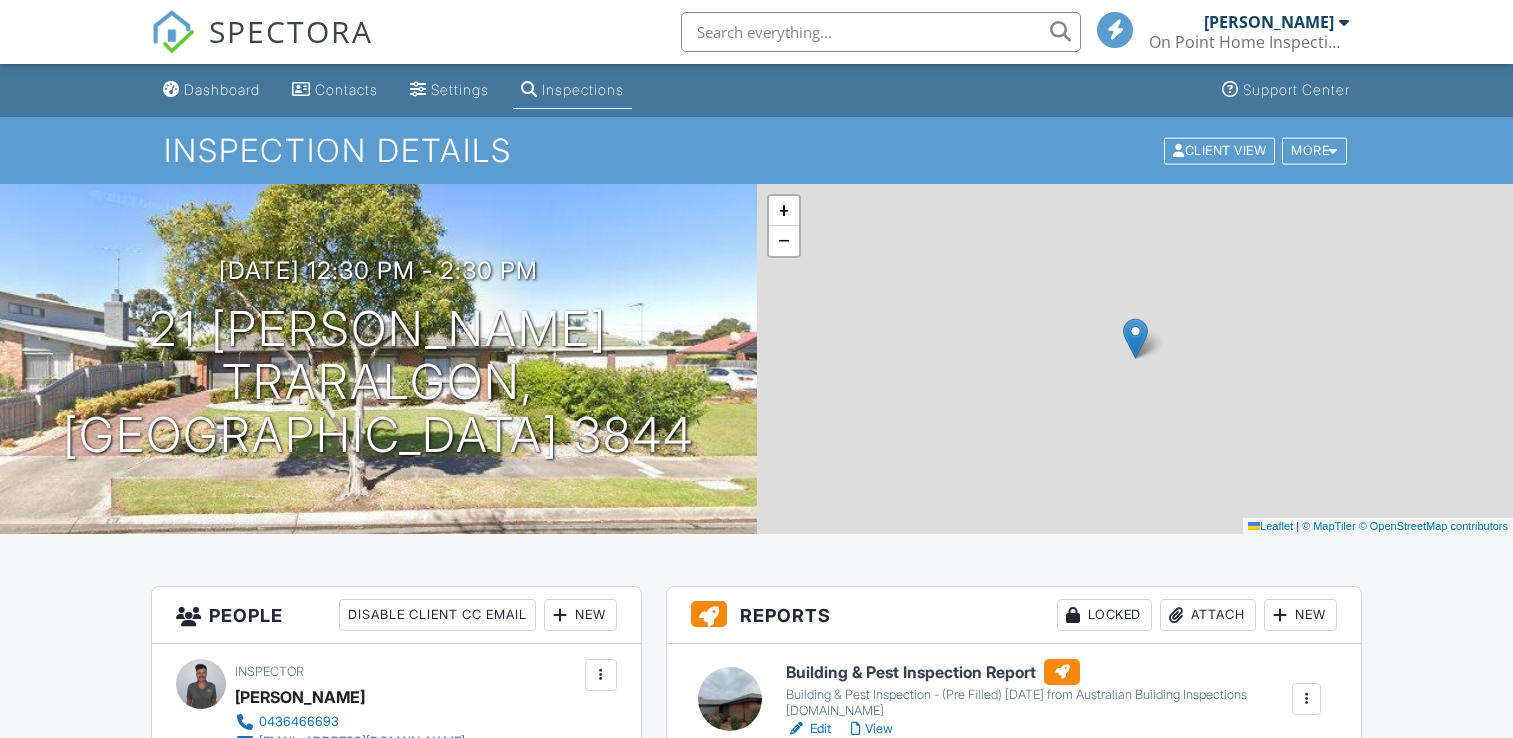 scroll, scrollTop: 0, scrollLeft: 0, axis: both 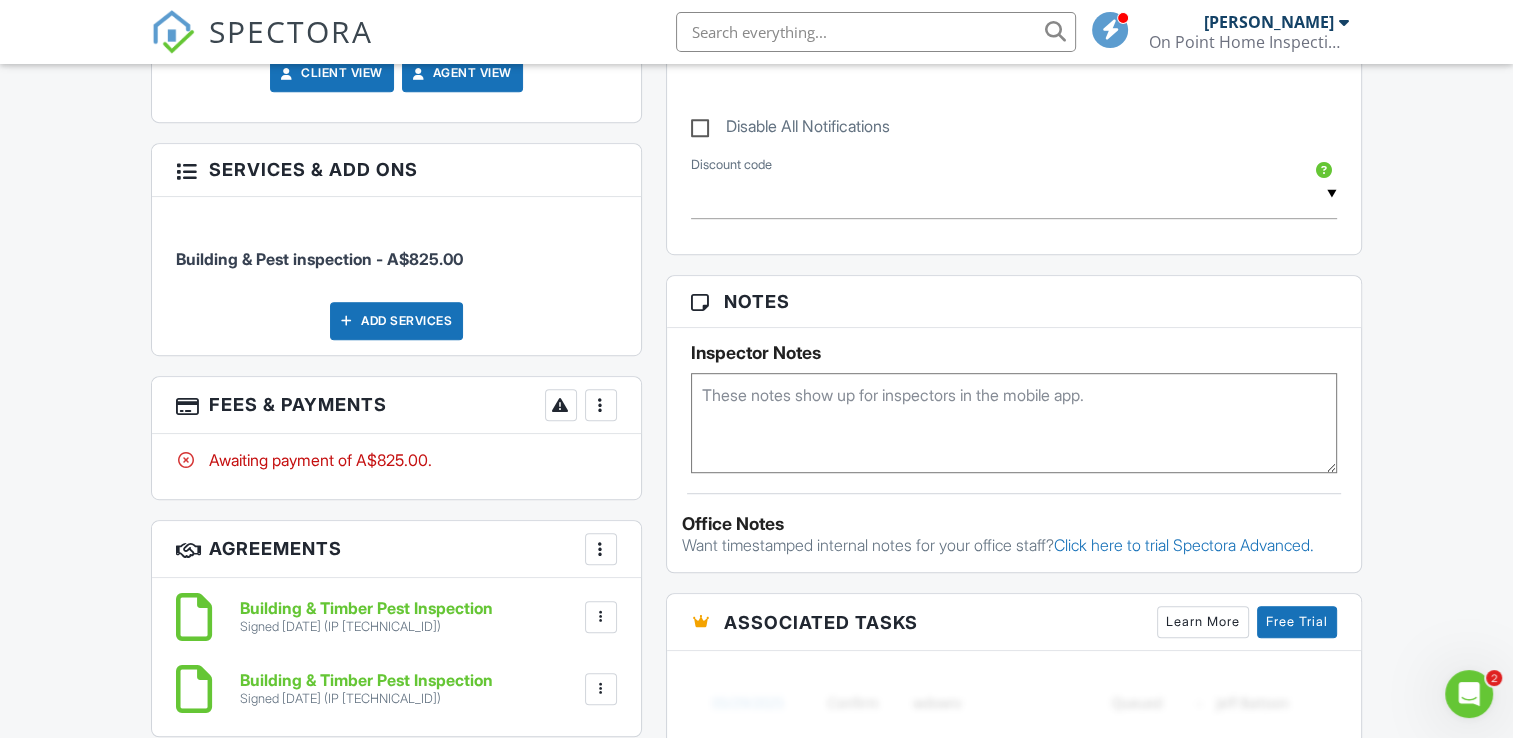 click at bounding box center (601, 405) 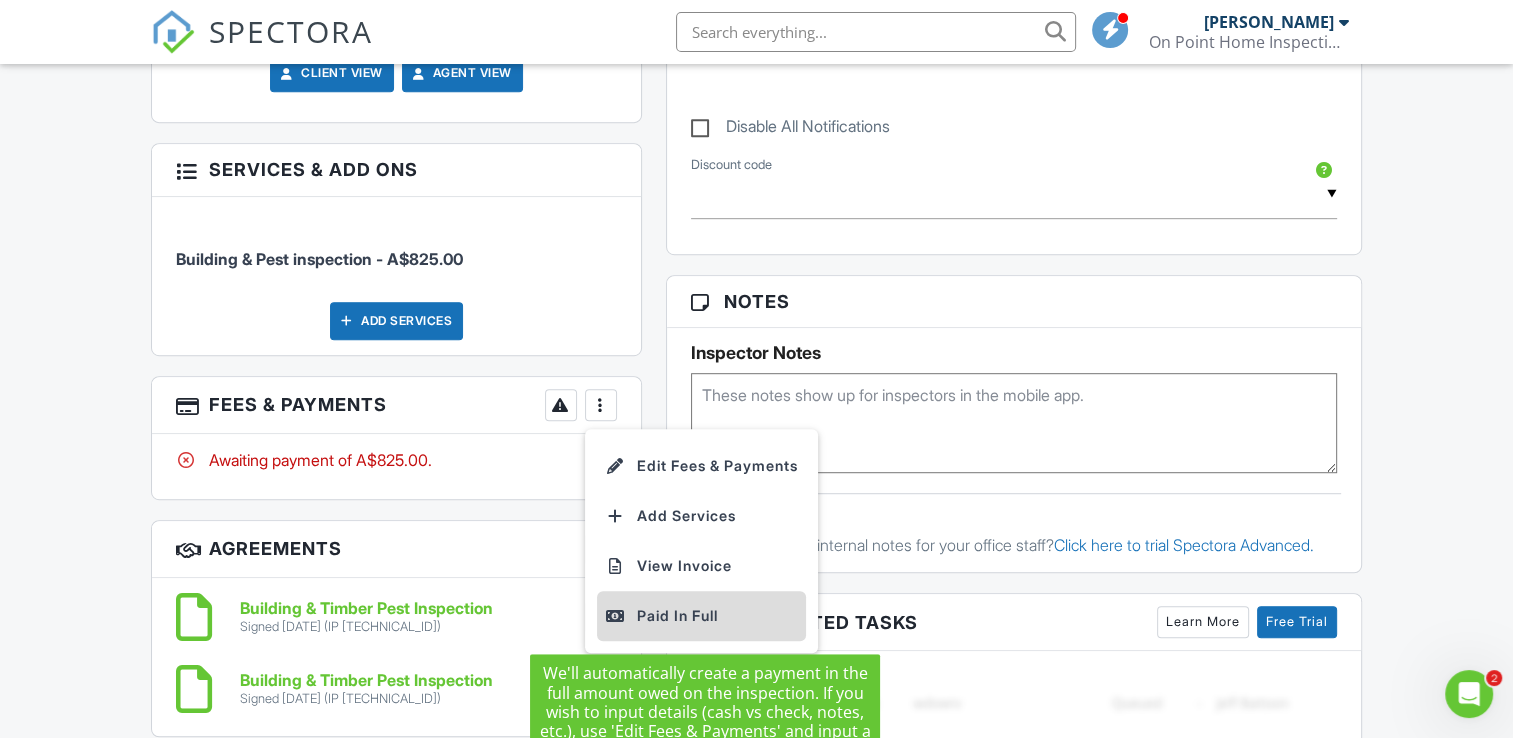 click on "Paid In Full" at bounding box center (701, 616) 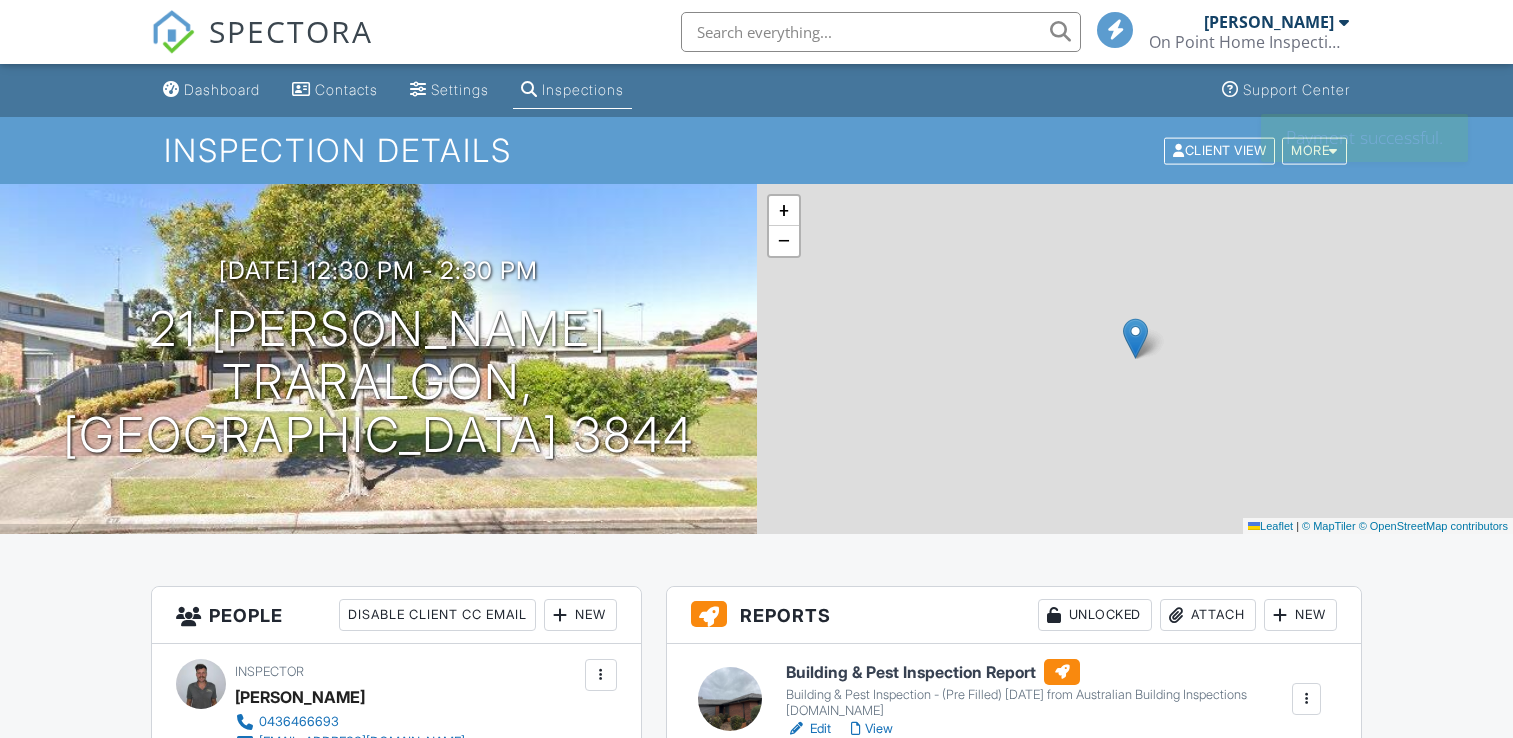 scroll, scrollTop: 0, scrollLeft: 0, axis: both 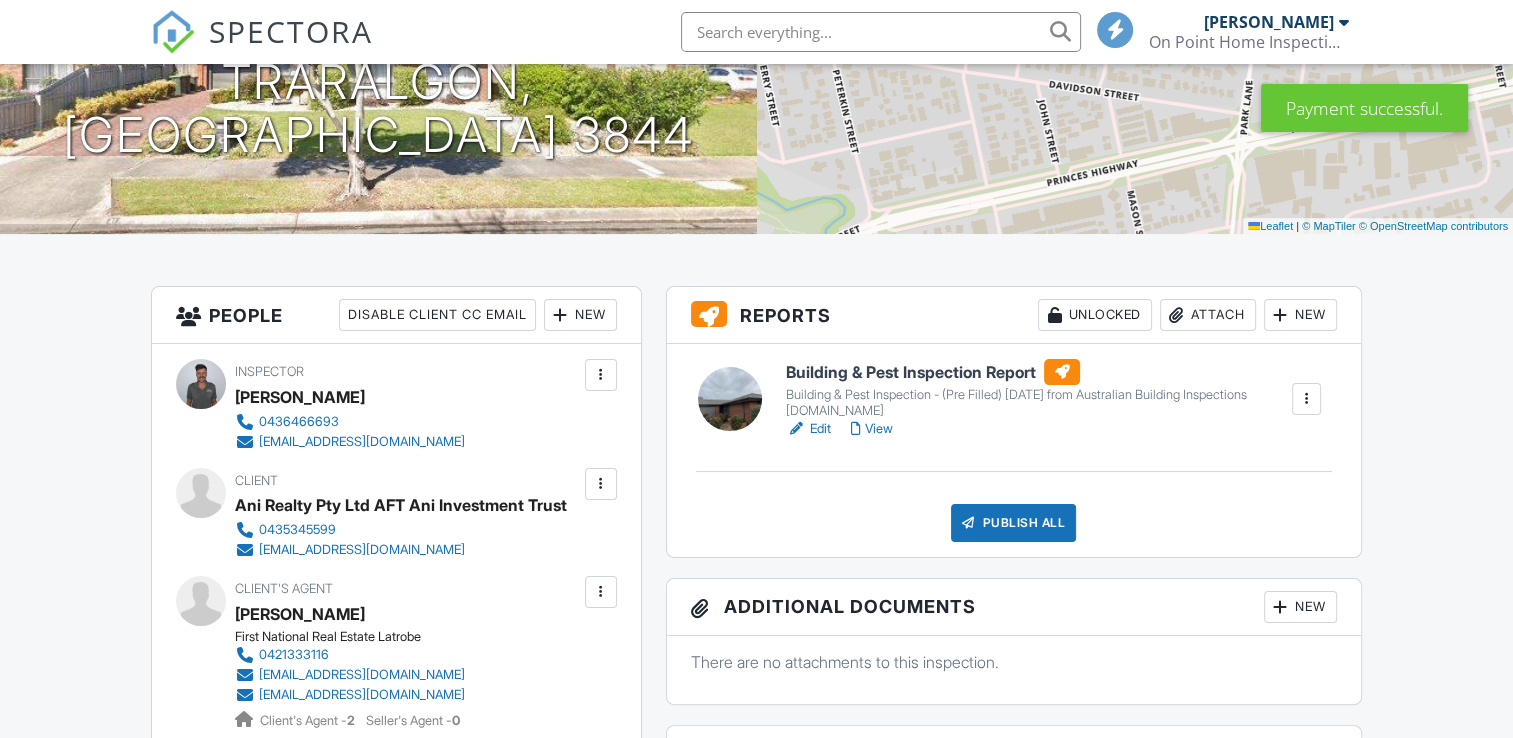 click on "View" at bounding box center (872, 429) 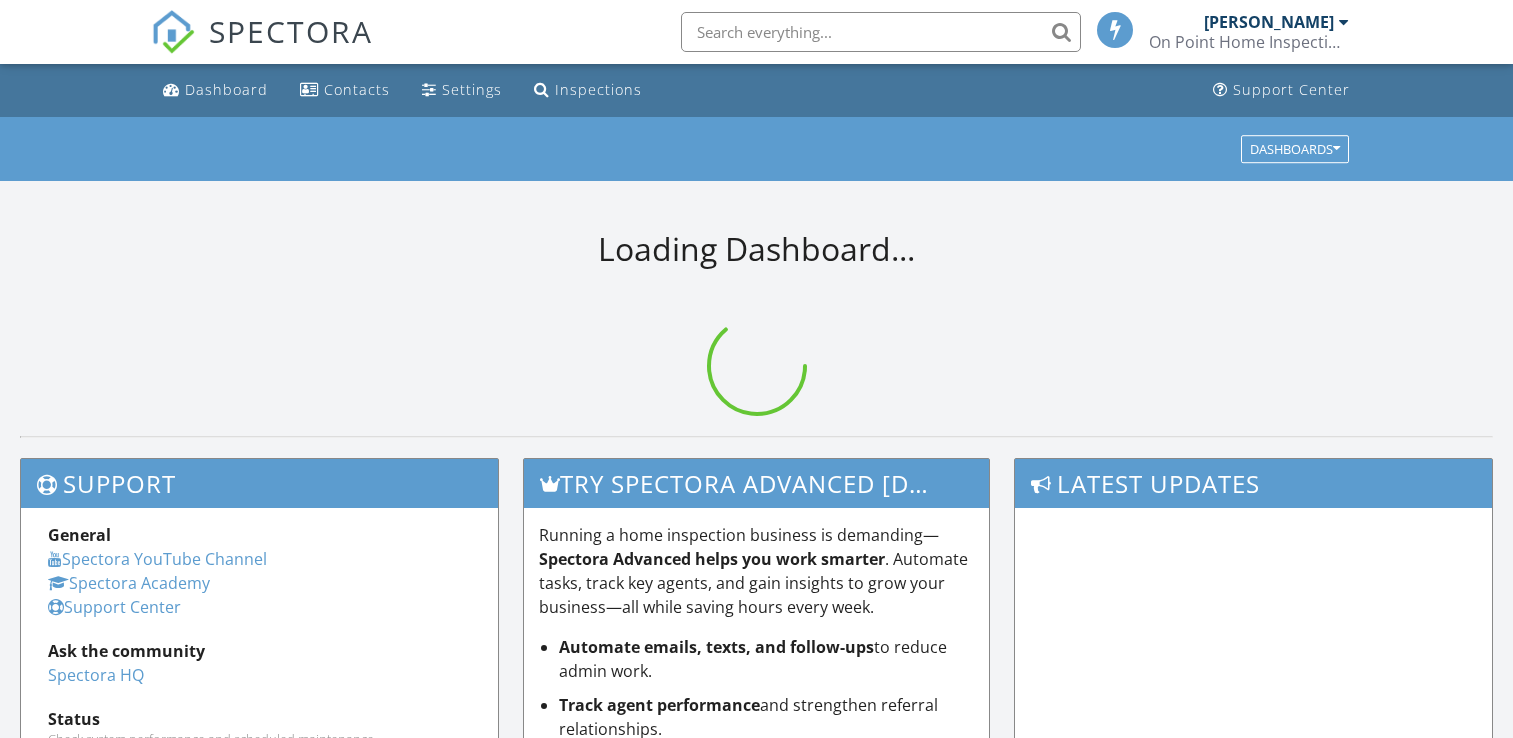 scroll, scrollTop: 0, scrollLeft: 0, axis: both 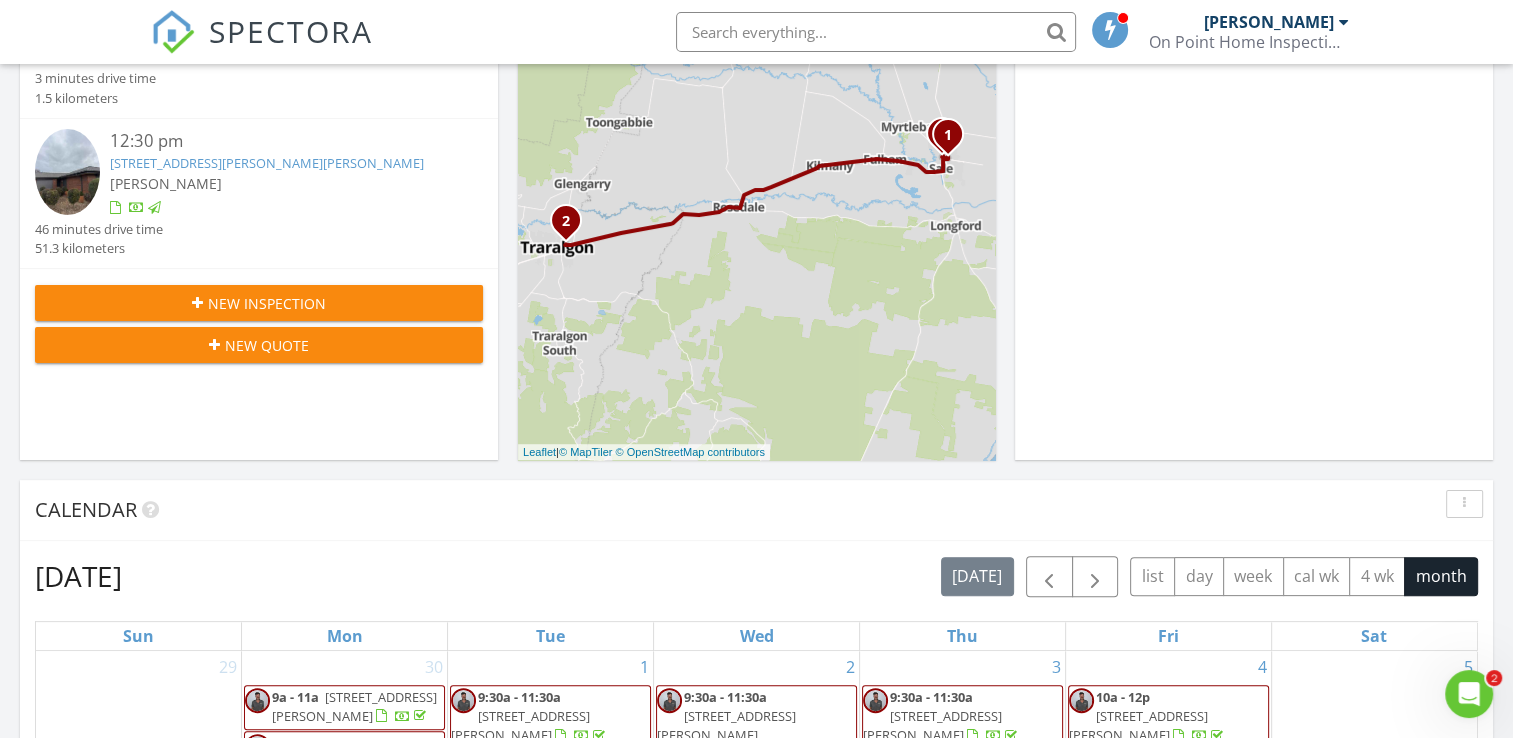 click on "New Inspection" at bounding box center [267, 303] 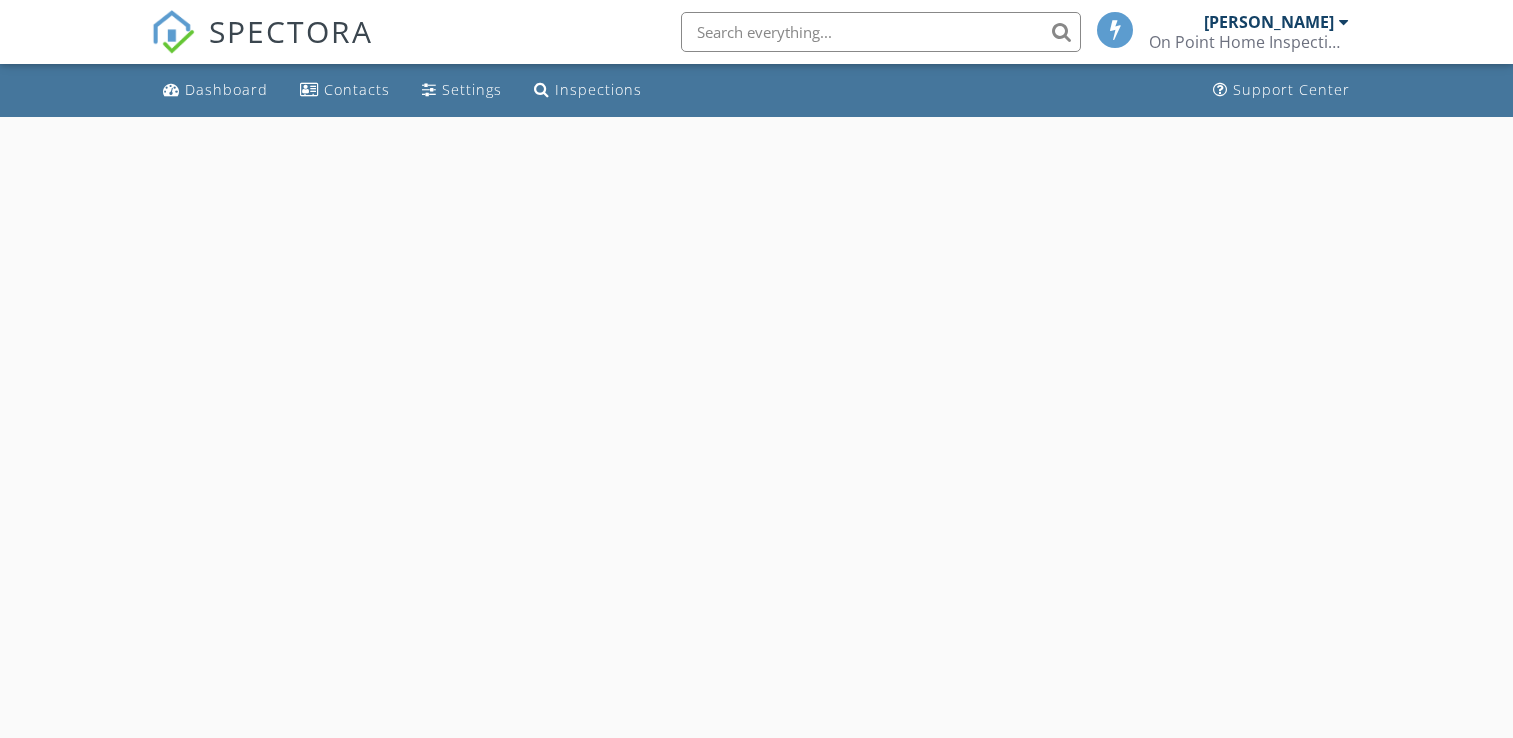 scroll, scrollTop: 0, scrollLeft: 0, axis: both 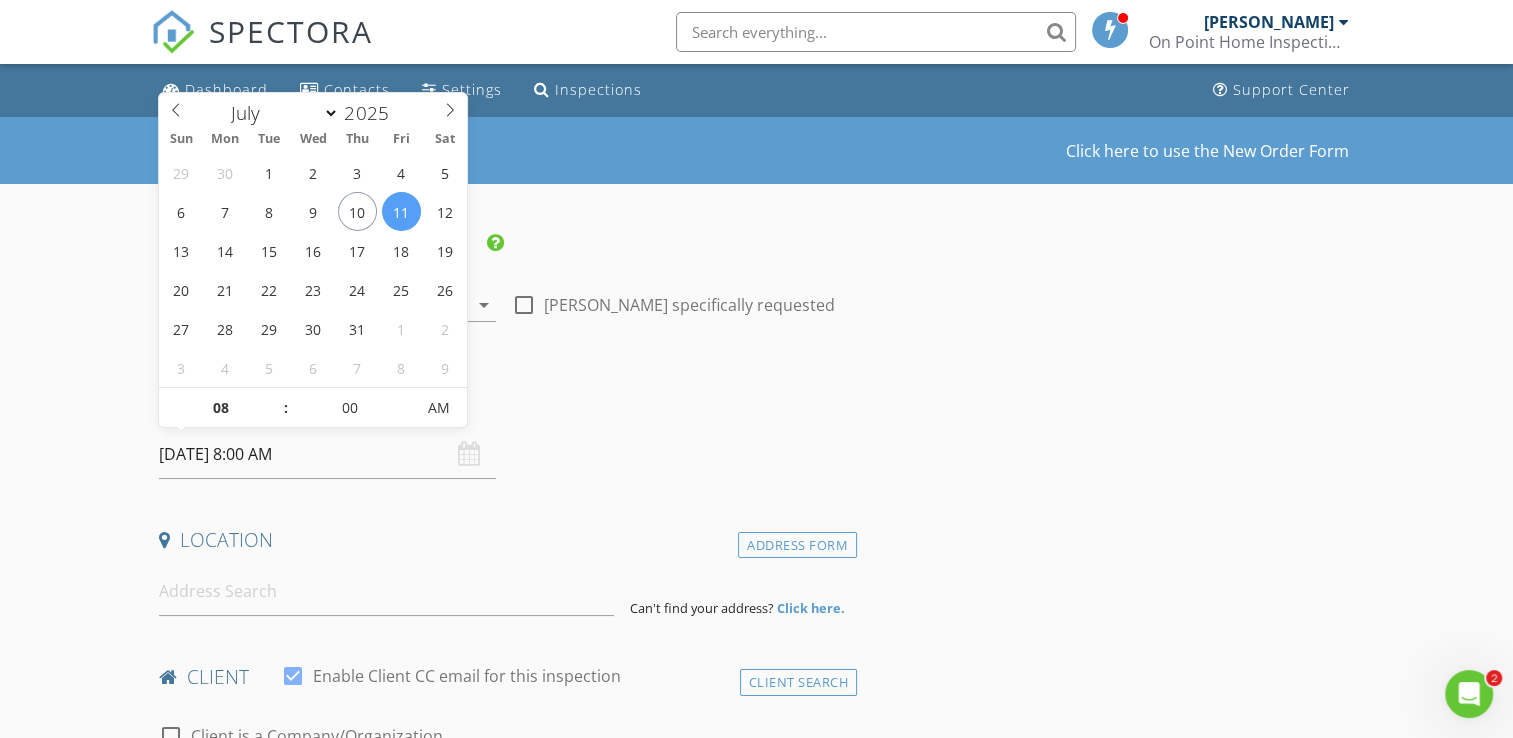 click on "11/07/2025 8:00 AM" at bounding box center (327, 454) 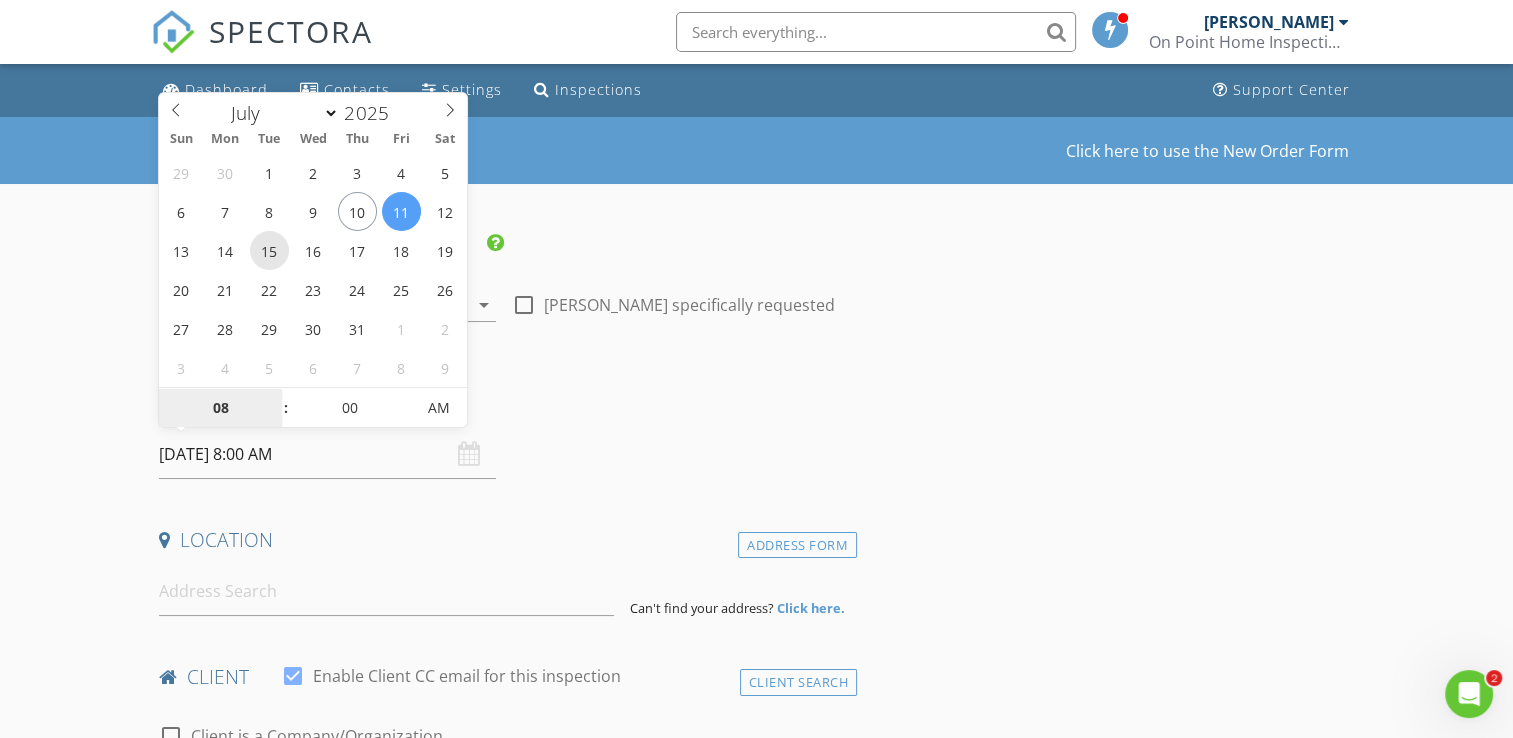 type on "15/07/2025 8:00 AM" 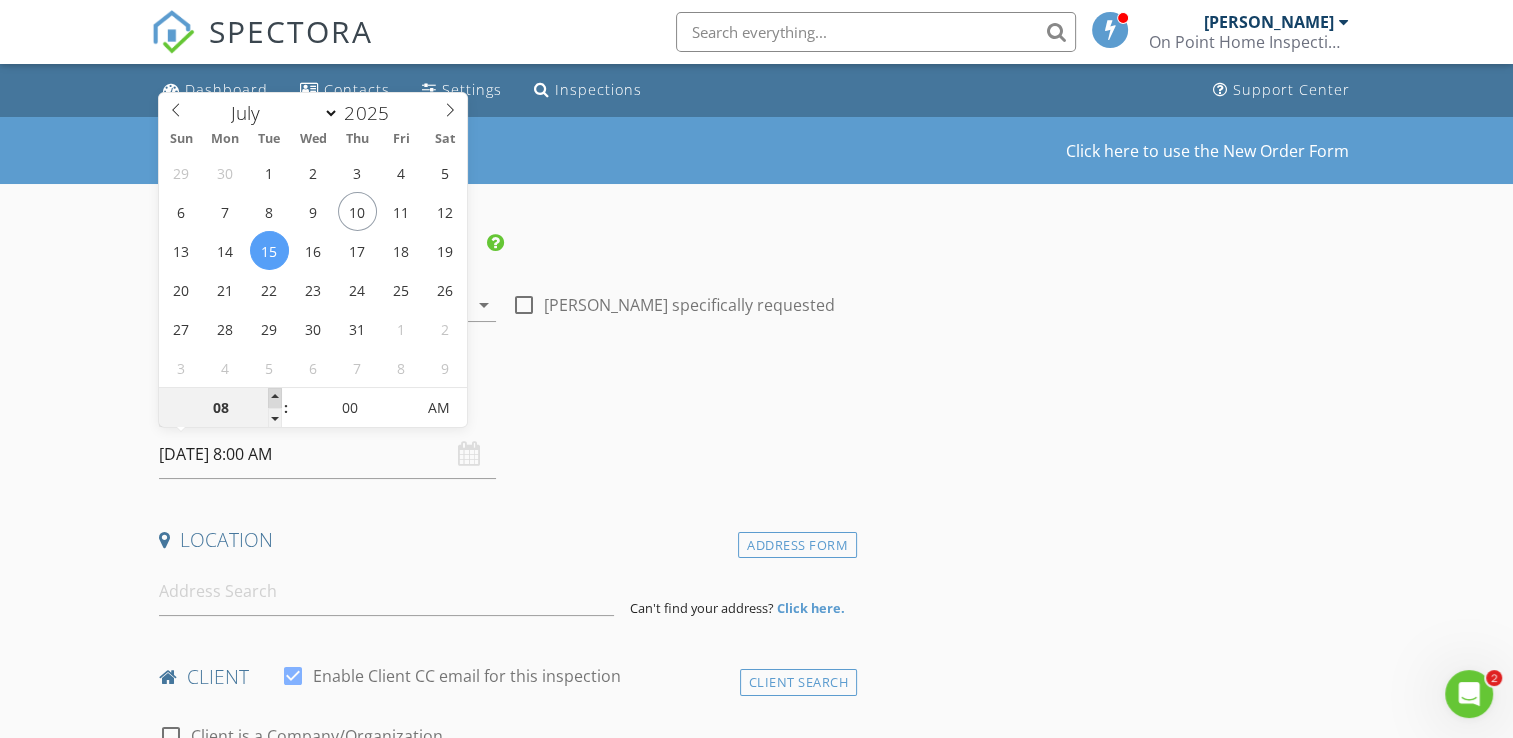 type on "09" 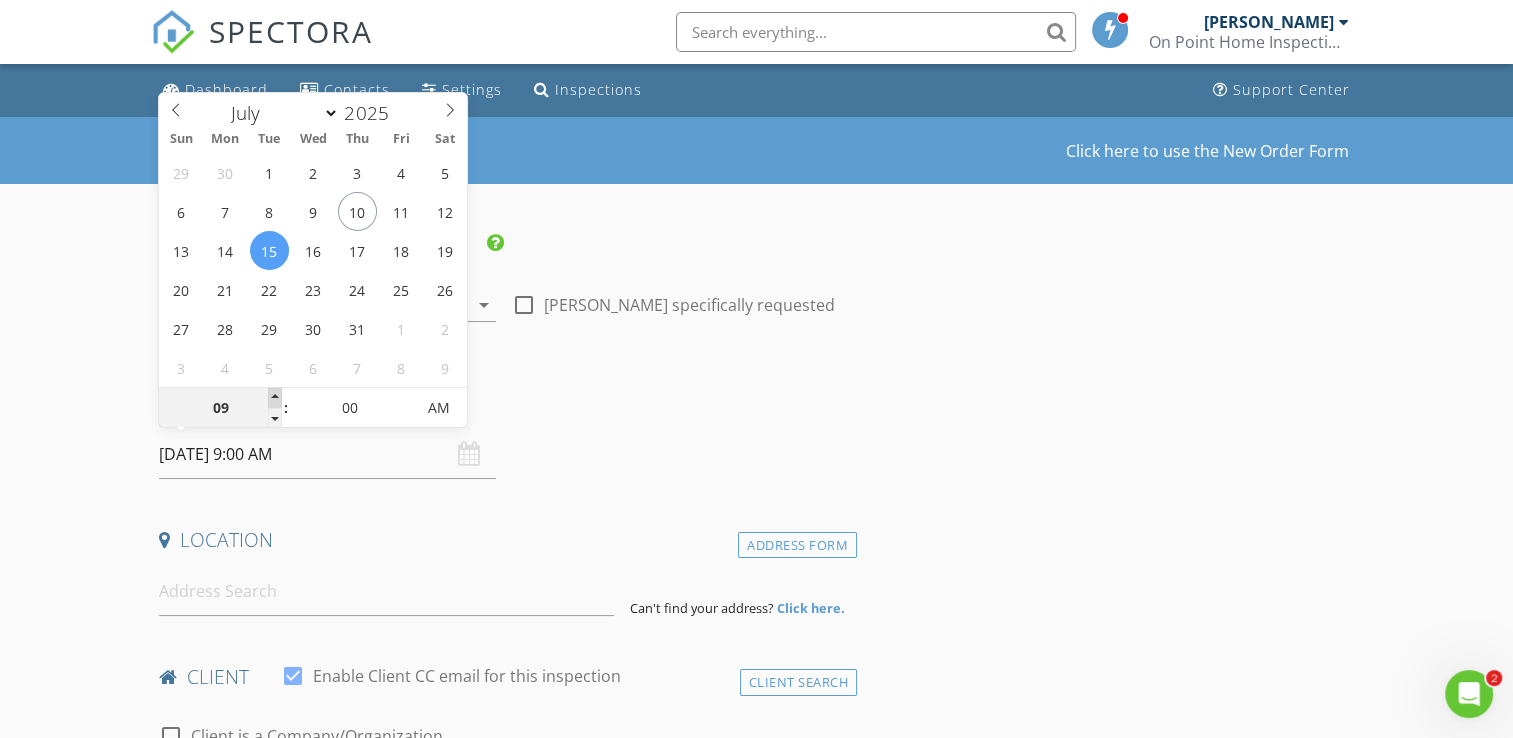 click at bounding box center [275, 398] 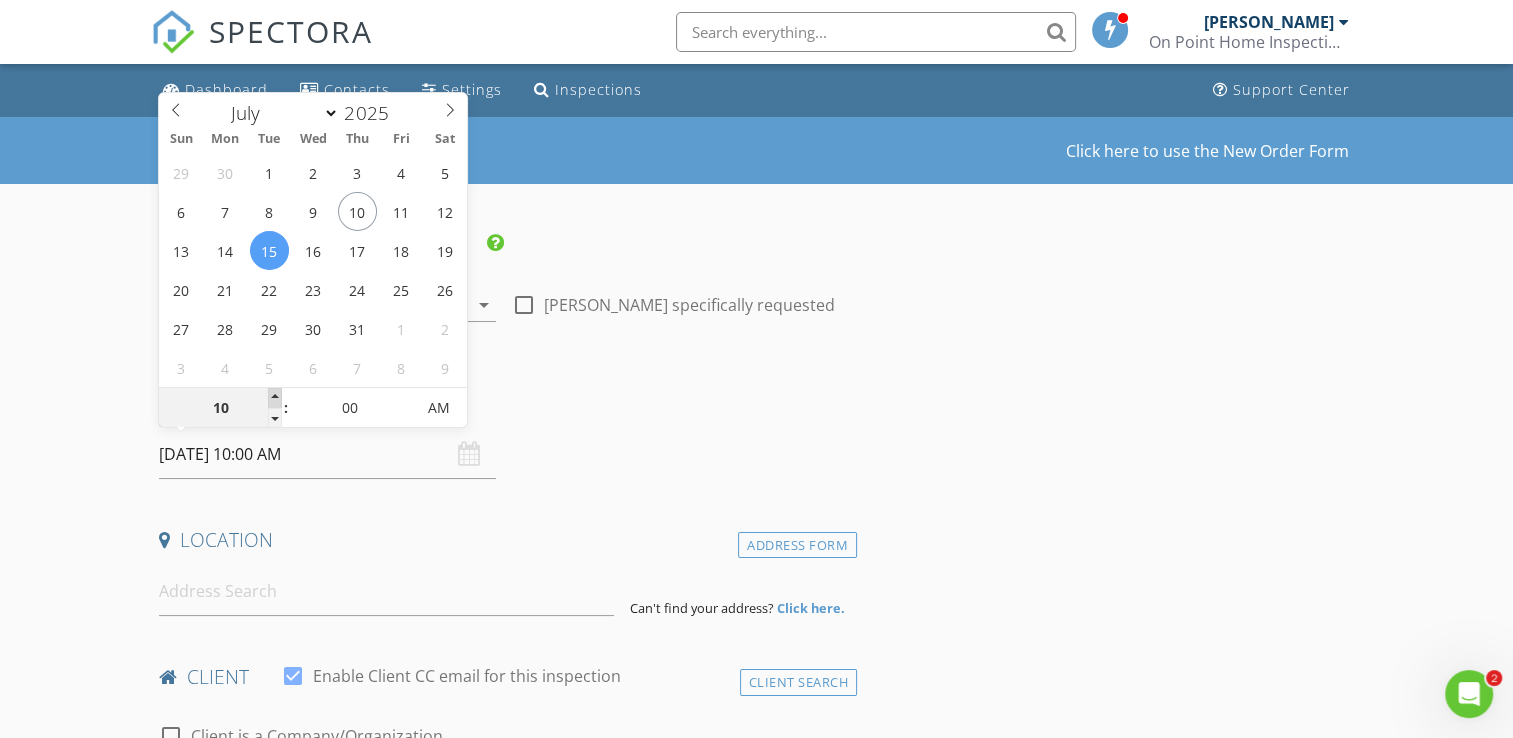 click at bounding box center [275, 398] 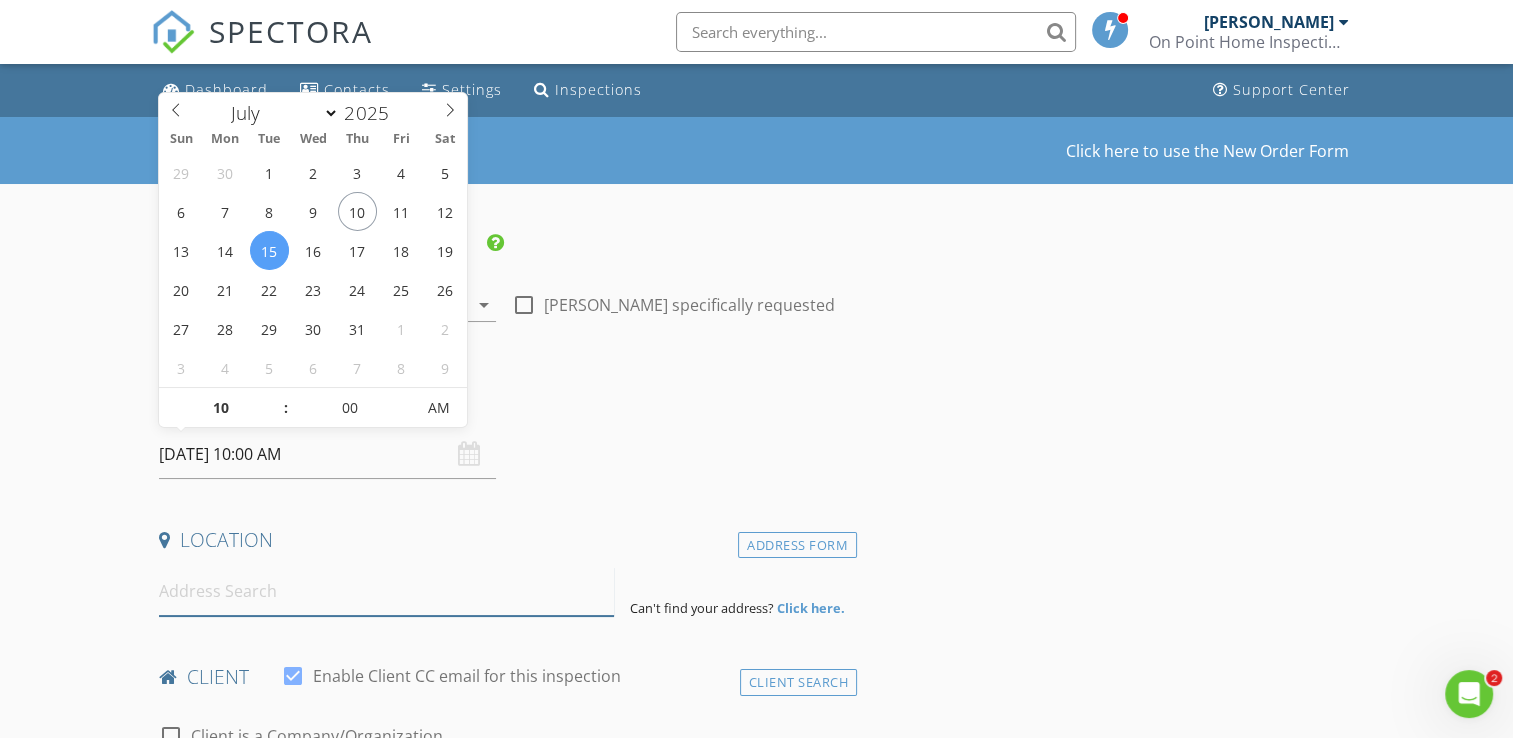 click at bounding box center (386, 591) 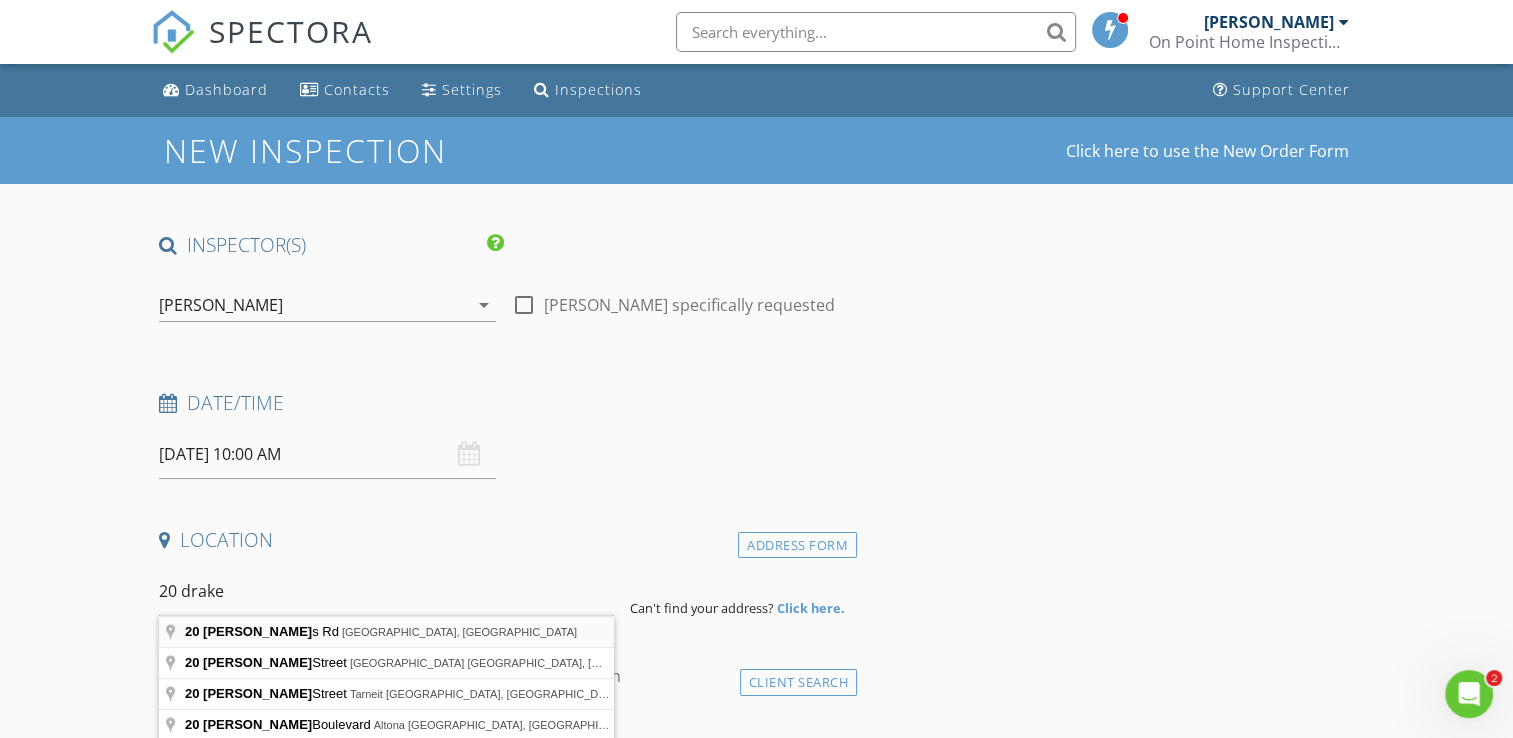 type on "20 Drakes Rd, Allambee South VIC, Australia" 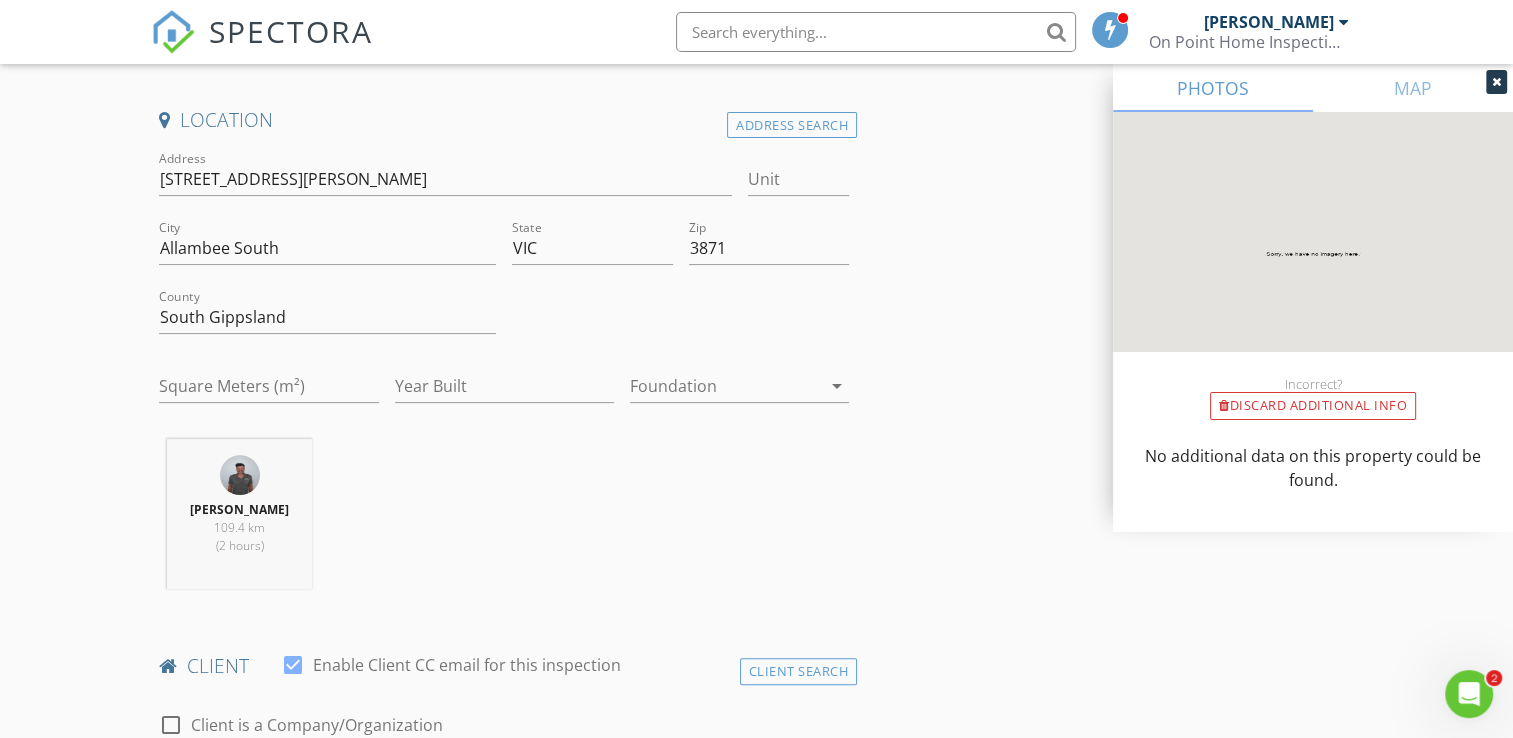 scroll, scrollTop: 600, scrollLeft: 0, axis: vertical 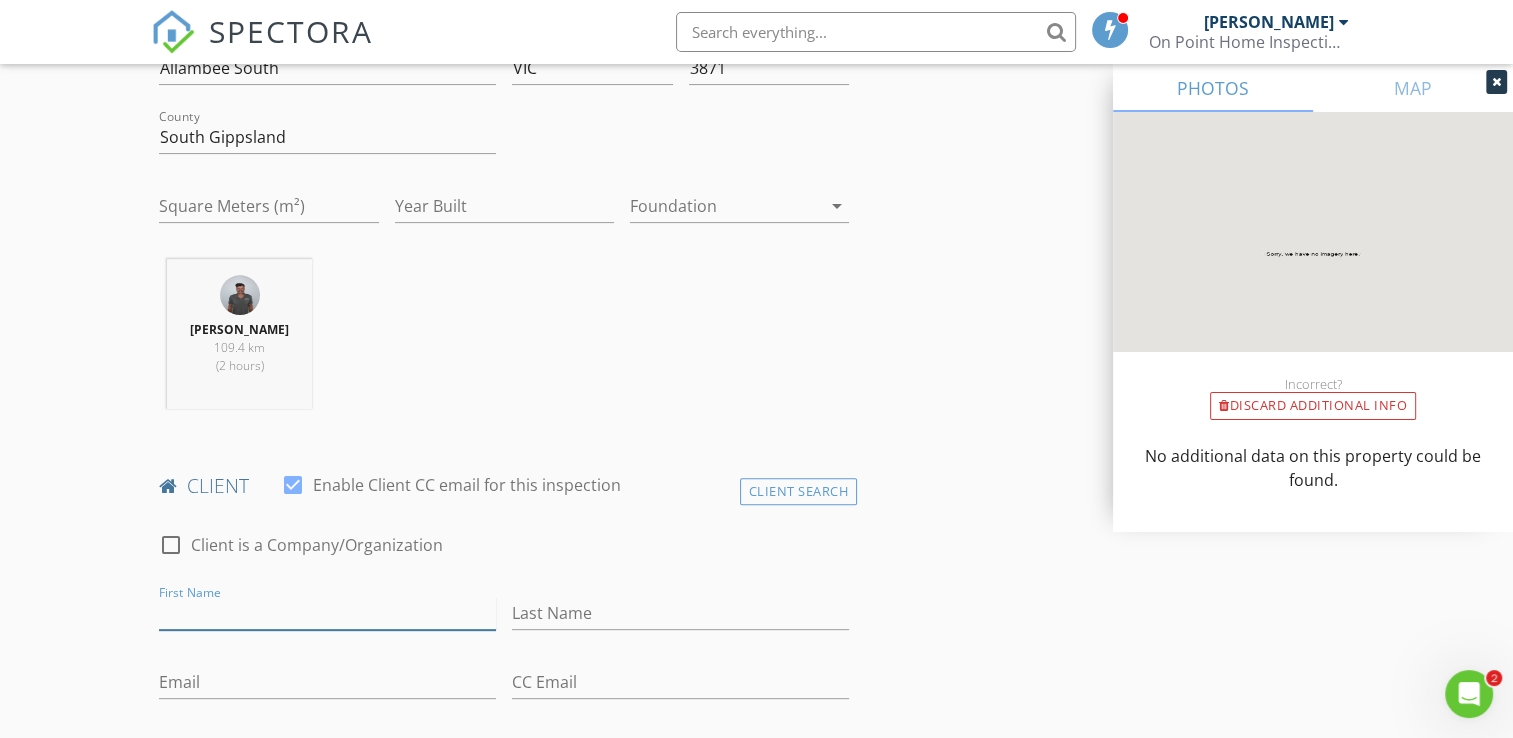 click on "First Name" at bounding box center [327, 613] 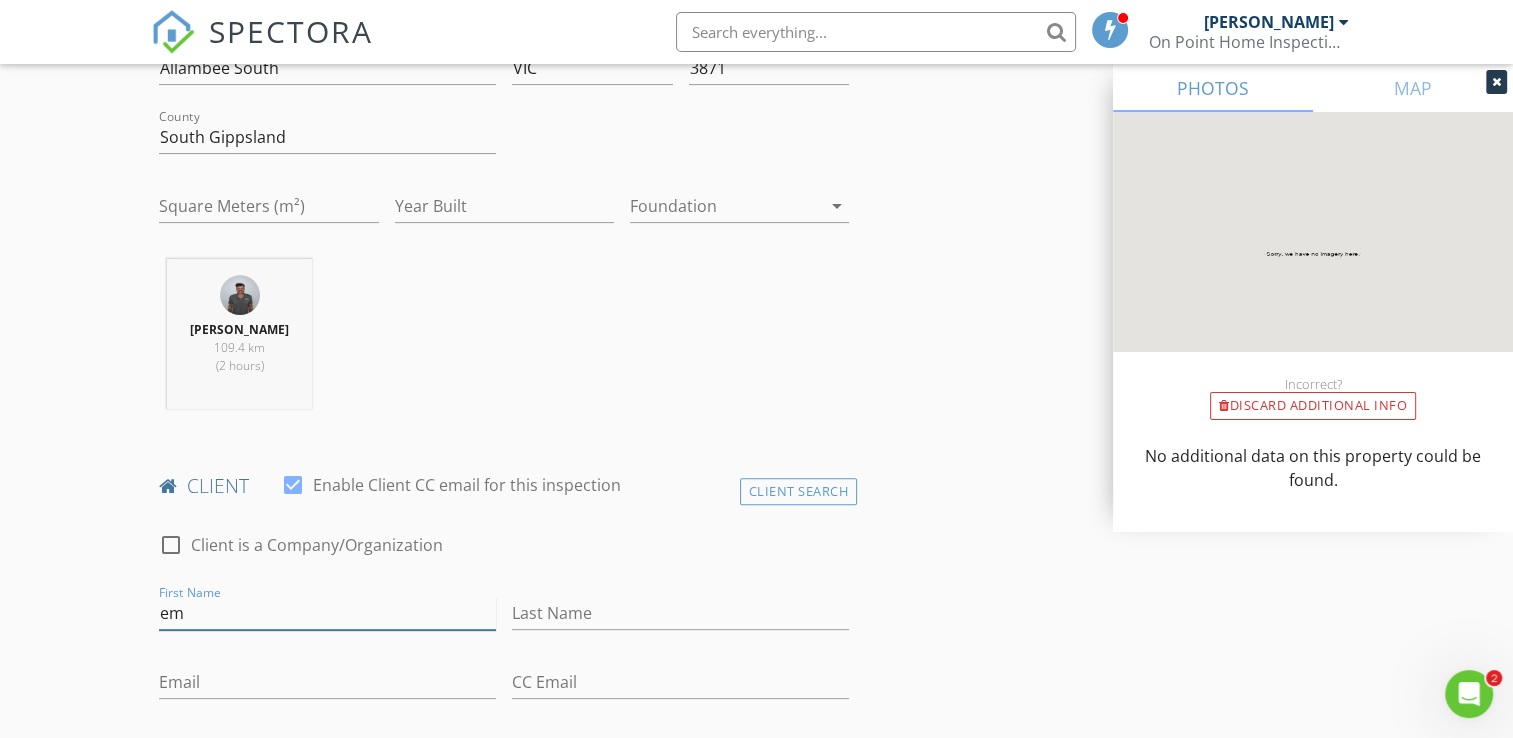 type on "e" 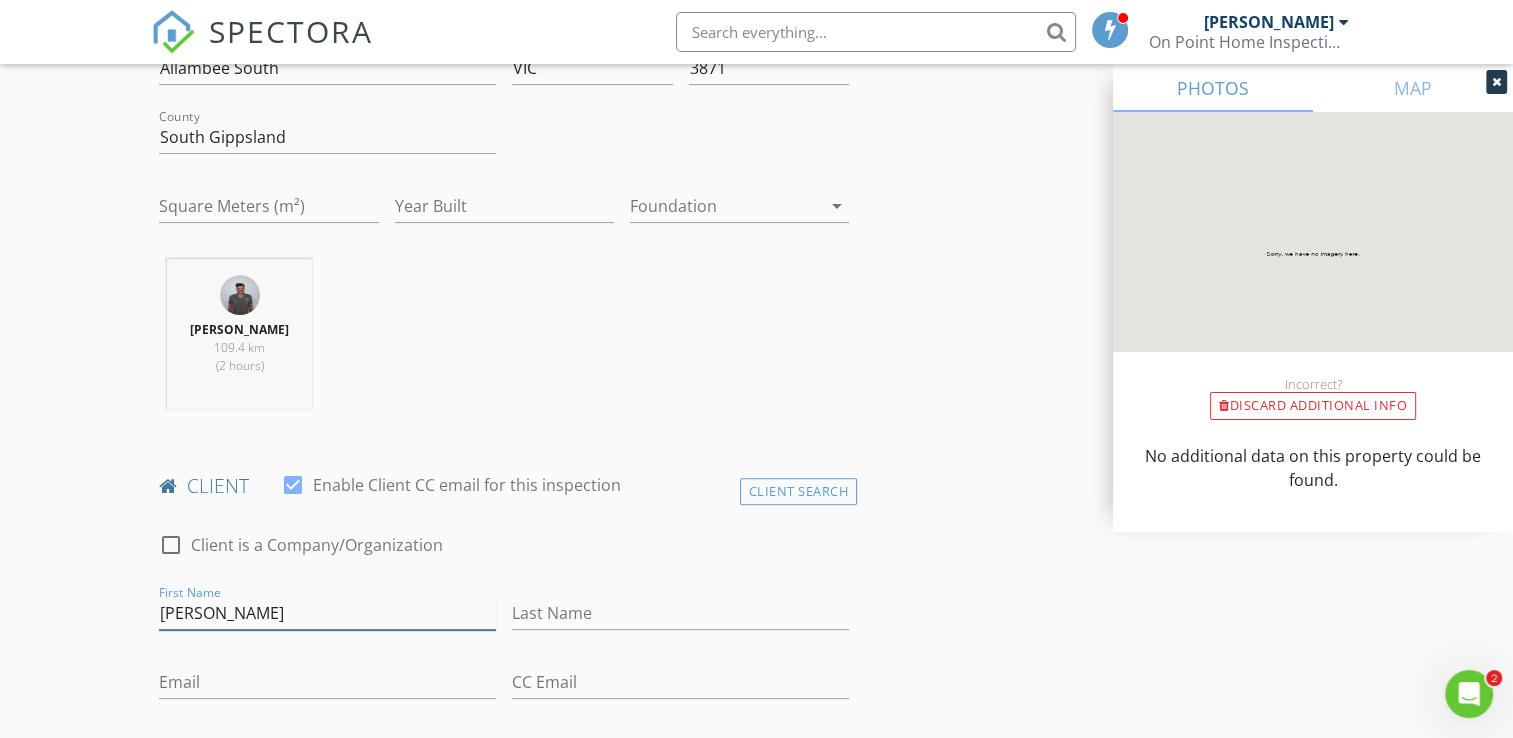type on "[PERSON_NAME]" 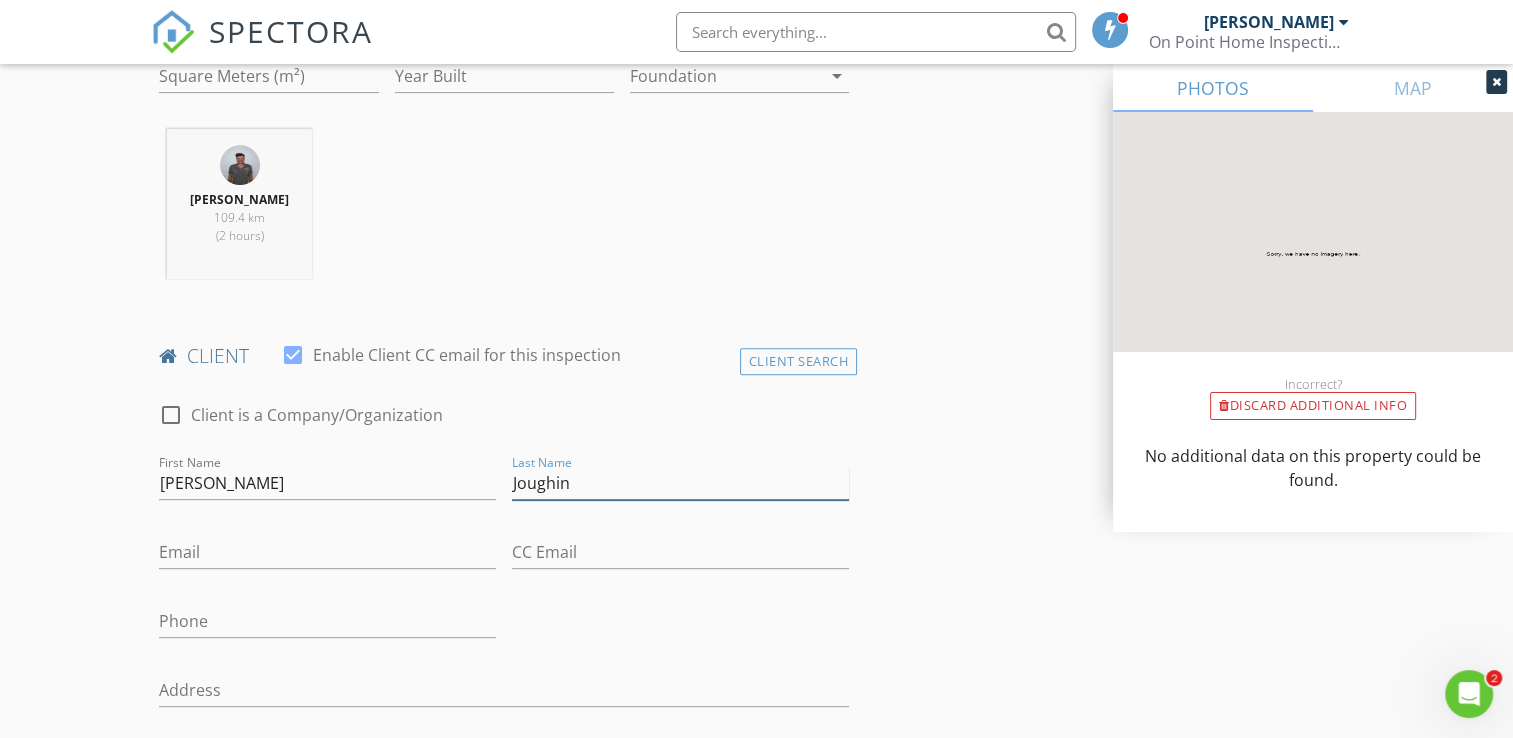 scroll, scrollTop: 1000, scrollLeft: 0, axis: vertical 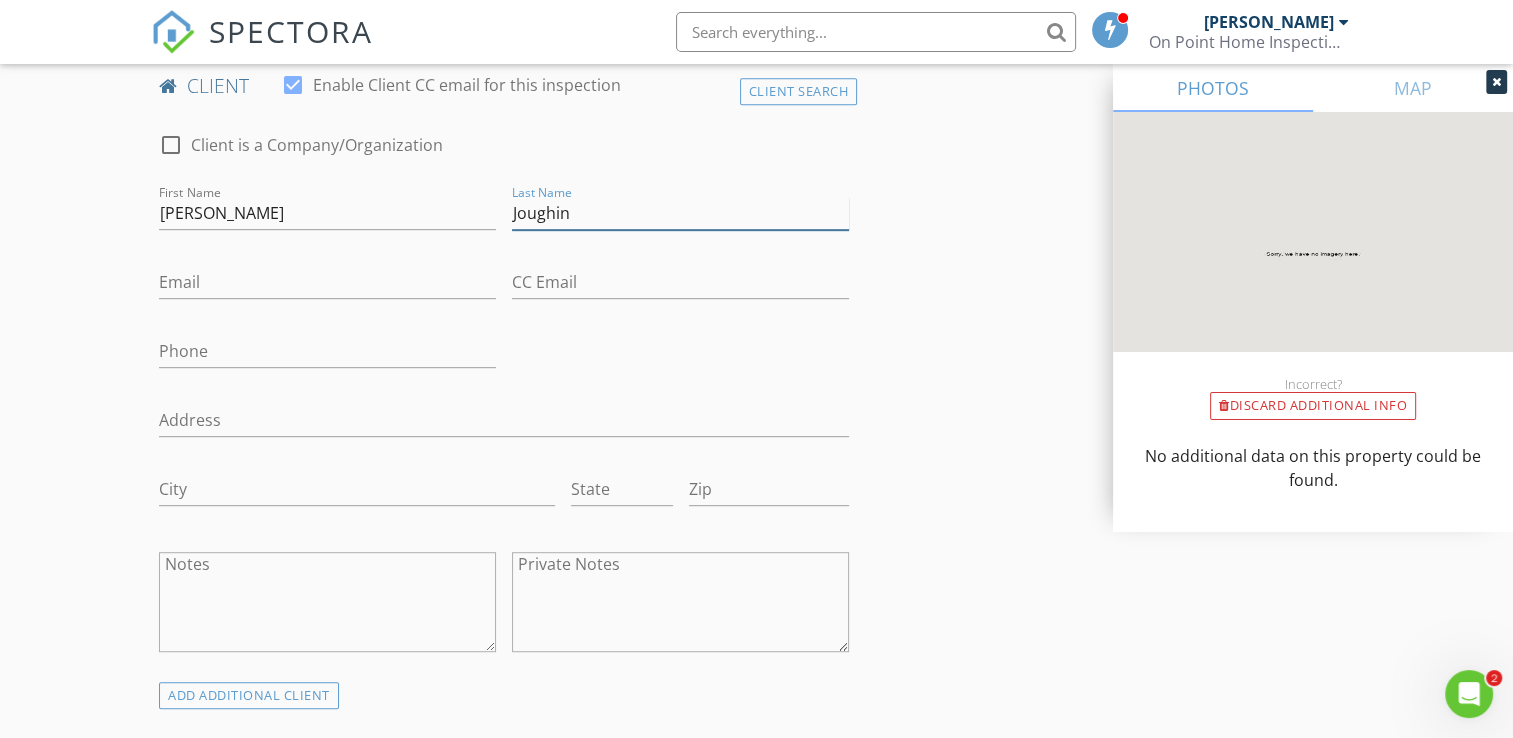 type on "Joughin" 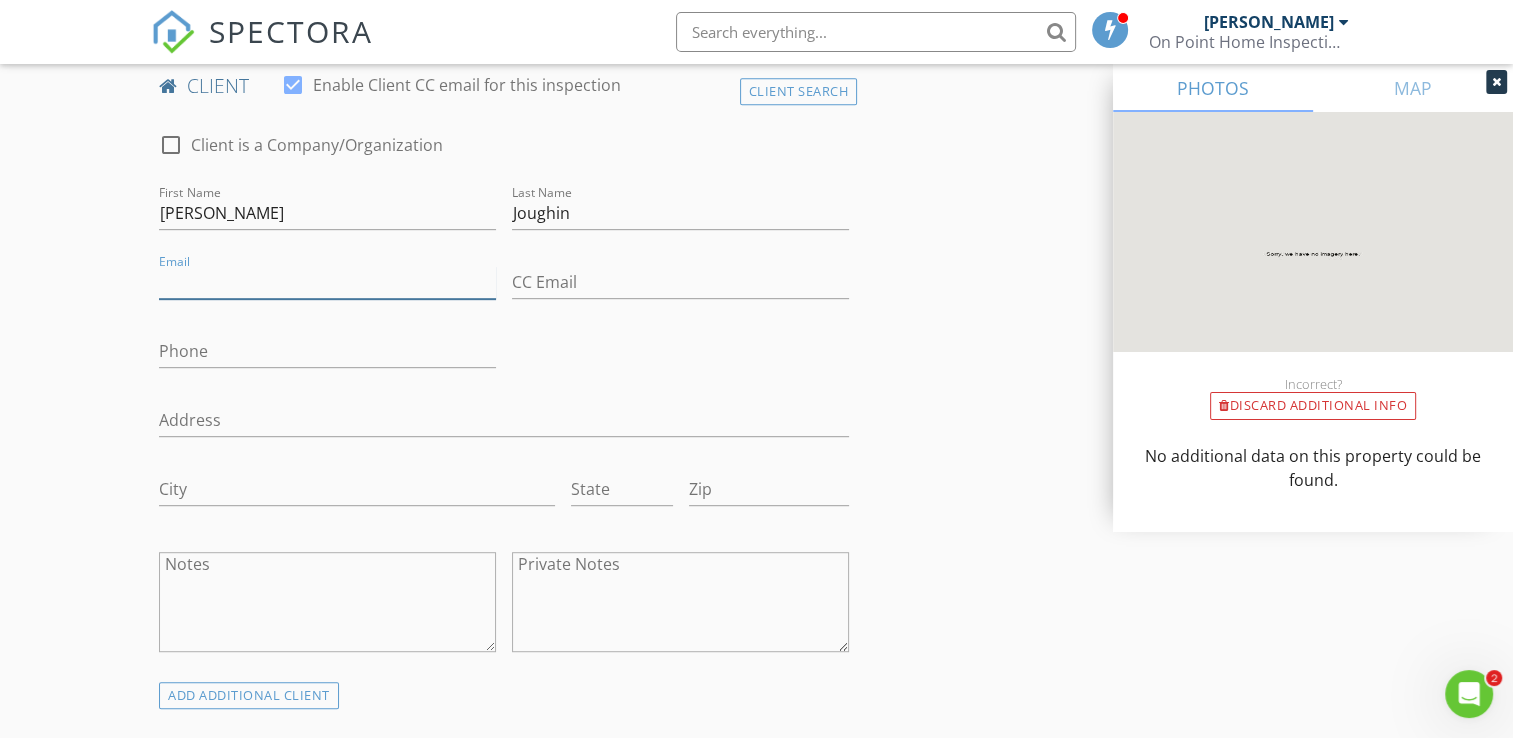 click on "Email" at bounding box center [327, 282] 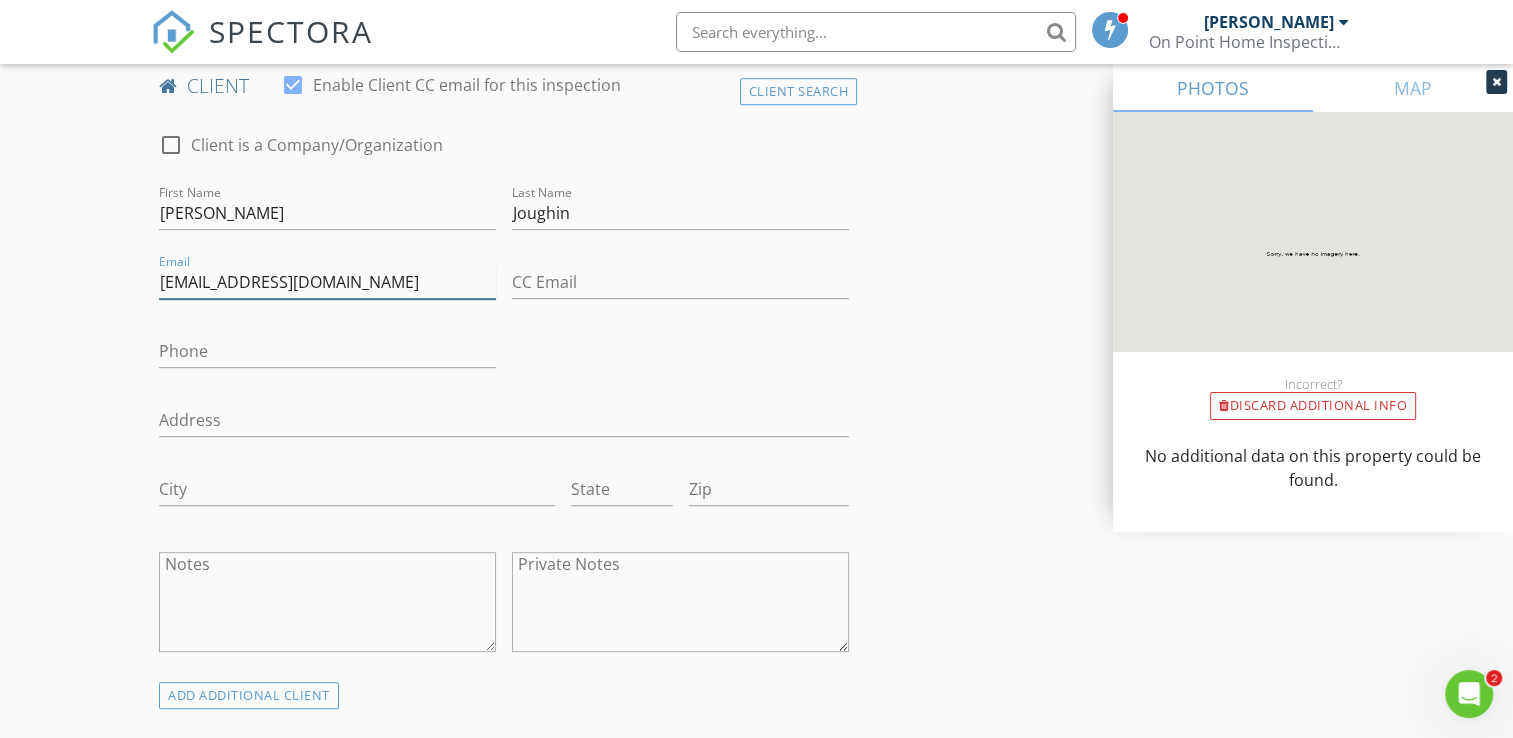 type on "emmajoughin@gmail.com" 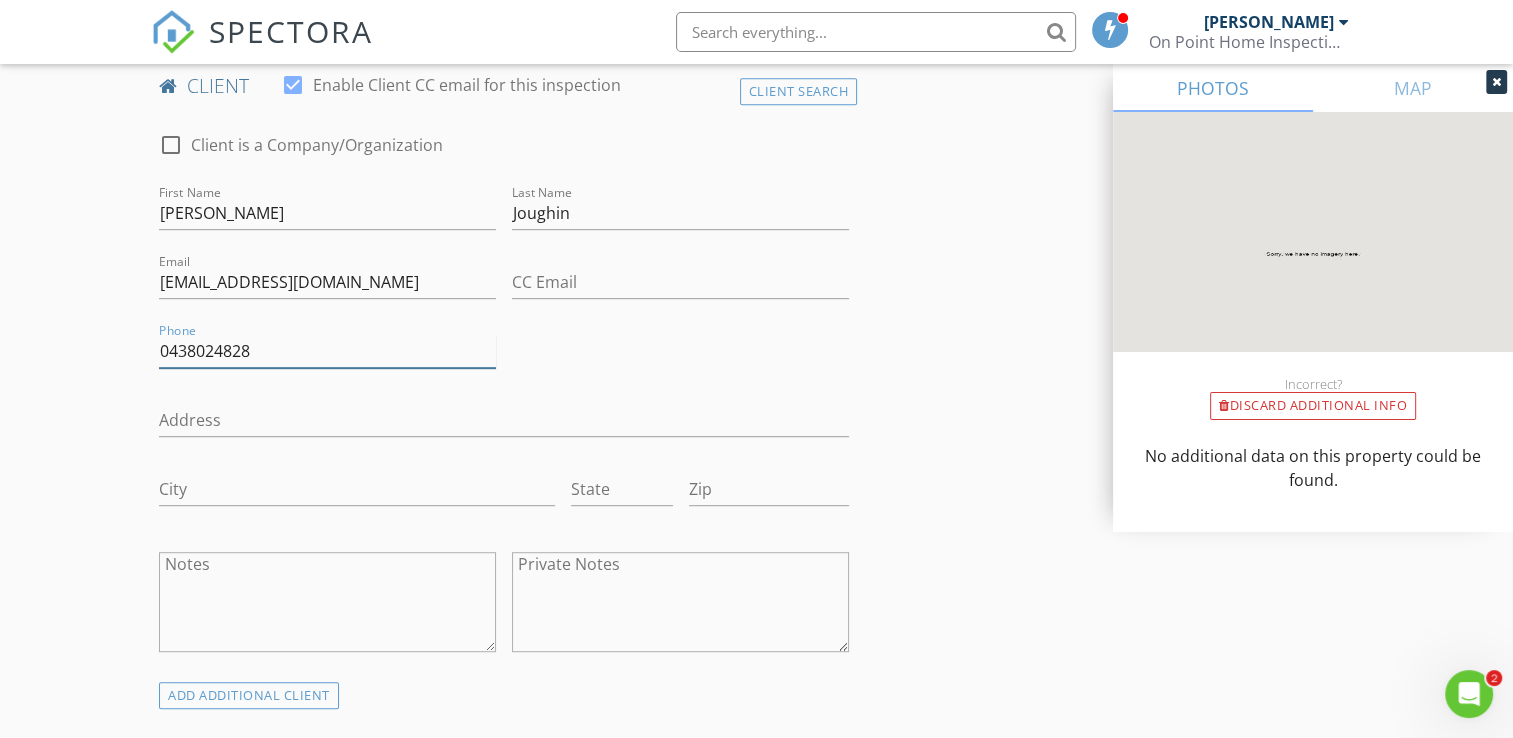 type on "0438024828" 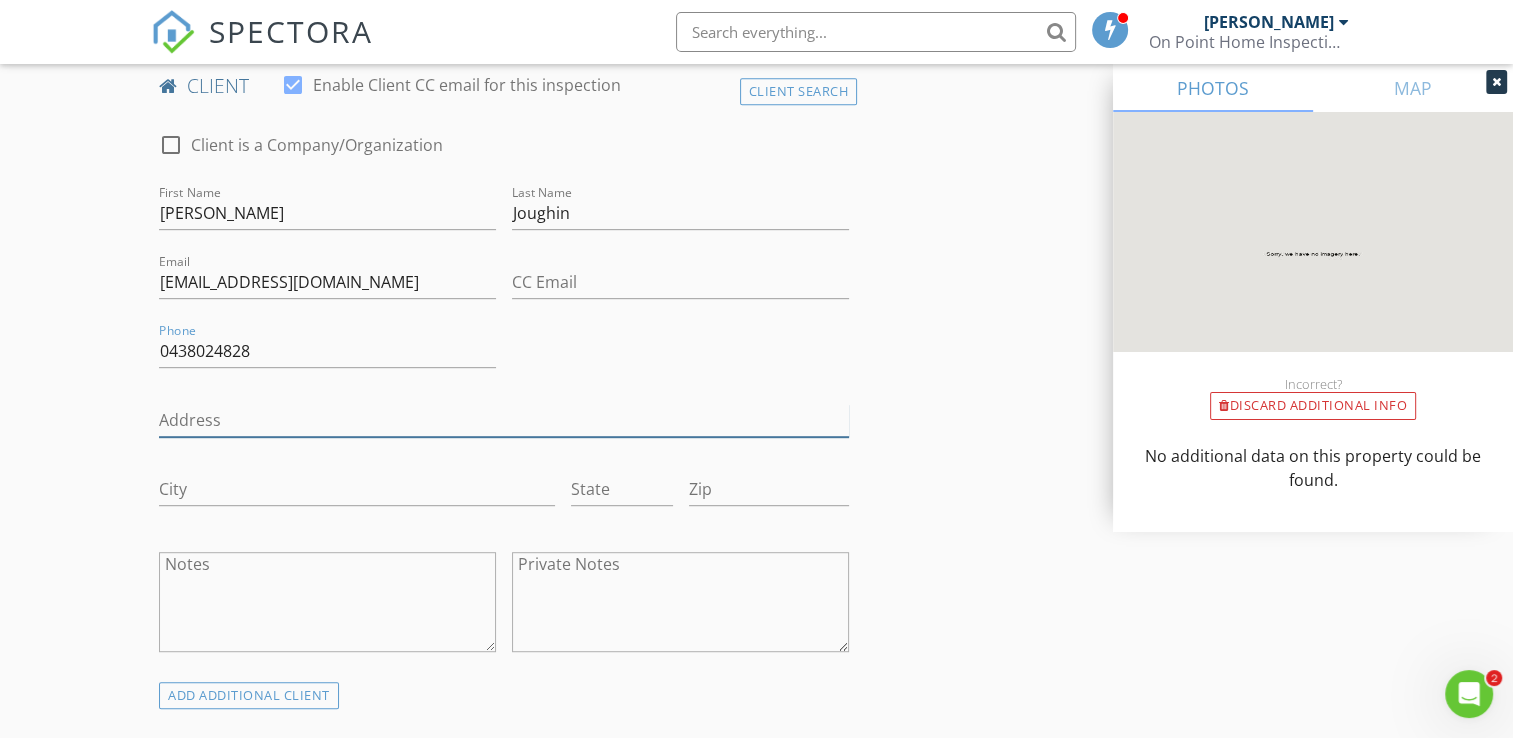 click on "Address" at bounding box center (504, 420) 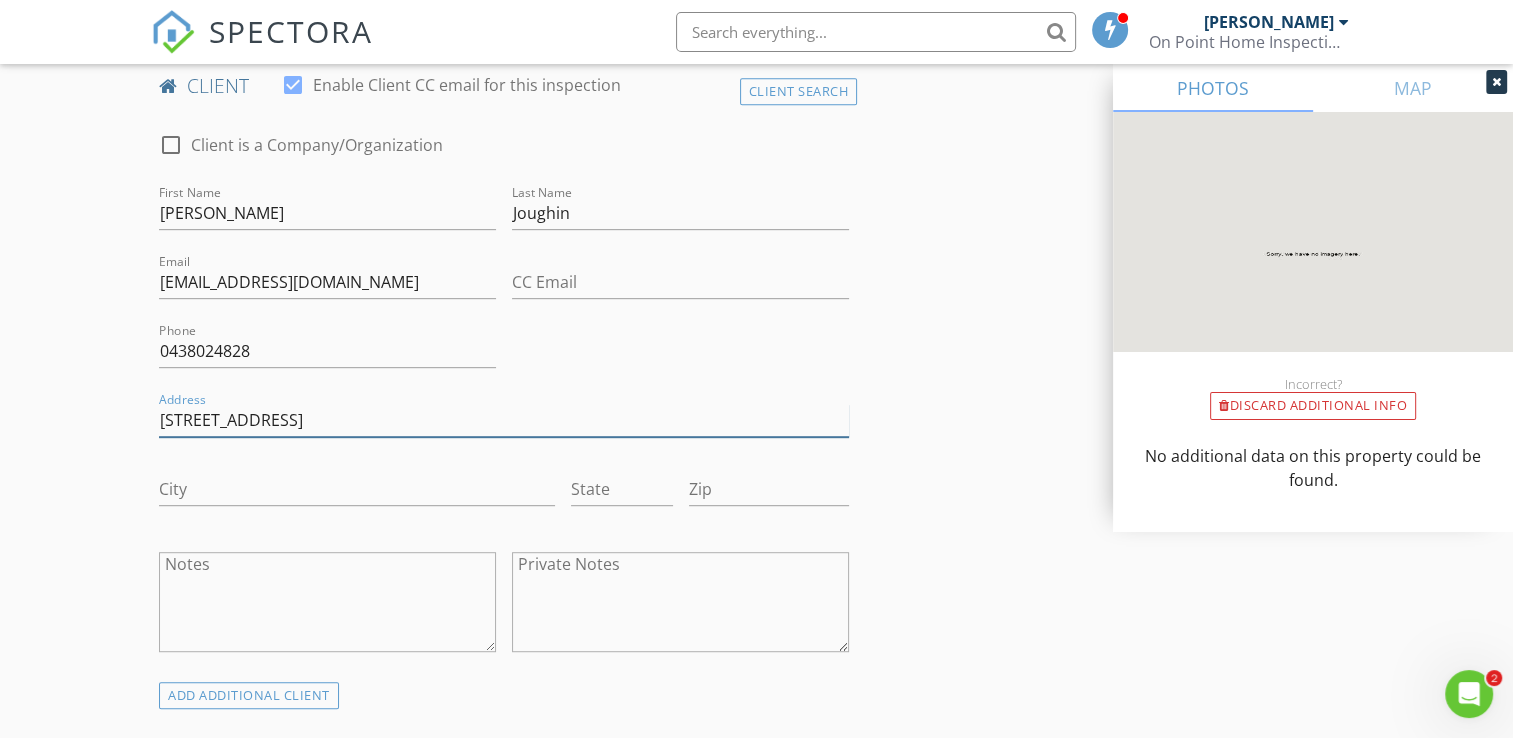 type on "35 Ardoch Ave" 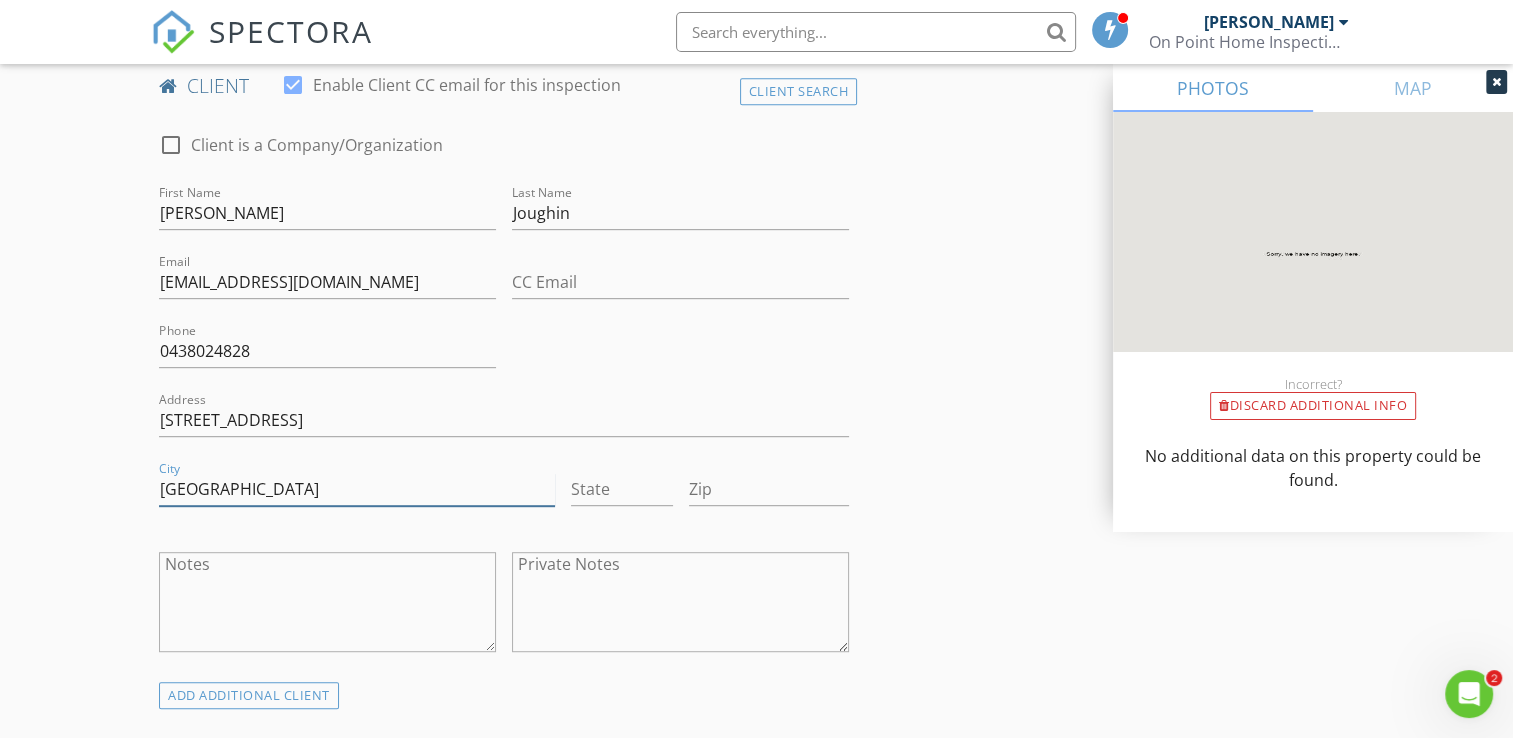 type on "St Kilda East" 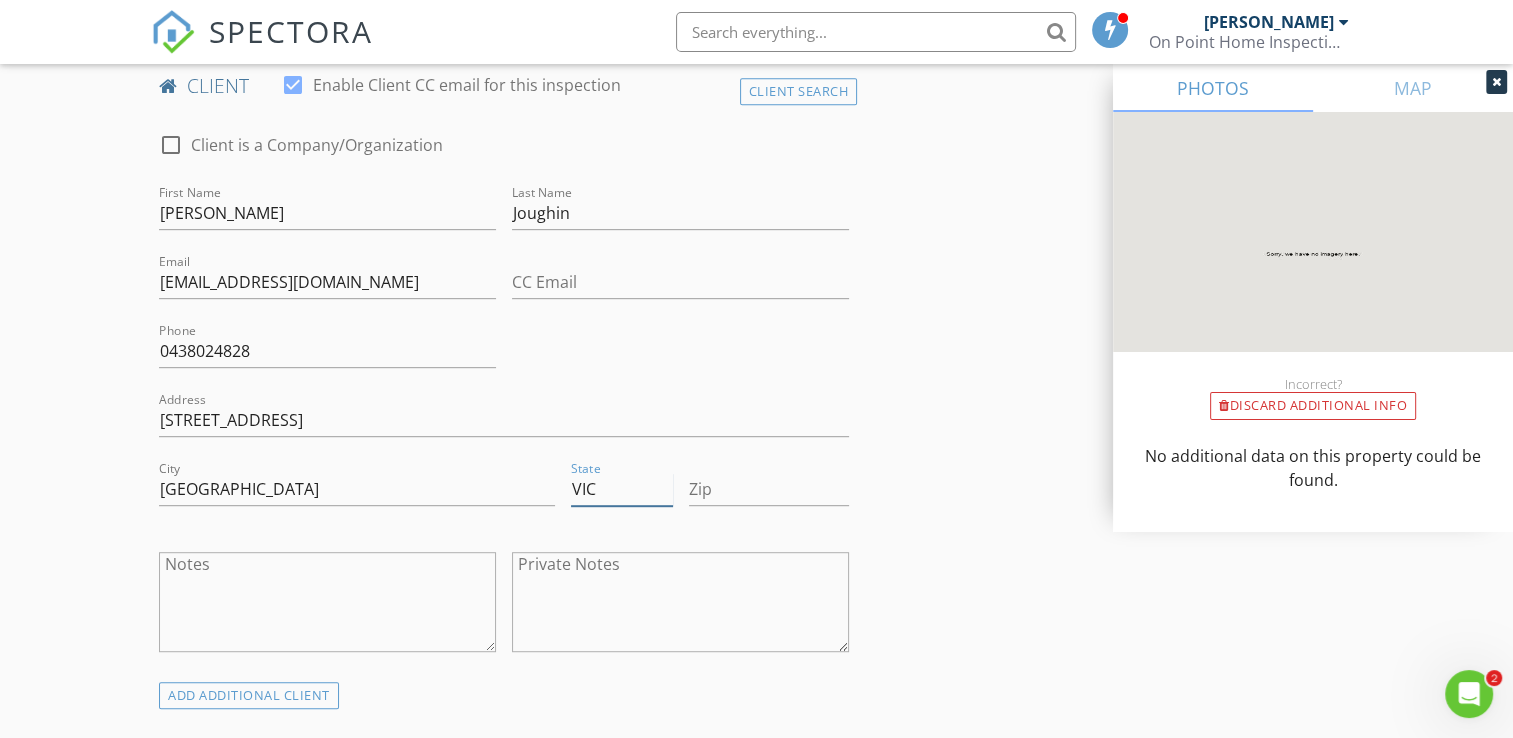type on "VIC" 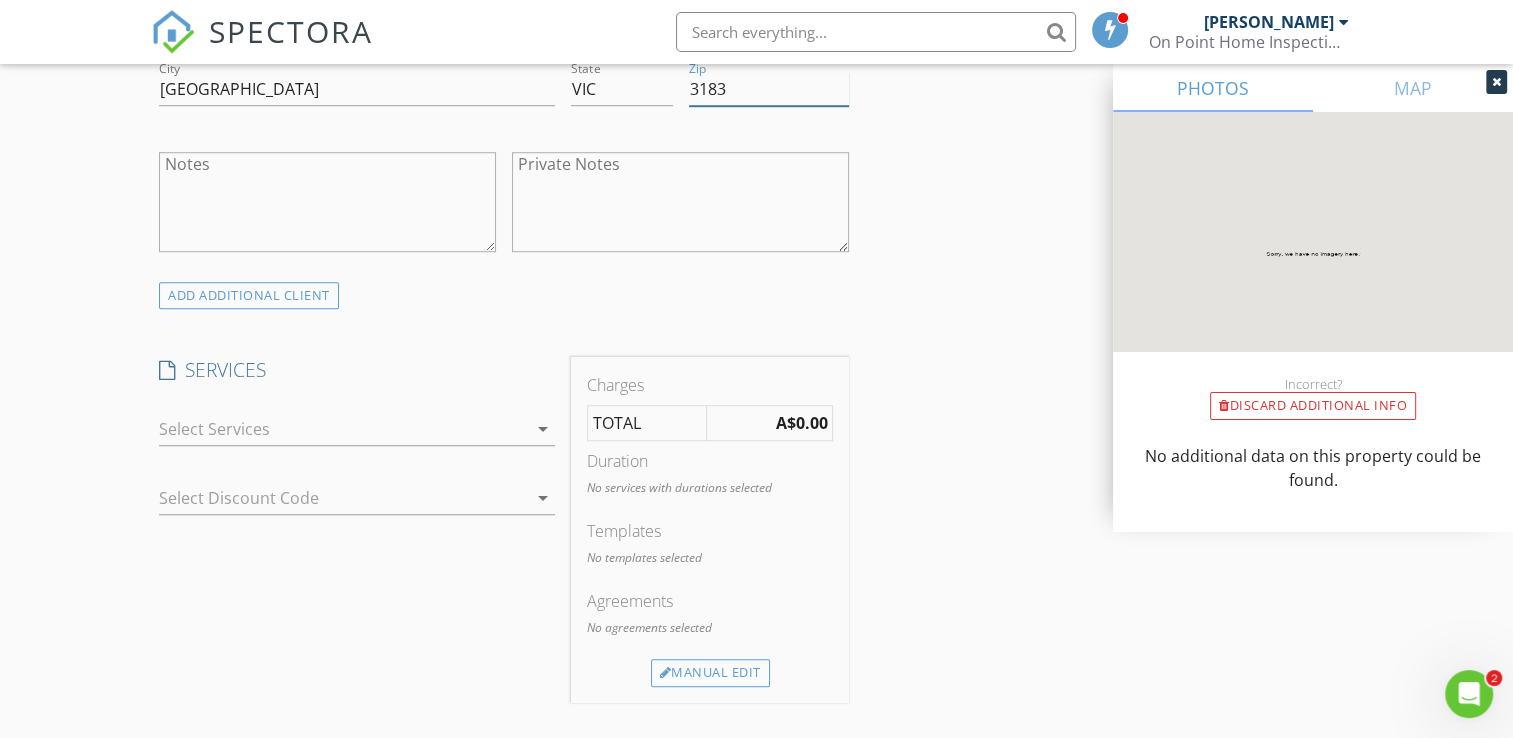 scroll, scrollTop: 1500, scrollLeft: 0, axis: vertical 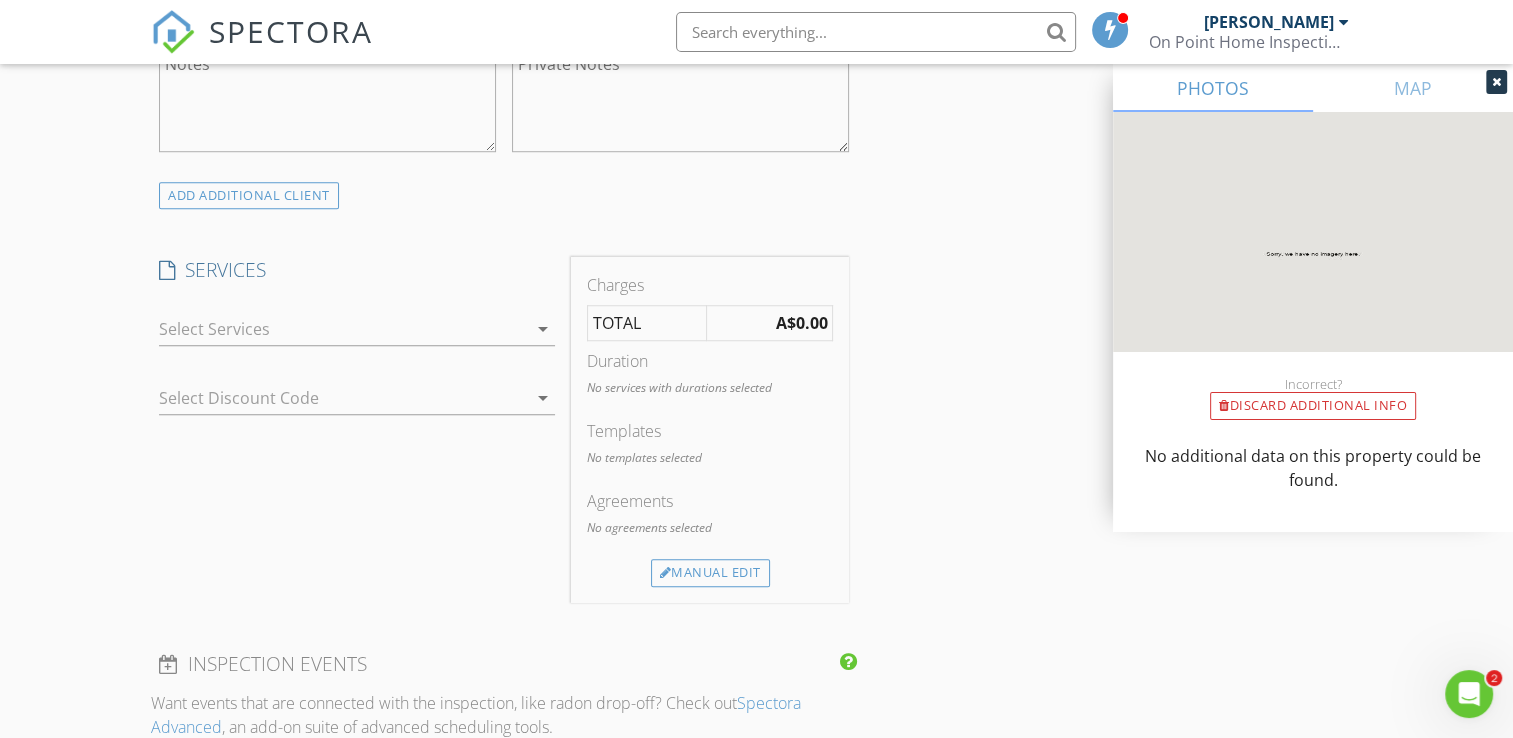 type on "3183" 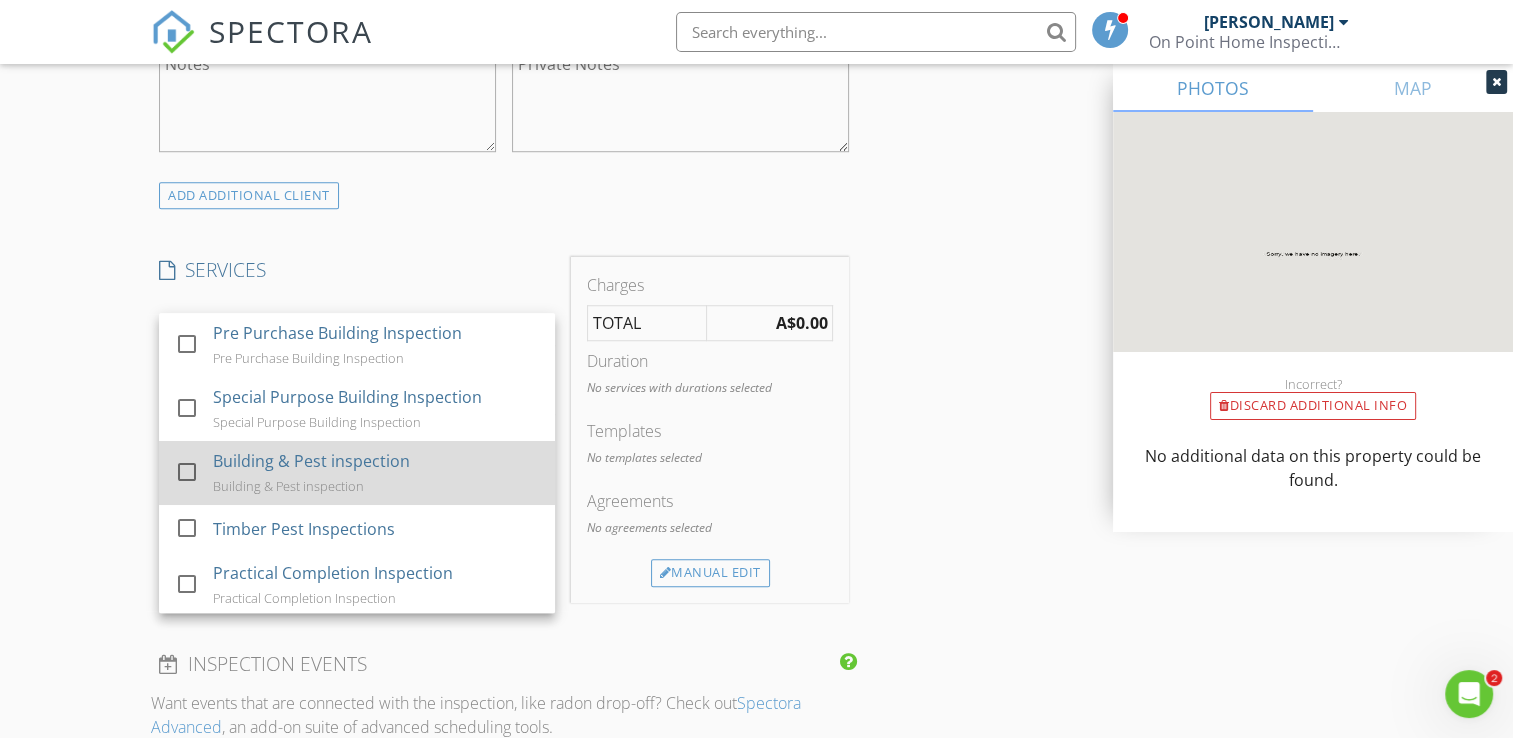 click on "Building & Pest inspection" at bounding box center [312, 461] 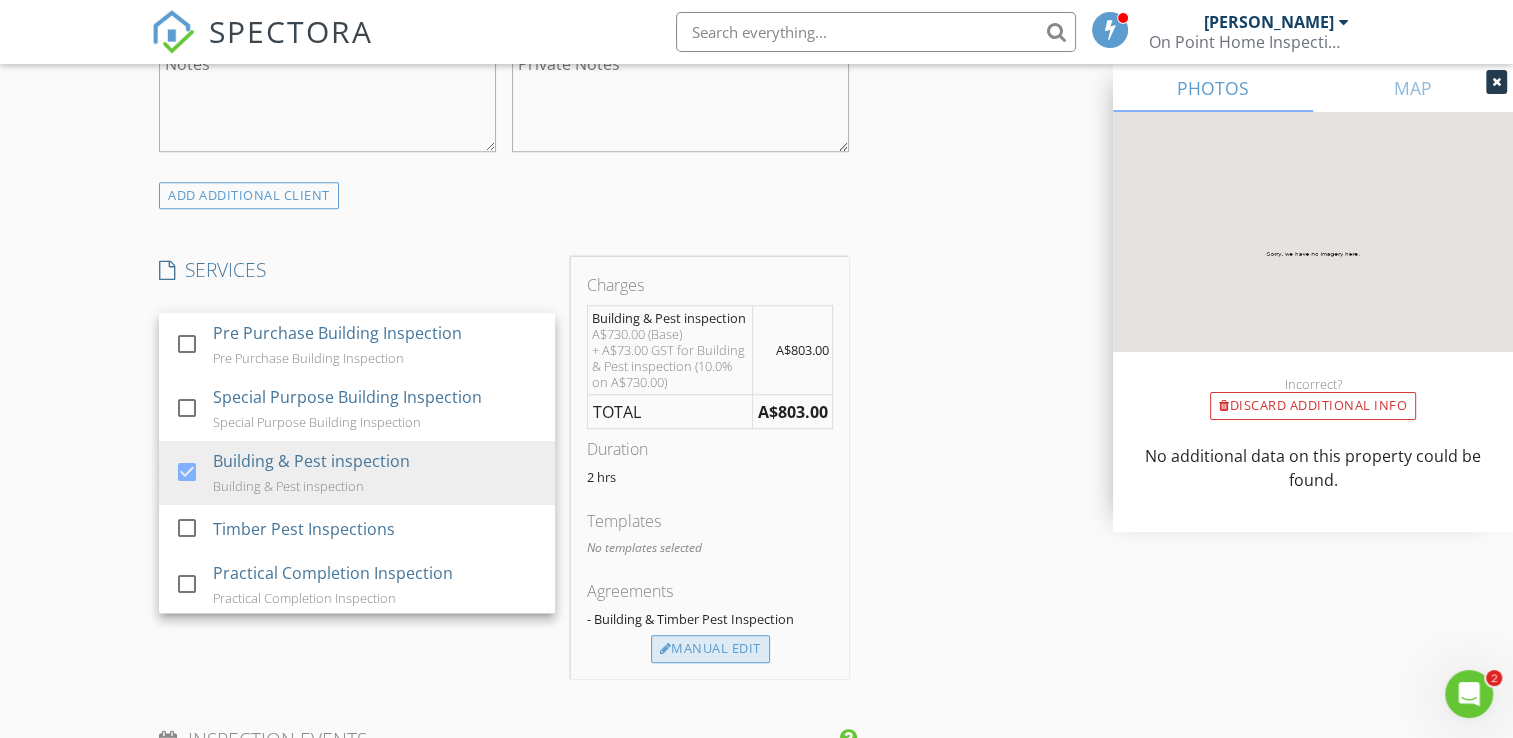 click on "Manual Edit" at bounding box center [710, 649] 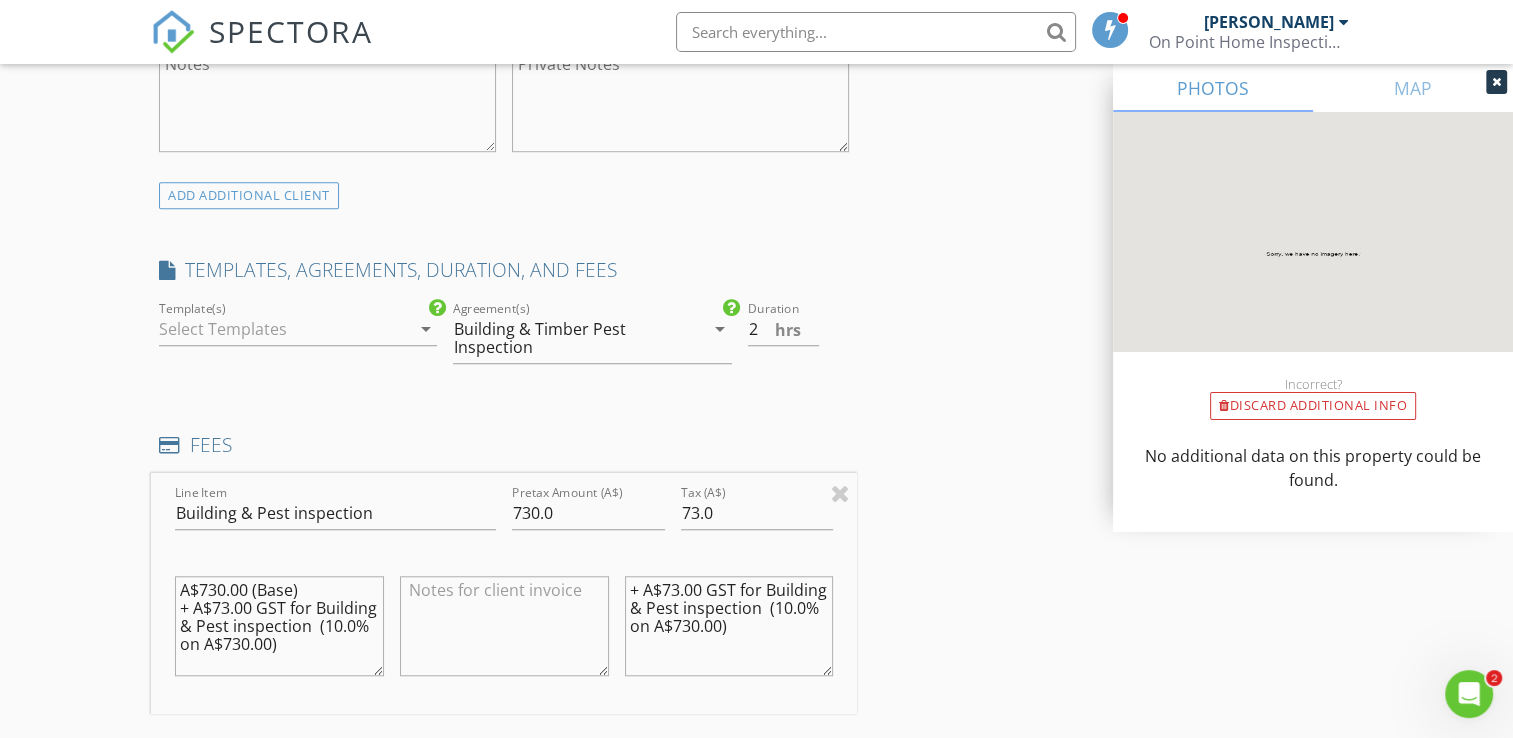 click on "arrow_drop_down" at bounding box center (425, 329) 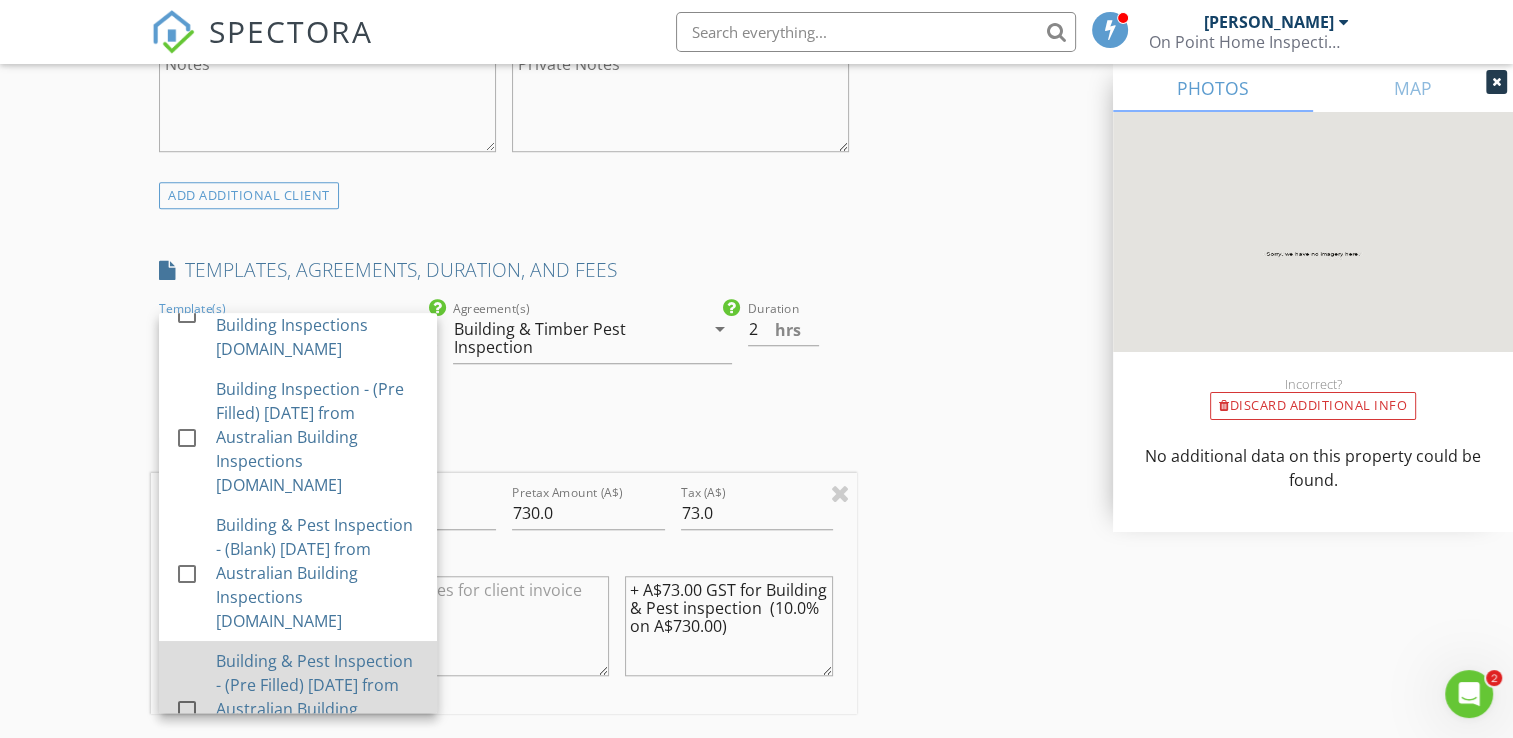 scroll, scrollTop: 100, scrollLeft: 0, axis: vertical 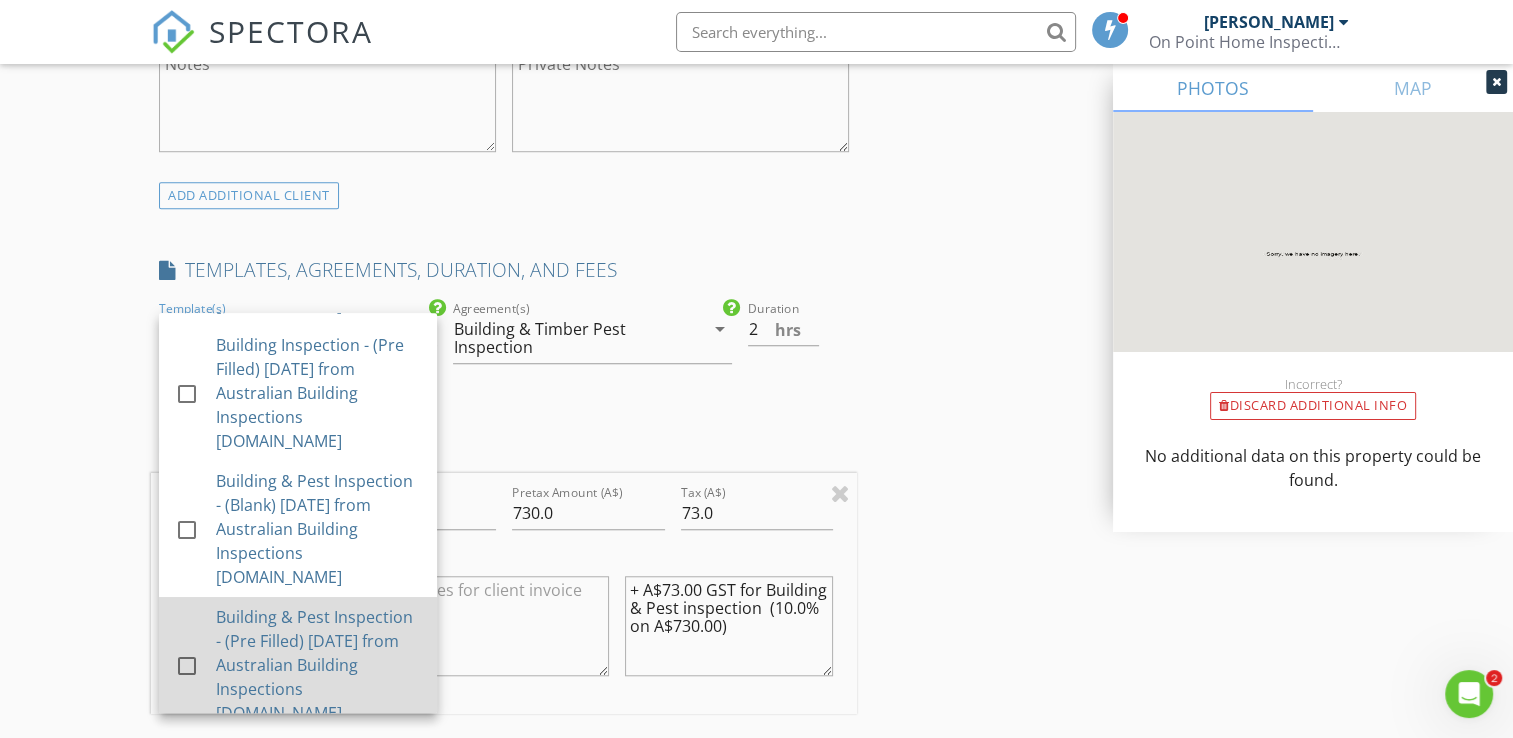 click on "Building & Pest Inspection - (Pre Filled) [DATE] from Australian Building Inspections [DOMAIN_NAME]" at bounding box center (318, 665) 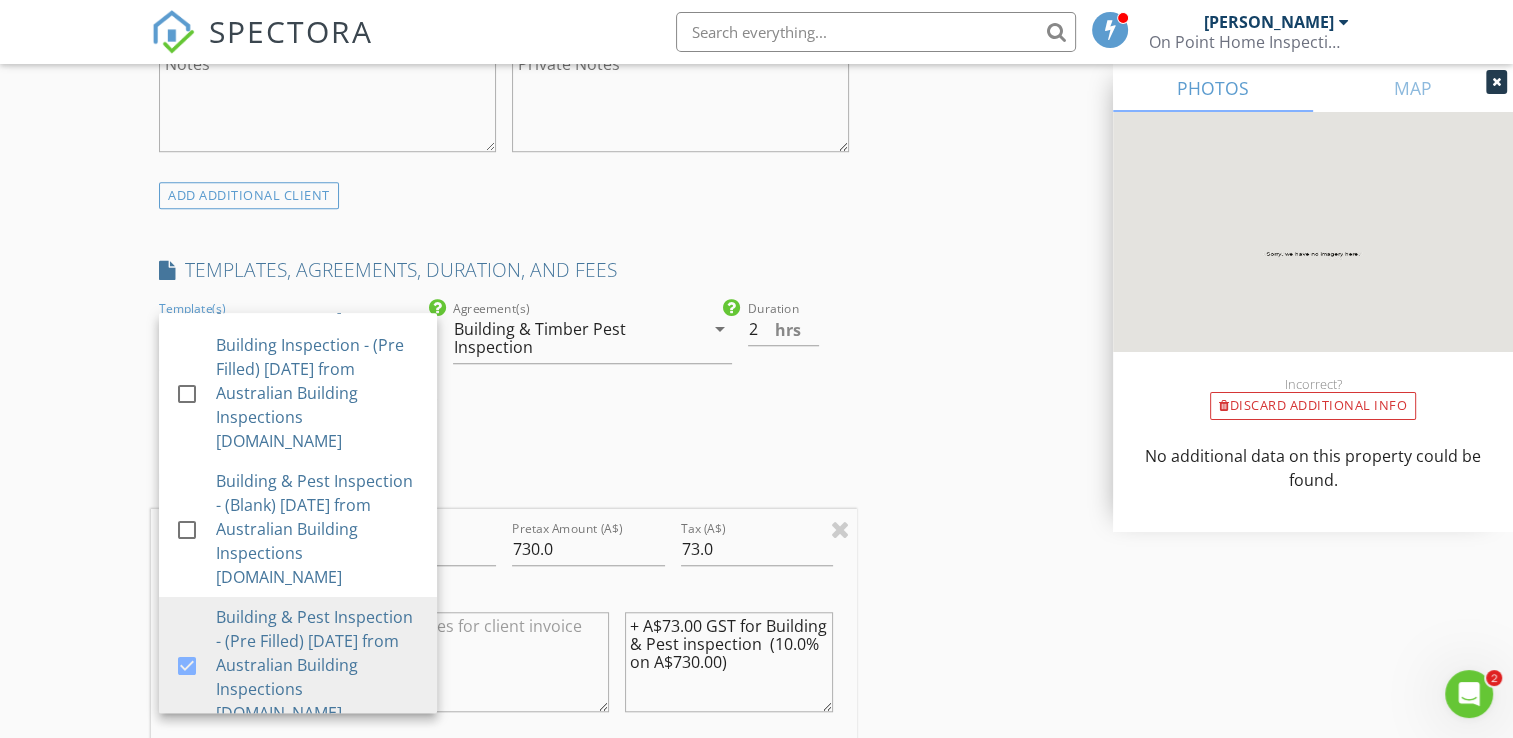 click on "FEES" at bounding box center [504, 481] 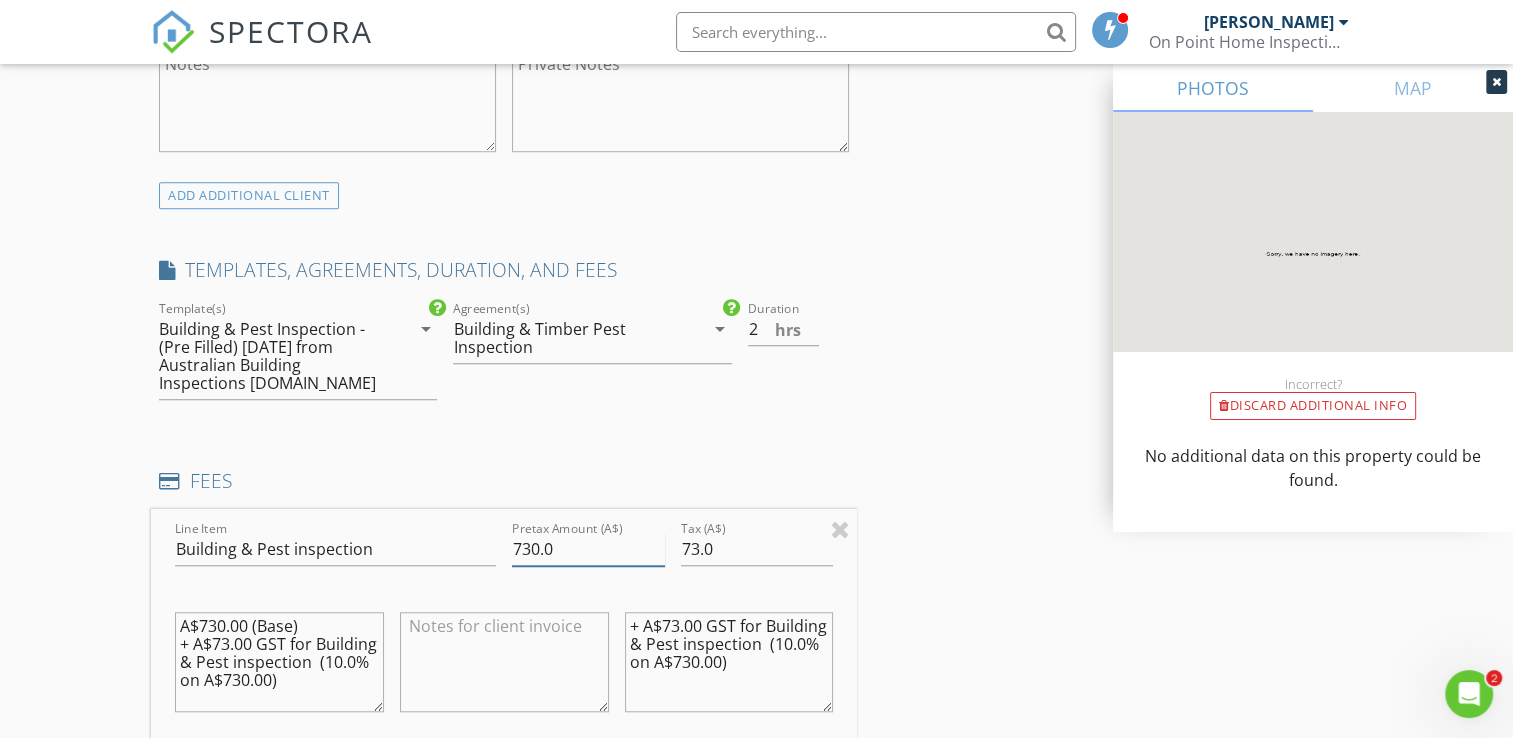 click on "730.0" at bounding box center [588, 549] 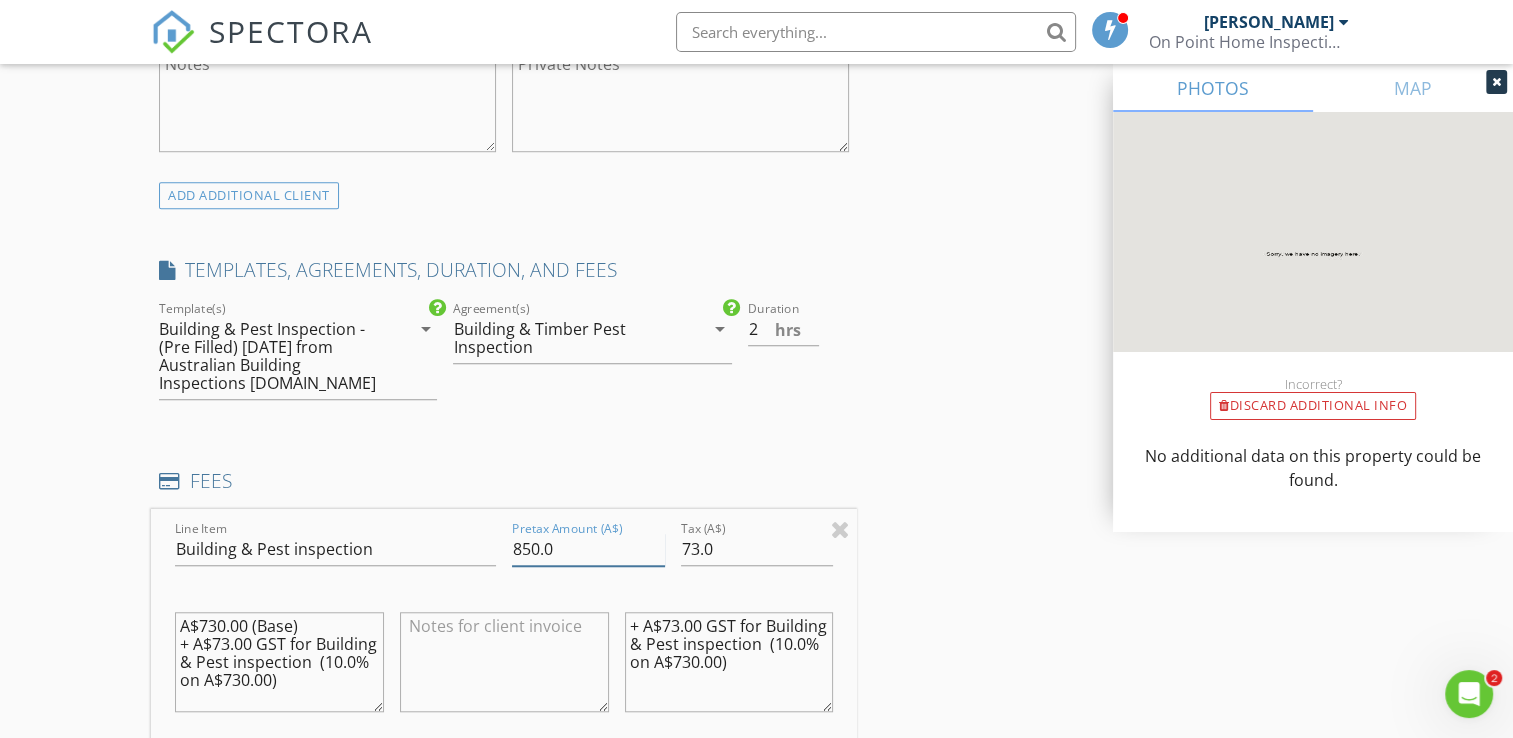 type on "850.0" 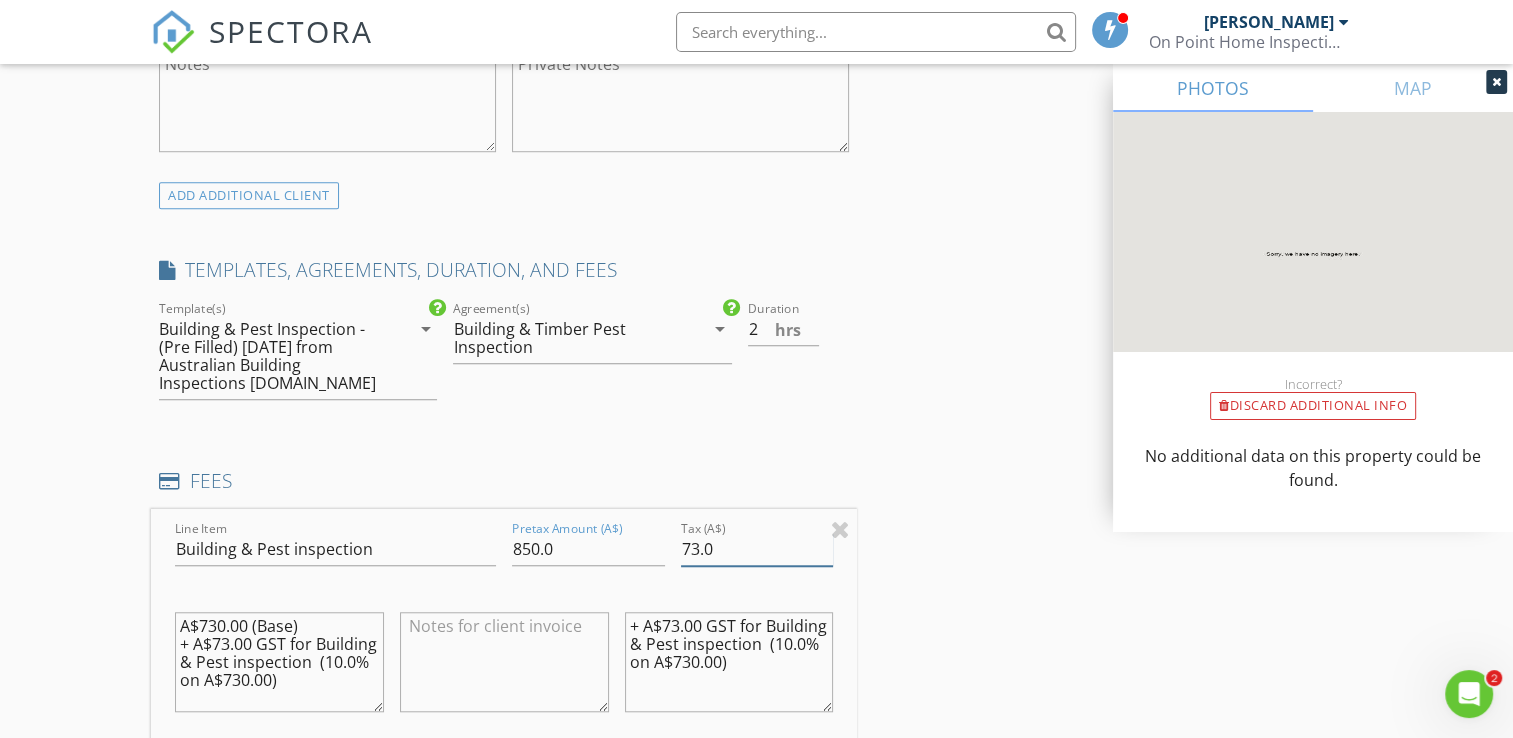 click on "73.0" at bounding box center (757, 549) 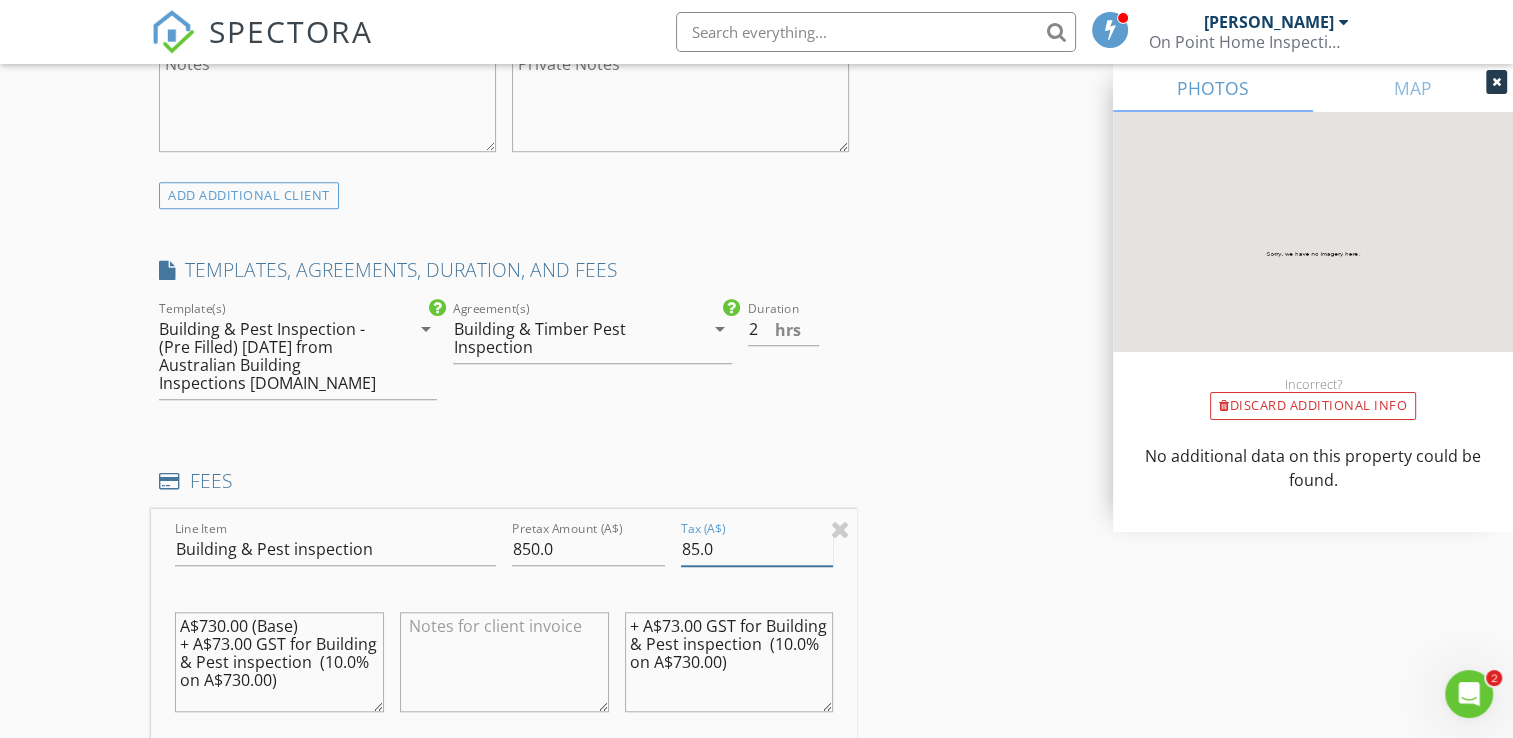 type on "85.0" 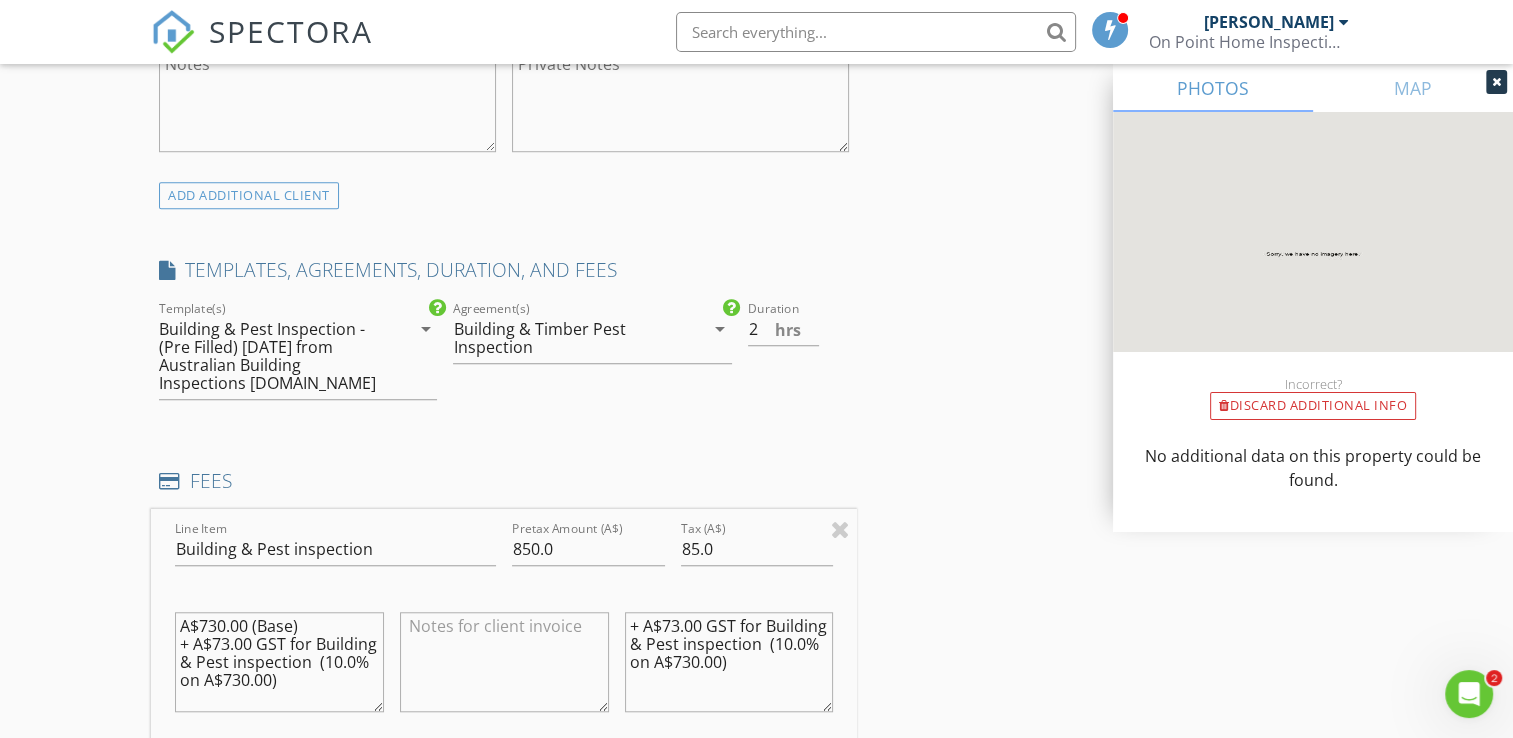 drag, startPoint x: 764, startPoint y: 682, endPoint x: 413, endPoint y: 514, distance: 389.13367 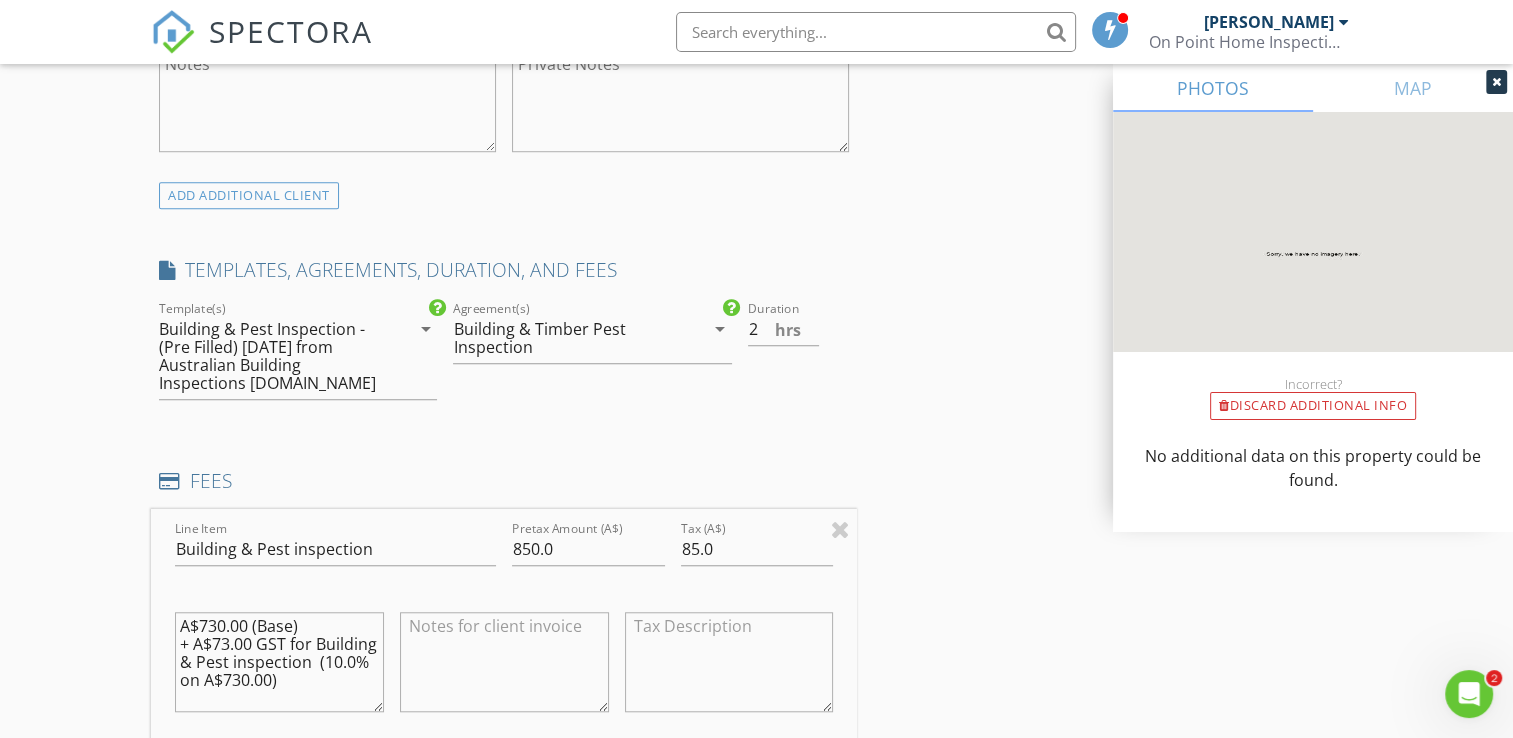 type 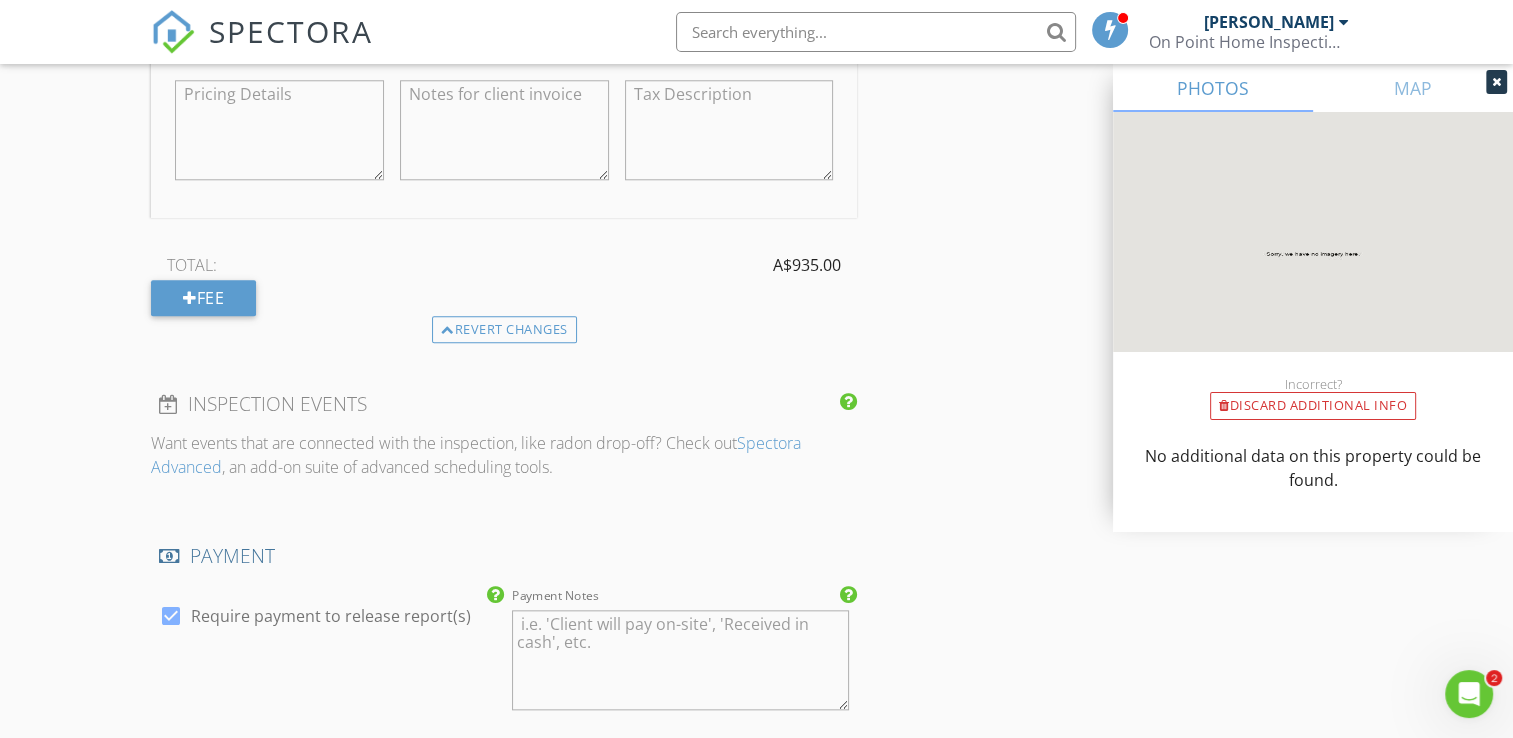 scroll, scrollTop: 2400, scrollLeft: 0, axis: vertical 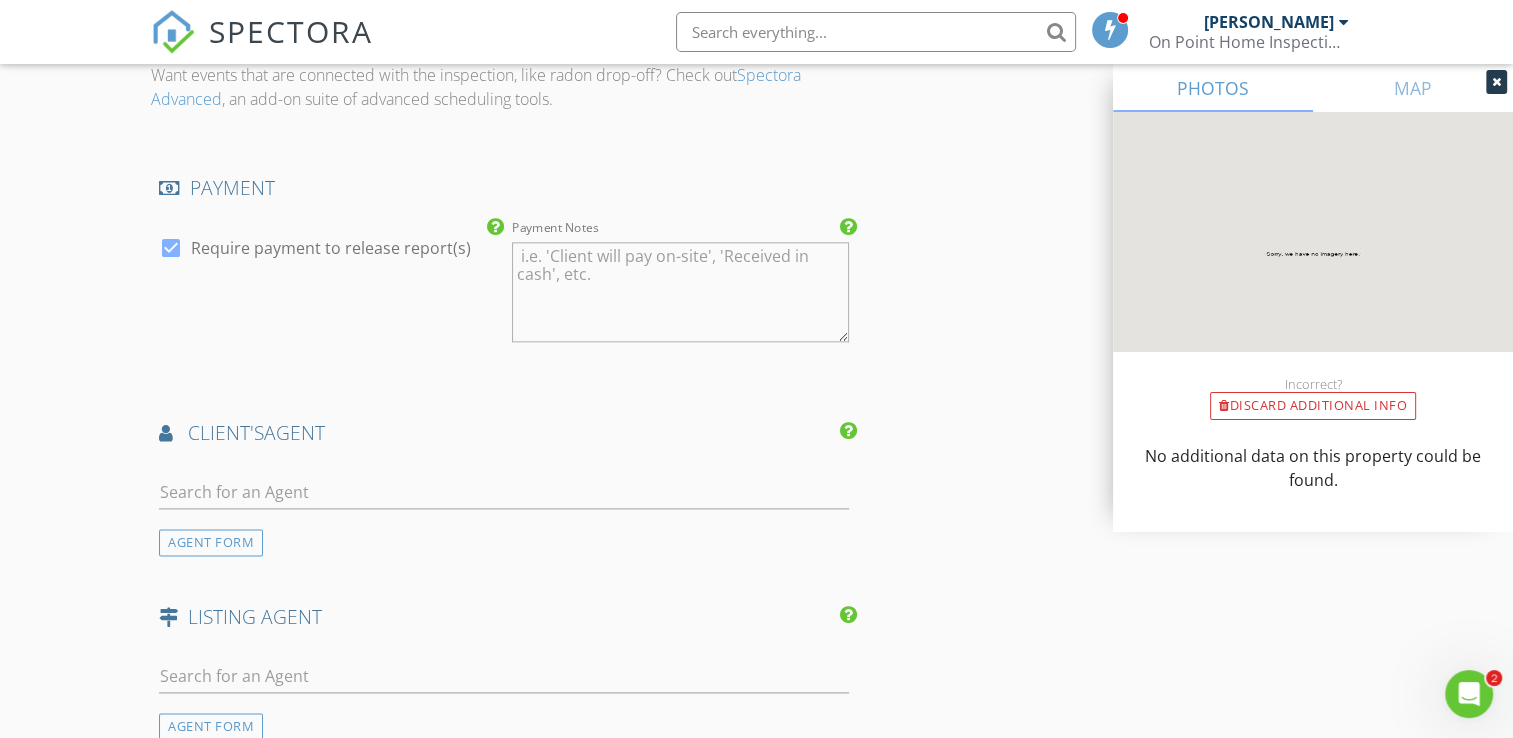 type 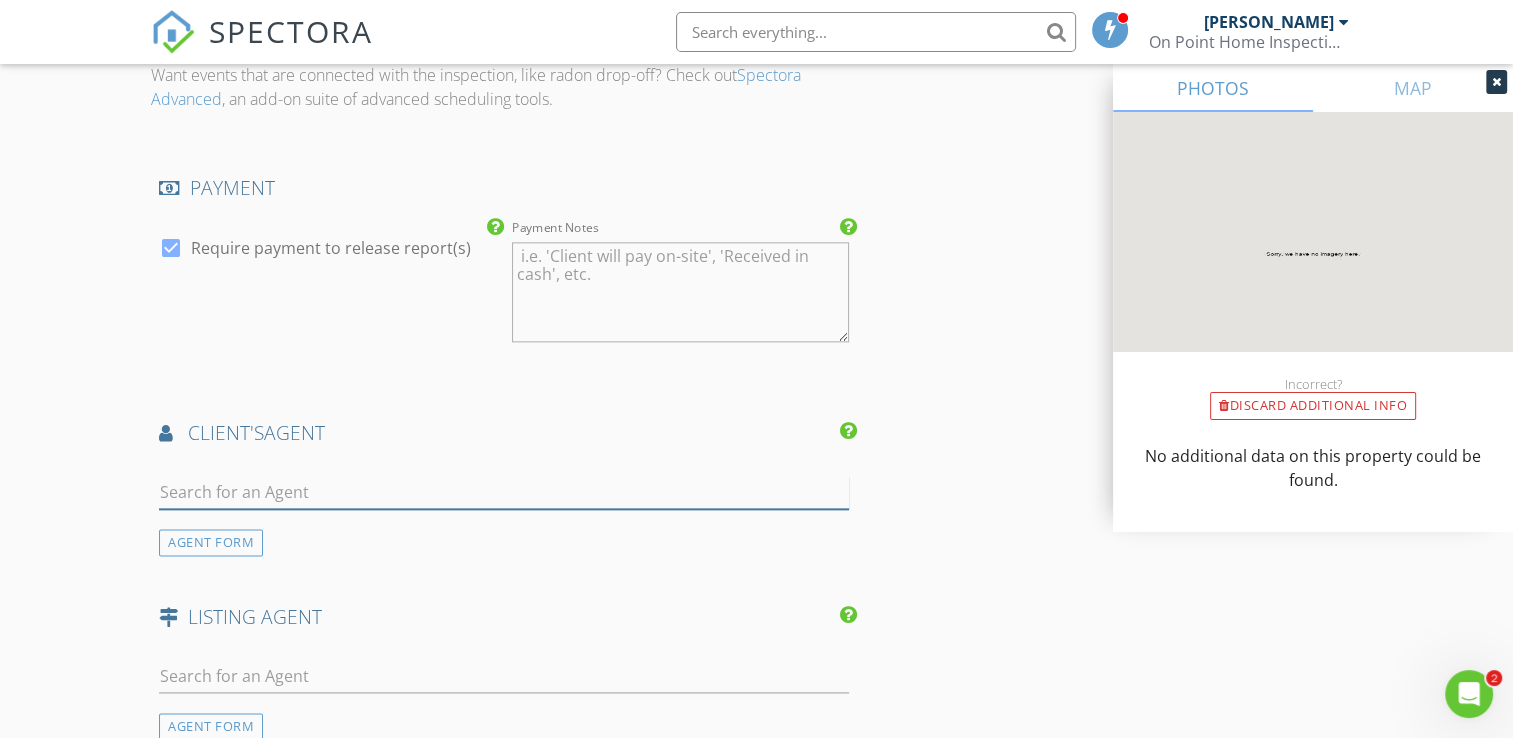 click at bounding box center [504, 492] 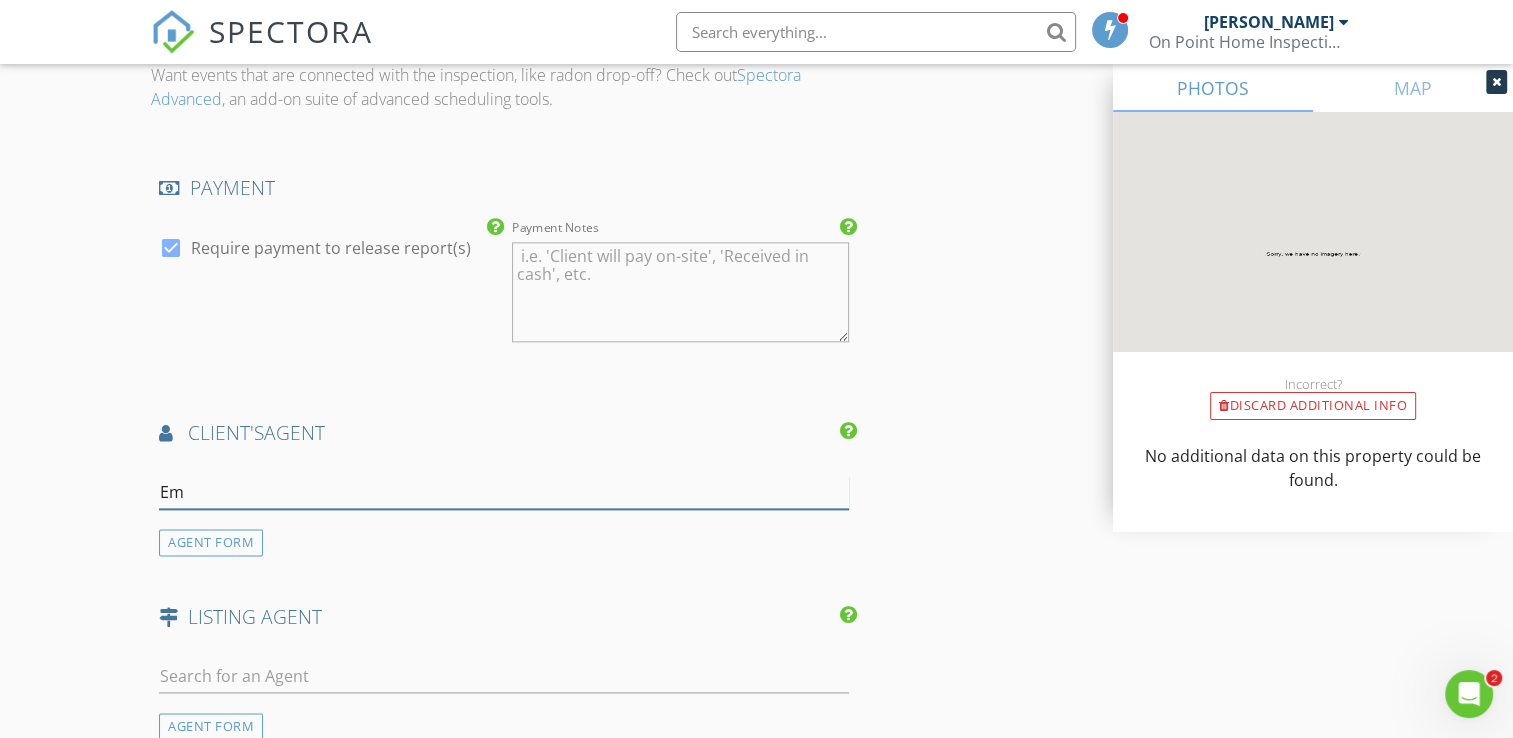 type on "E" 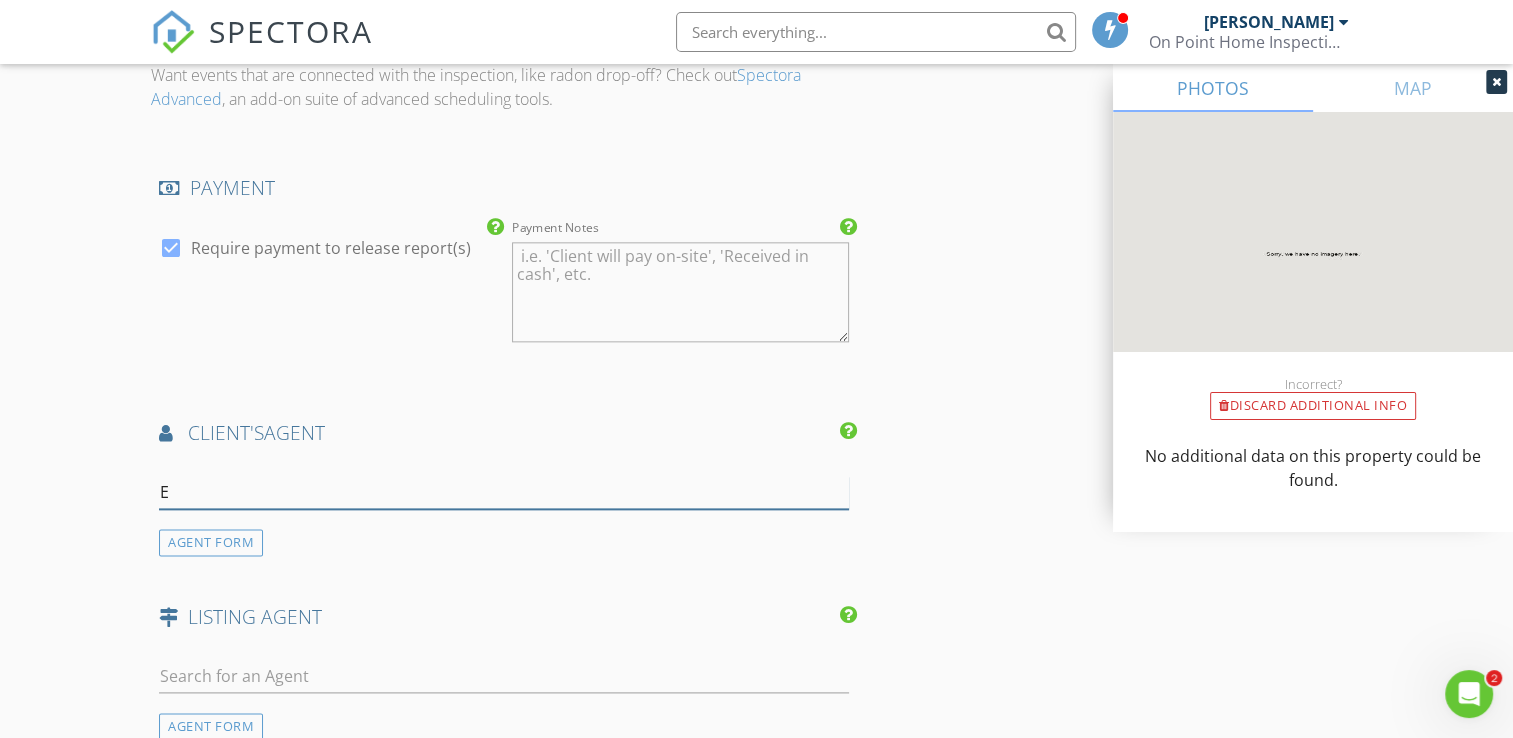 type 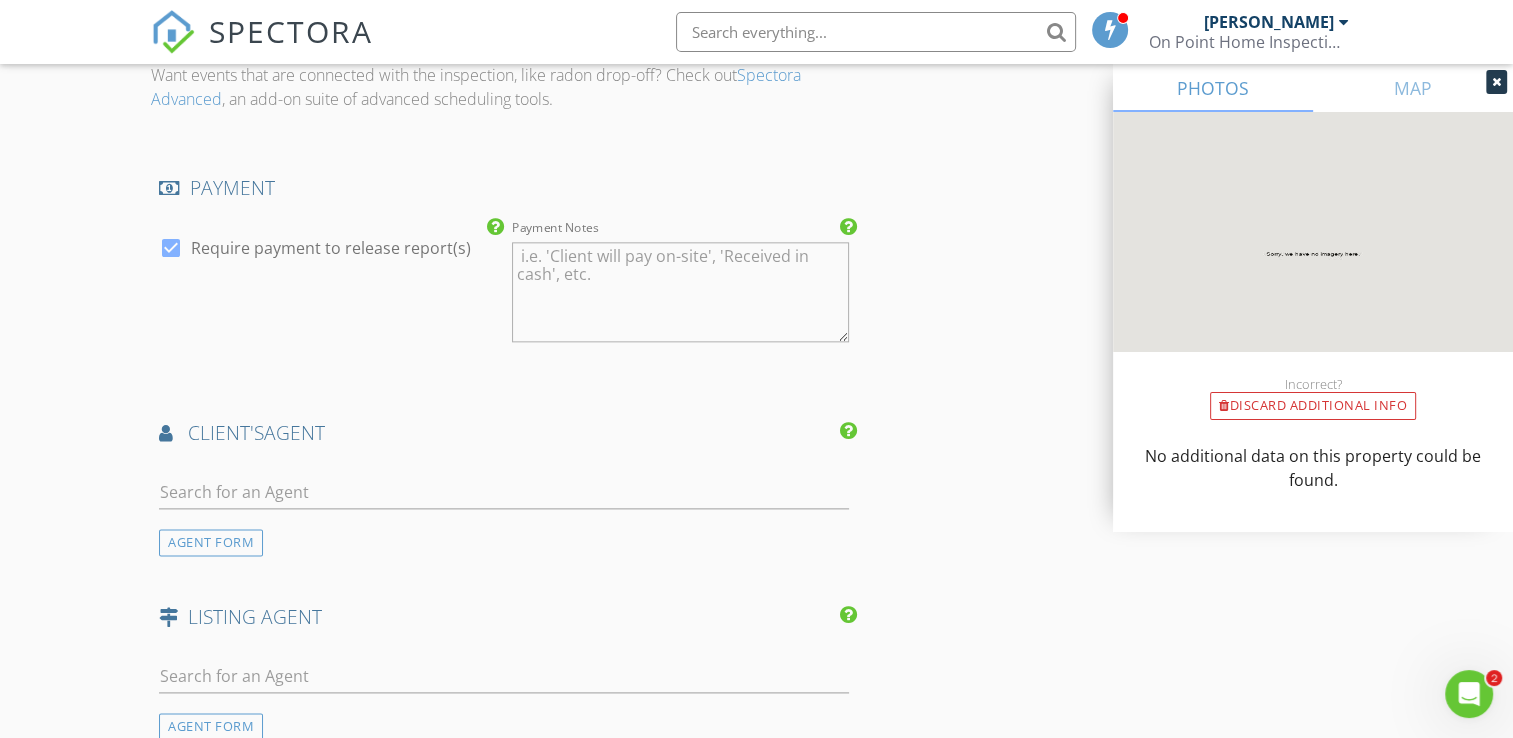 click on "AGENT FORM" at bounding box center (211, 542) 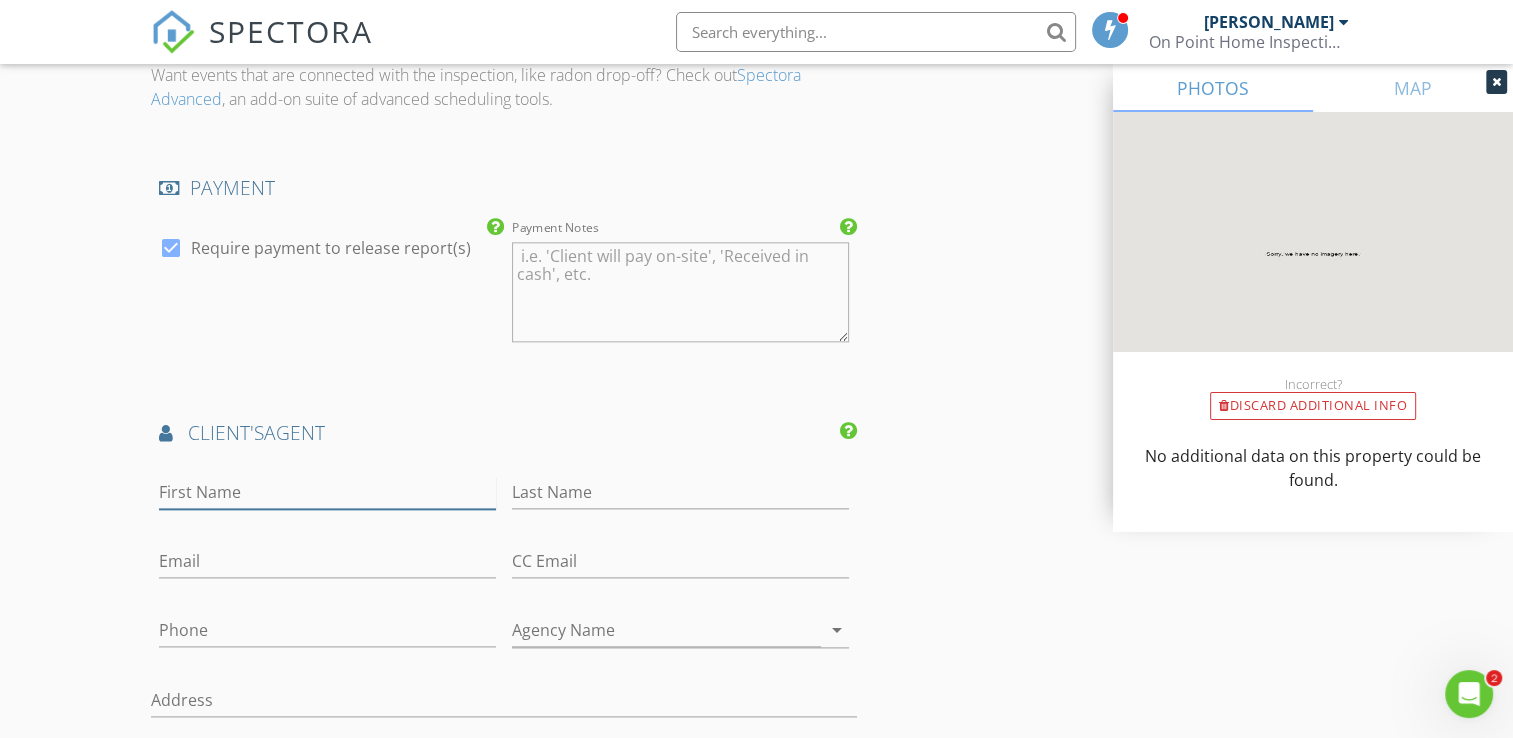 click on "First Name" at bounding box center (327, 492) 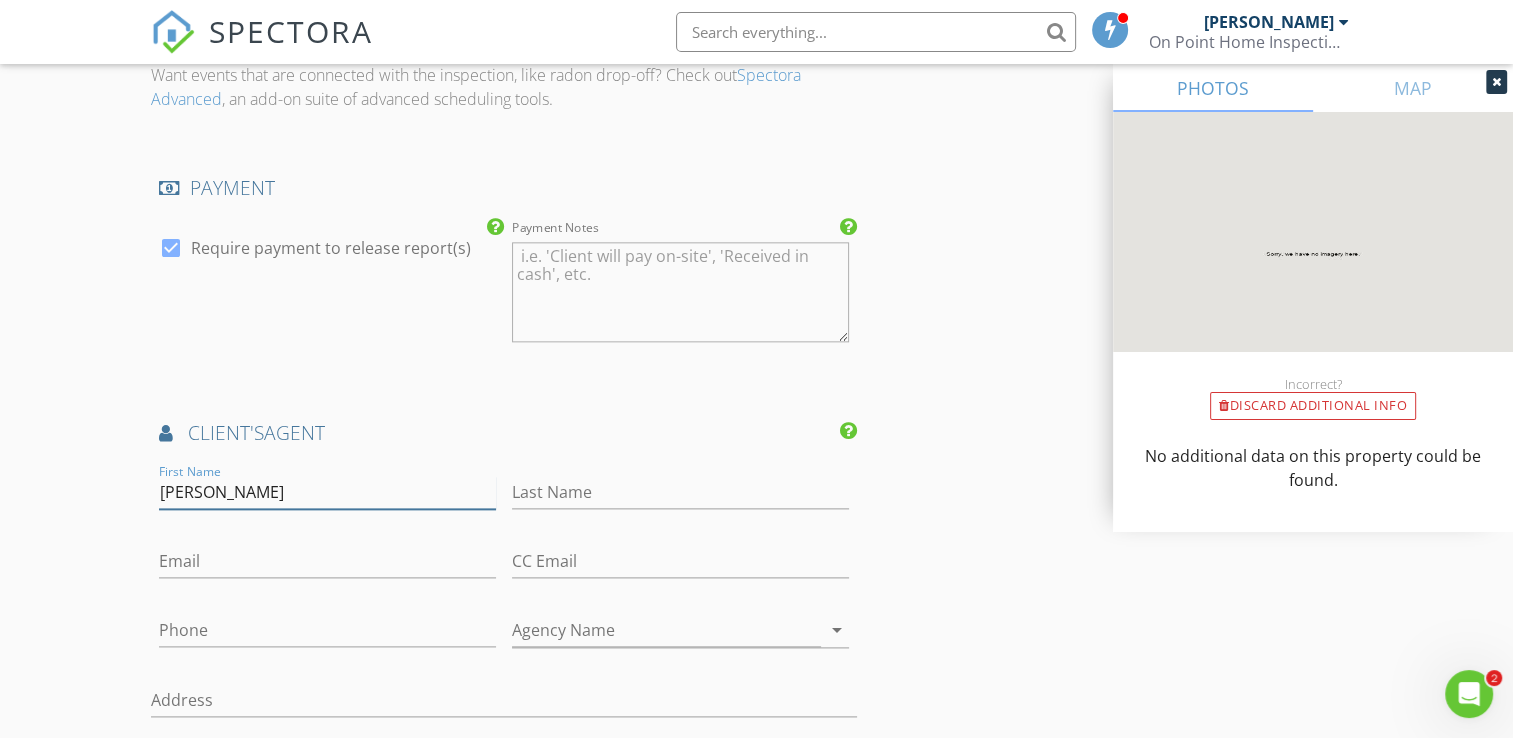 type on "Emma" 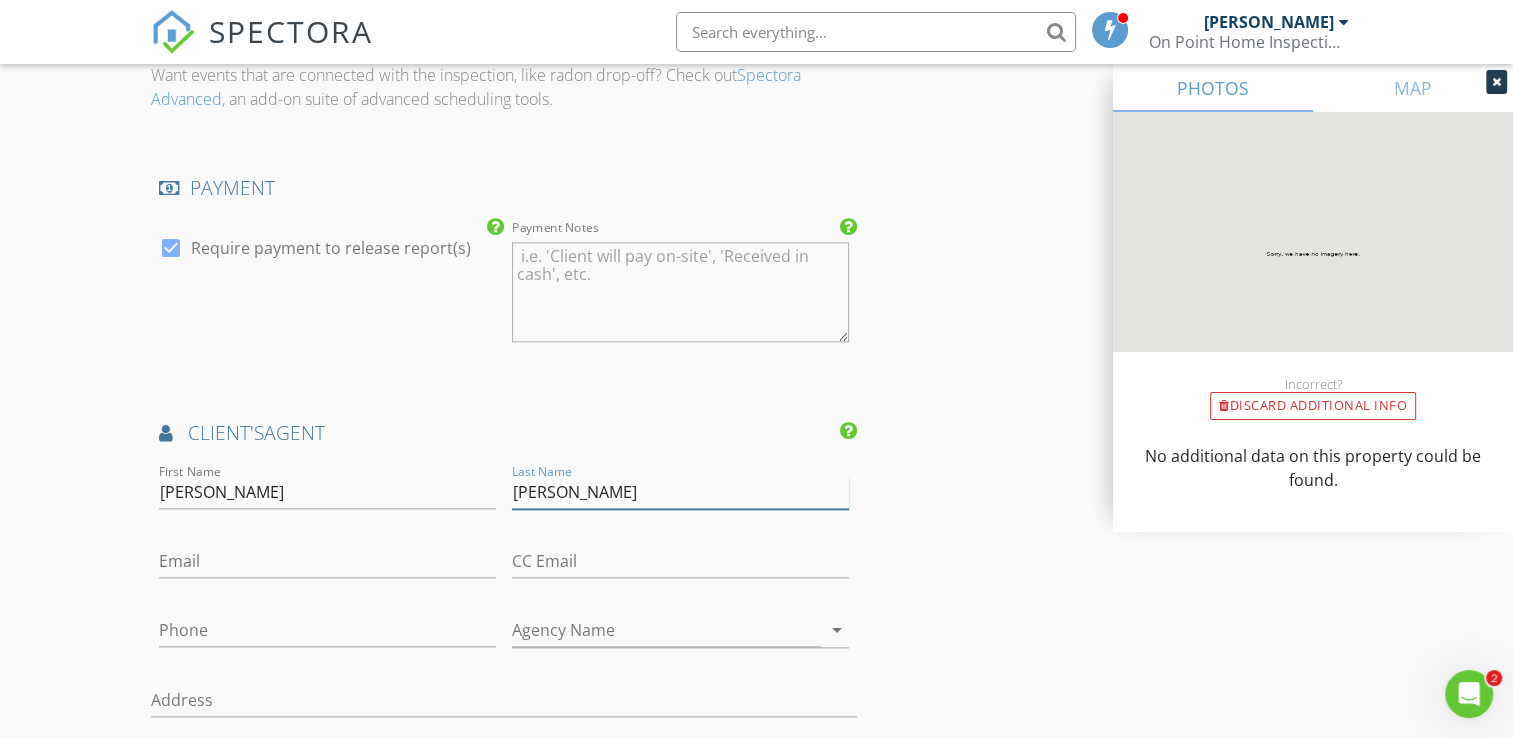 type on "Evans" 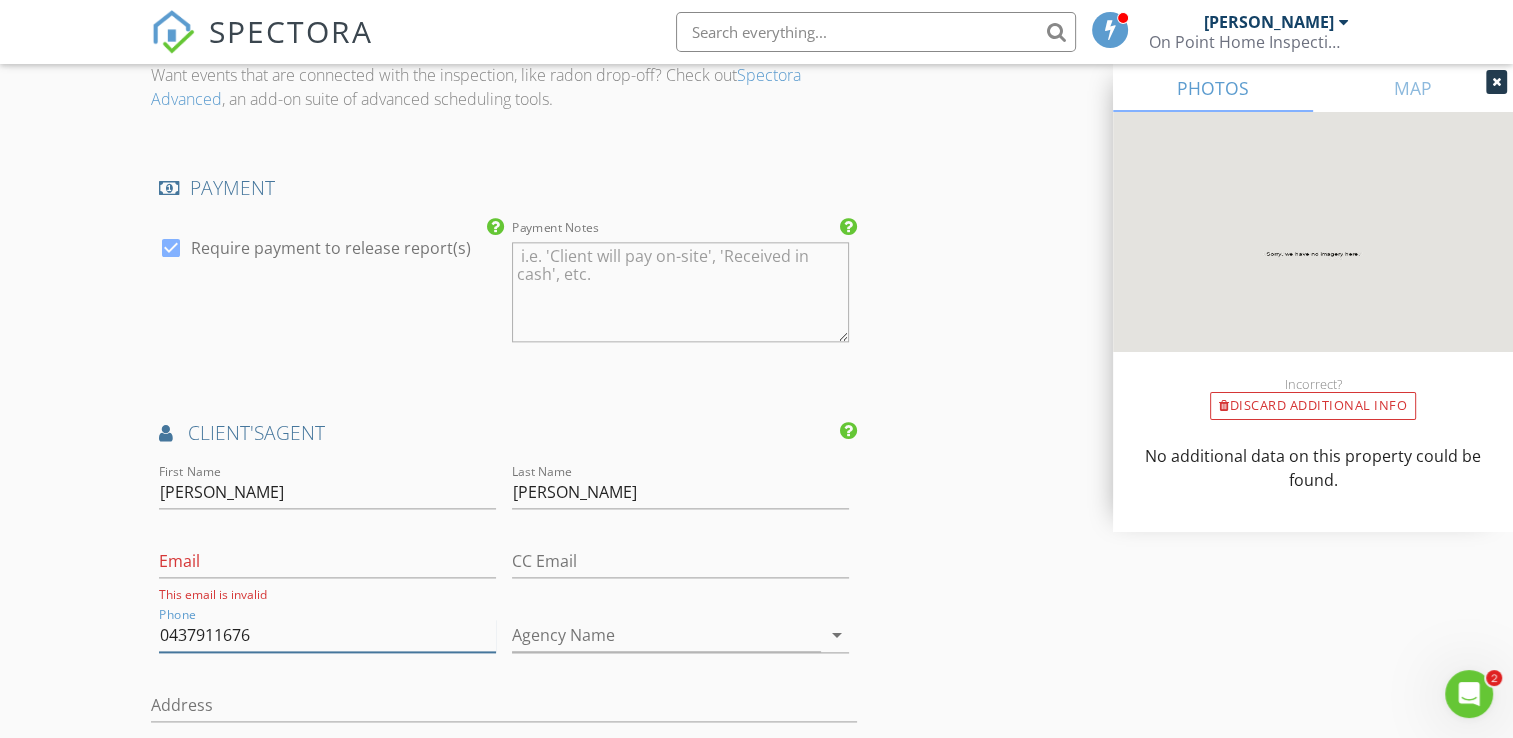 scroll, scrollTop: 2600, scrollLeft: 0, axis: vertical 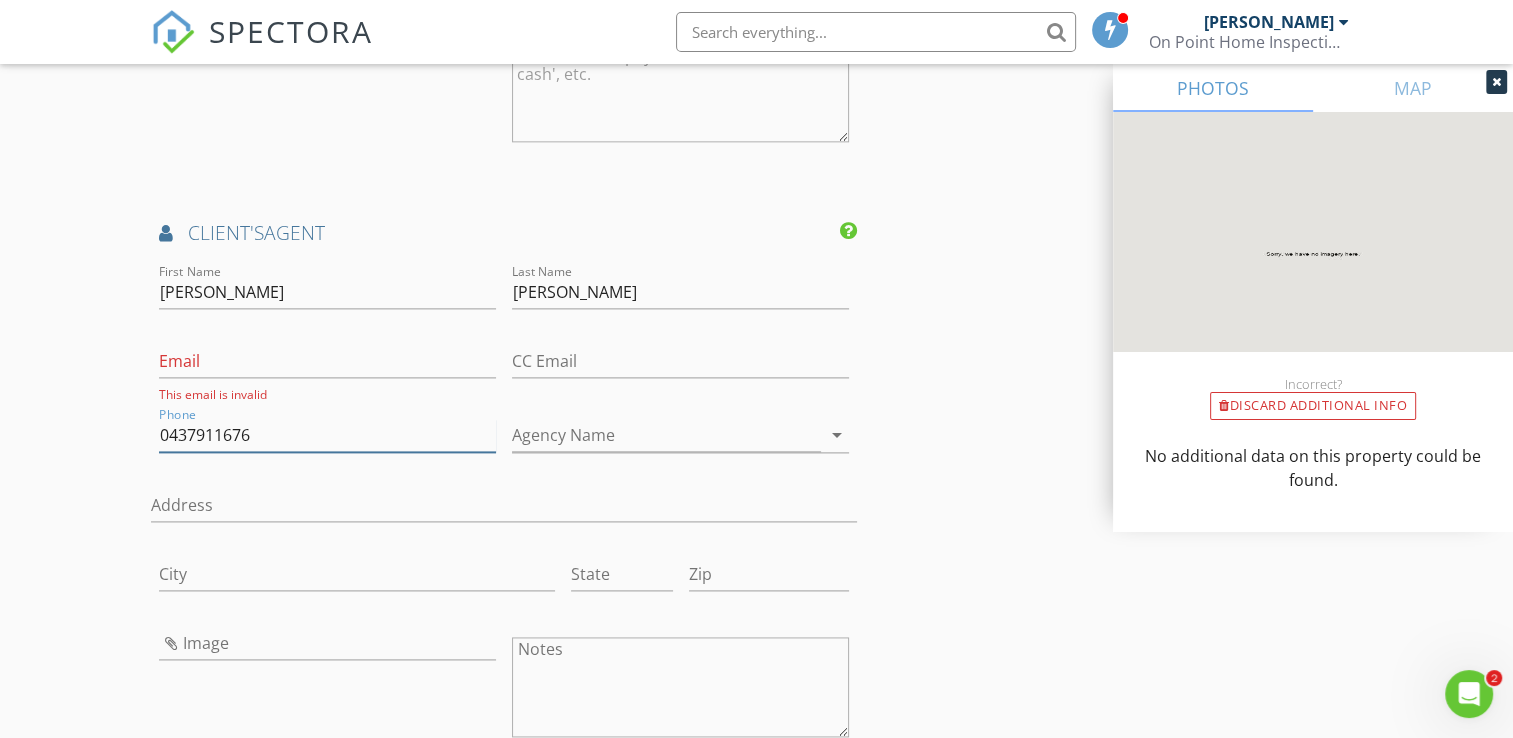type on "0437911676" 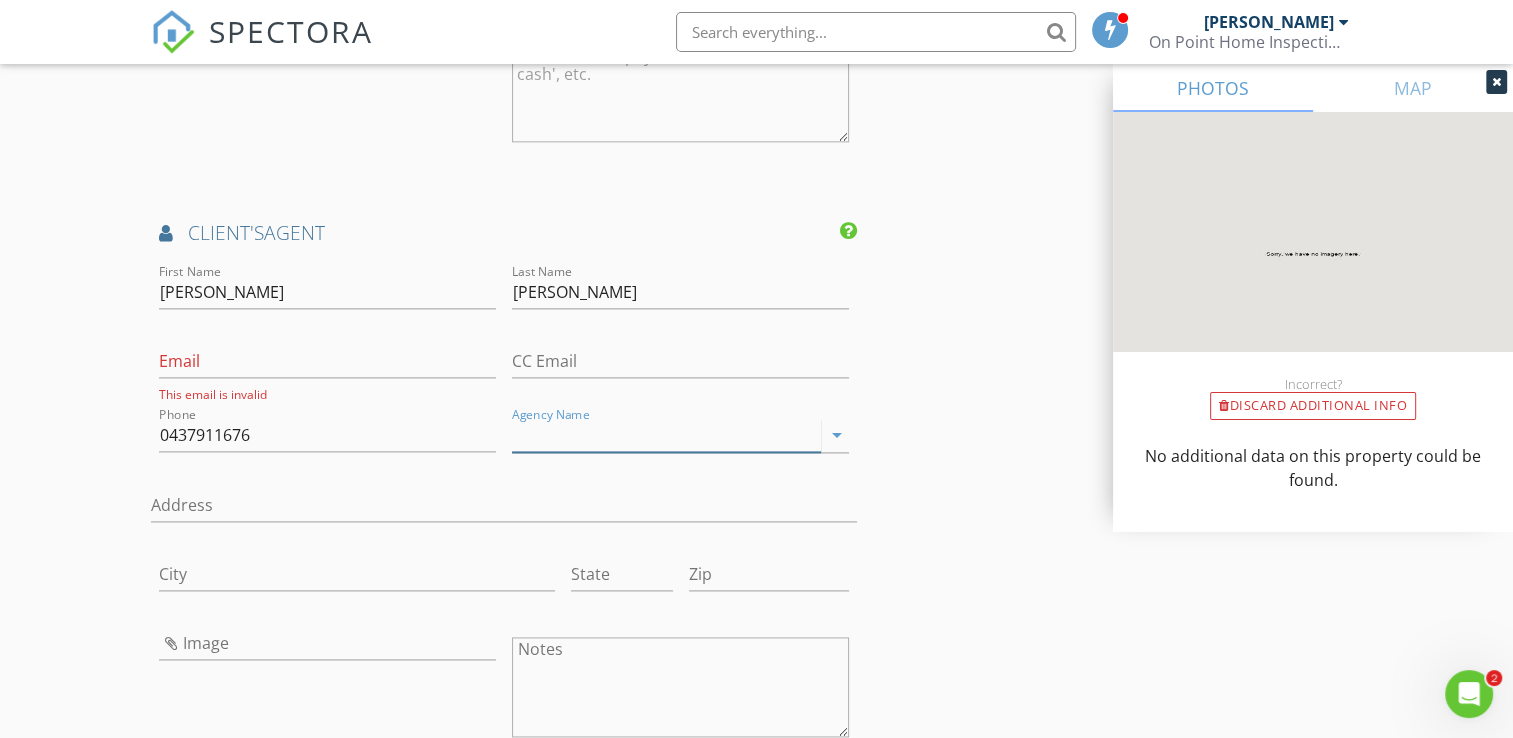 click on "Agency Name" at bounding box center (666, 435) 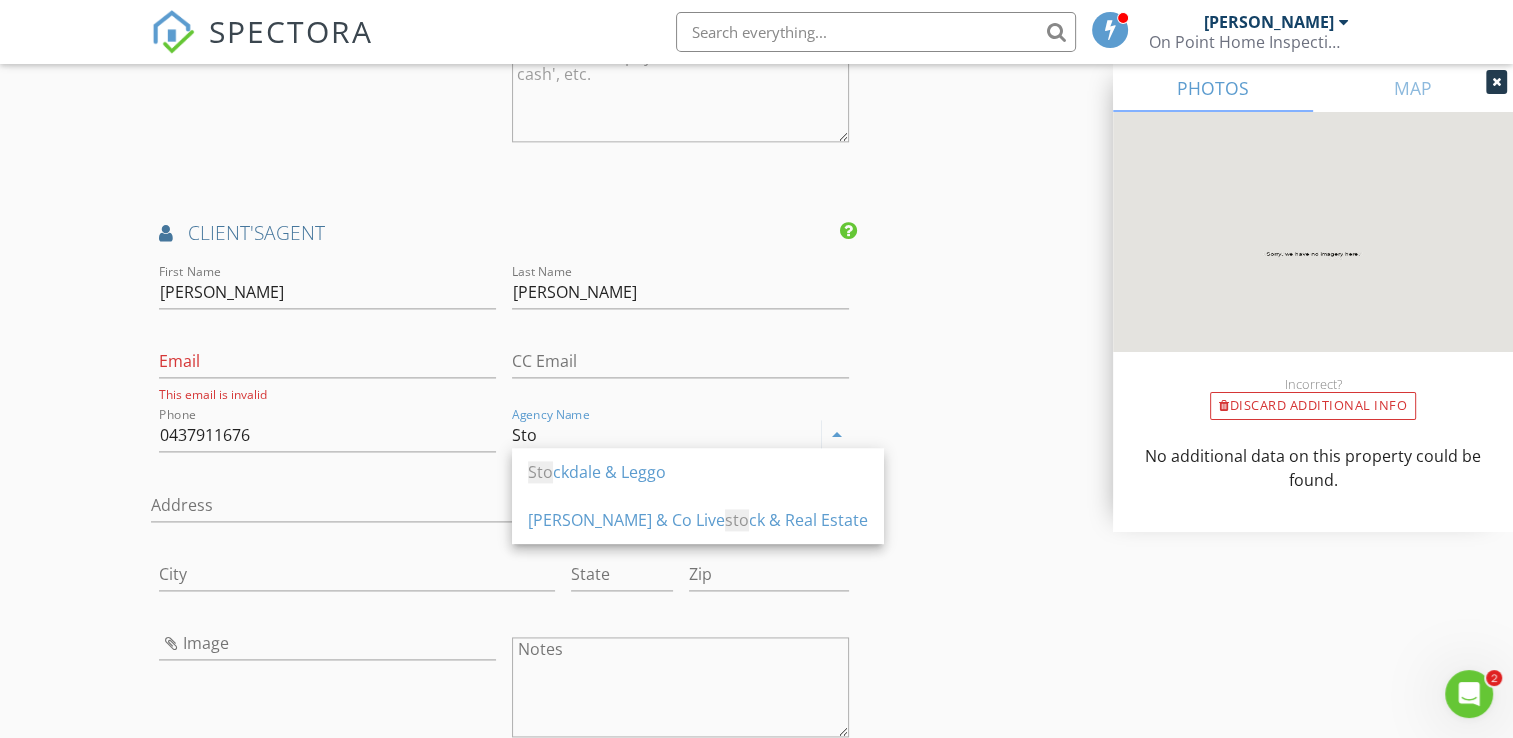drag, startPoint x: 570, startPoint y: 482, endPoint x: 536, endPoint y: 483, distance: 34.0147 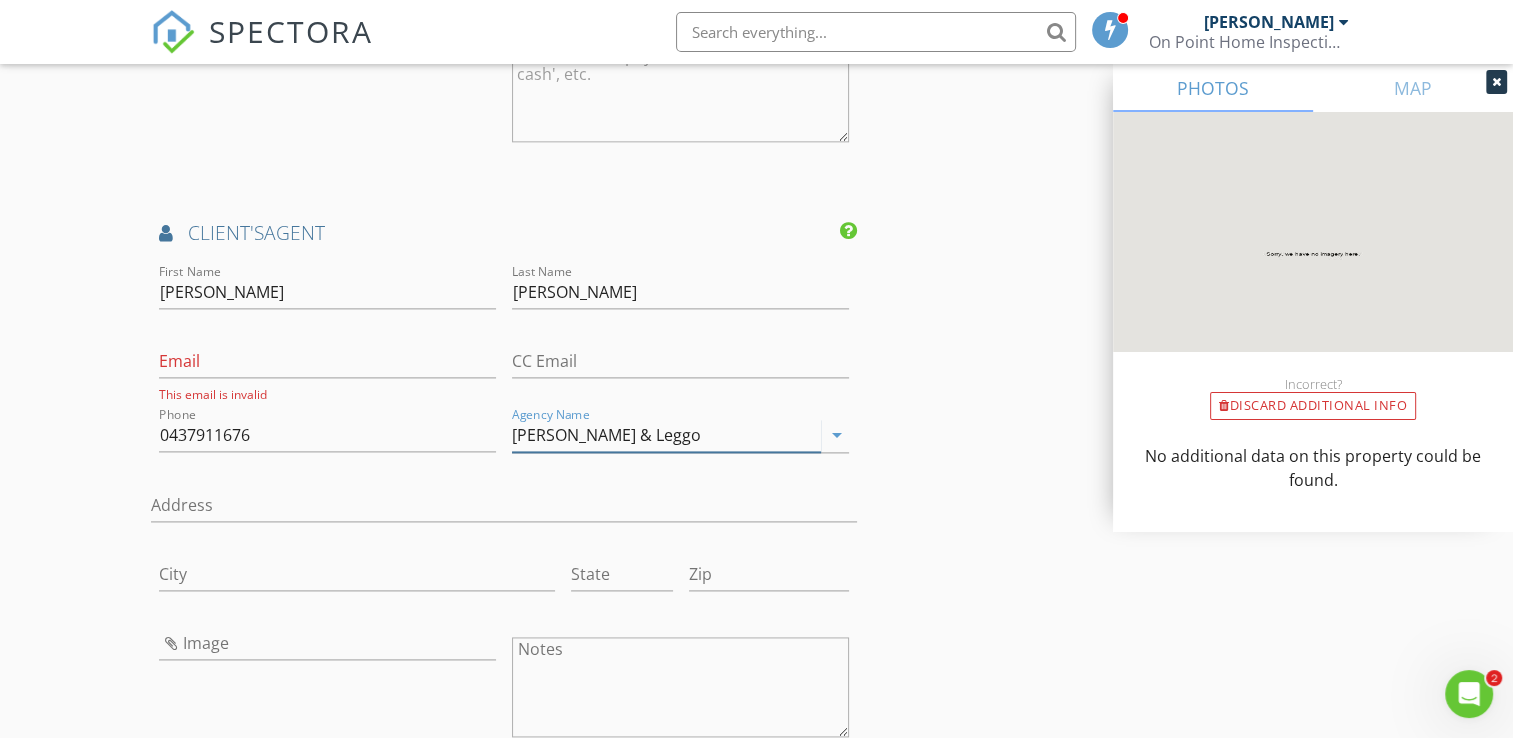 type on "Stockdale & Leggo" 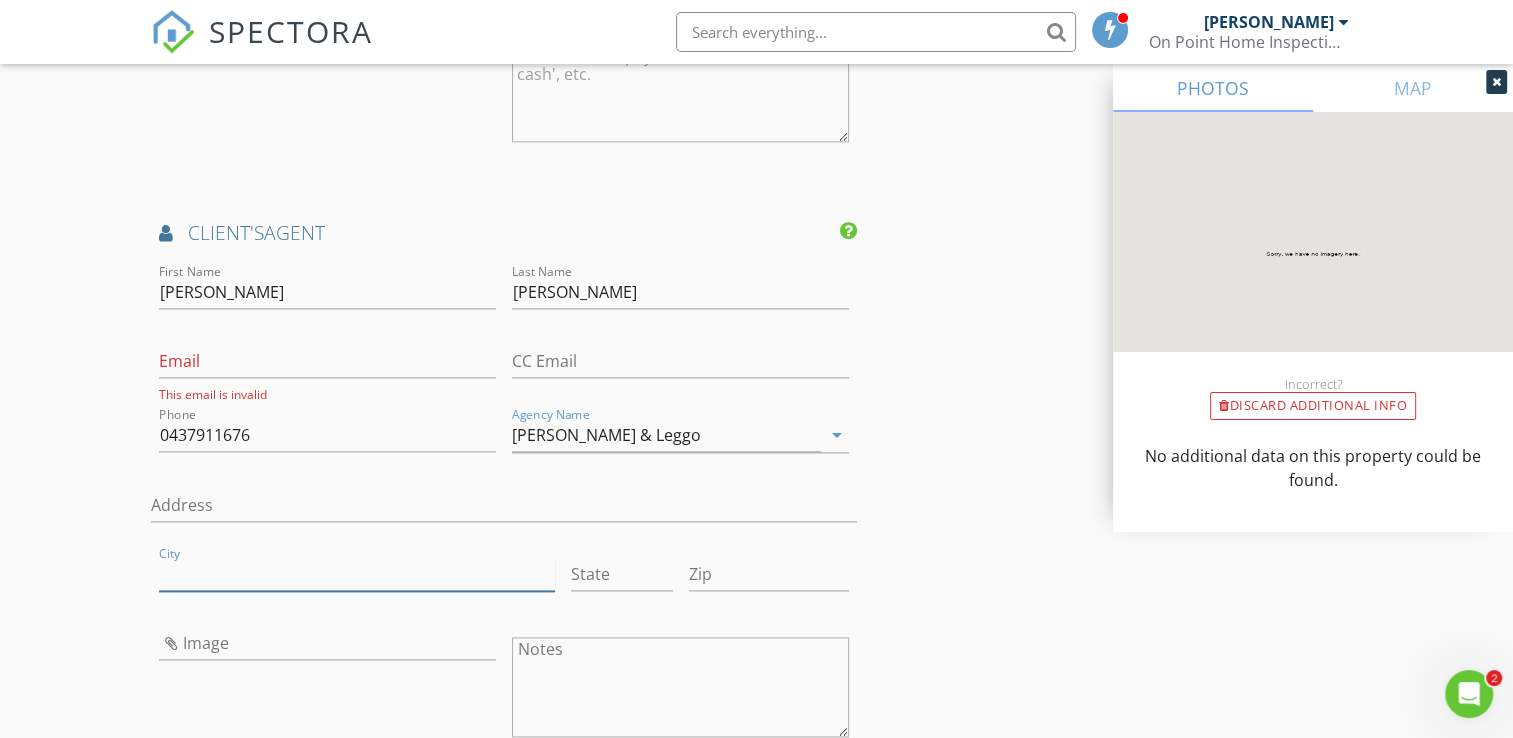 click on "City" at bounding box center (357, 574) 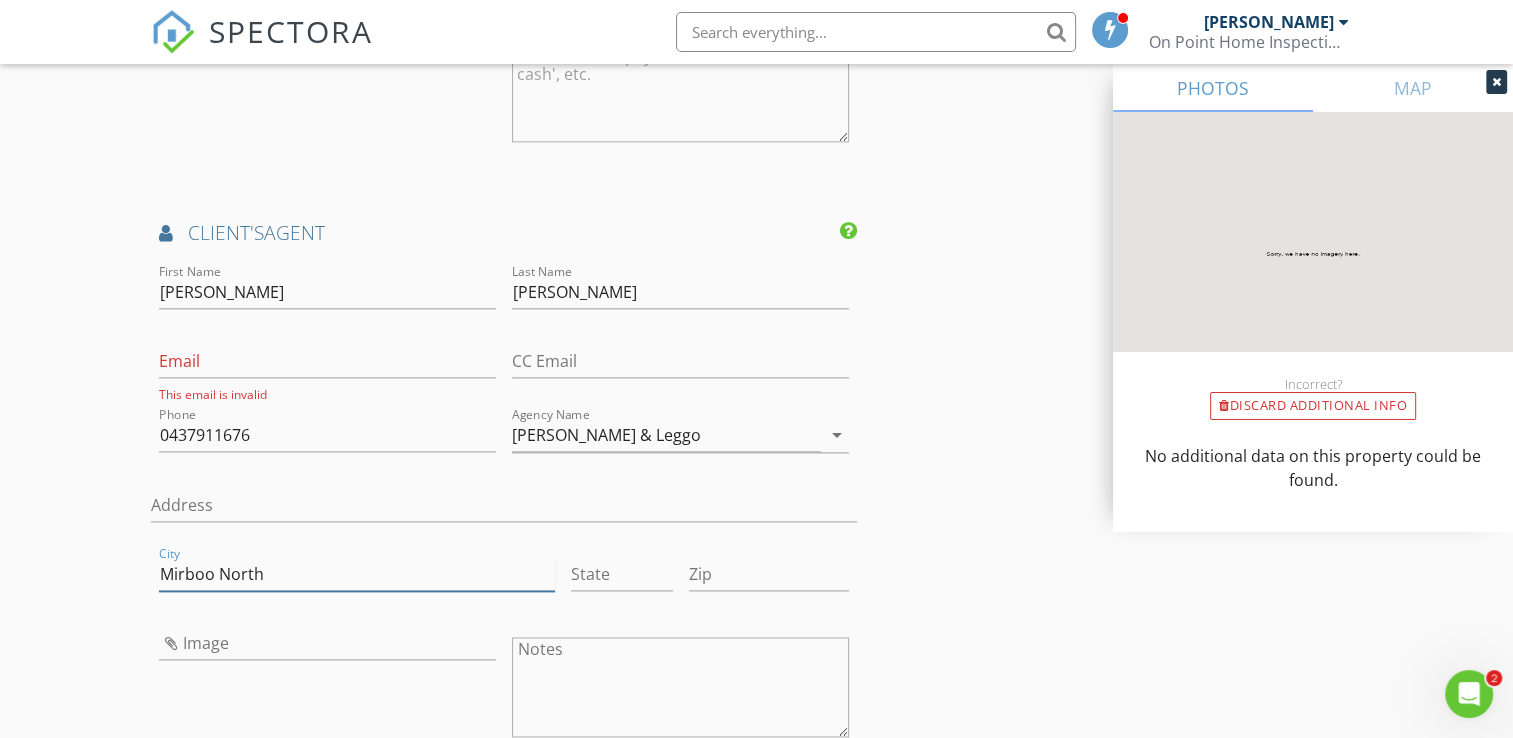 type on "Mirboo North" 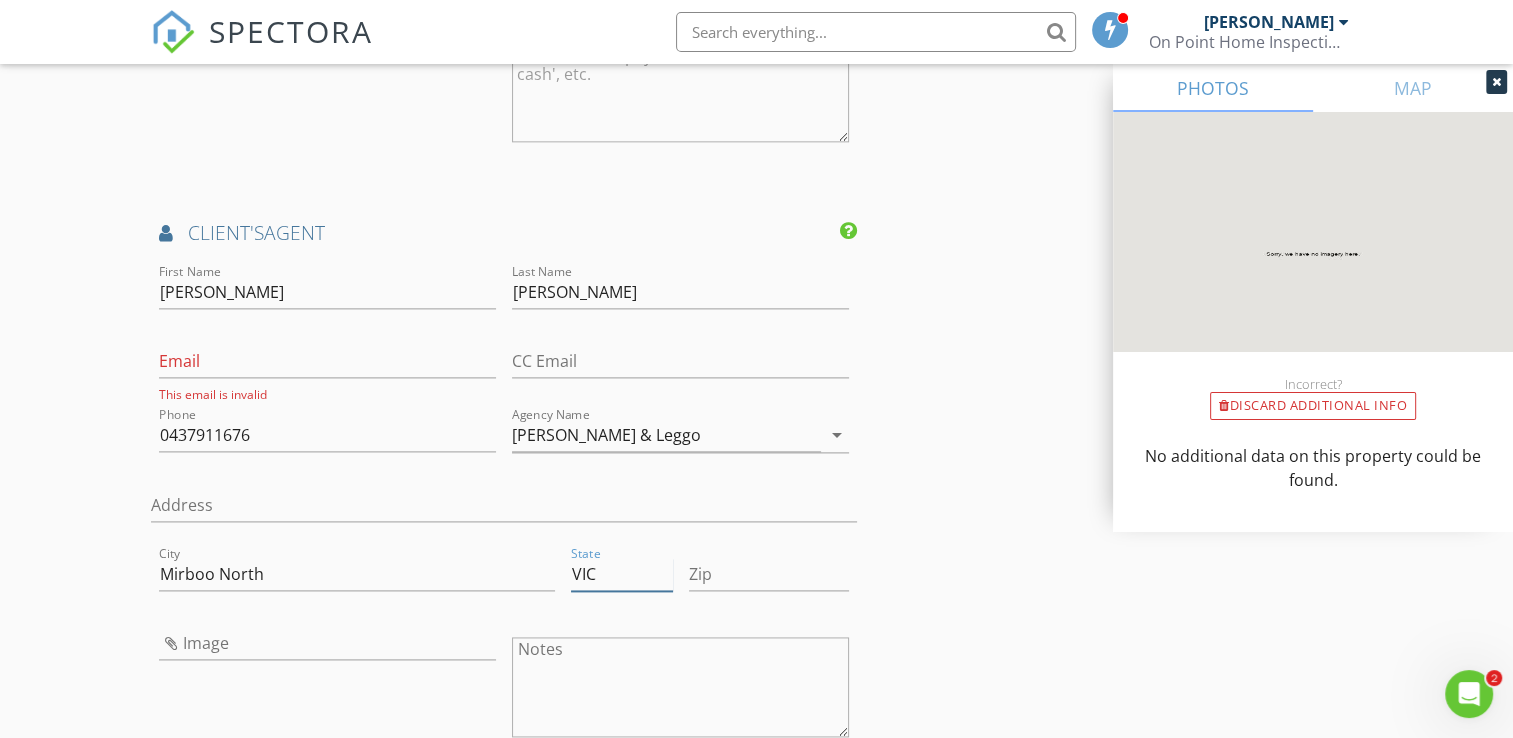 type on "VIC" 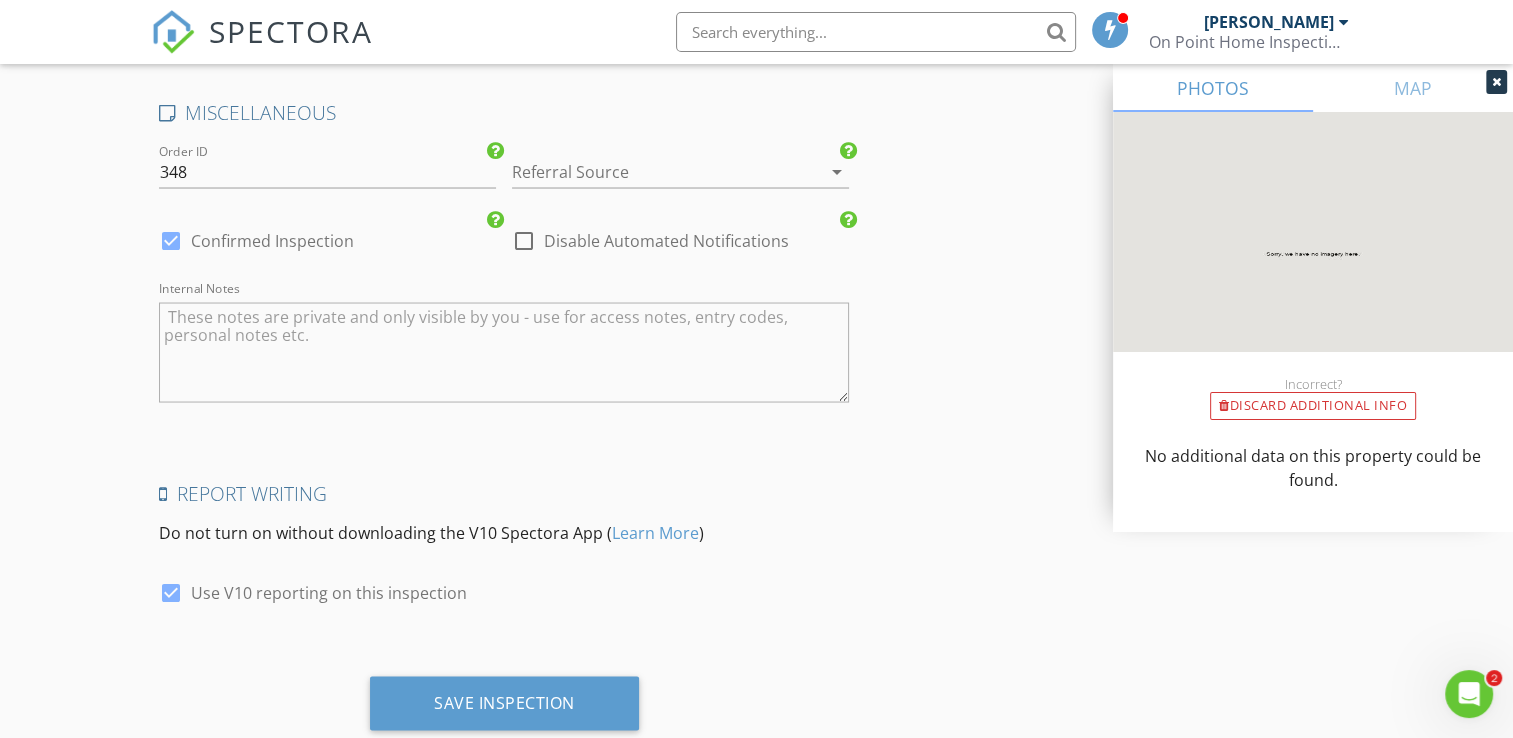 scroll, scrollTop: 3730, scrollLeft: 0, axis: vertical 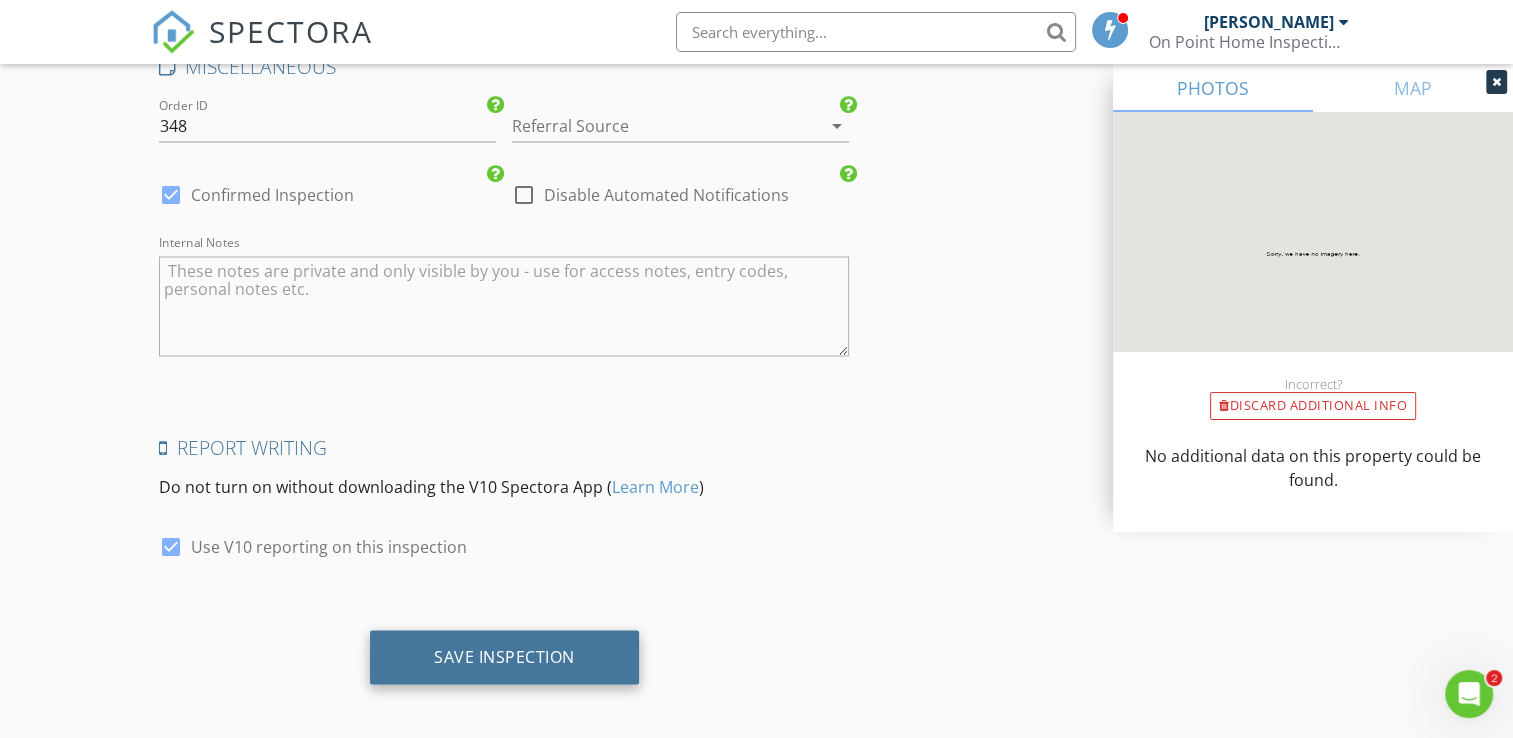 type on "3871" 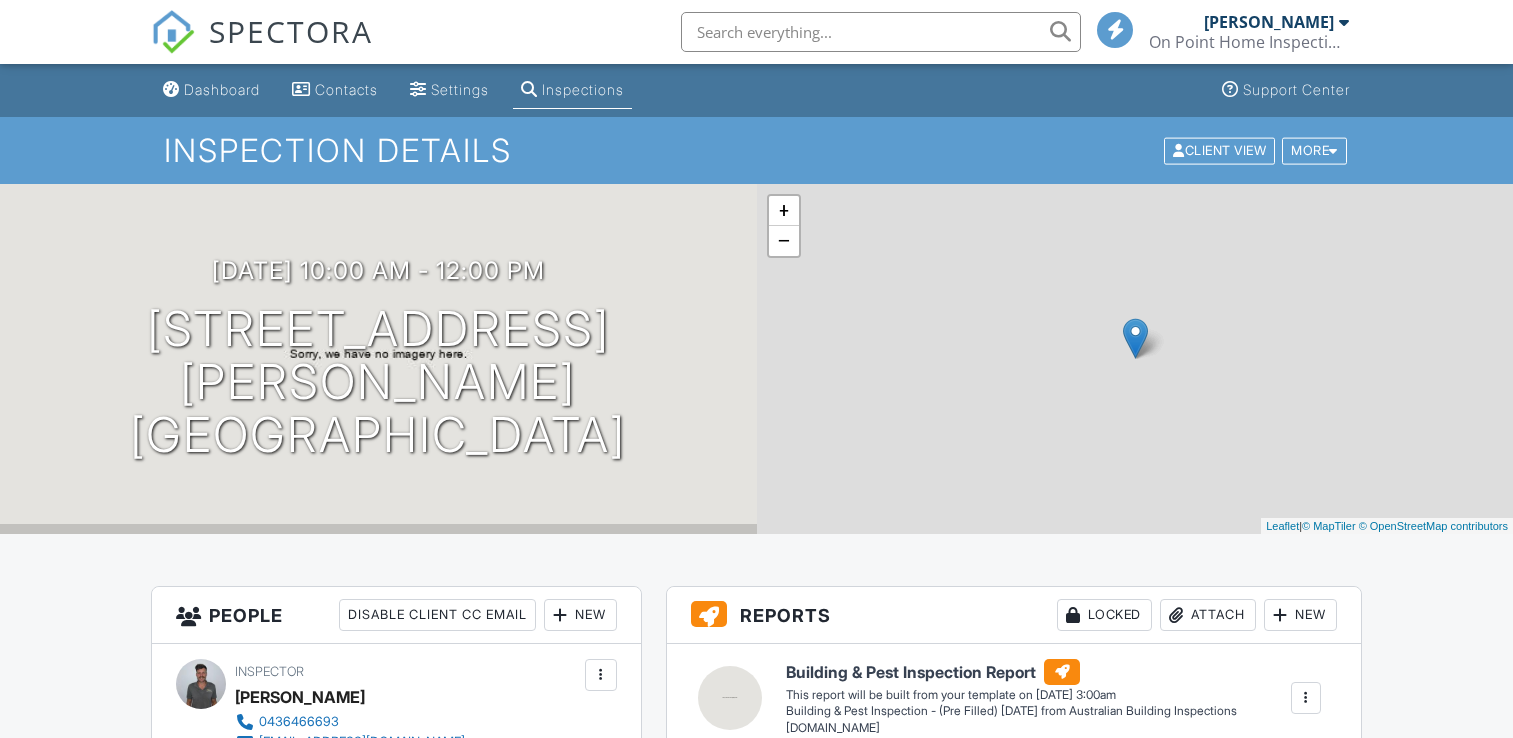 scroll, scrollTop: 0, scrollLeft: 0, axis: both 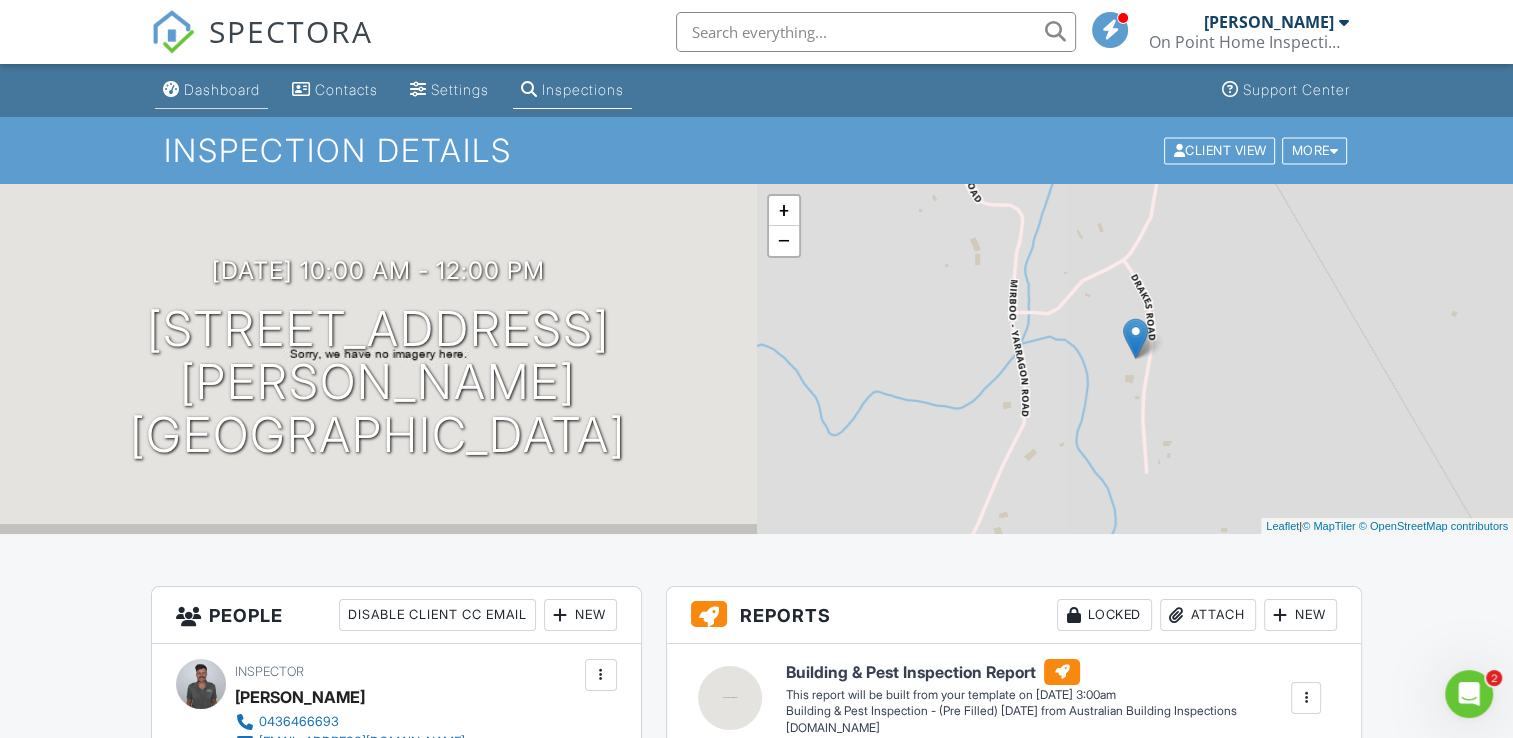 click on "Dashboard" at bounding box center (222, 89) 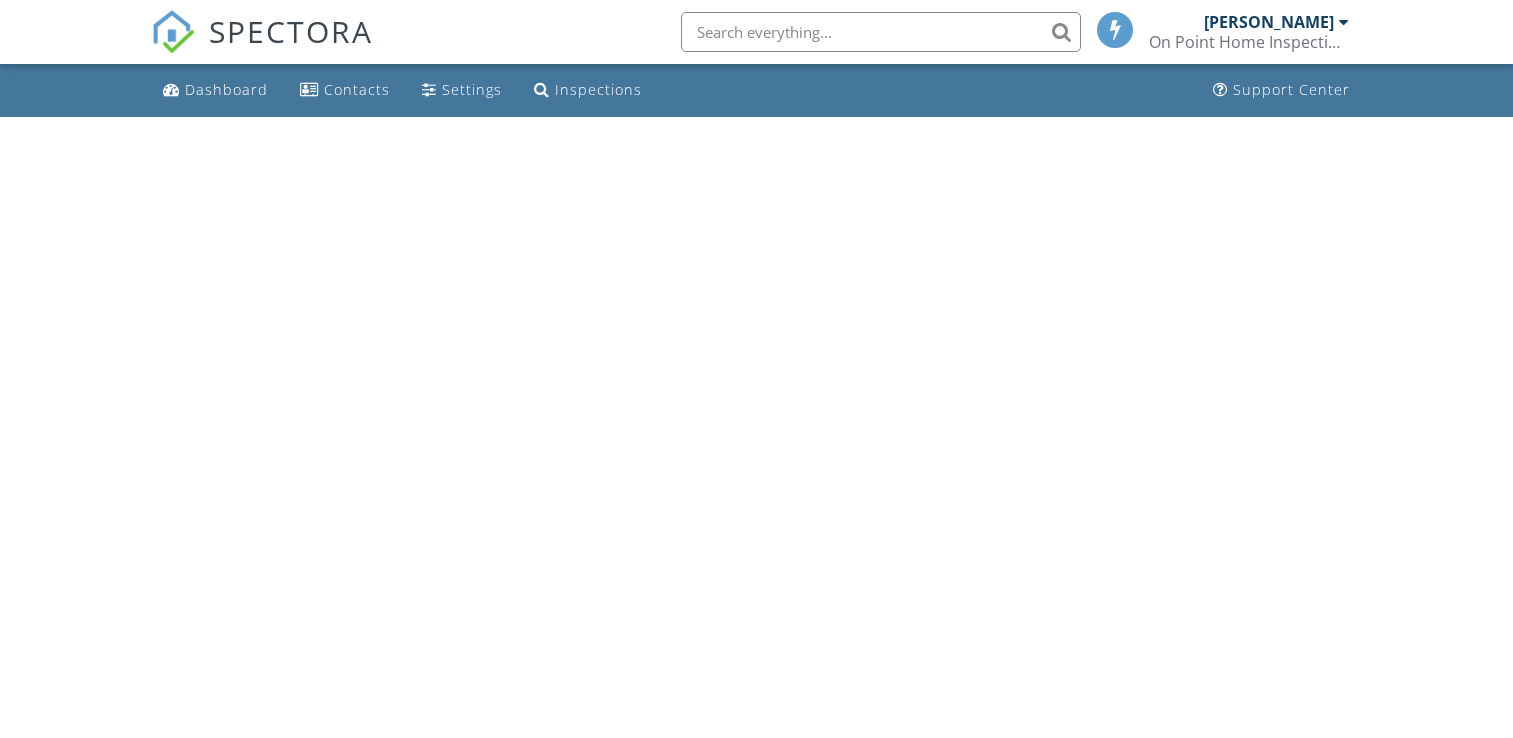 scroll, scrollTop: 0, scrollLeft: 0, axis: both 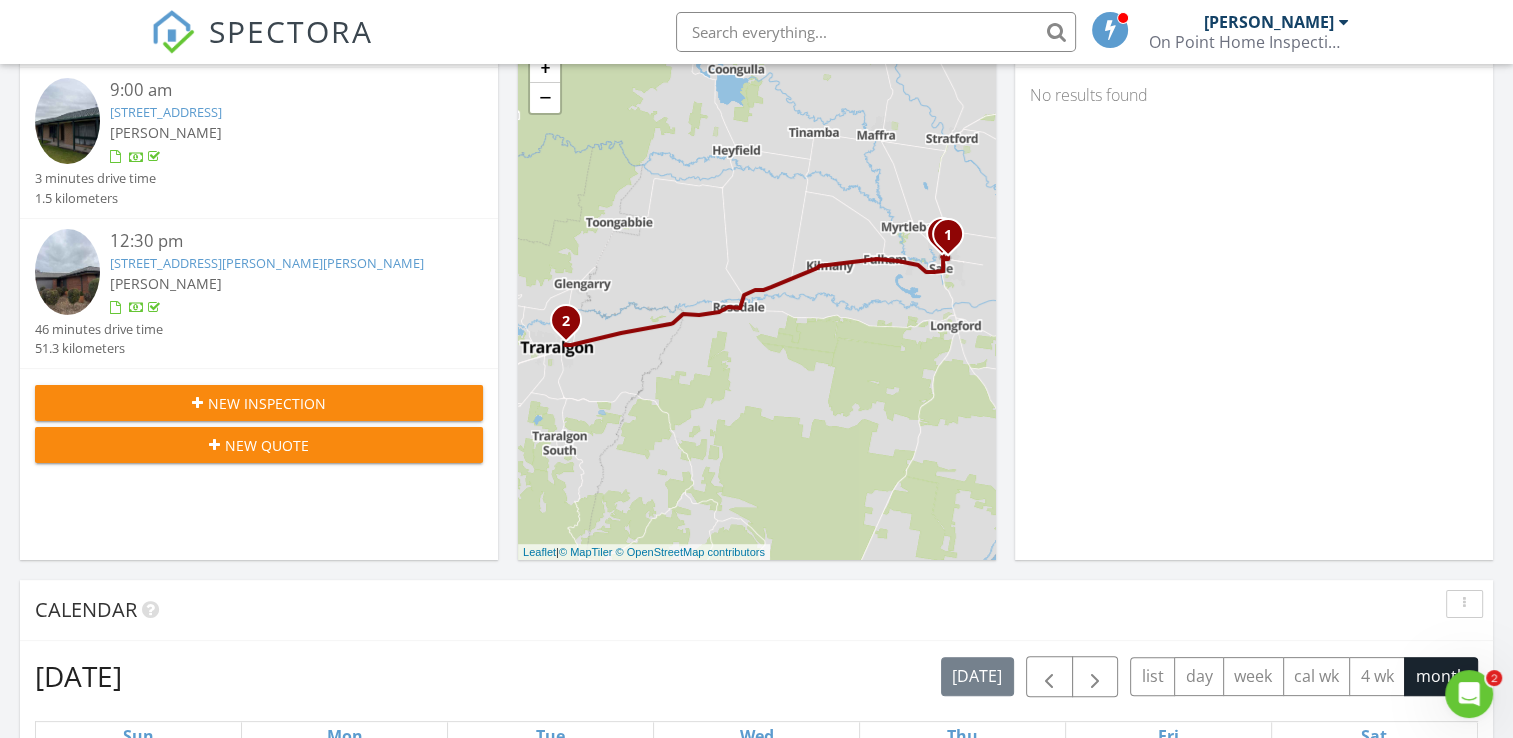 click on "New Inspection" at bounding box center (259, 403) 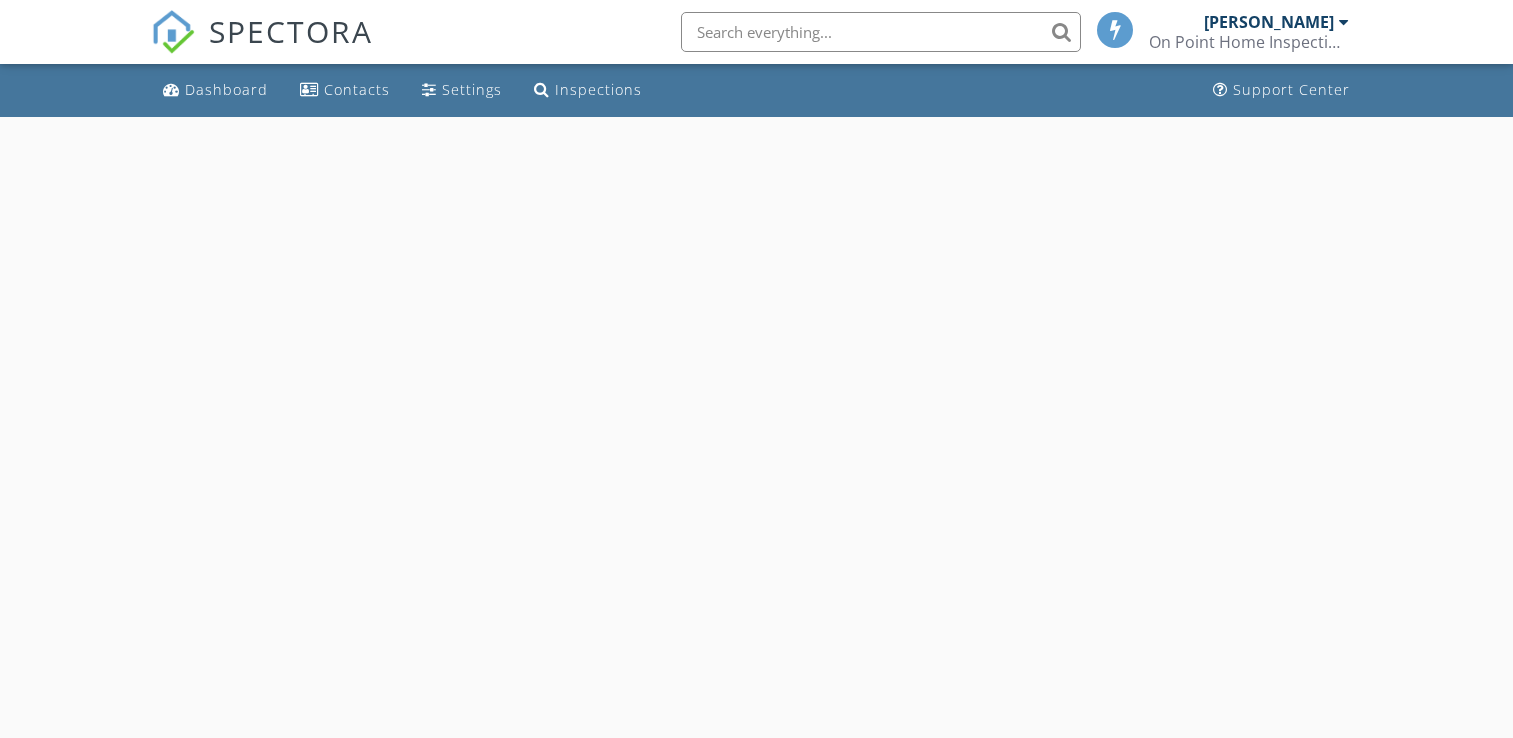 scroll, scrollTop: 0, scrollLeft: 0, axis: both 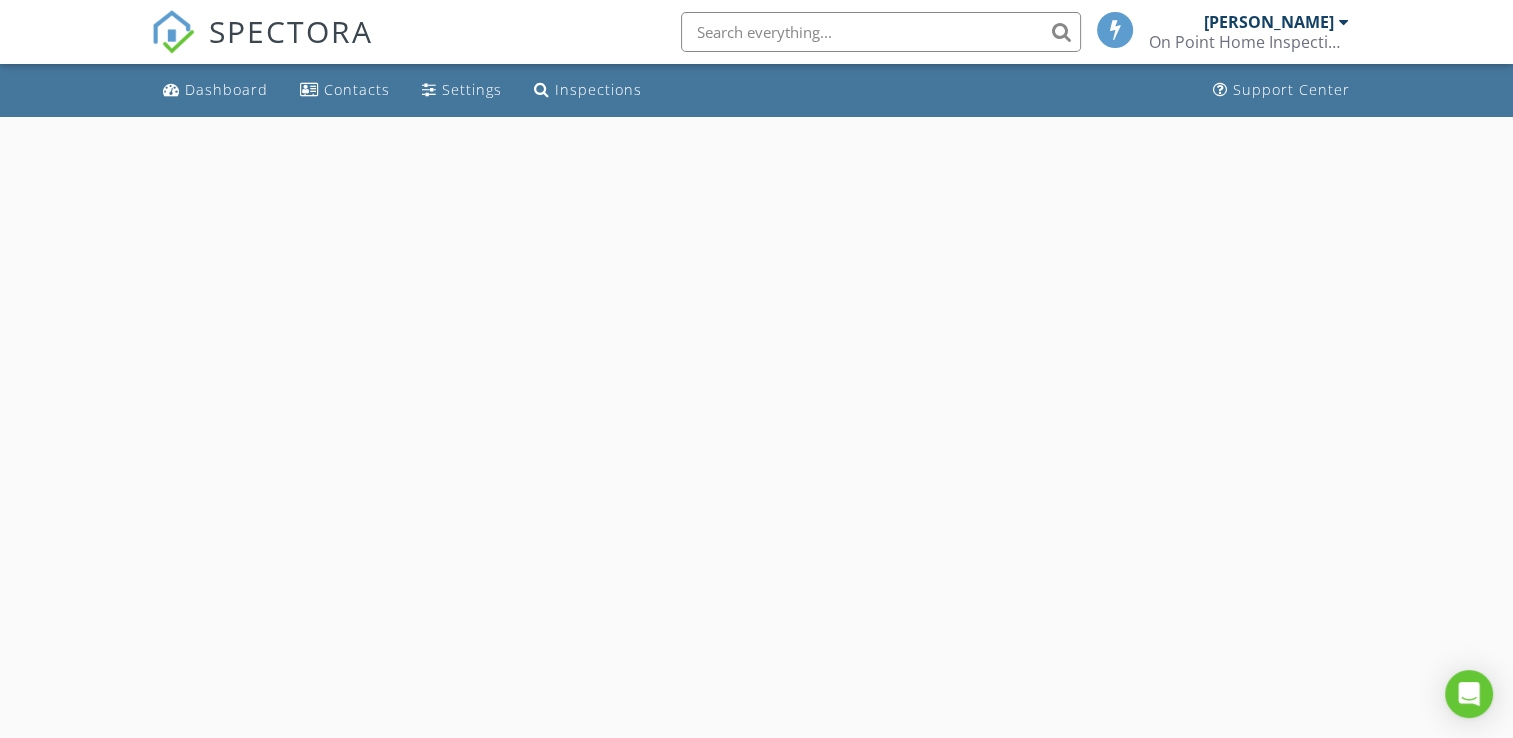 select on "6" 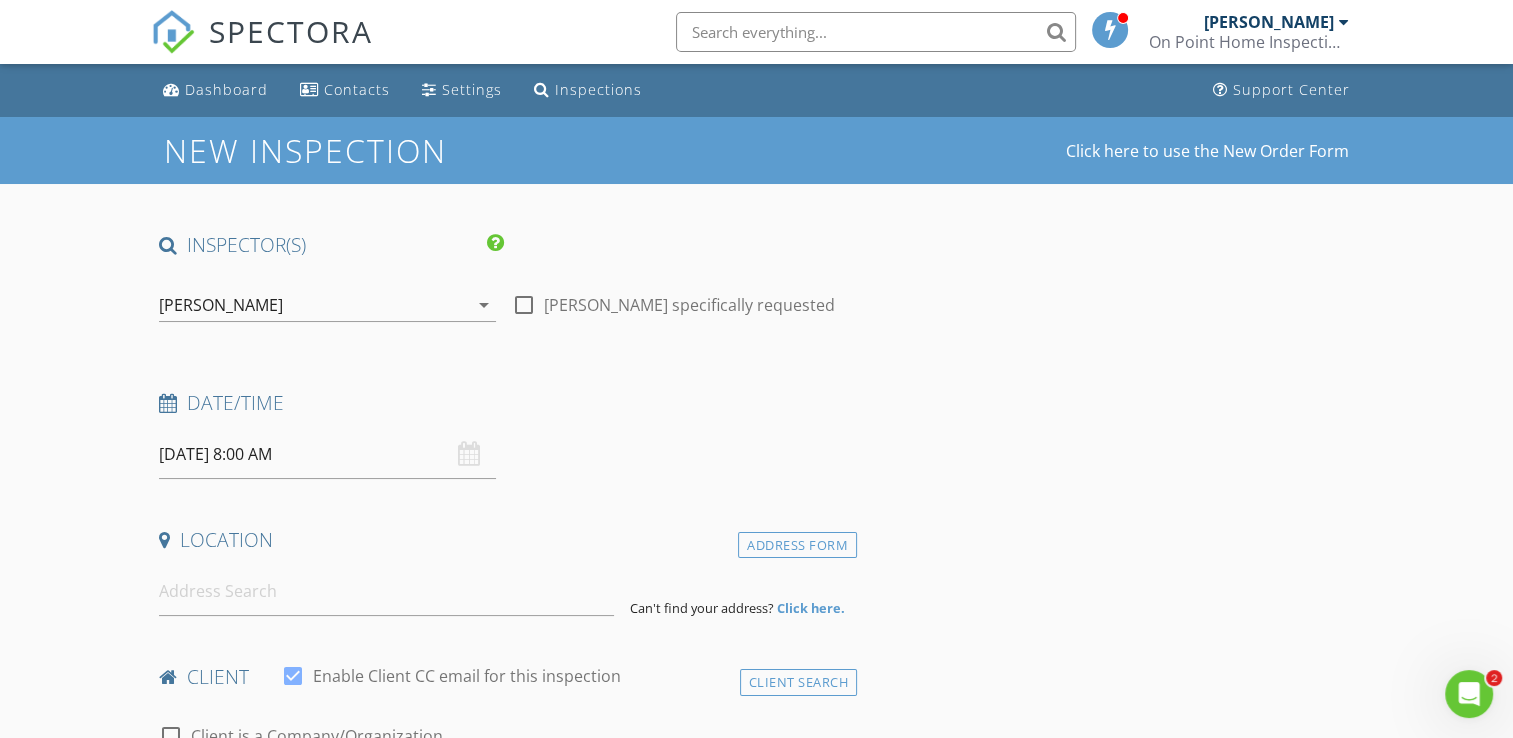 scroll, scrollTop: 0, scrollLeft: 0, axis: both 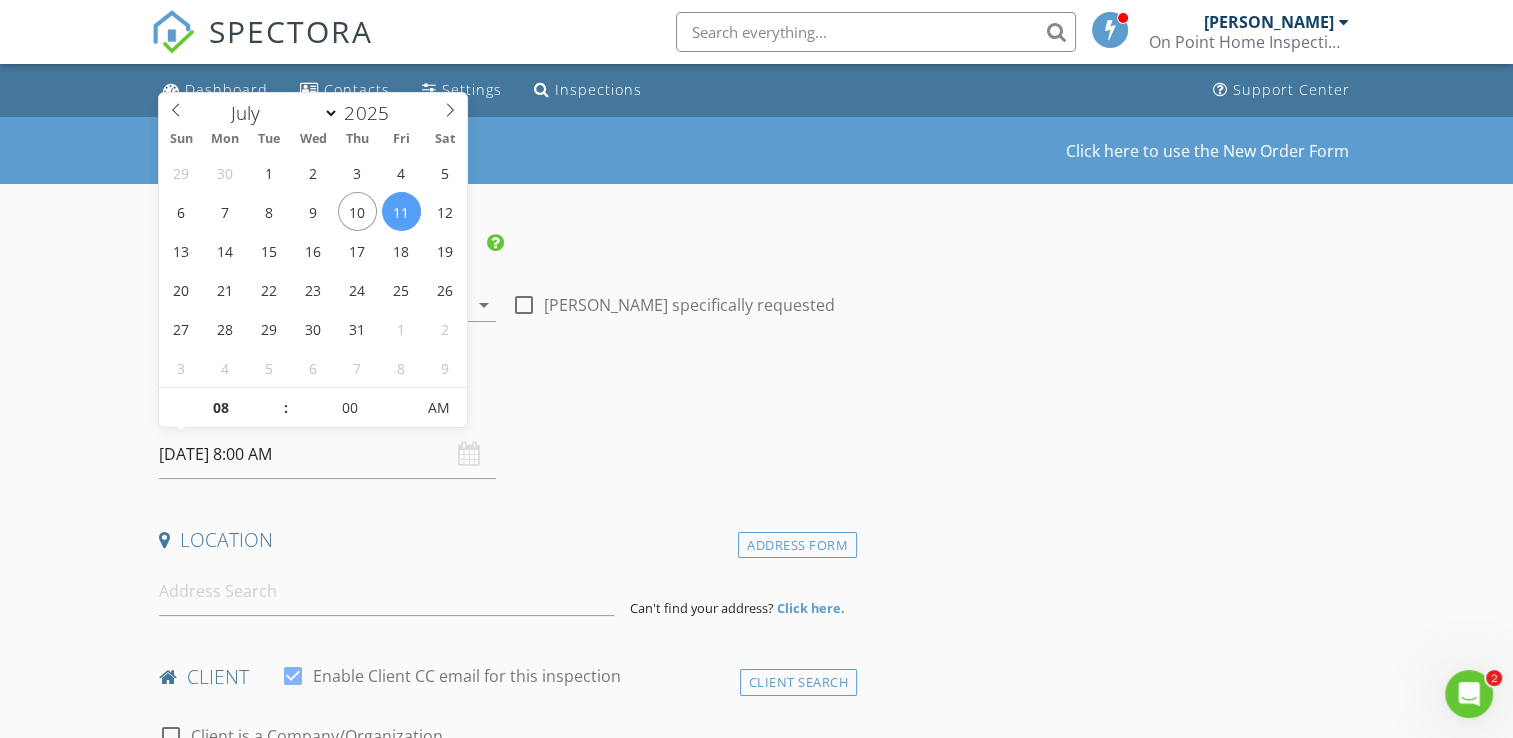 click on "[DATE] 8:00 AM" at bounding box center (327, 454) 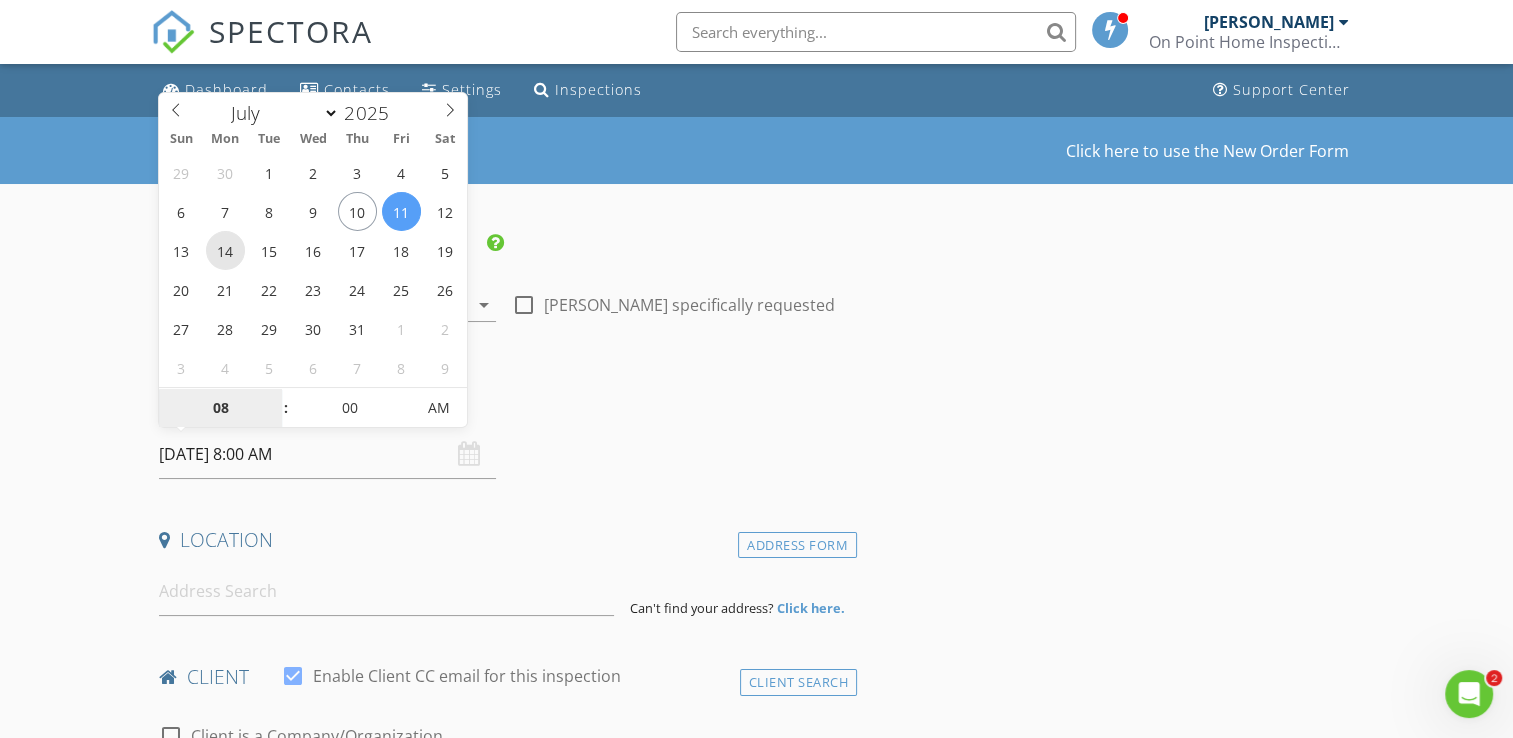 type on "[DATE] 8:00 AM" 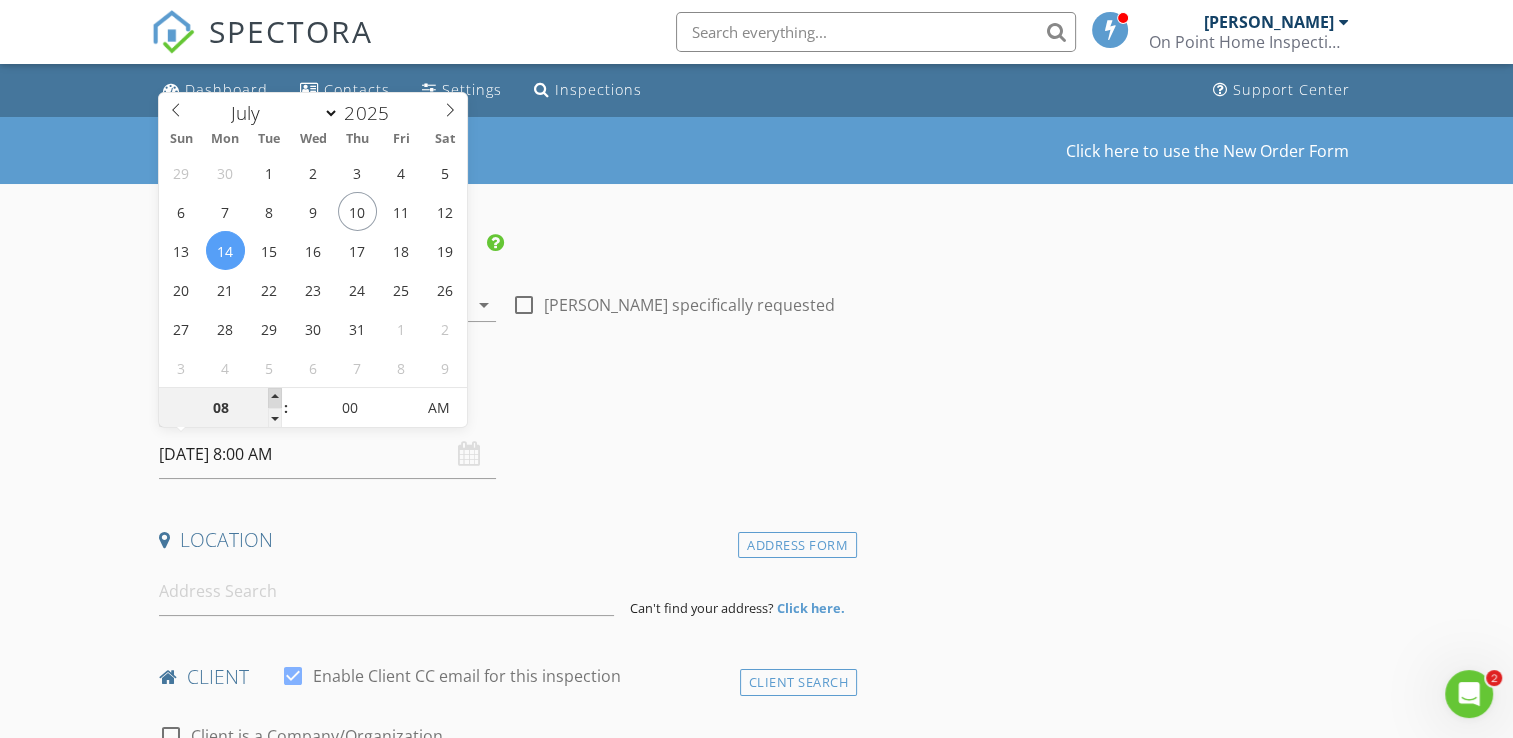 type on "09" 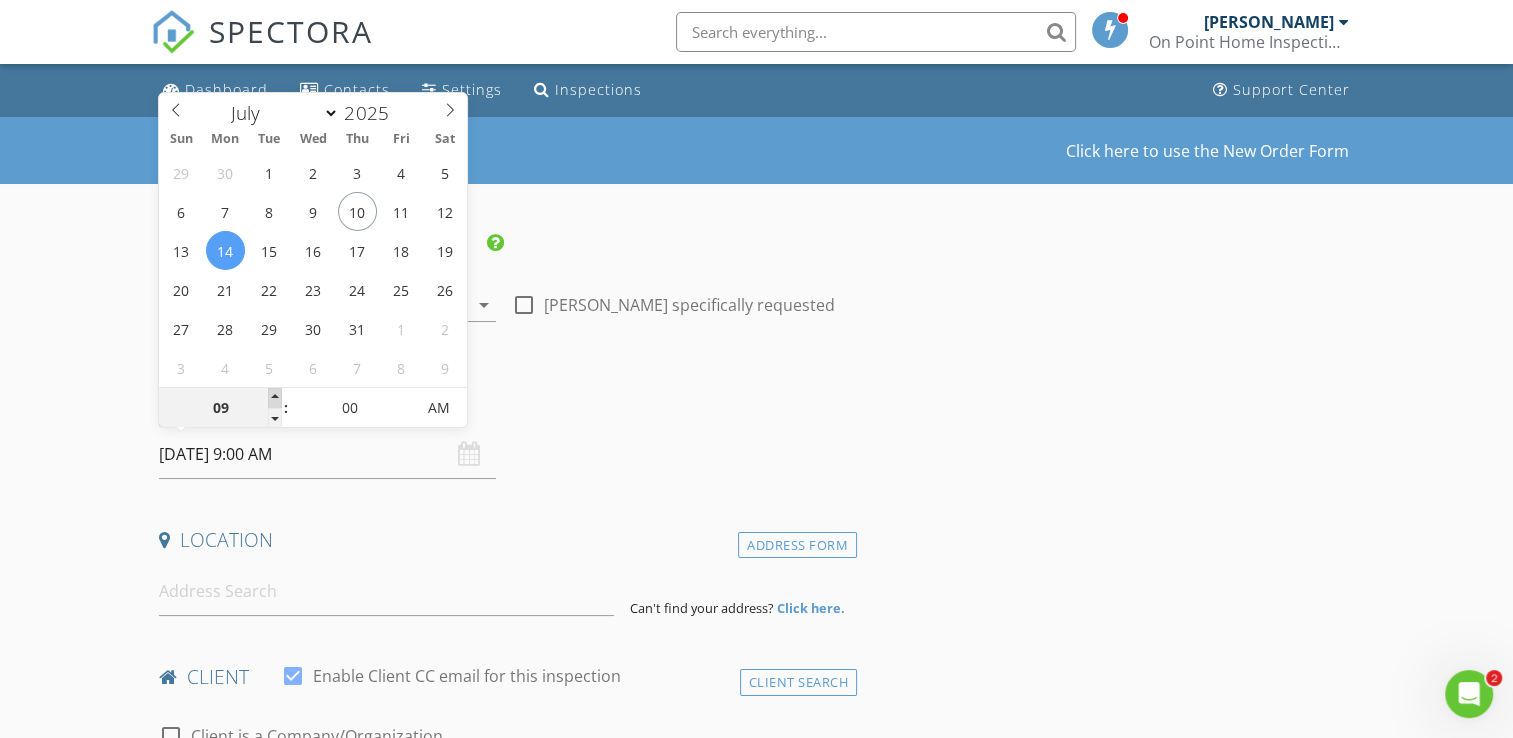 click at bounding box center [275, 398] 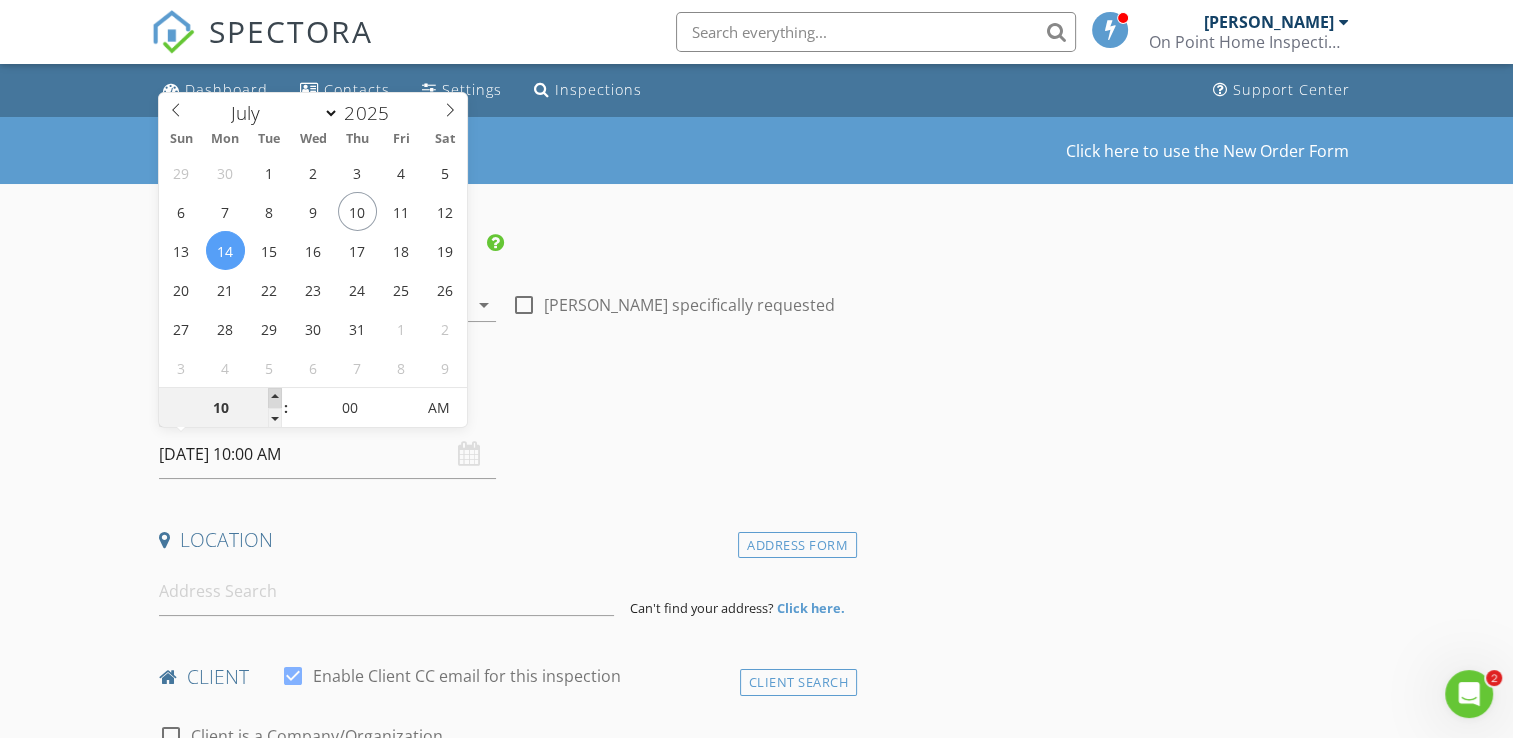 click at bounding box center (275, 398) 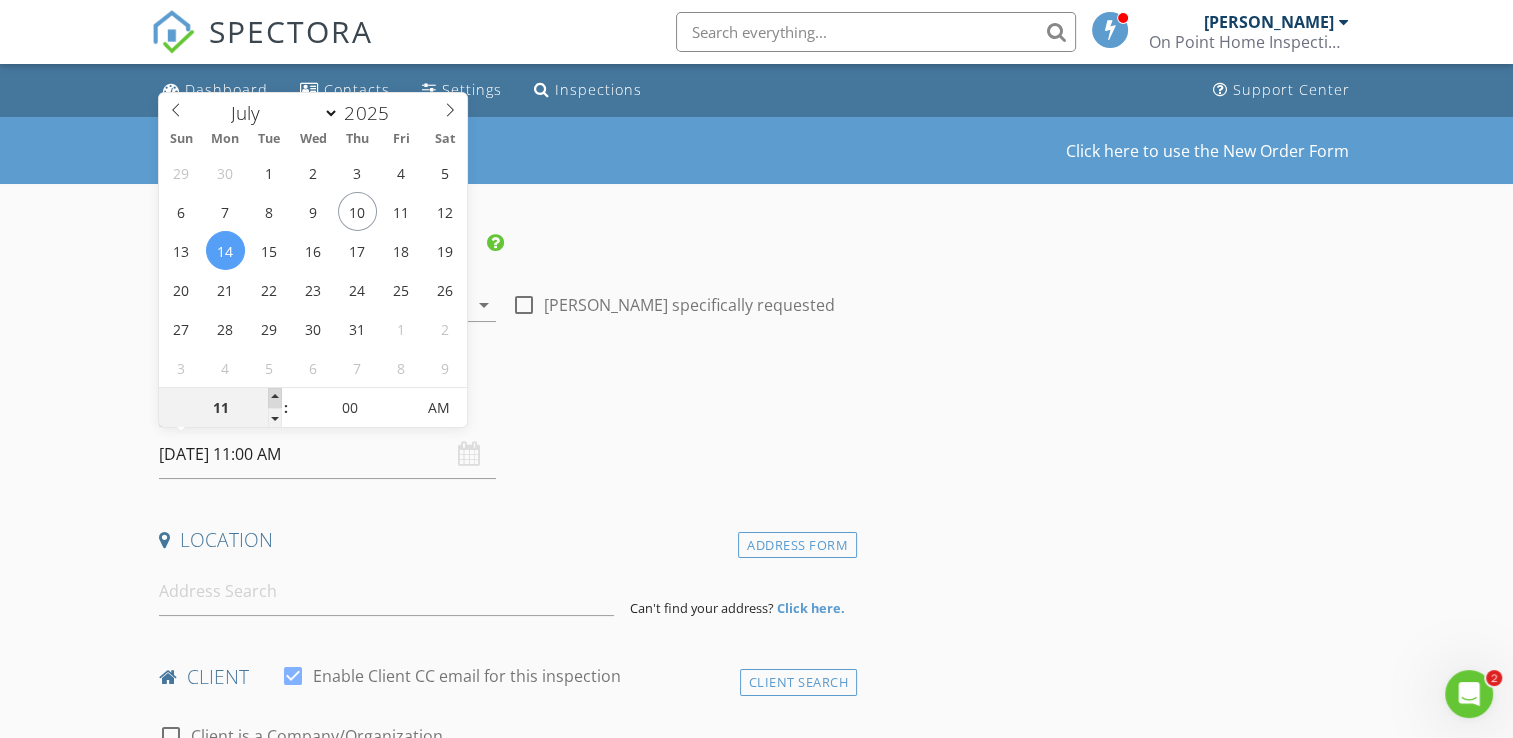 click at bounding box center [275, 398] 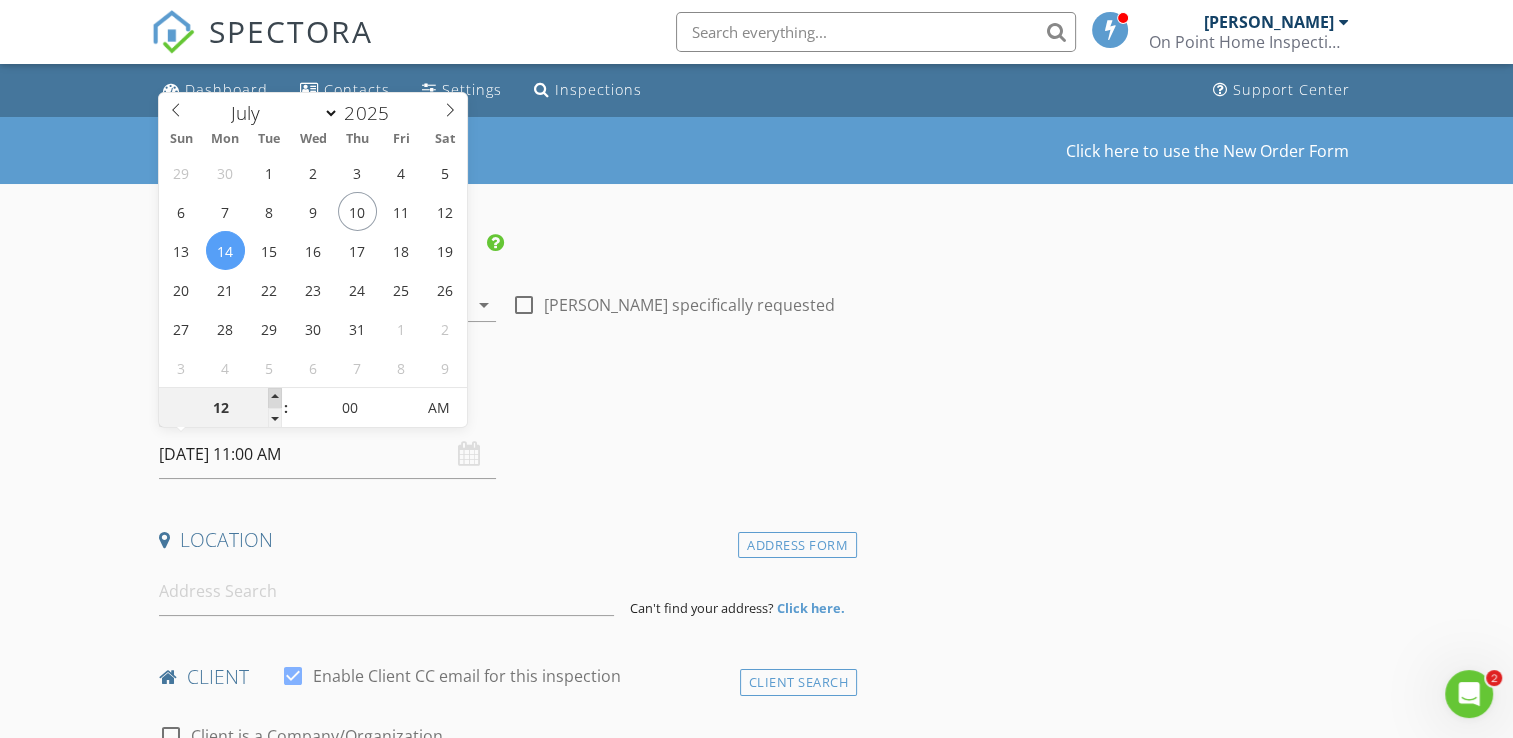 type on "[DATE] 12:00 PM" 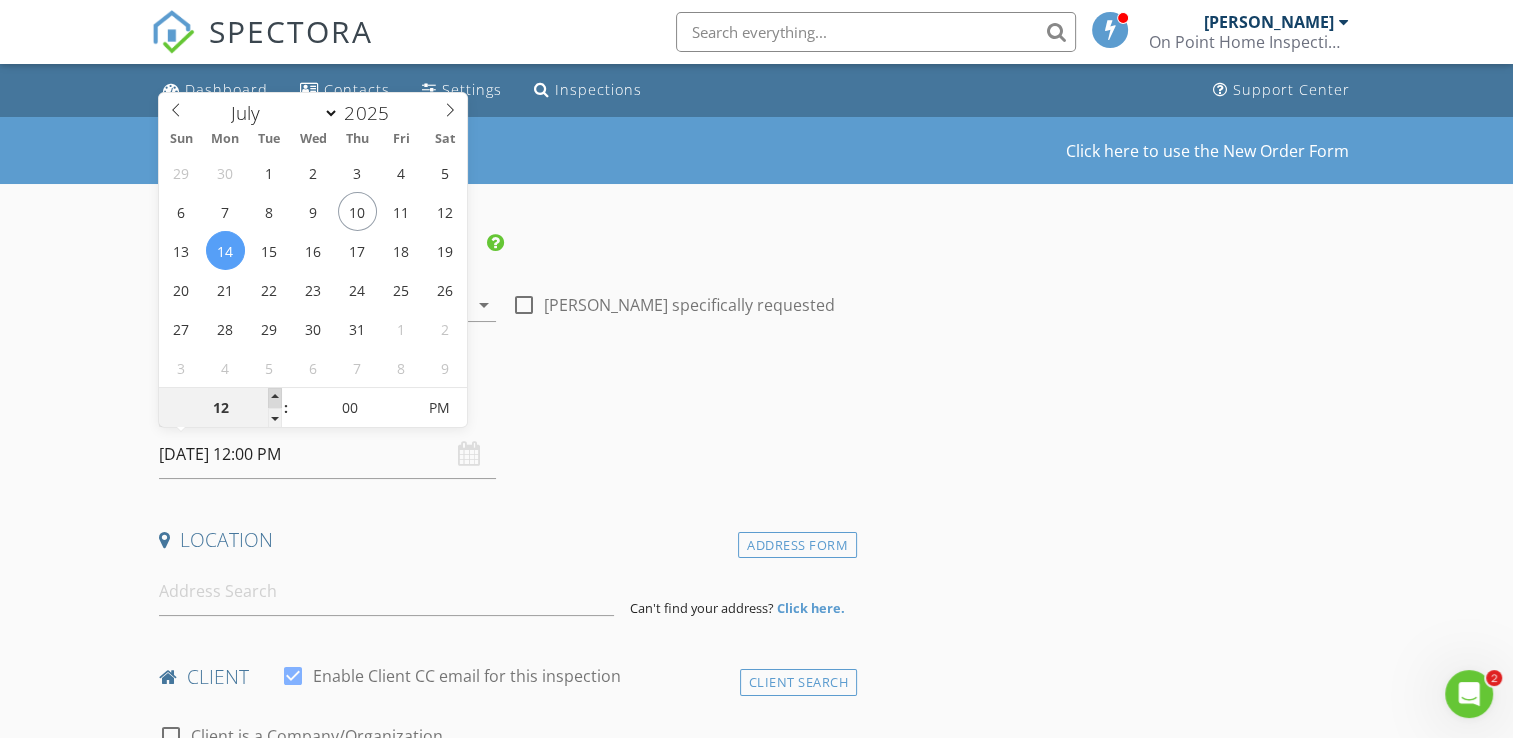 click at bounding box center [275, 398] 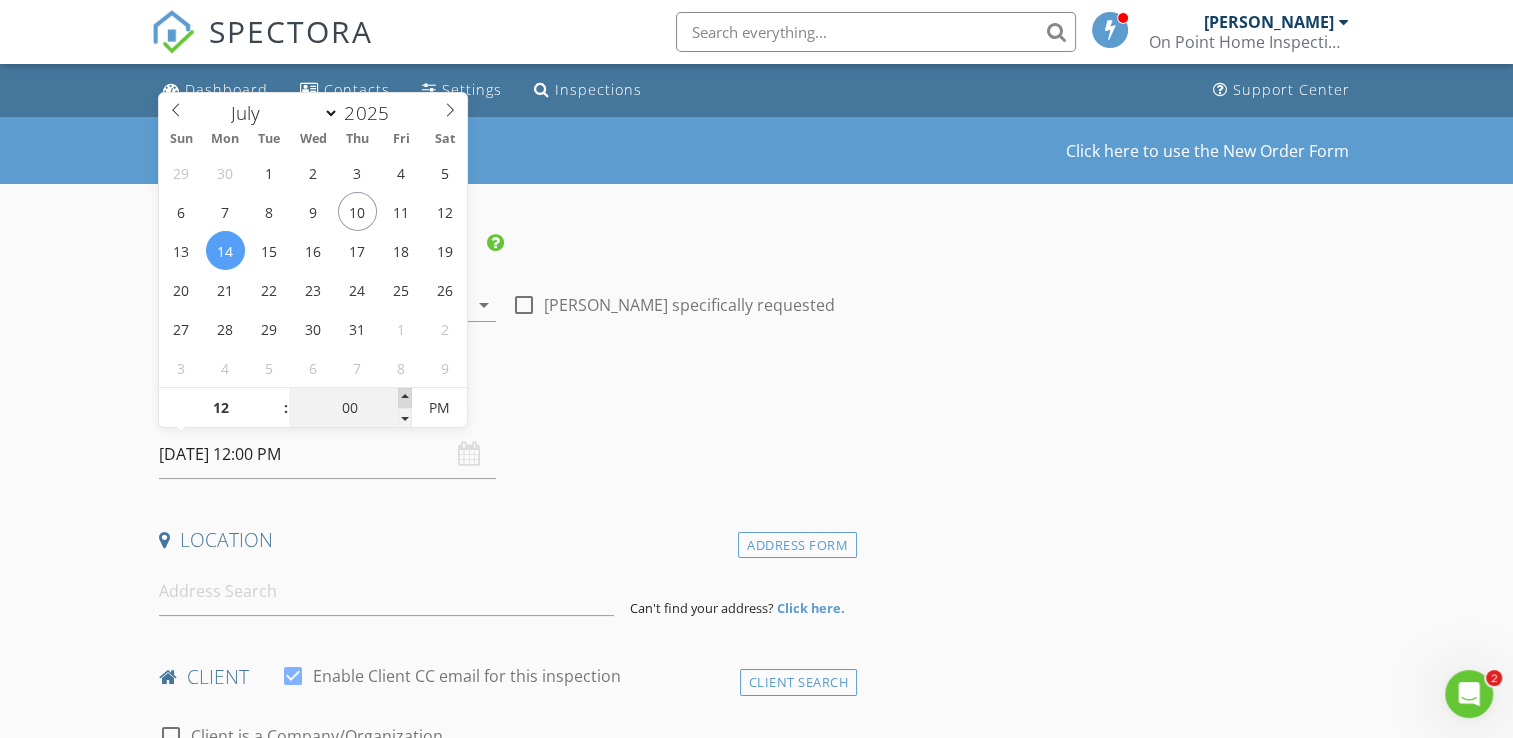 type on "05" 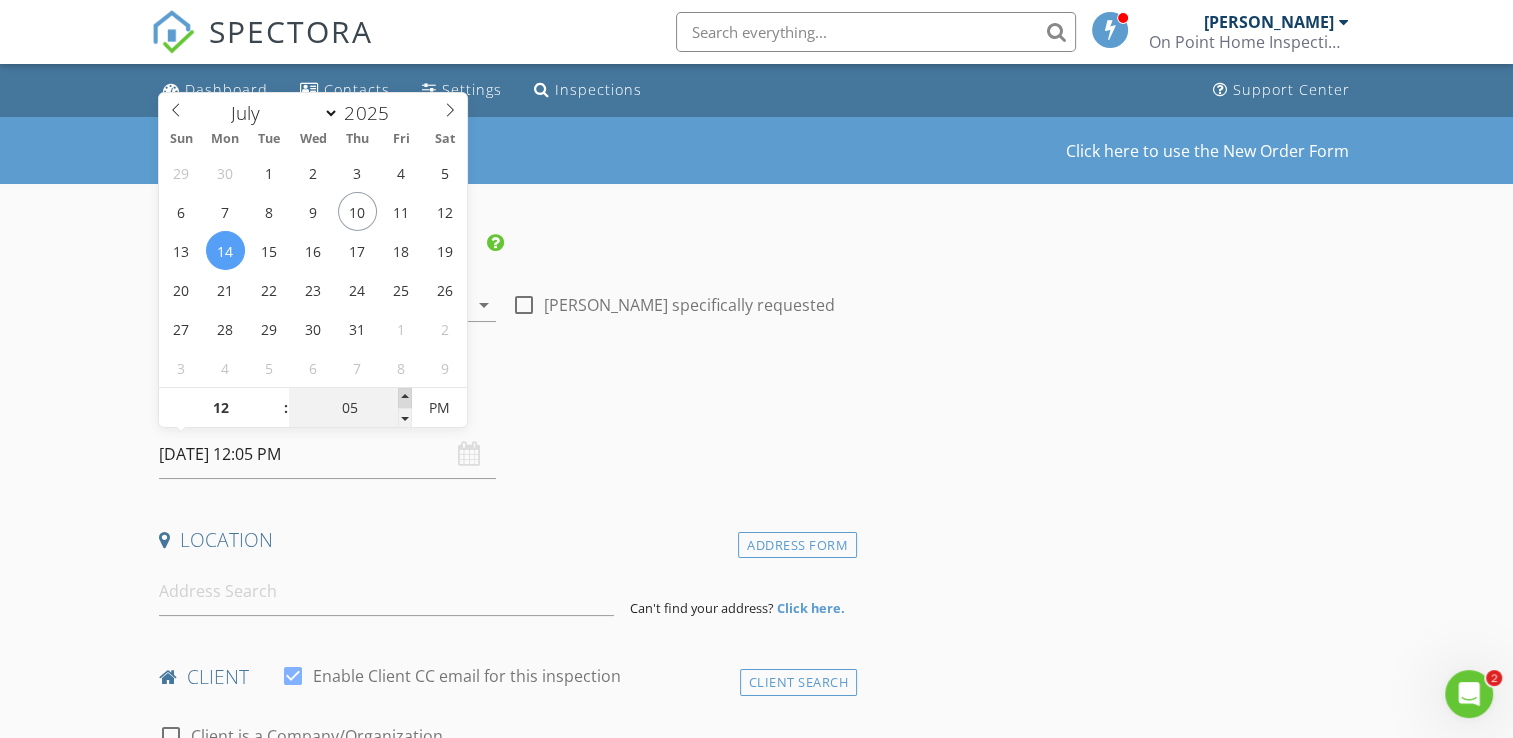 click at bounding box center [405, 398] 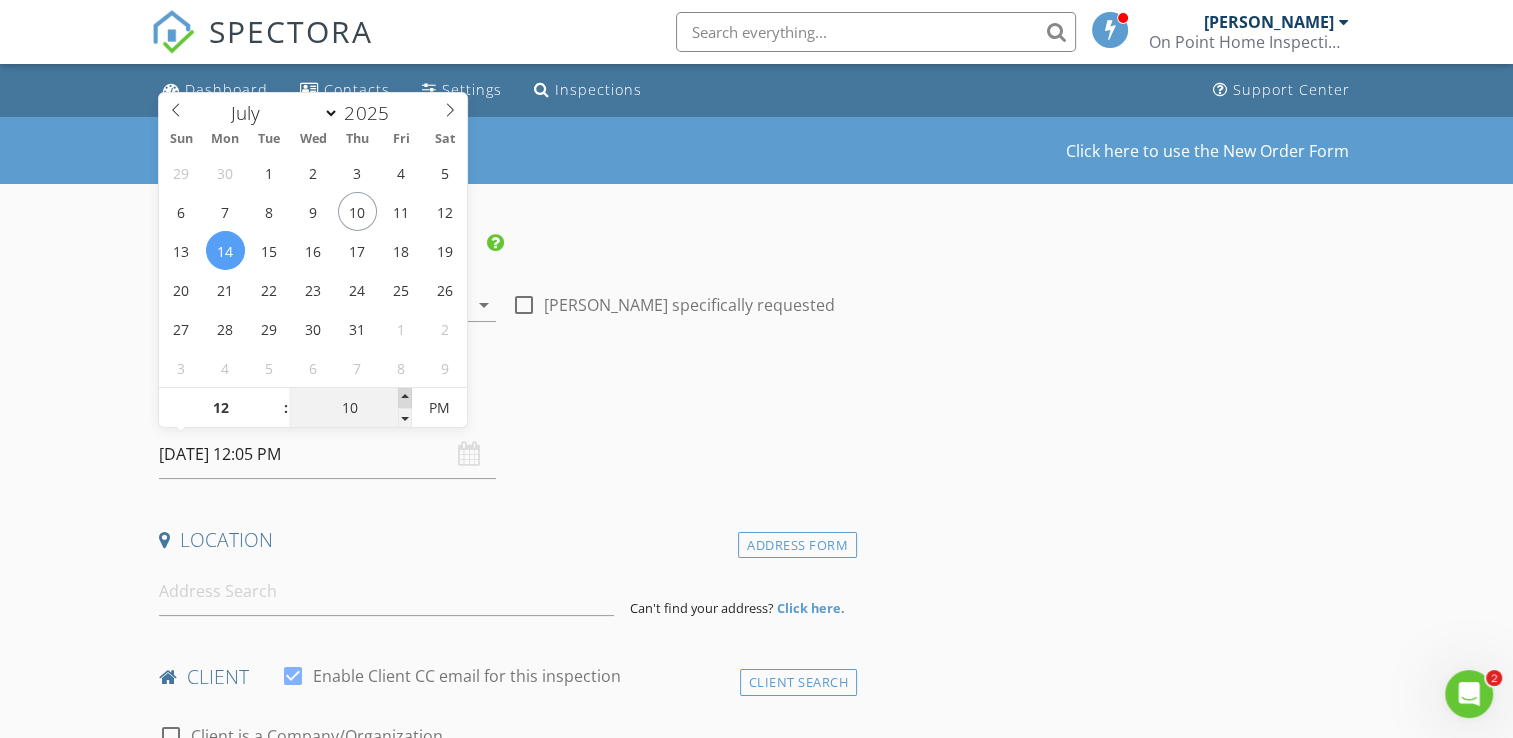 type on "14/07/2025 12:10 PM" 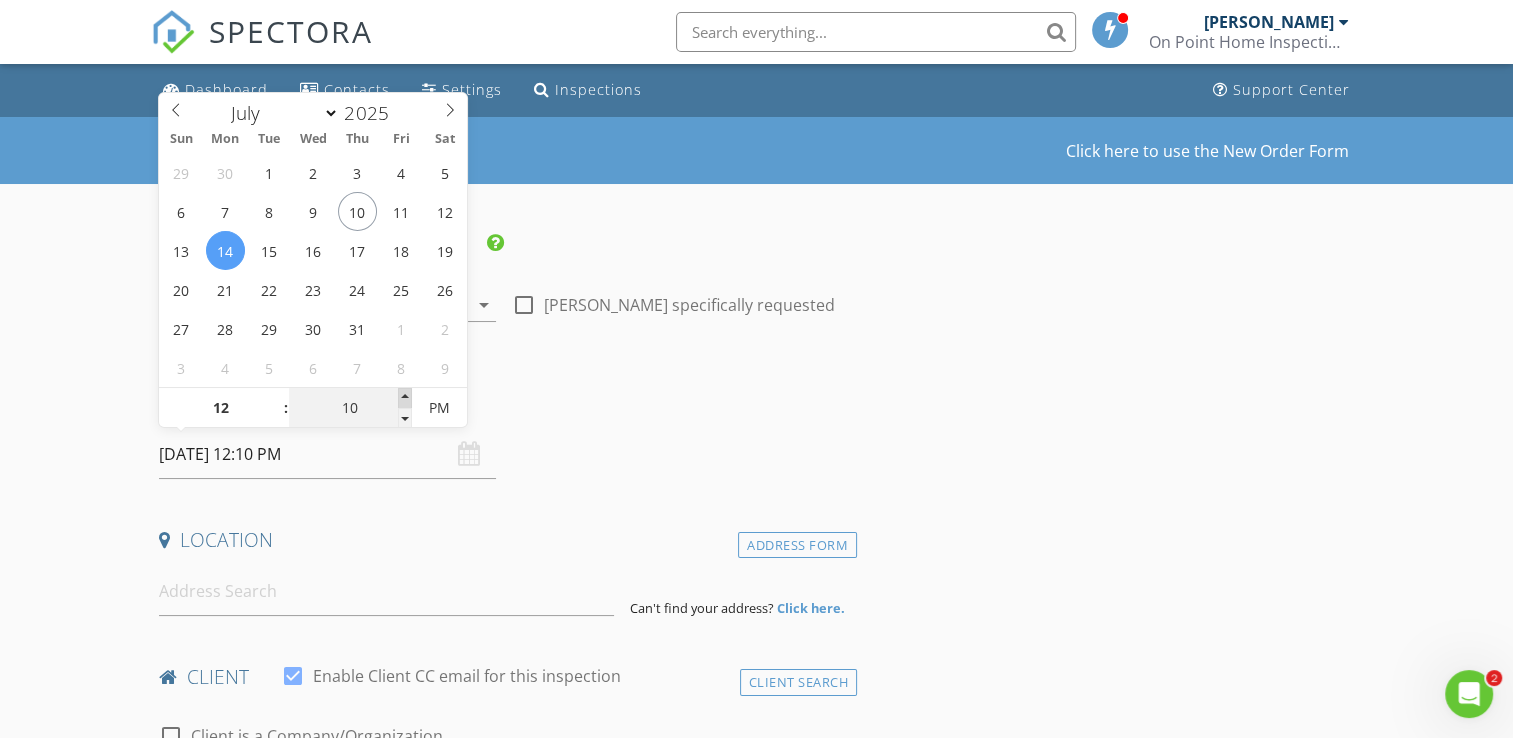 click at bounding box center (405, 398) 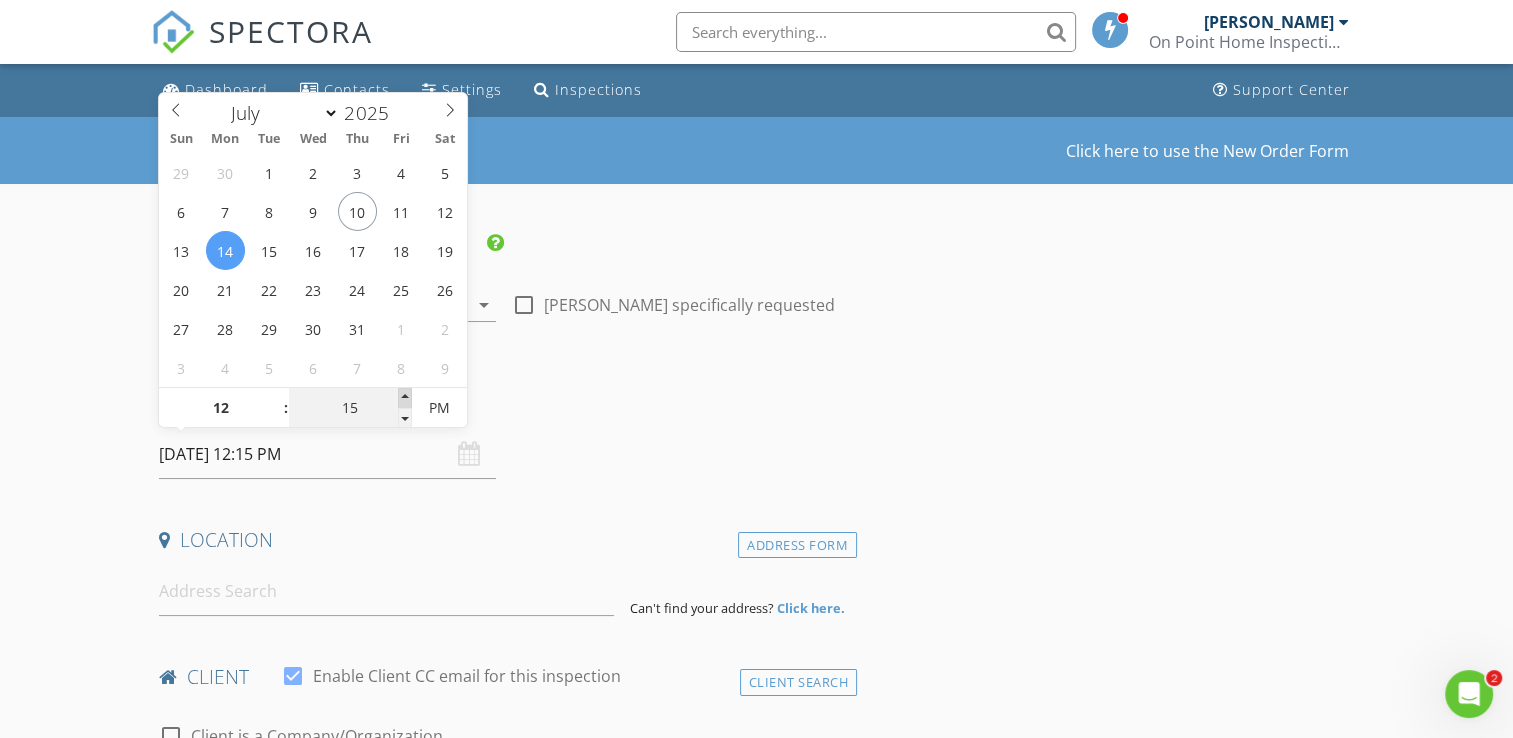 click at bounding box center [405, 398] 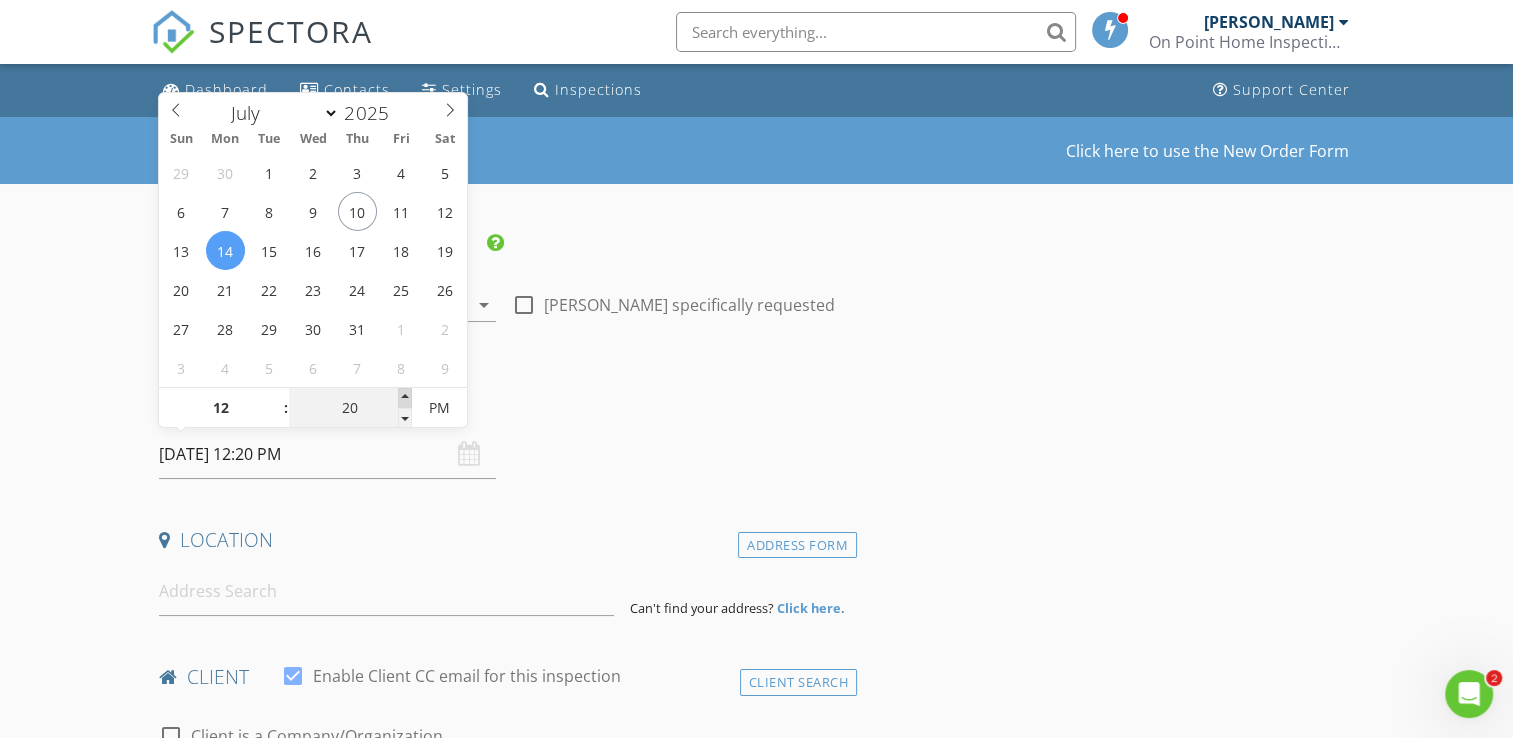 click at bounding box center [405, 398] 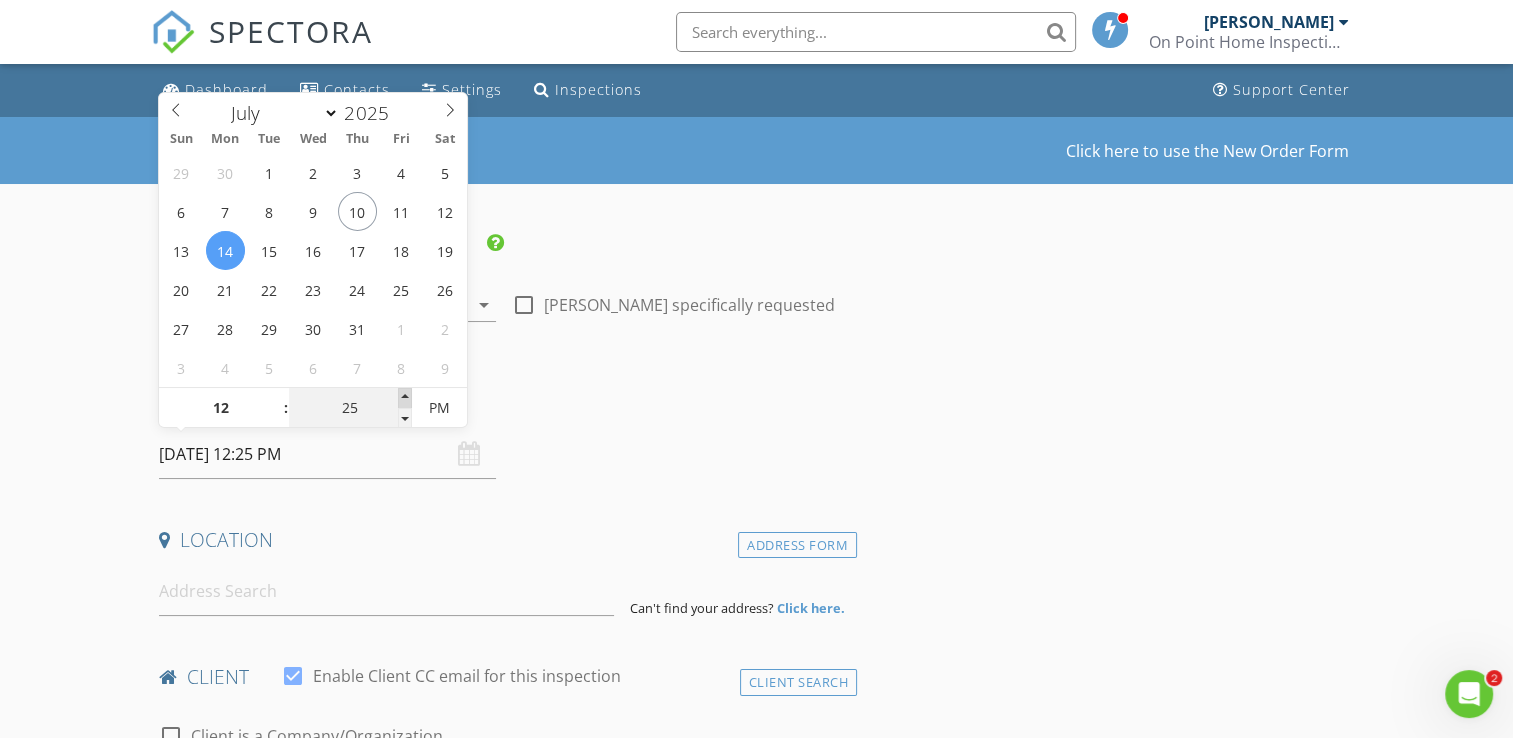 click at bounding box center [405, 398] 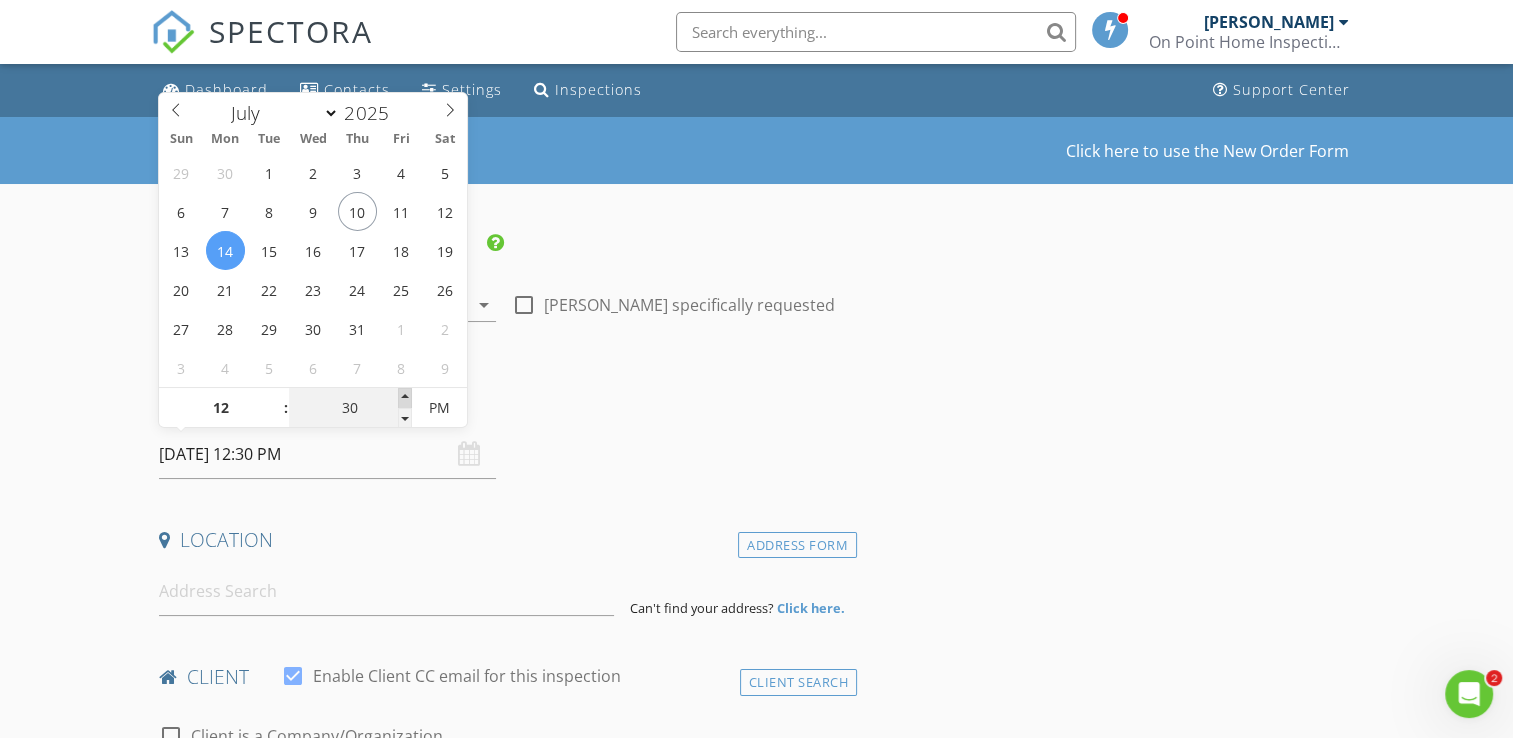 click at bounding box center [405, 398] 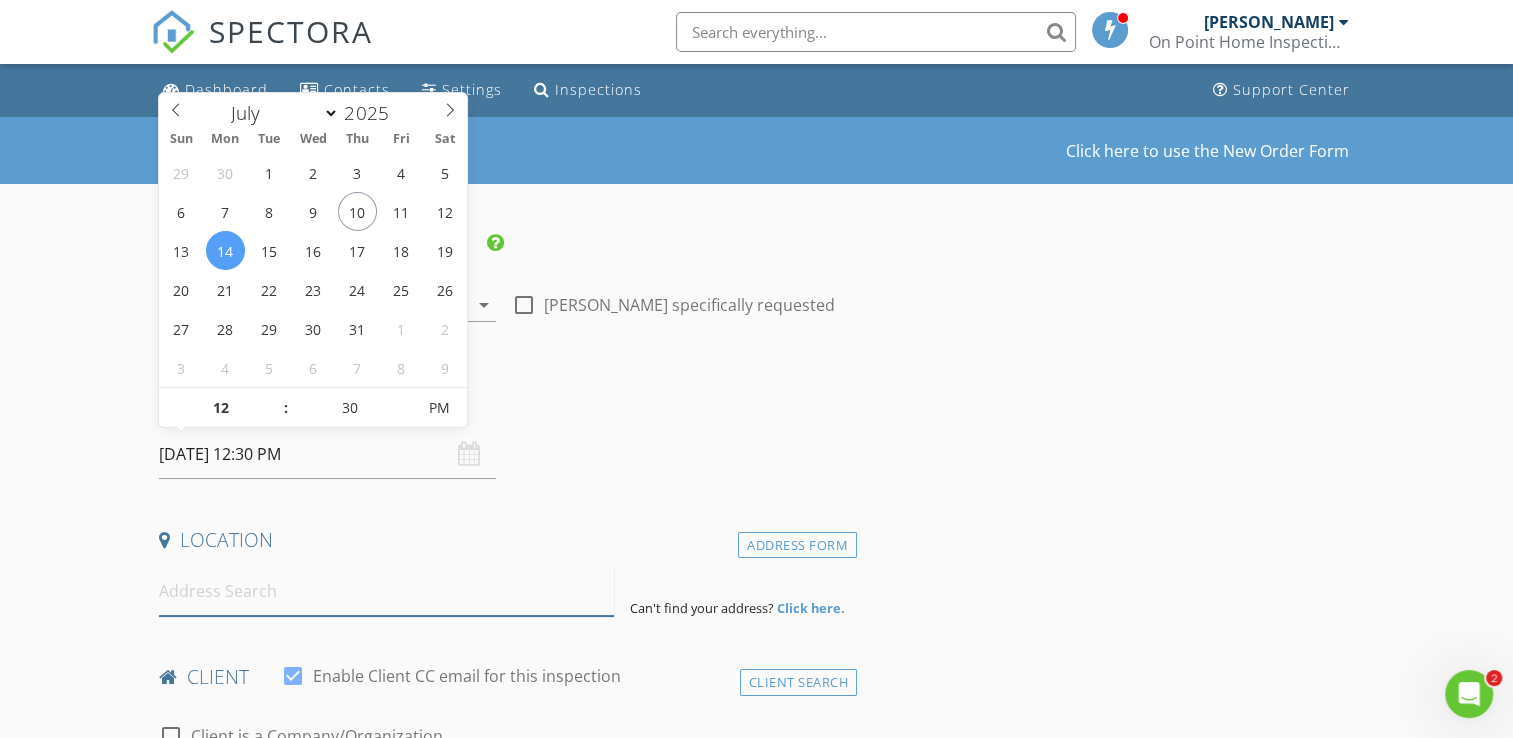 click at bounding box center [386, 591] 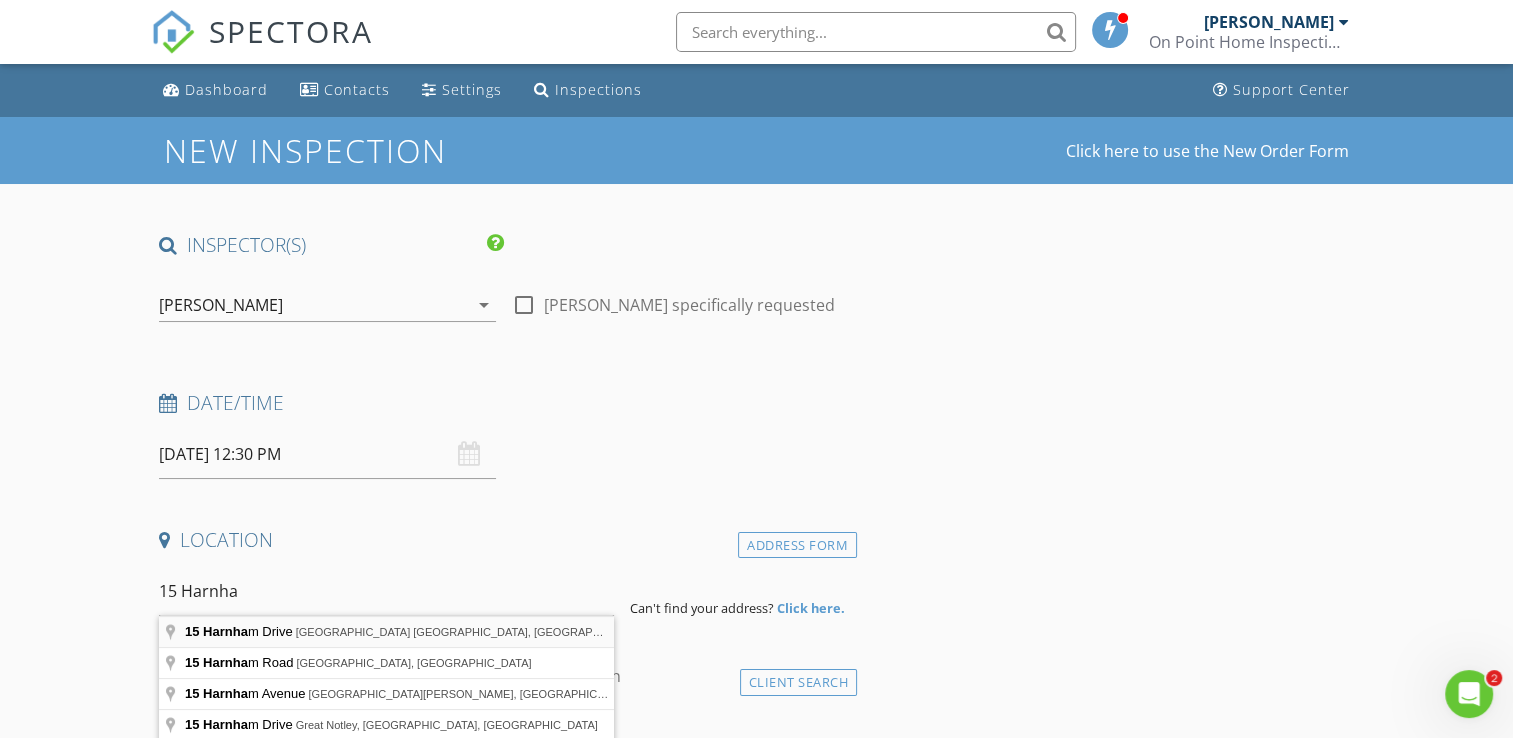 type on "15 Harnham Drive, Bairnsdale VIC, Australia" 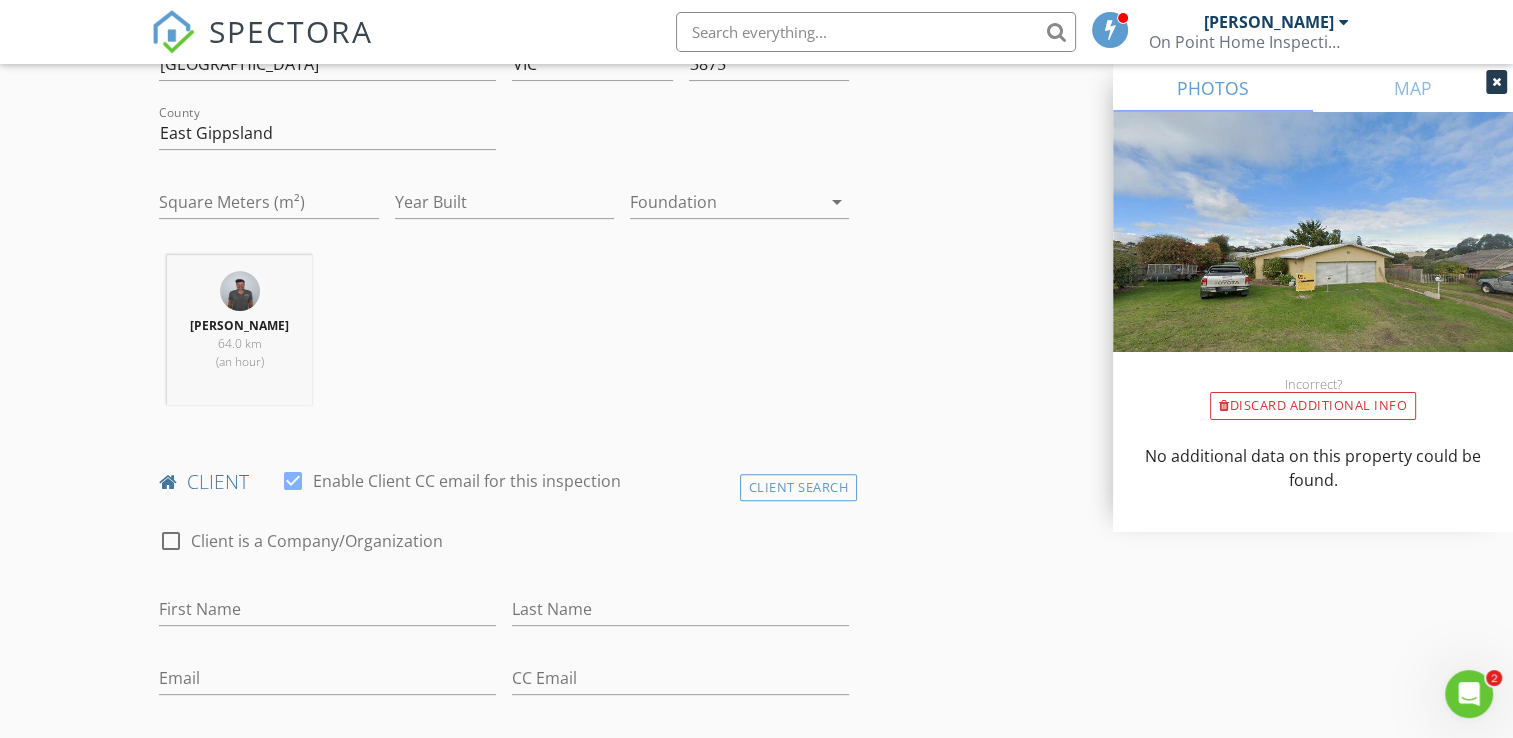 scroll, scrollTop: 700, scrollLeft: 0, axis: vertical 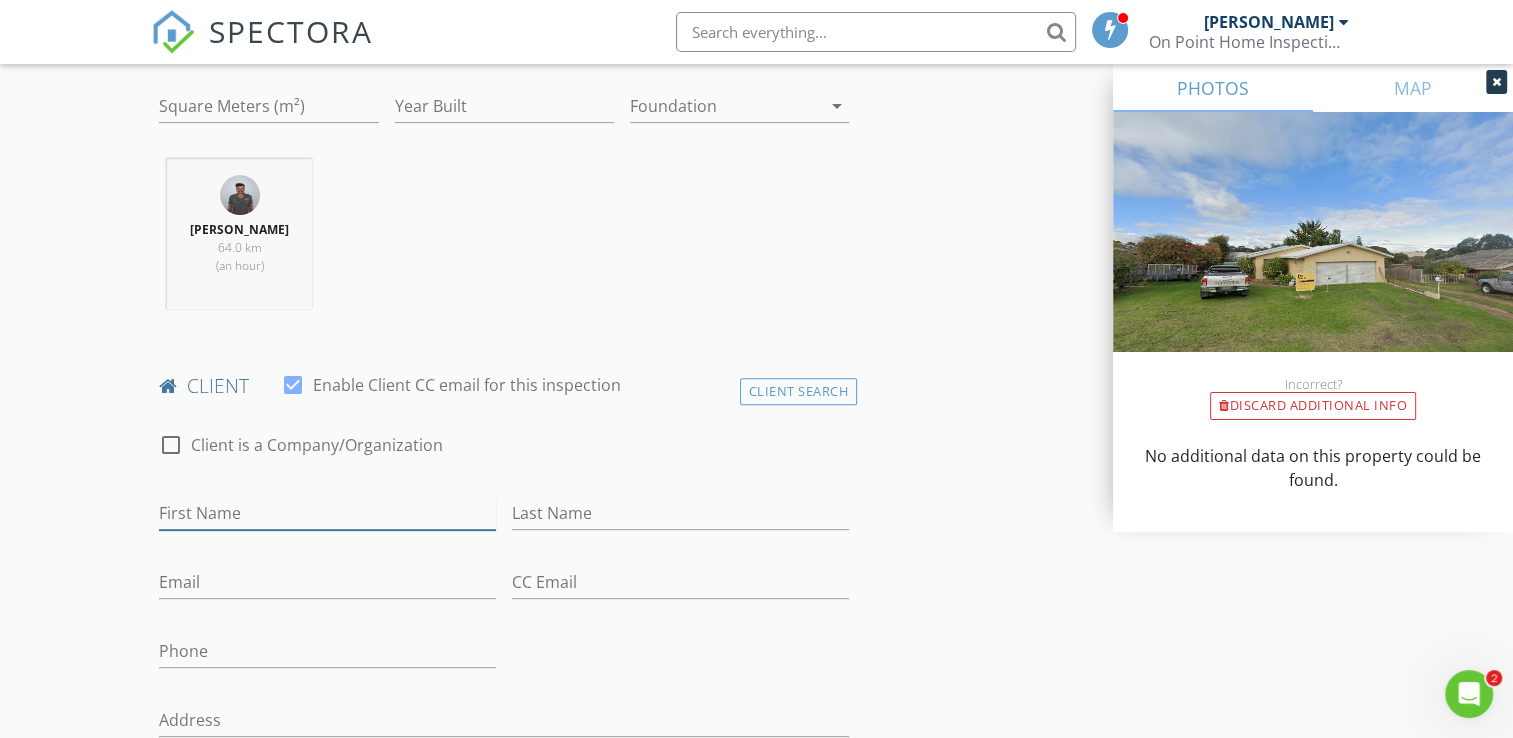 click on "First Name" at bounding box center [327, 513] 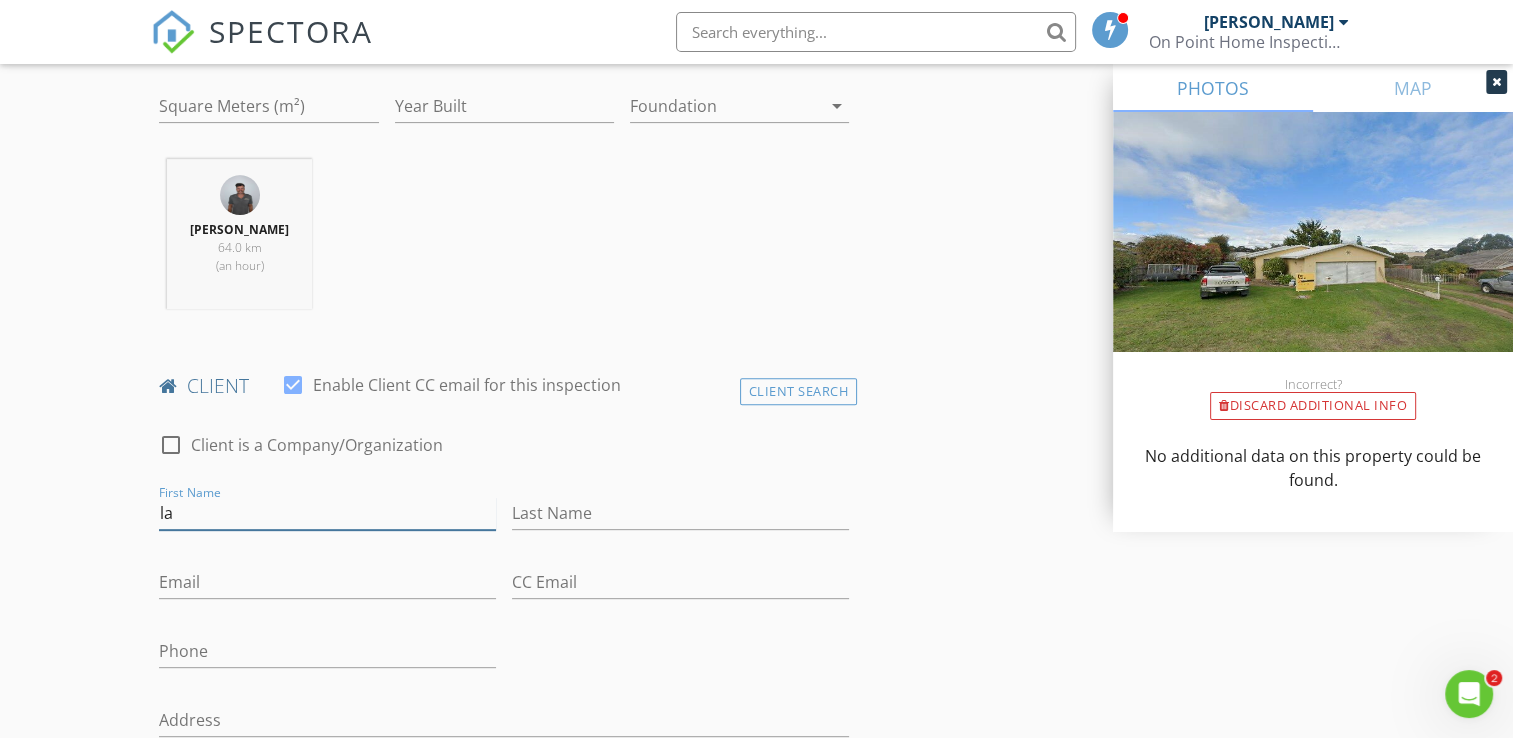 type on "l" 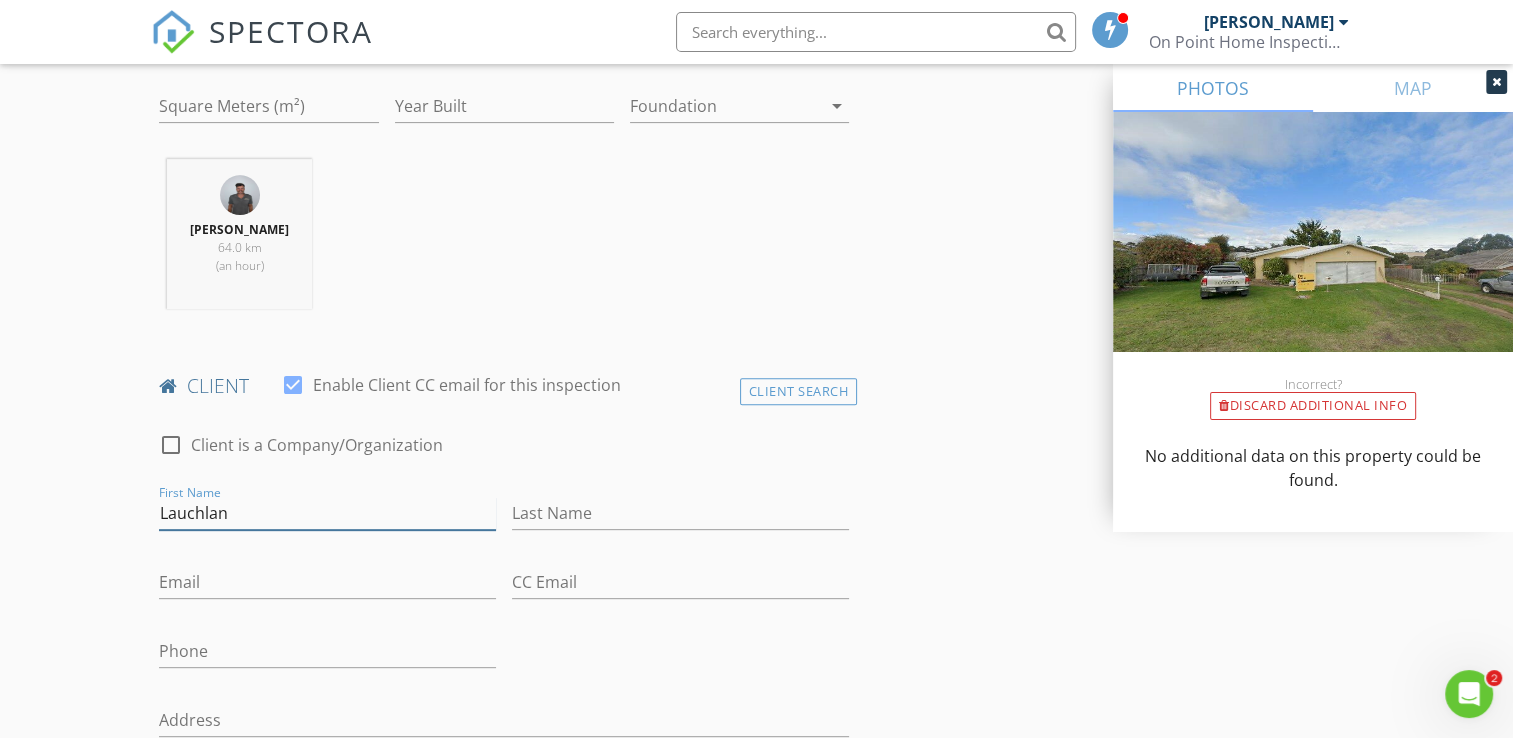 type on "Lauchlan" 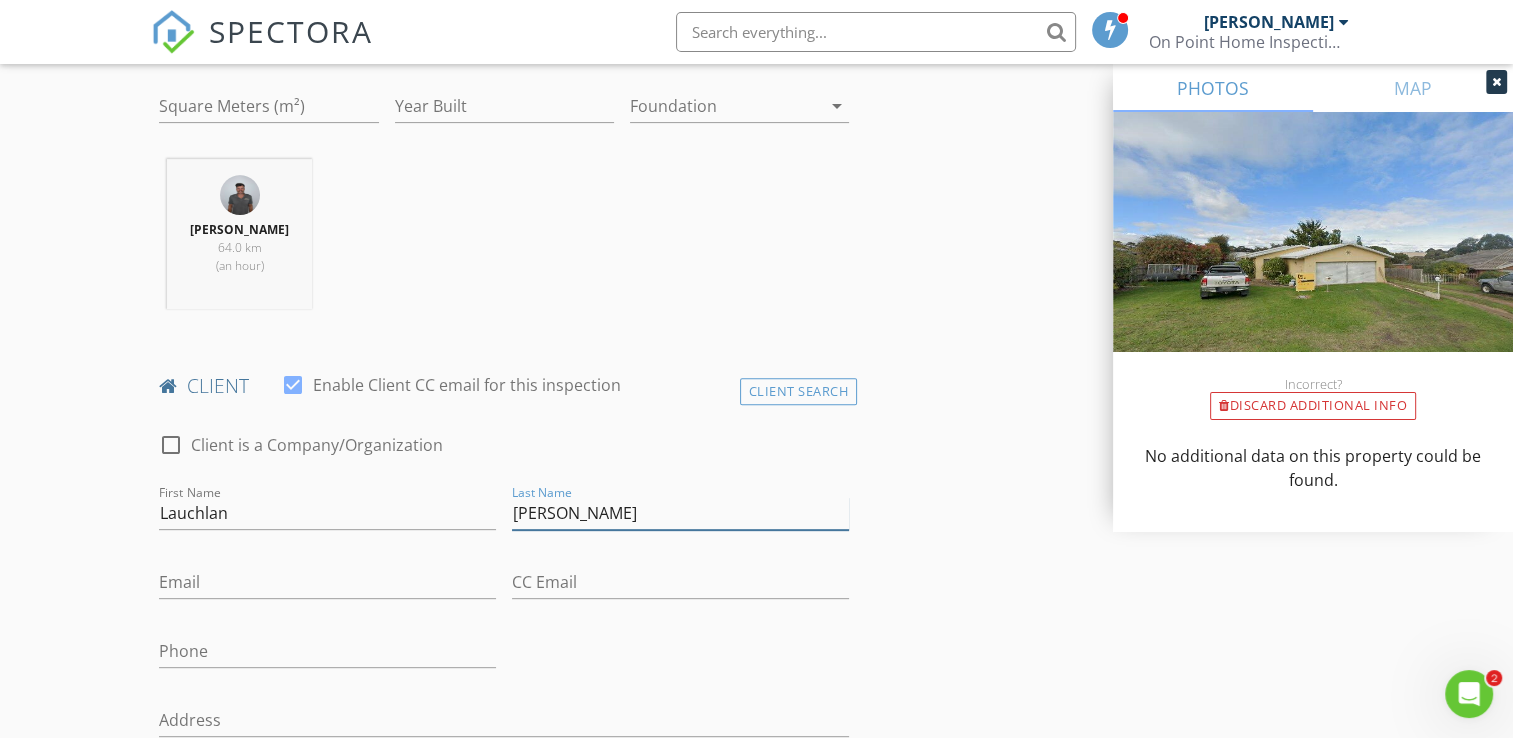 type on "[PERSON_NAME]" 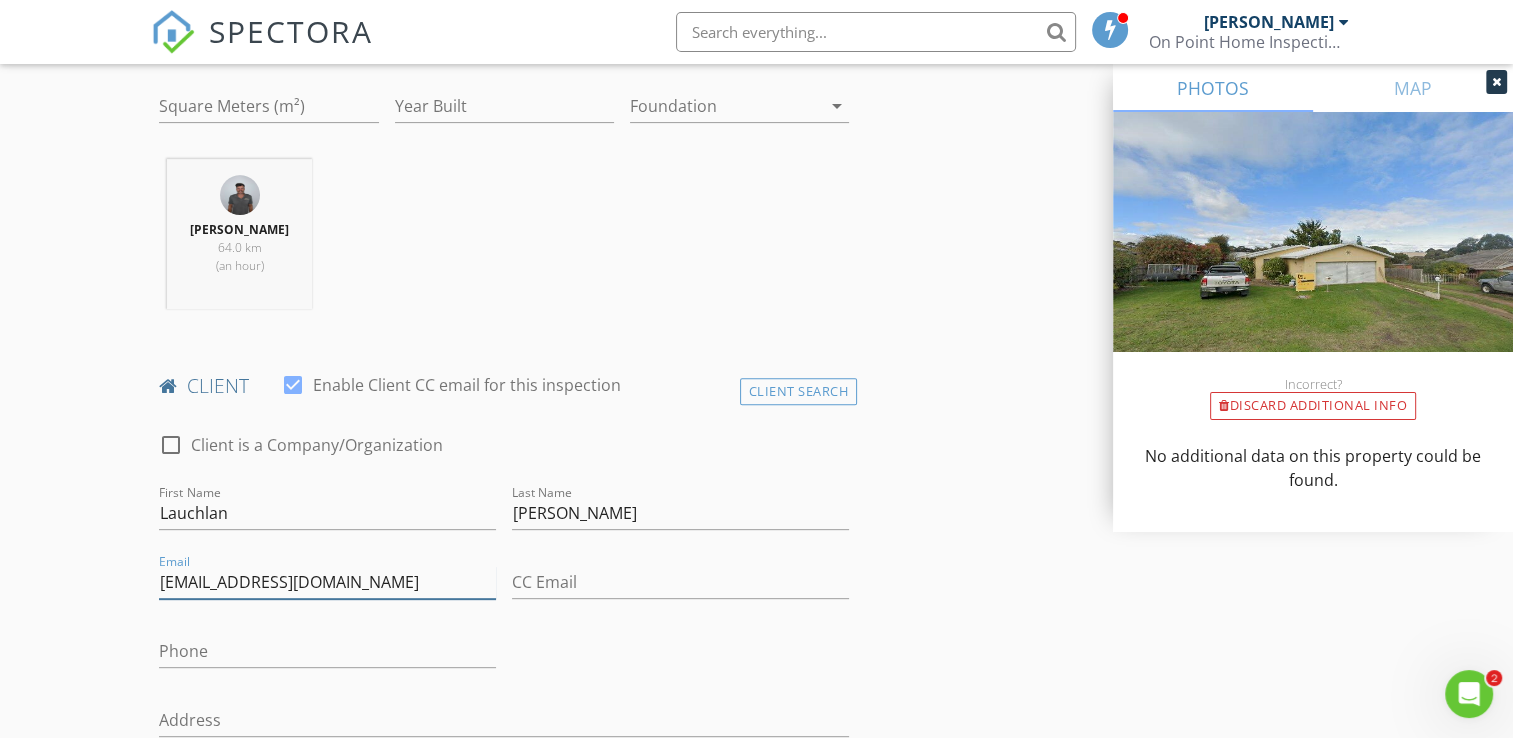 type on "[EMAIL_ADDRESS][DOMAIN_NAME]" 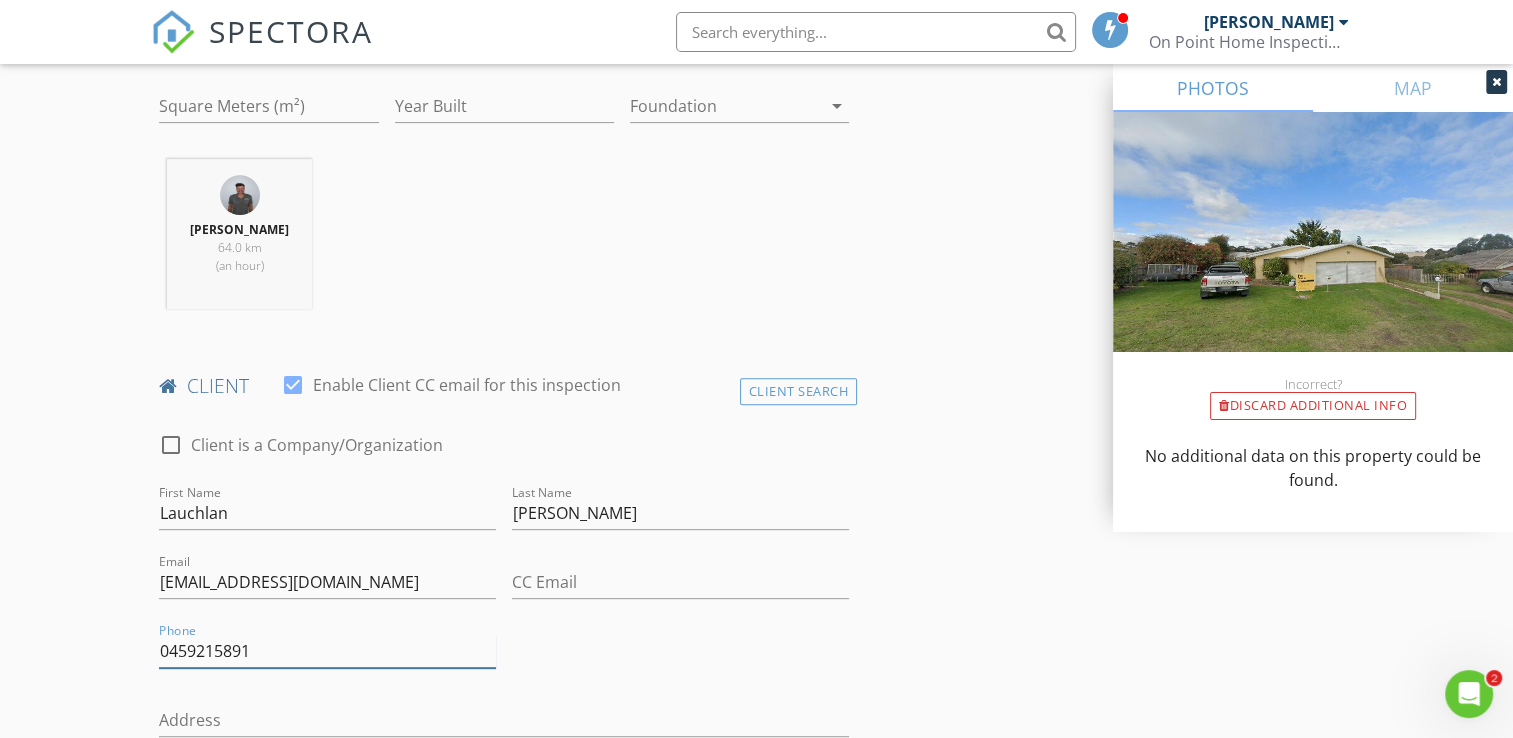 type on "0459215891" 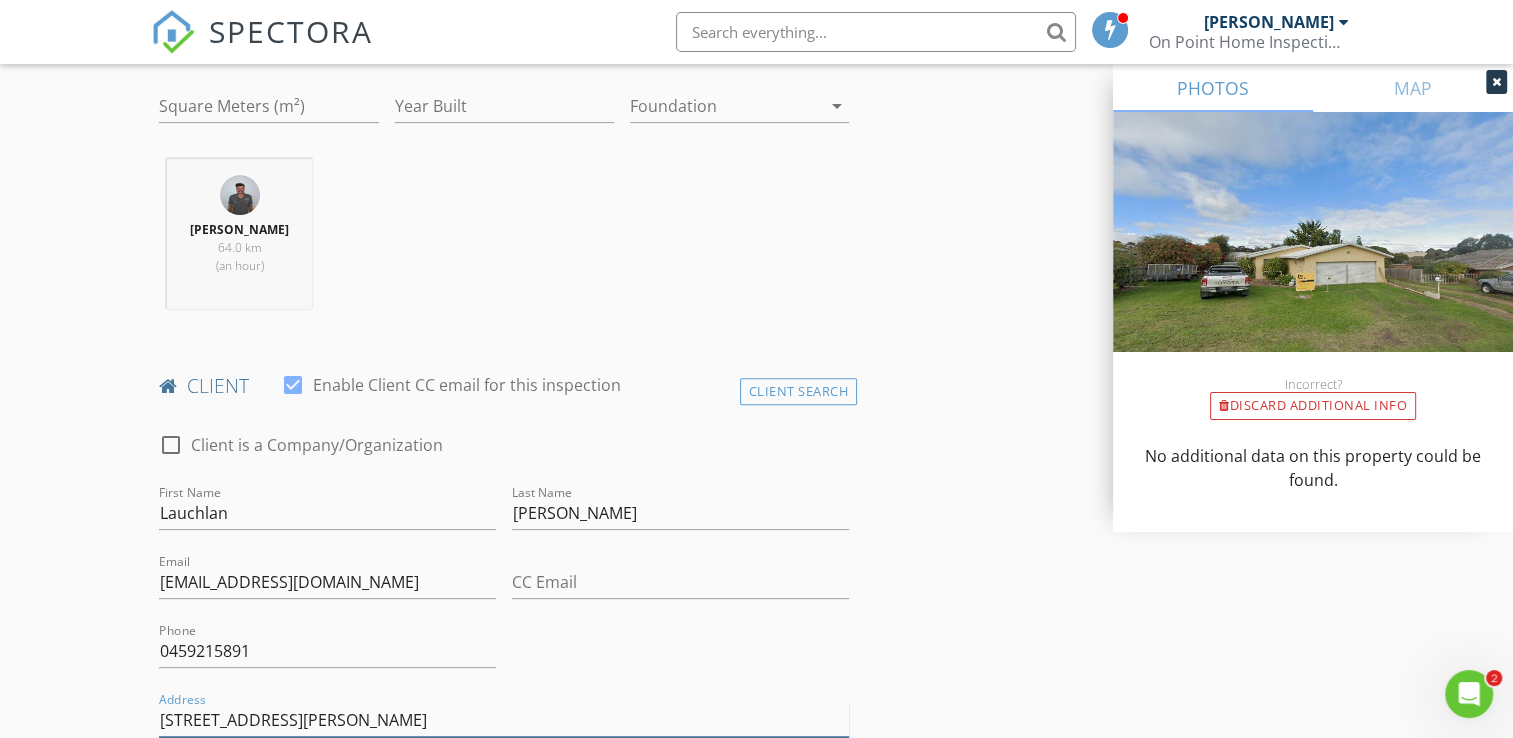 type on "[STREET_ADDRESS][PERSON_NAME]" 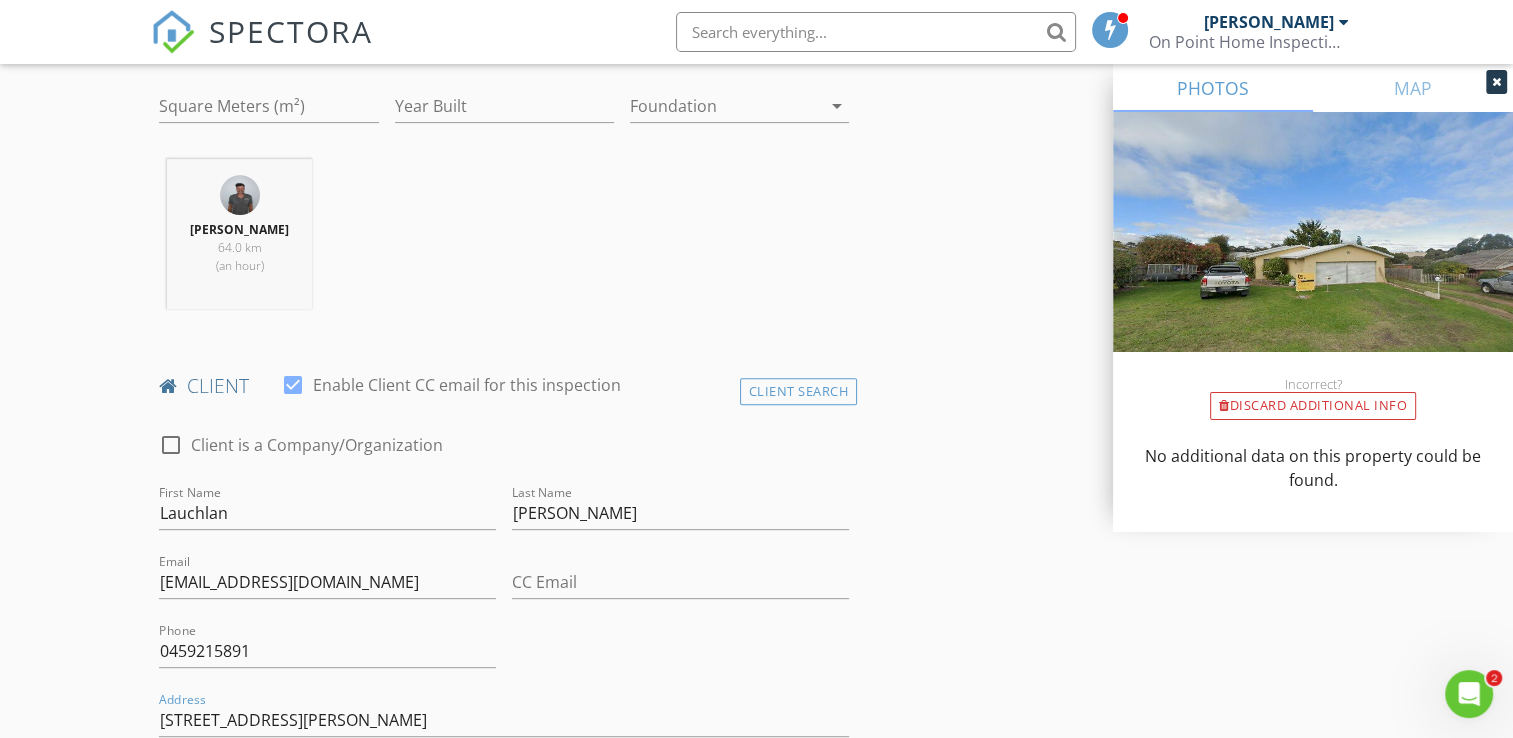 scroll, scrollTop: 1118, scrollLeft: 0, axis: vertical 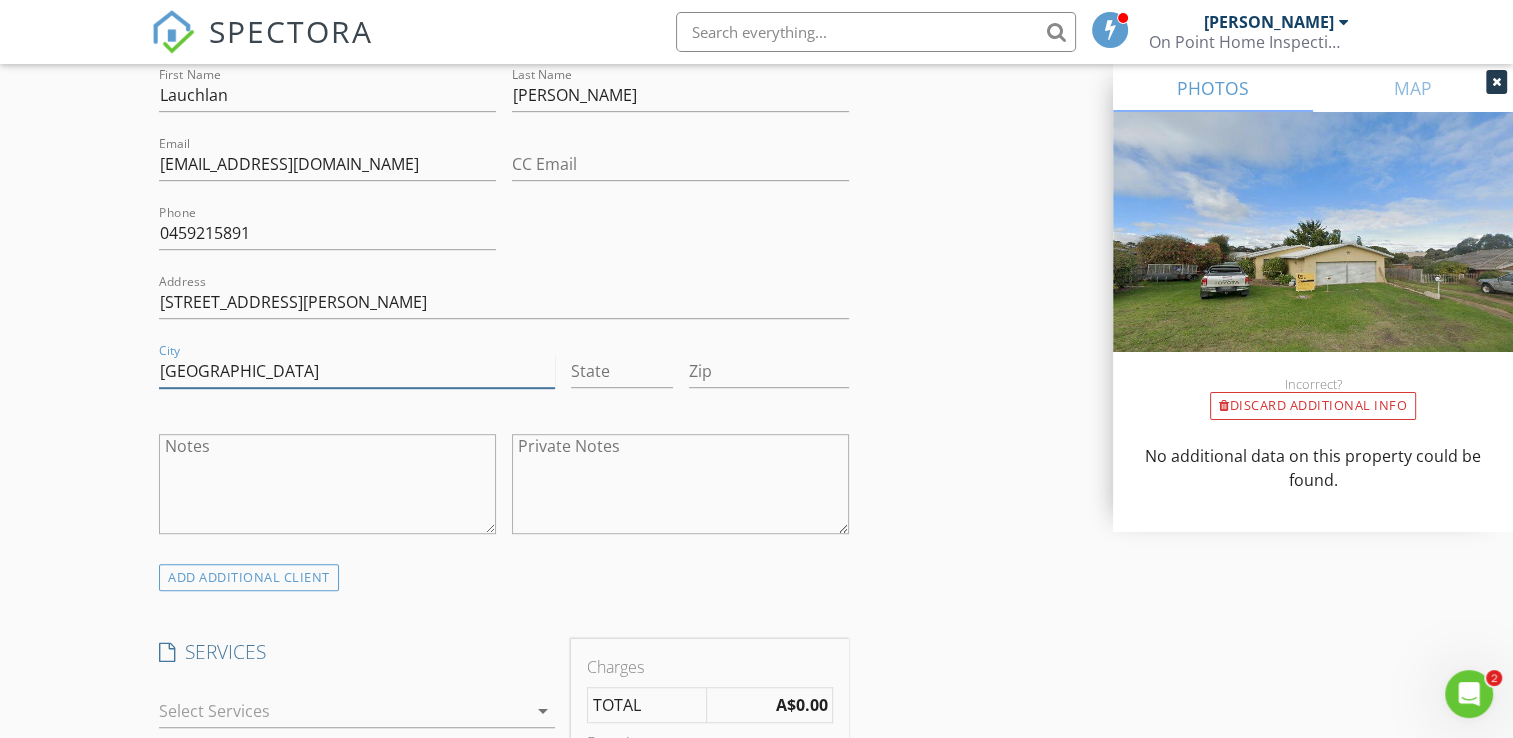 type on "[GEOGRAPHIC_DATA]" 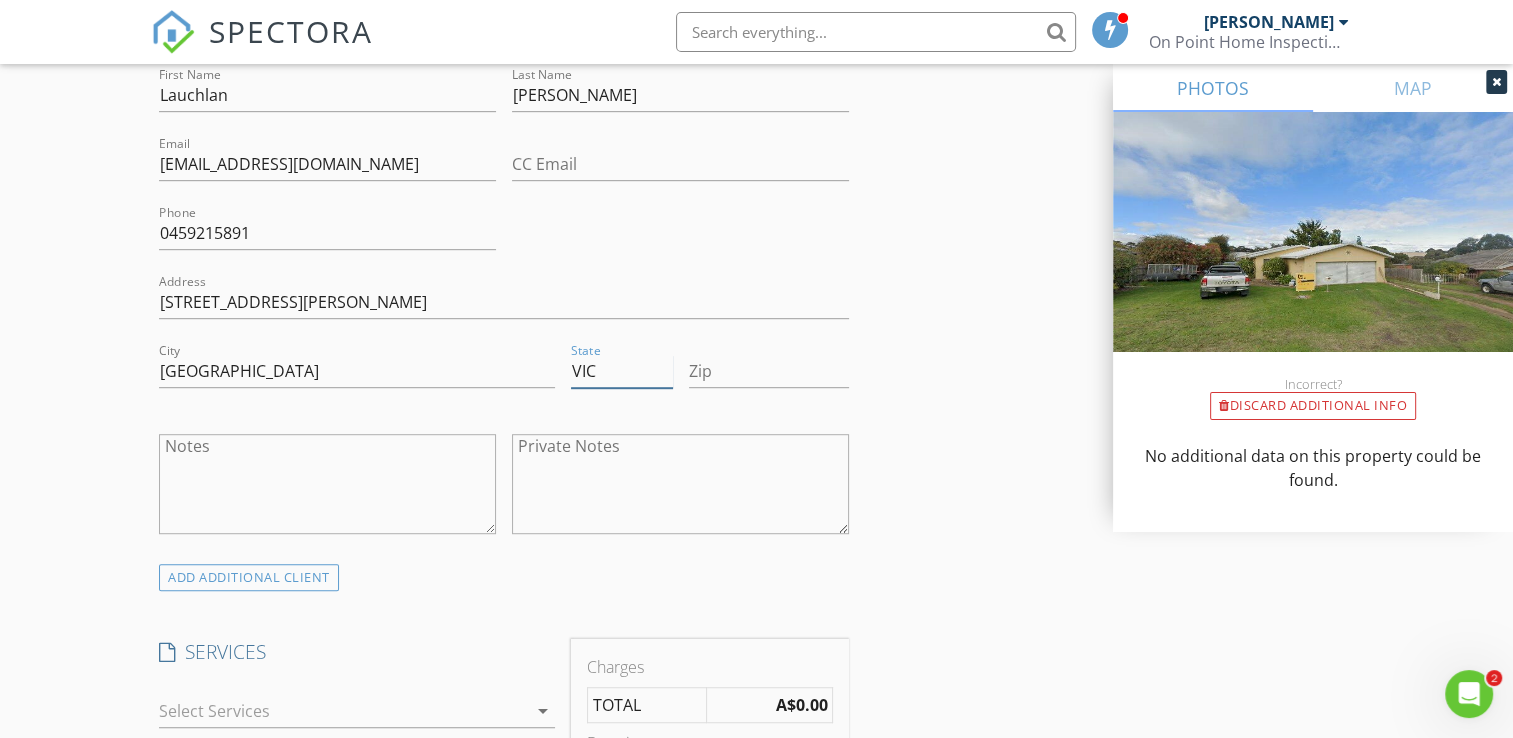 type on "VIC" 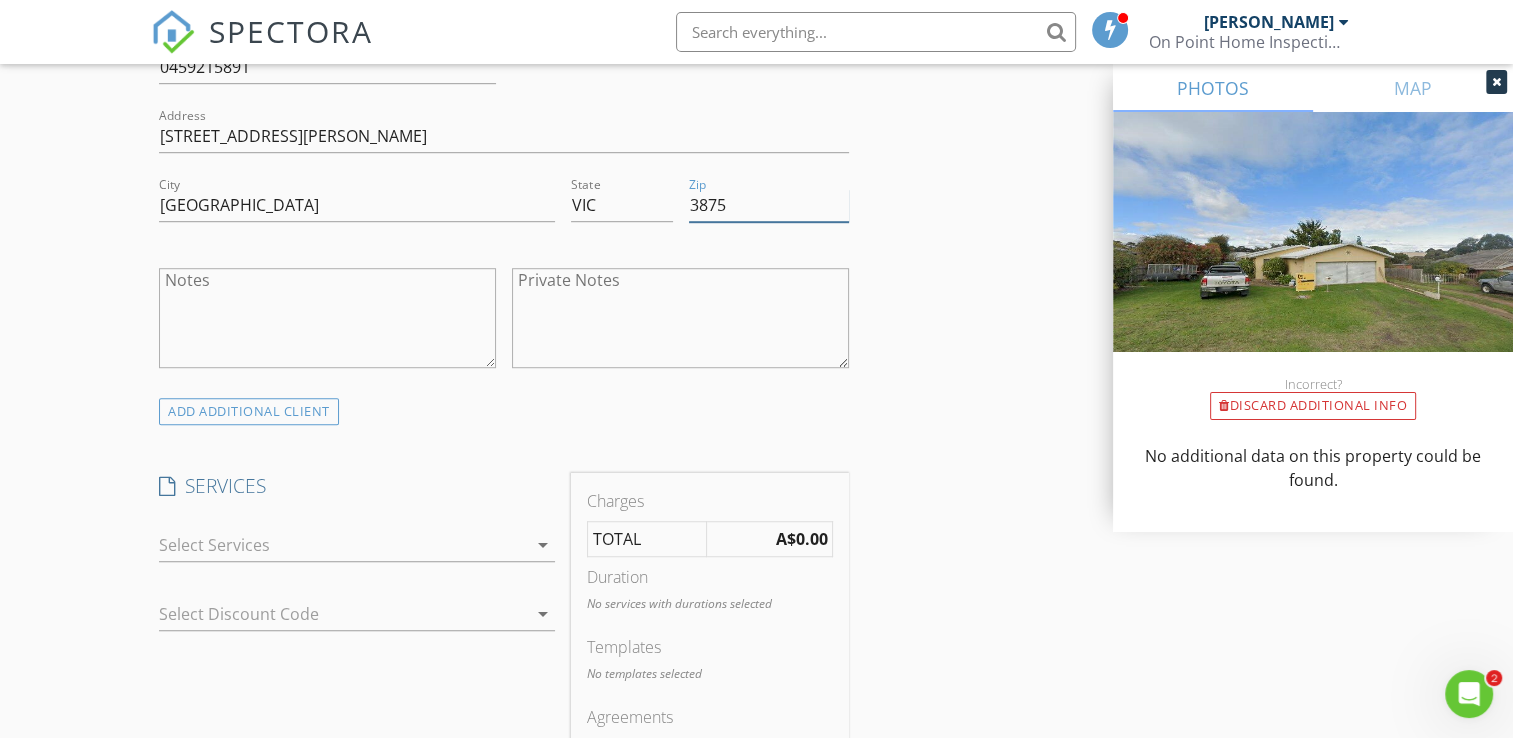 scroll, scrollTop: 1518, scrollLeft: 0, axis: vertical 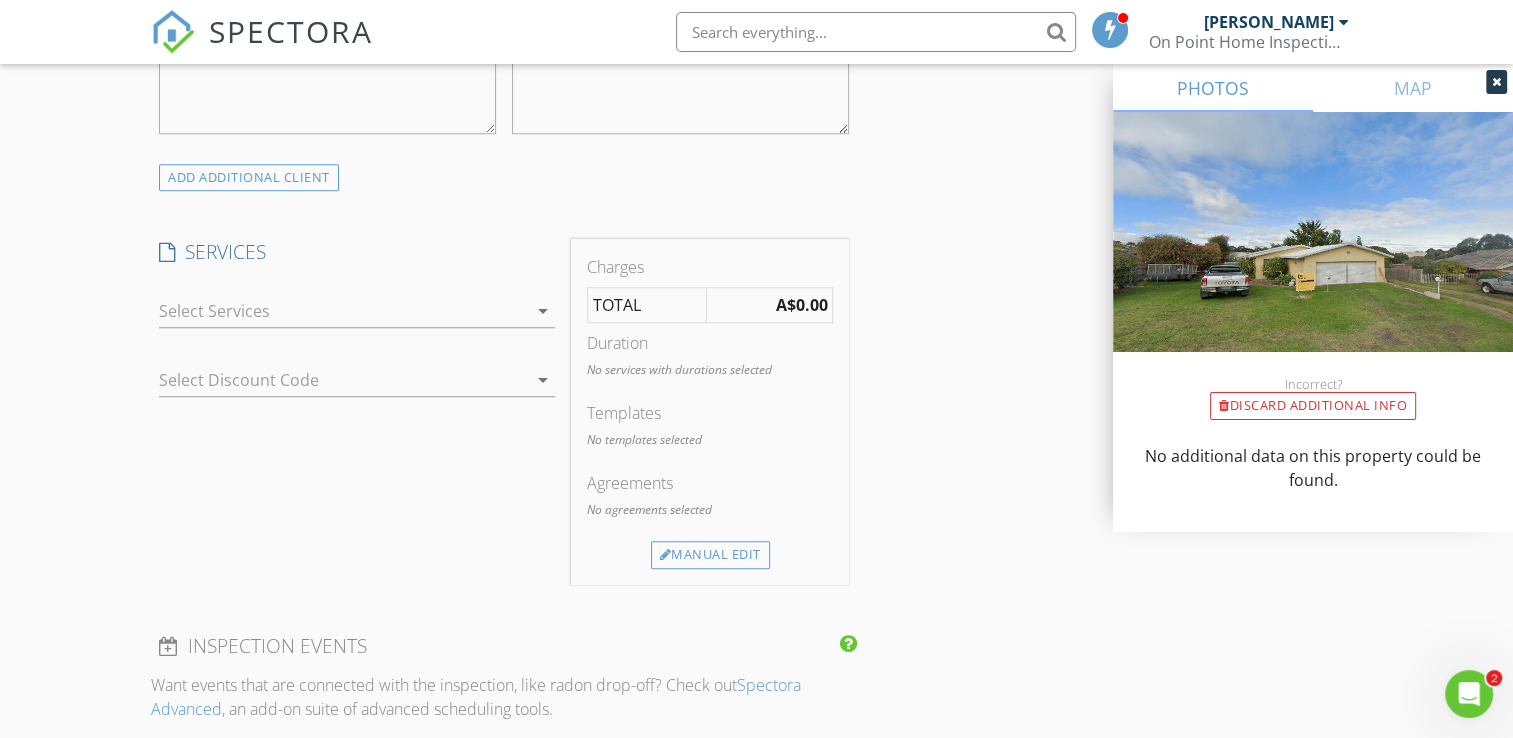 type on "3875" 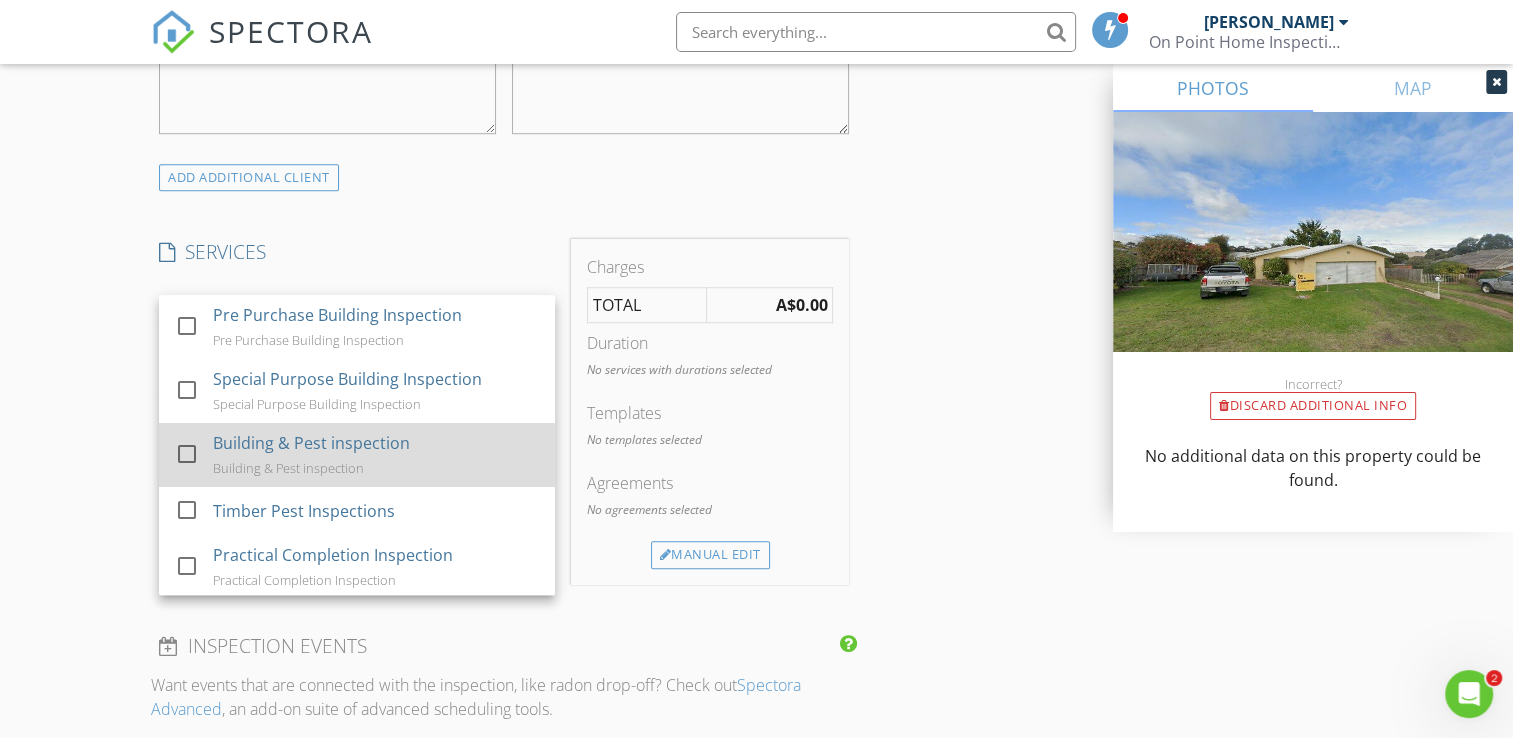 click on "Building & Pest inspection" at bounding box center [312, 443] 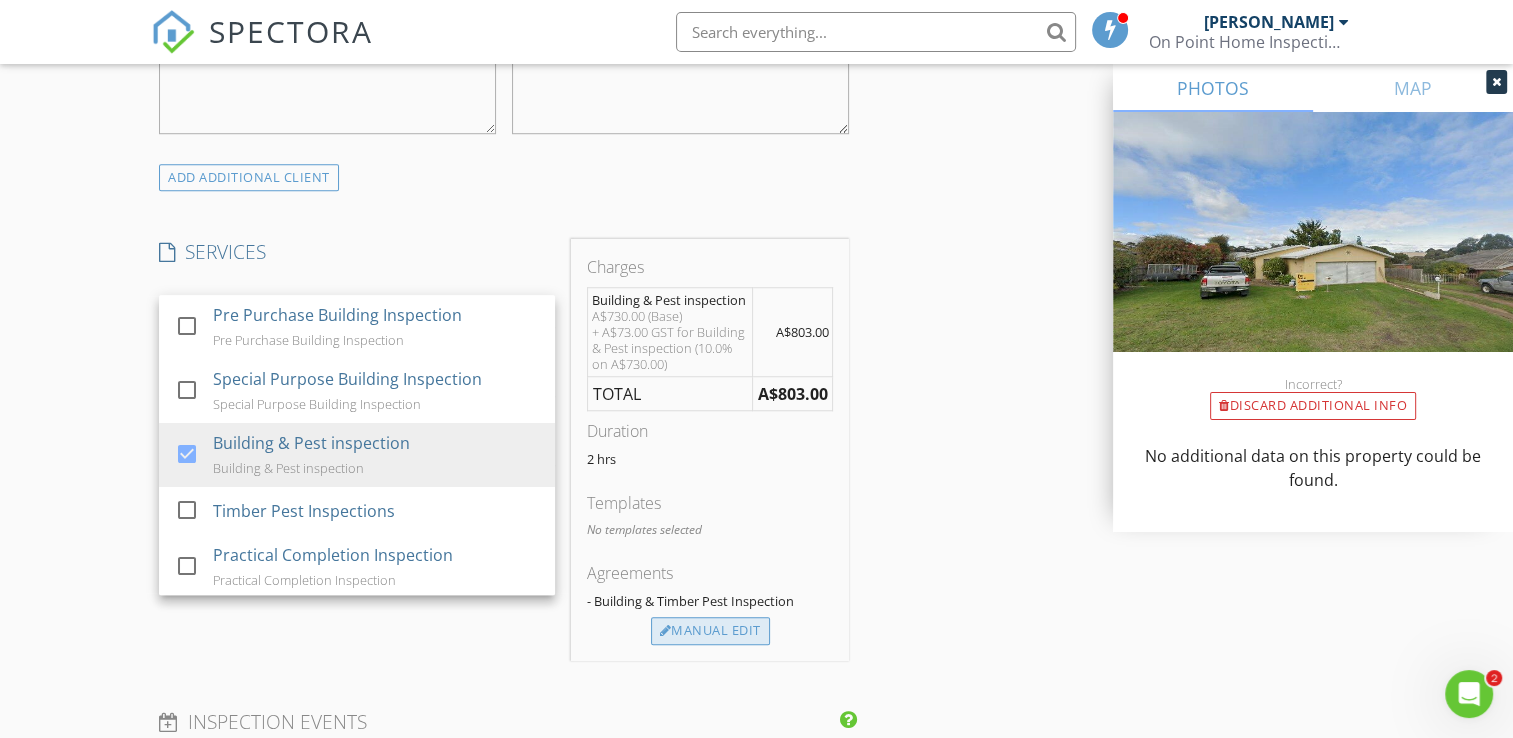 click on "Manual Edit" at bounding box center [710, 631] 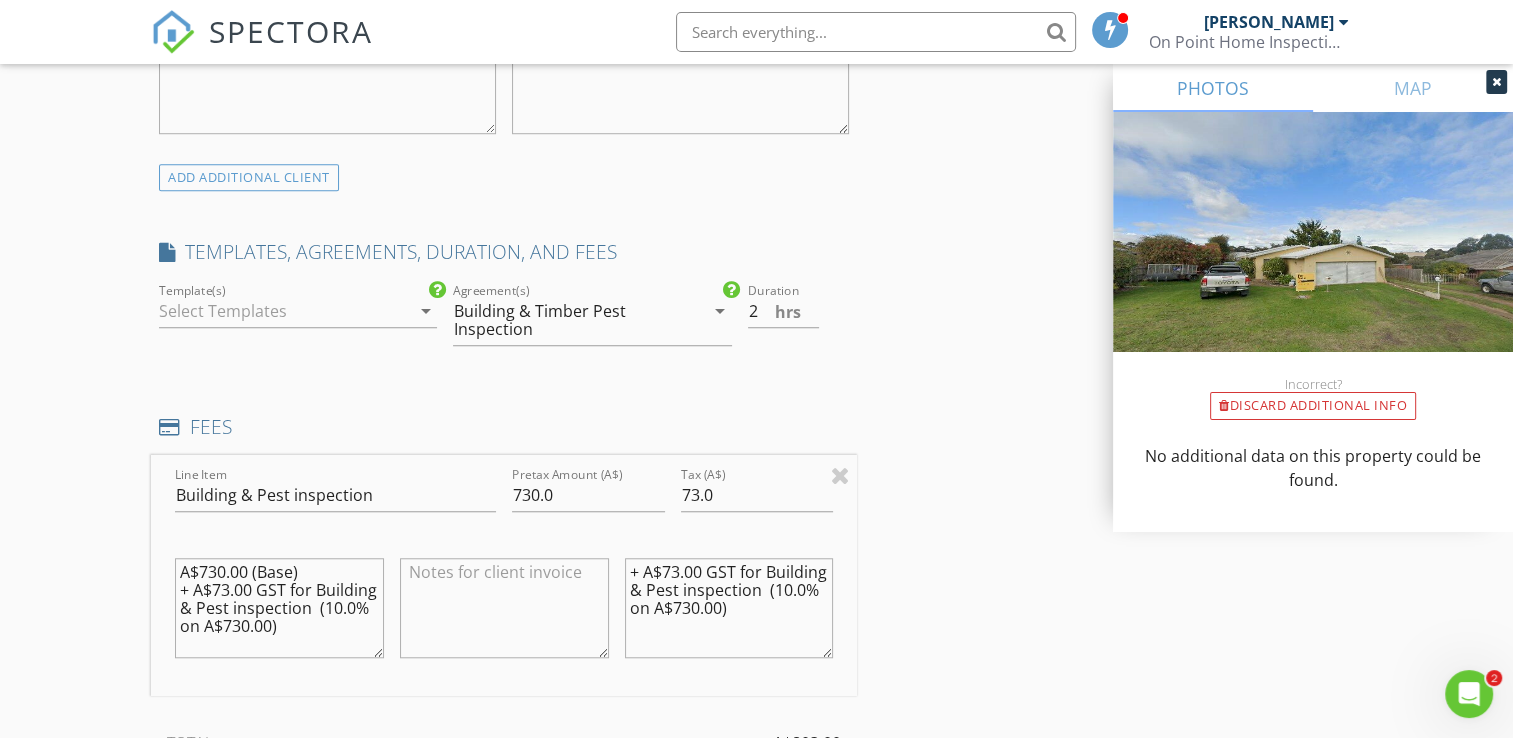 drag, startPoint x: 428, startPoint y: 300, endPoint x: 421, endPoint y: 308, distance: 10.630146 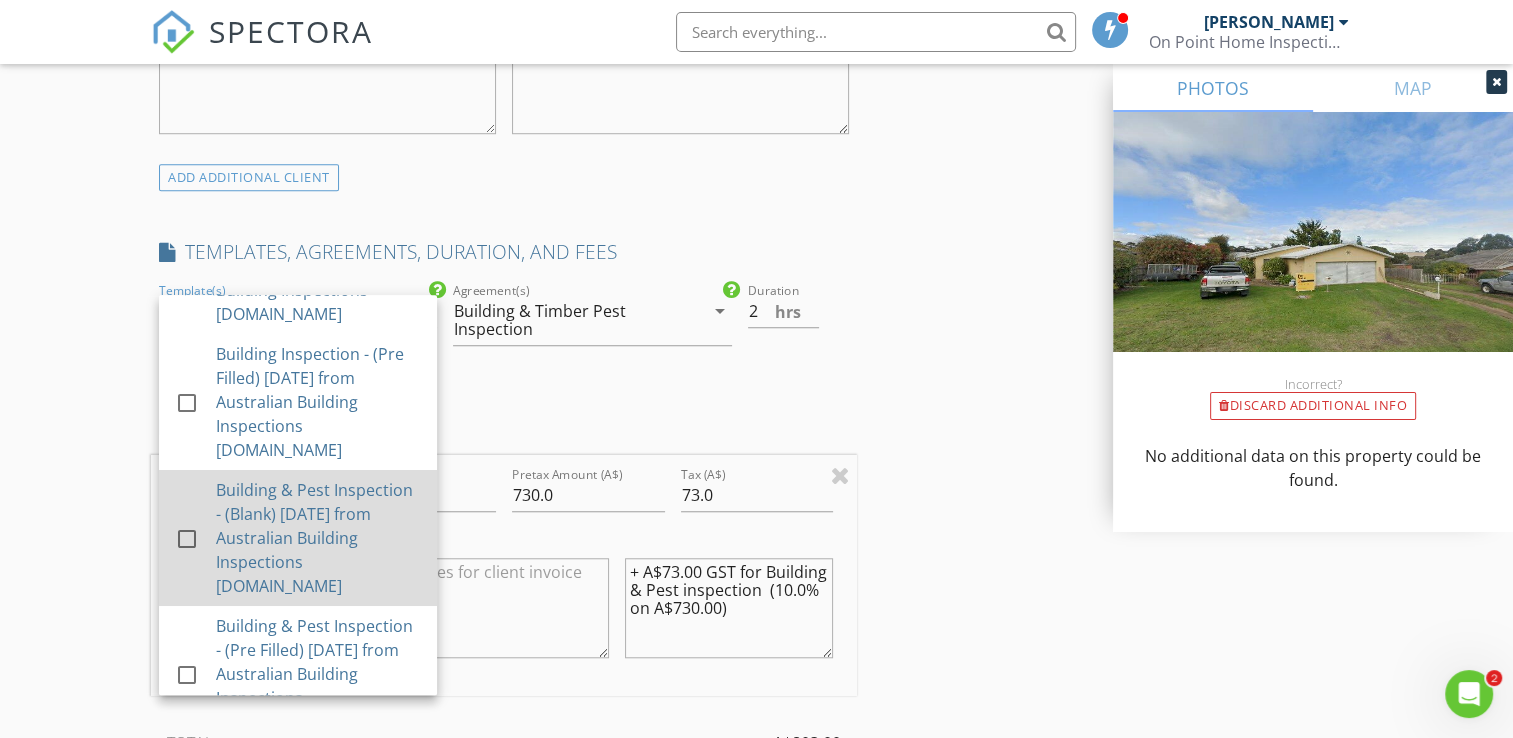 scroll, scrollTop: 200, scrollLeft: 0, axis: vertical 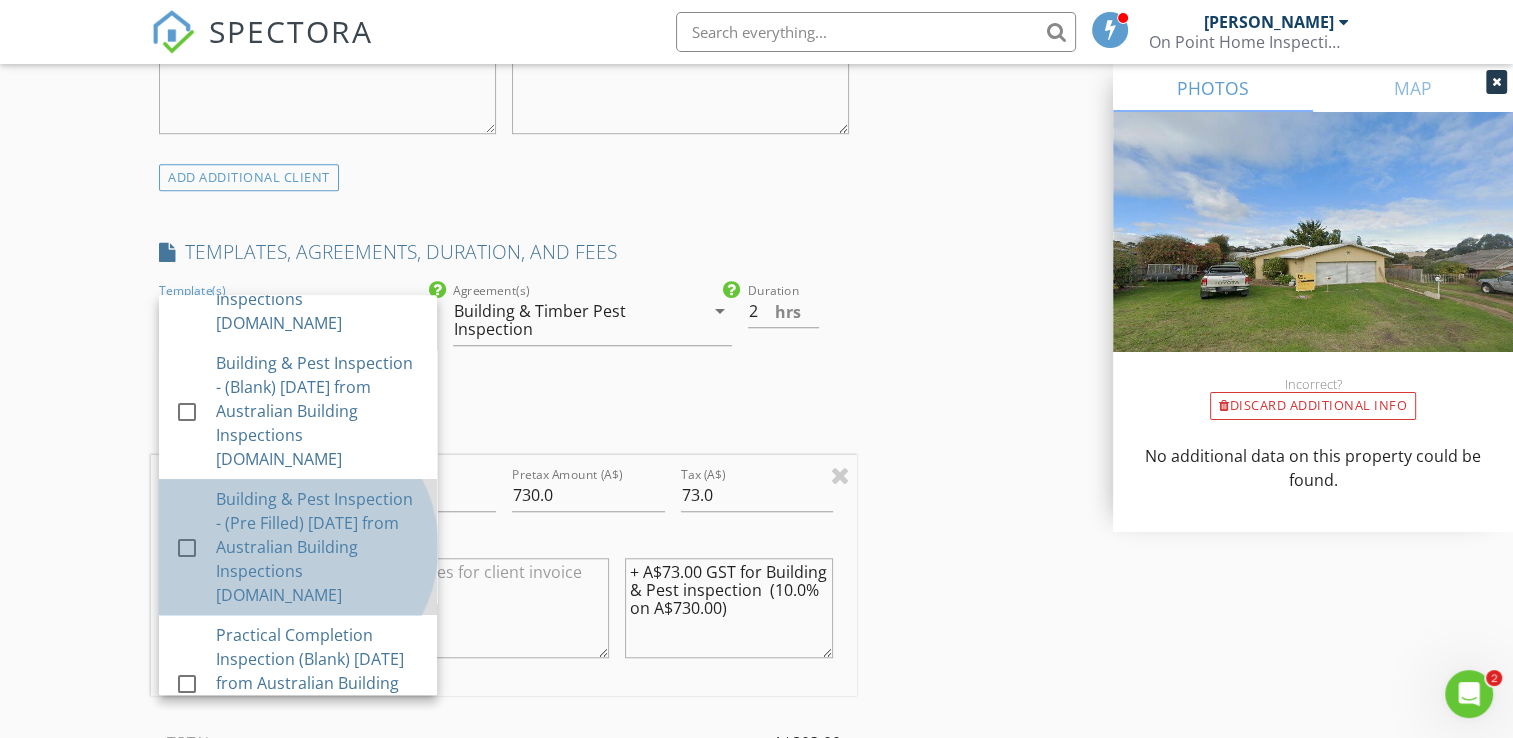 click on "Building & Pest Inspection - (Pre Filled) [DATE] from Australian Building Inspections [DOMAIN_NAME]" at bounding box center [318, 547] 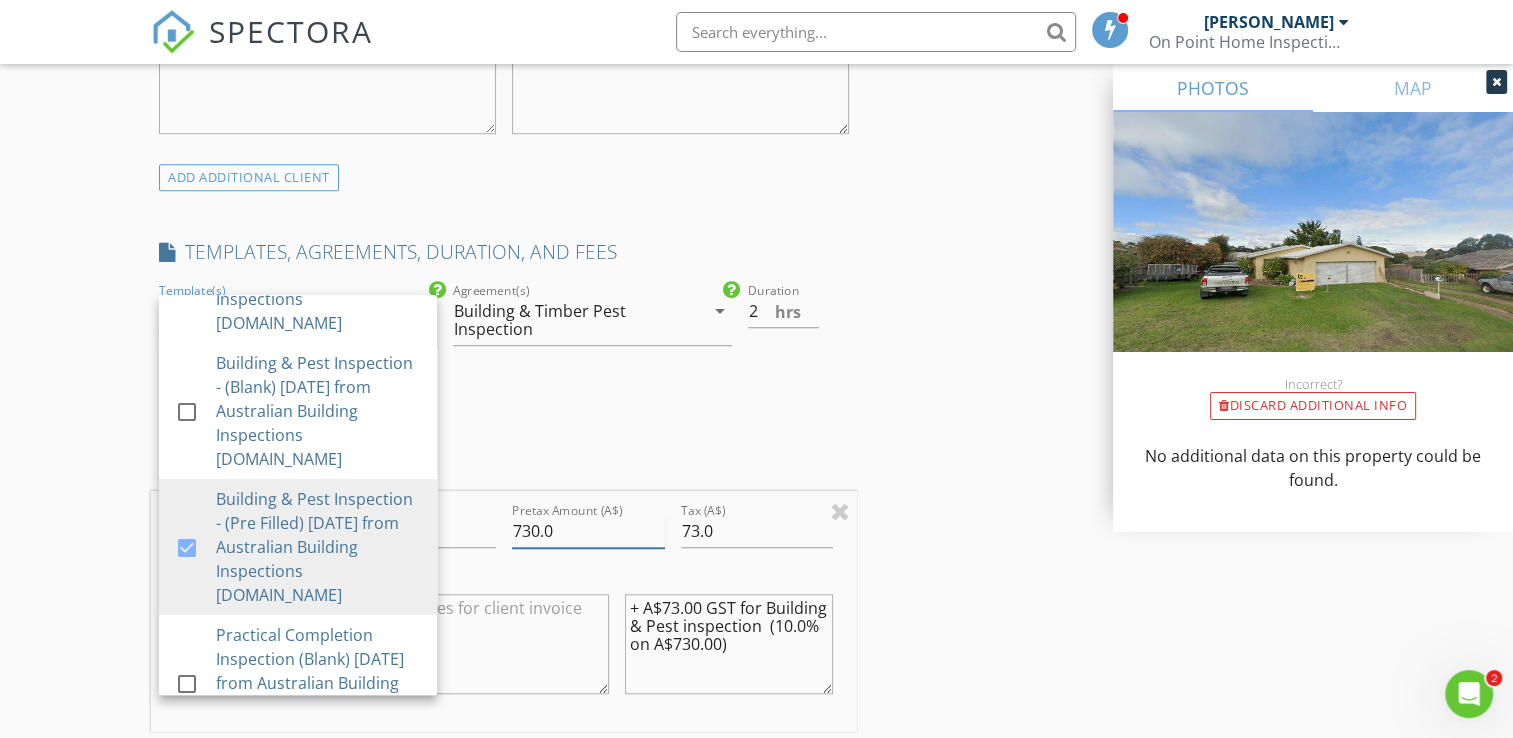 click on "730.0" at bounding box center (588, 531) 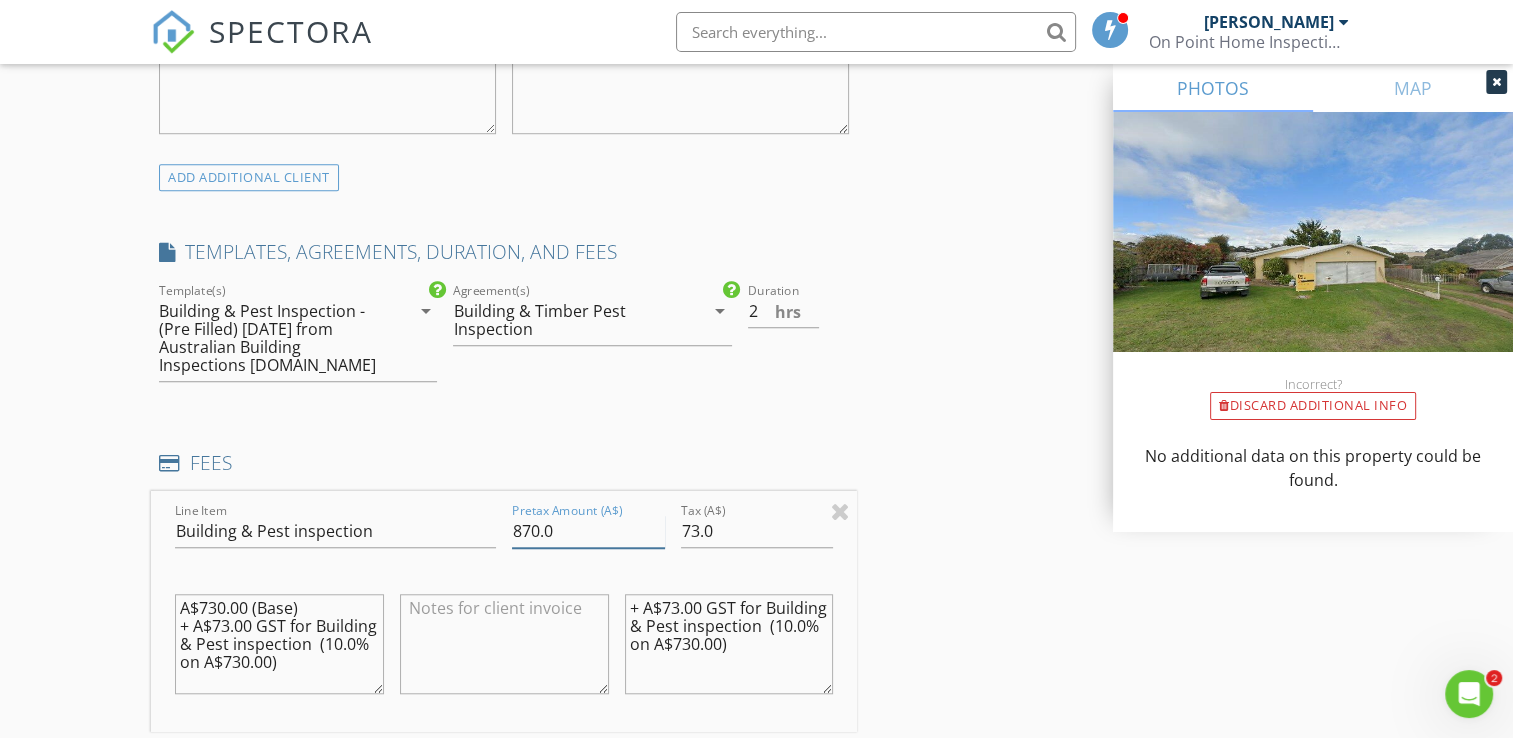 type on "870.0" 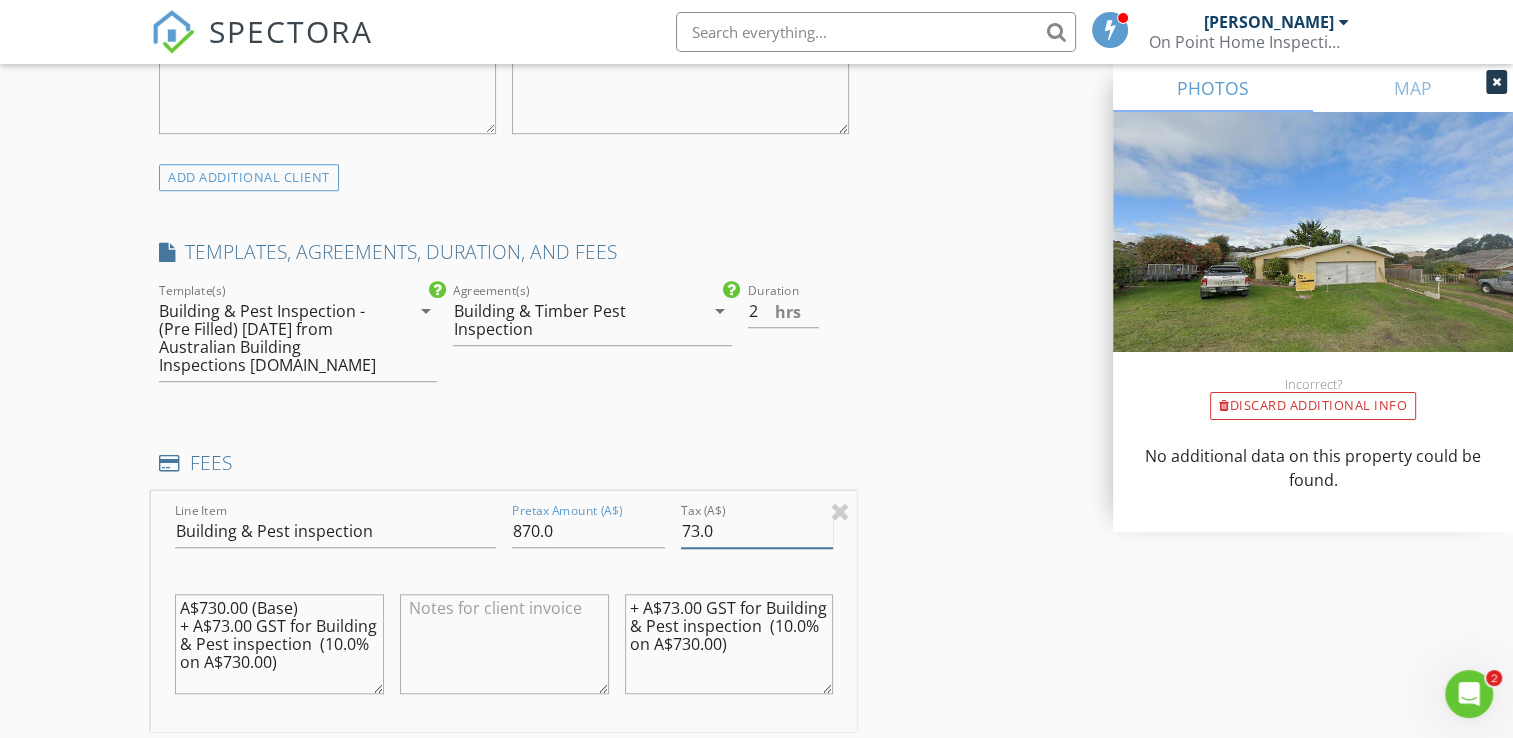 click on "73.0" at bounding box center [757, 531] 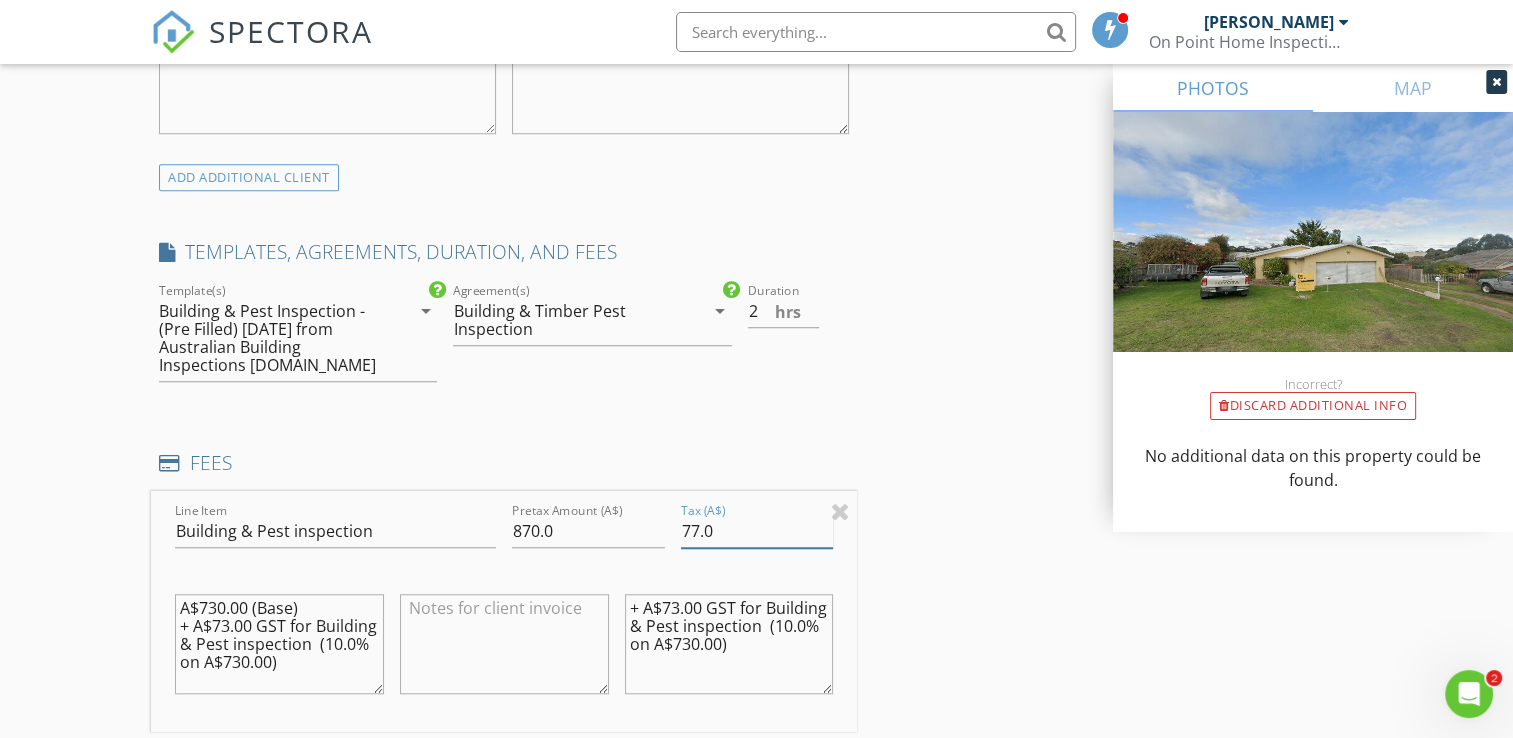 drag, startPoint x: 352, startPoint y: 691, endPoint x: 88, endPoint y: 498, distance: 327.02448 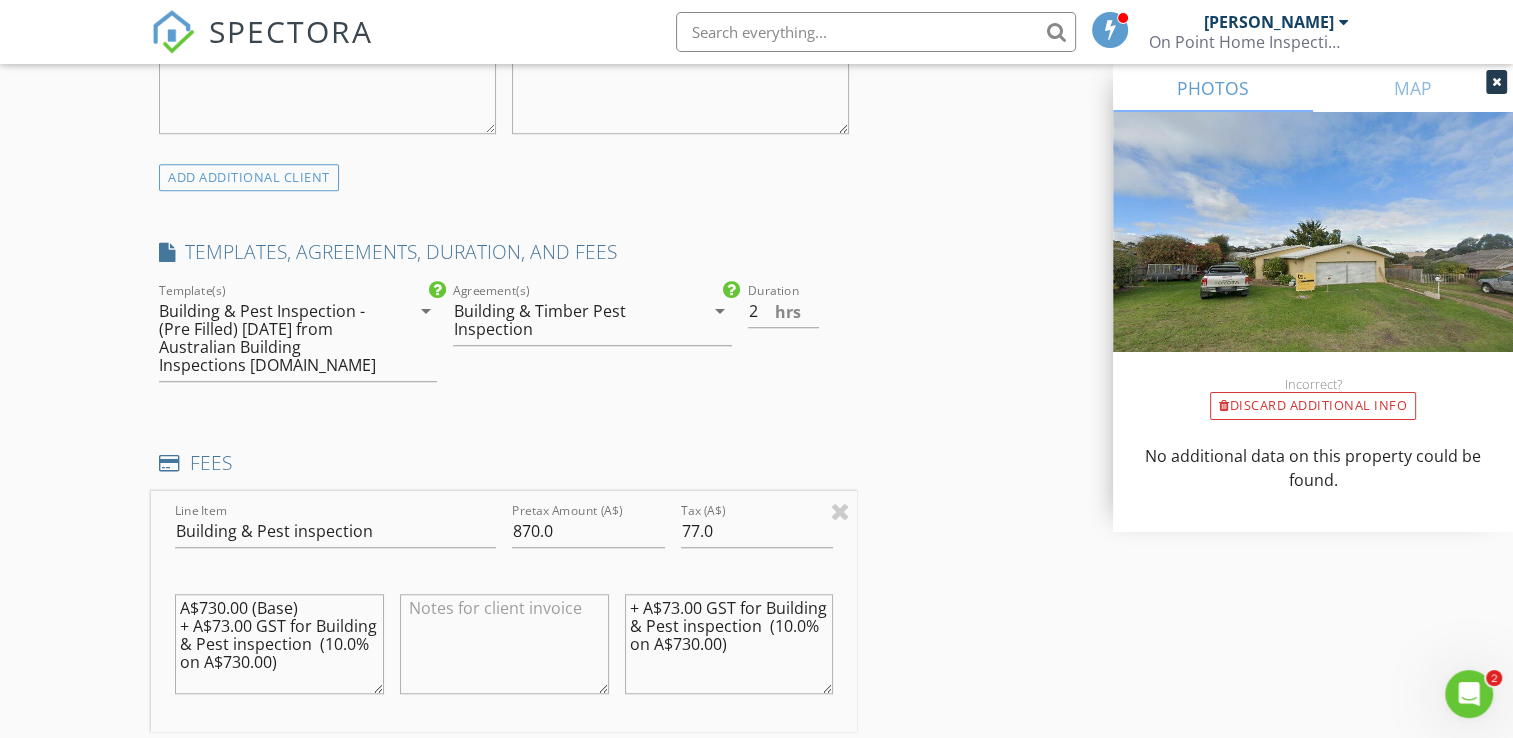 drag, startPoint x: 272, startPoint y: 673, endPoint x: 171, endPoint y: 565, distance: 147.86818 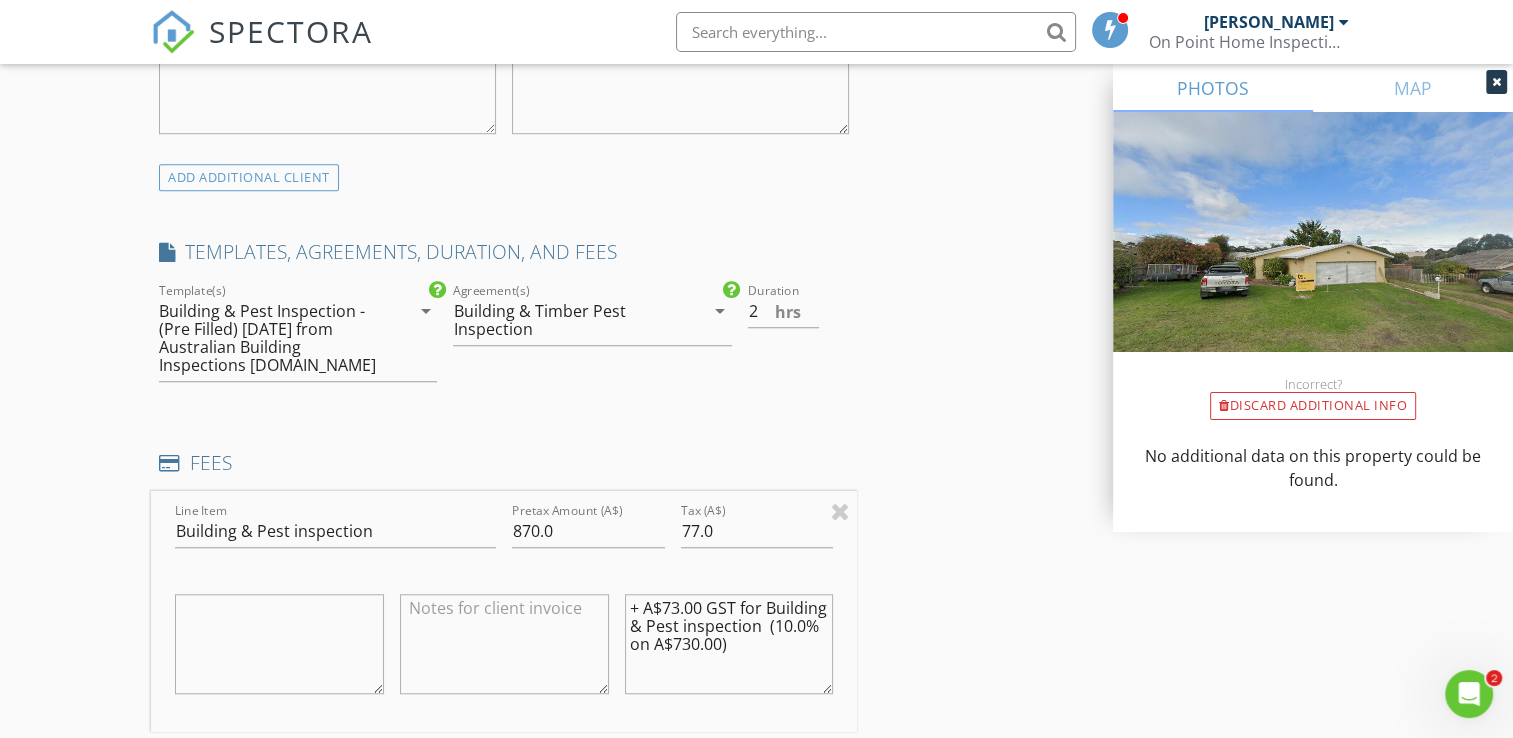 type on "p" 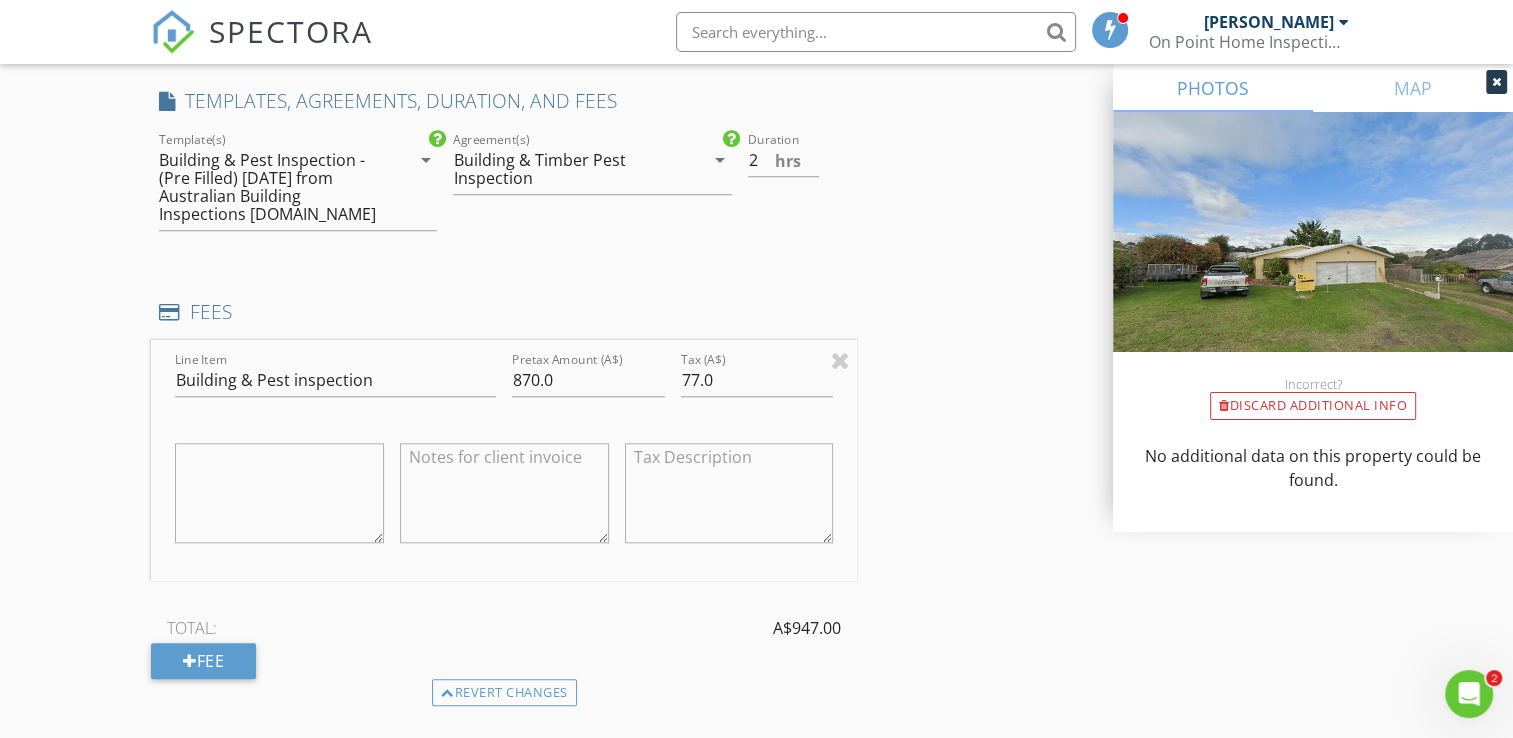 scroll, scrollTop: 1718, scrollLeft: 0, axis: vertical 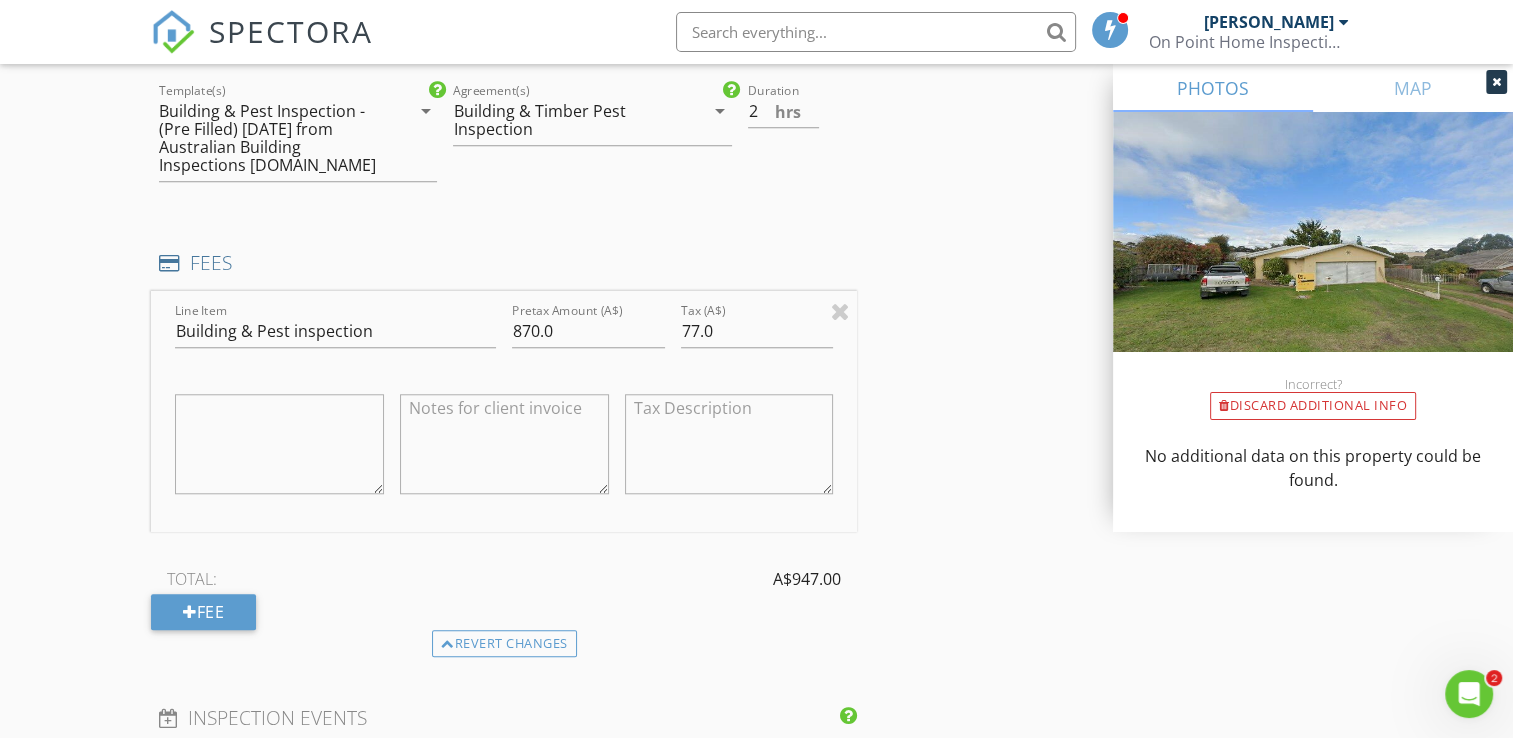 type 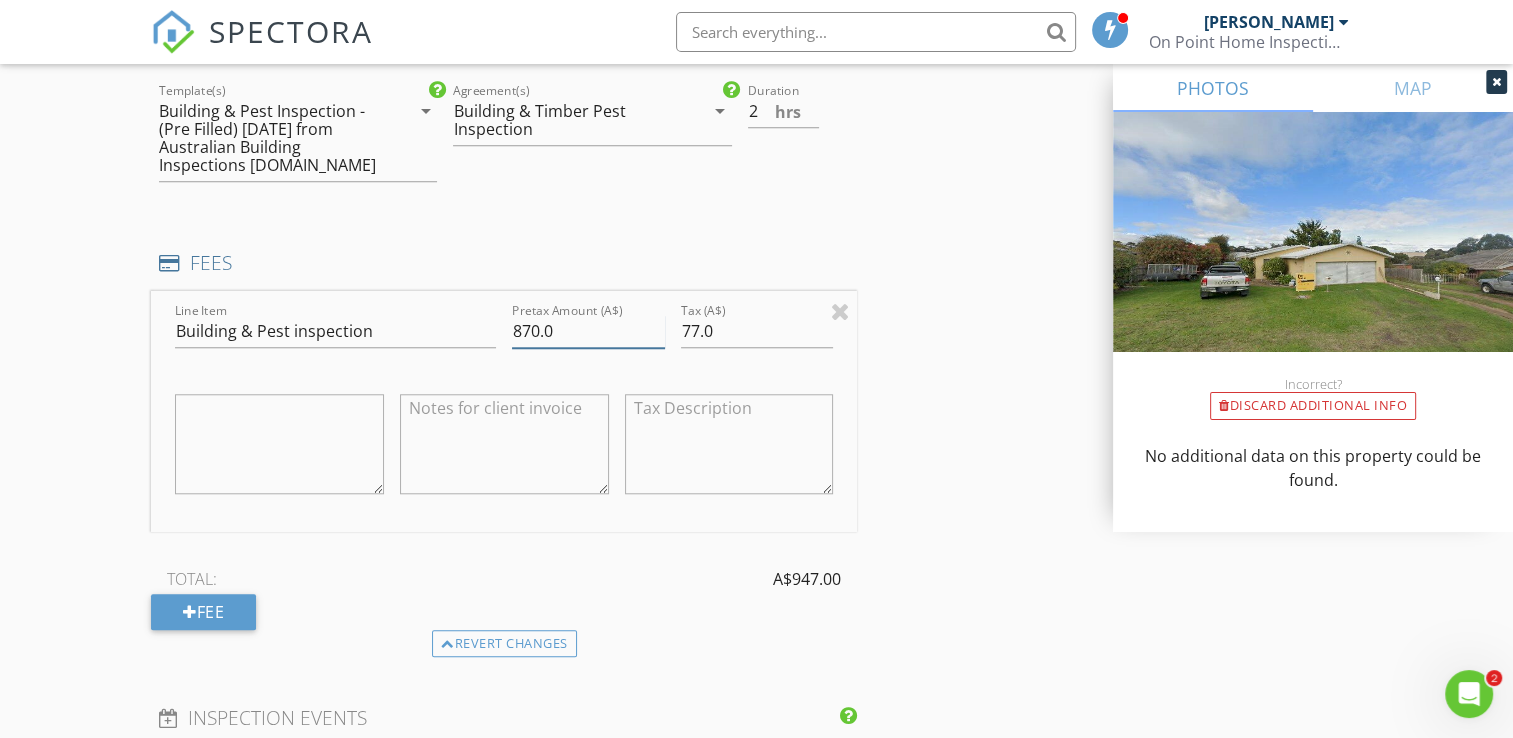 click on "870.0" at bounding box center [588, 331] 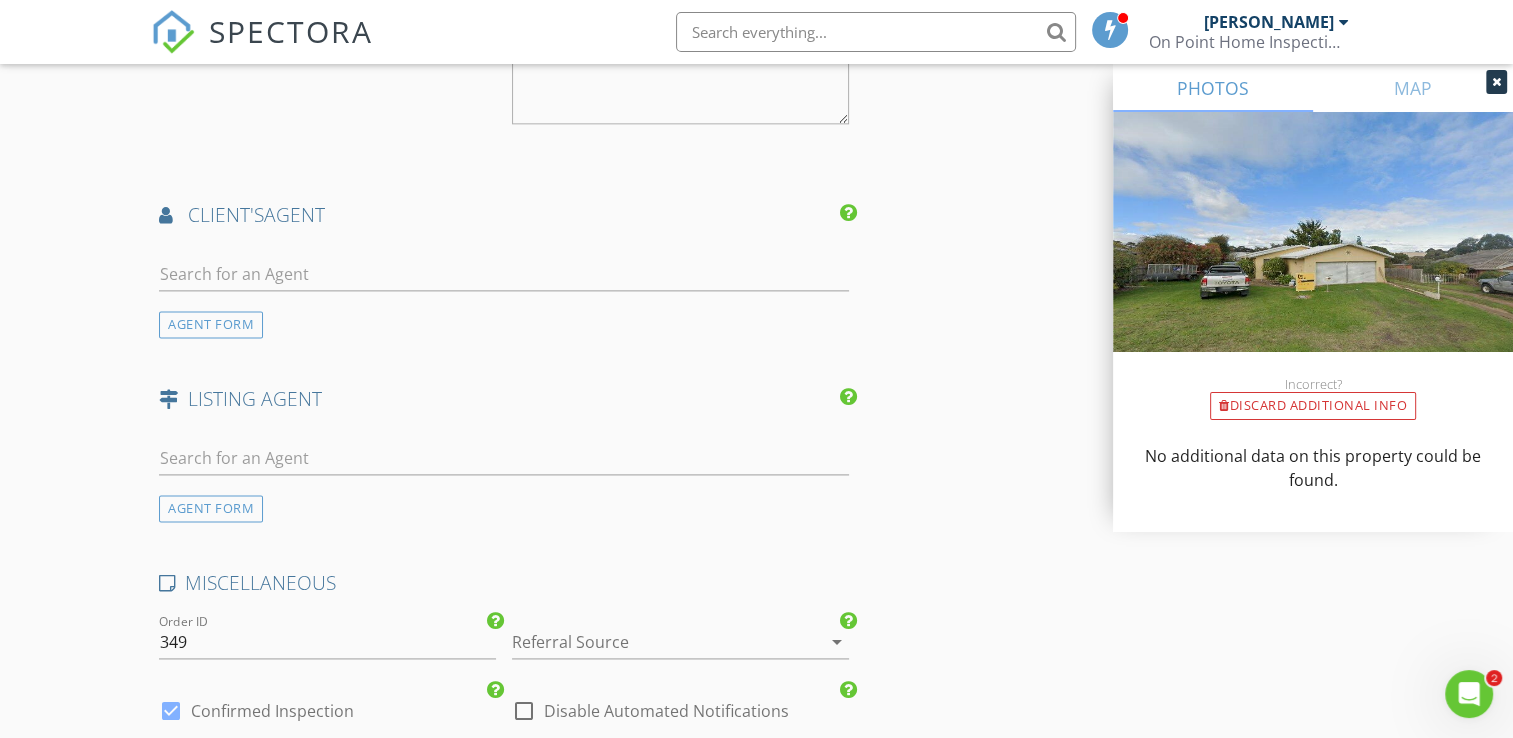 scroll, scrollTop: 2718, scrollLeft: 0, axis: vertical 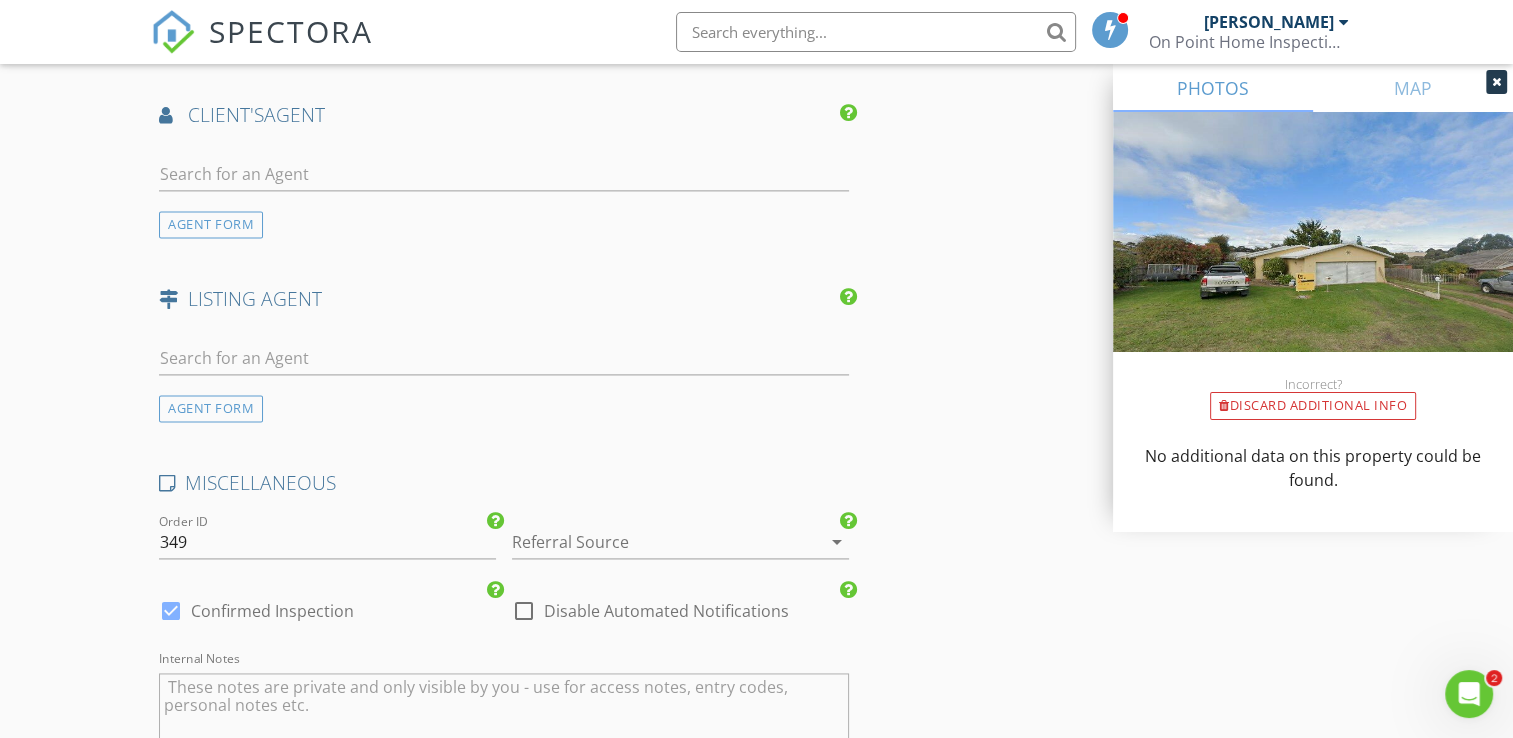 type on "770.0" 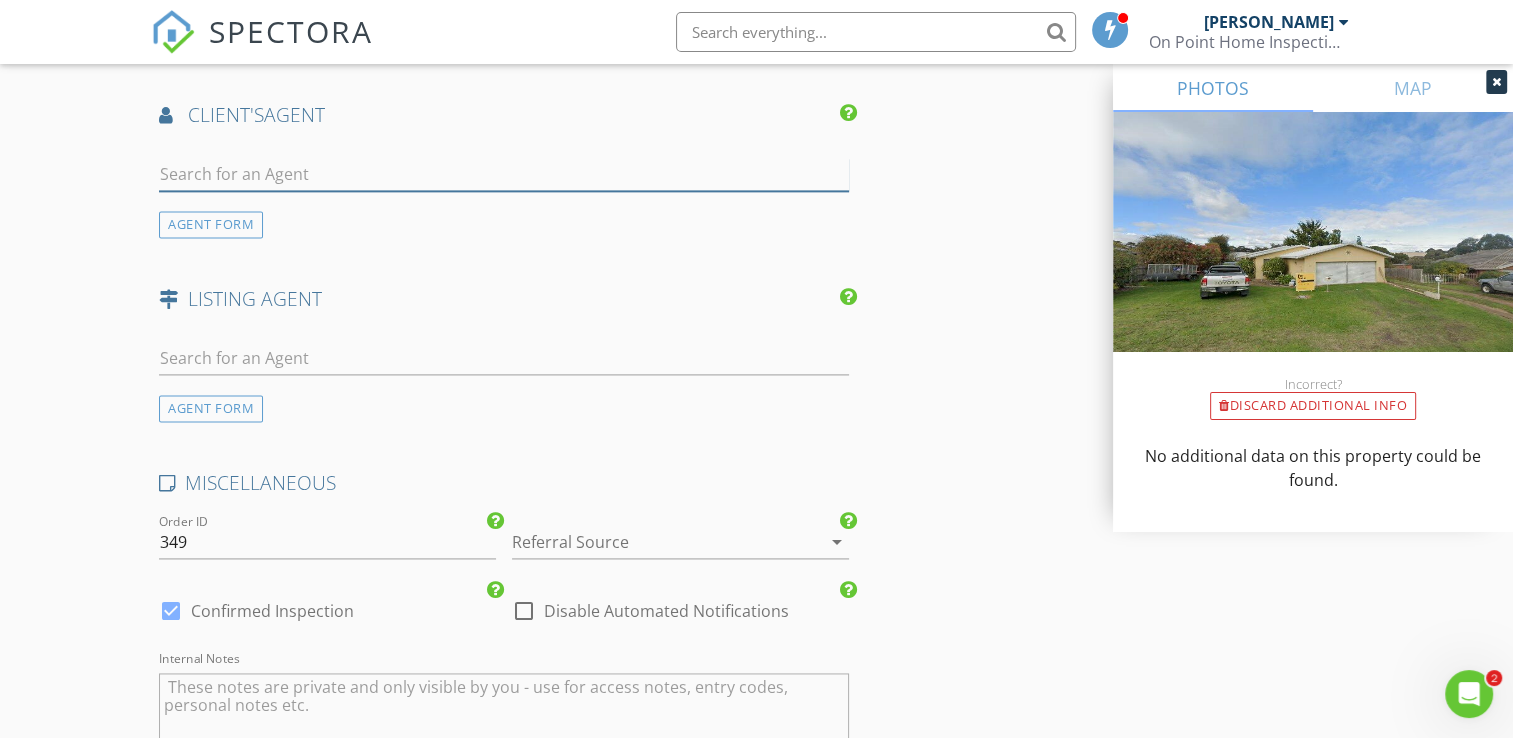 click at bounding box center [504, 174] 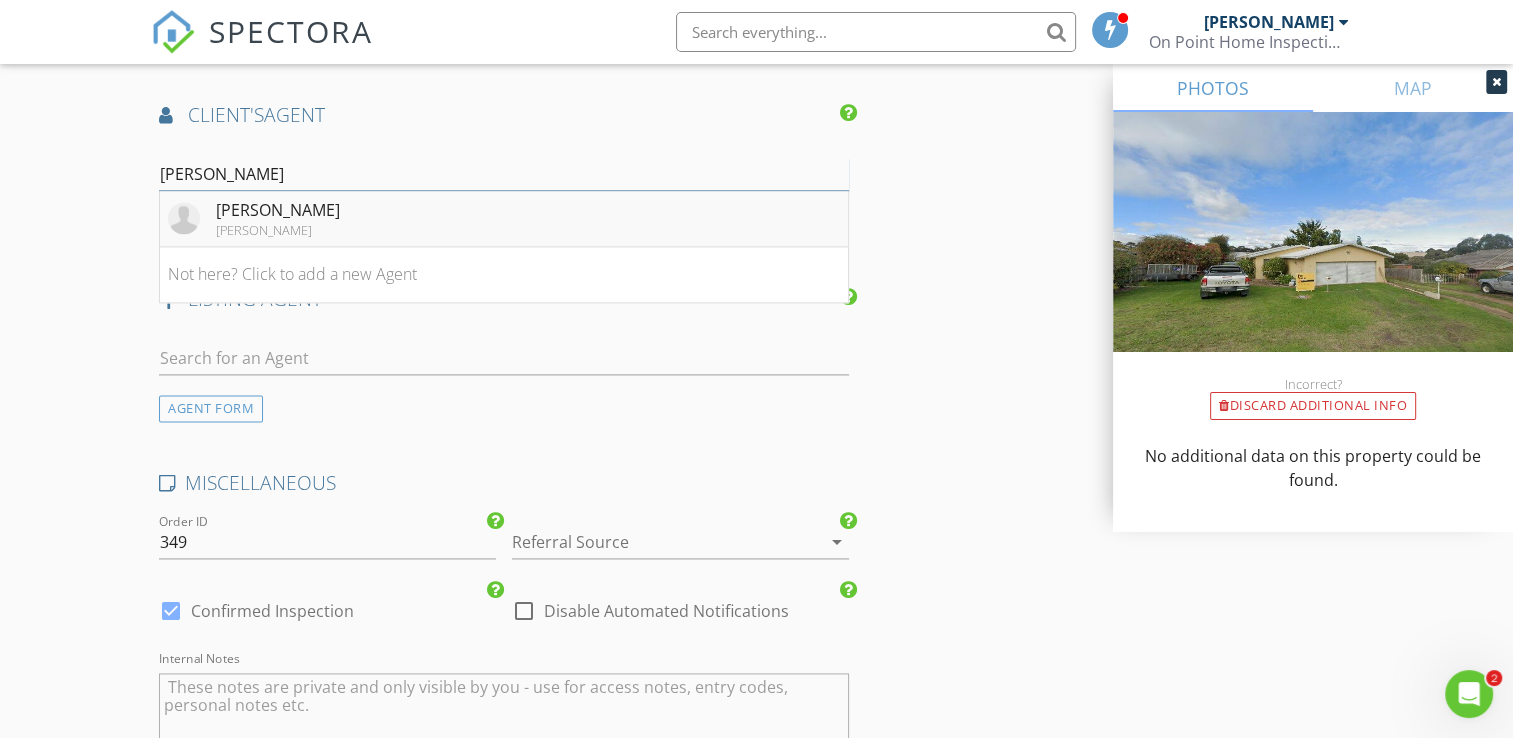 type on "carl" 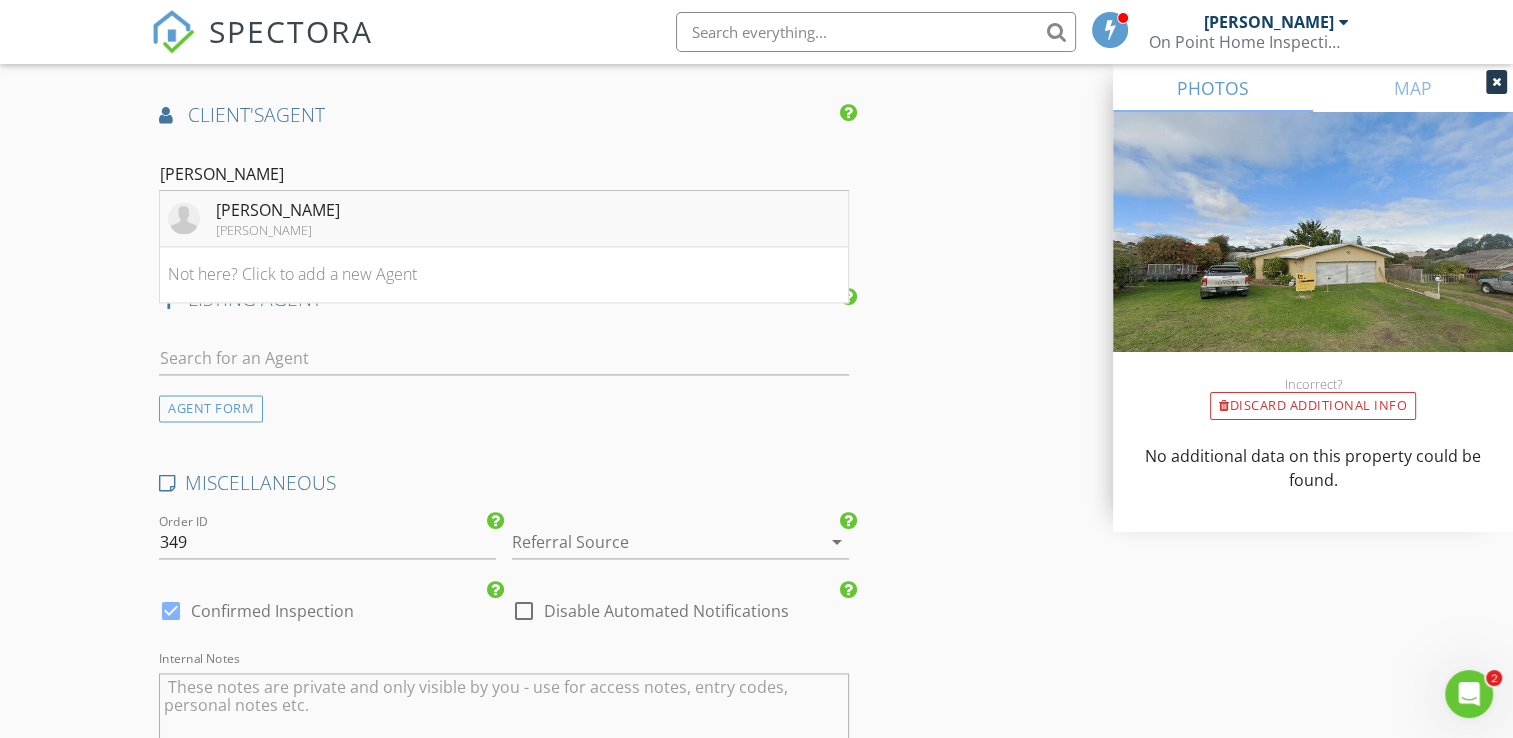 click on "LJ Hooker" at bounding box center [278, 230] 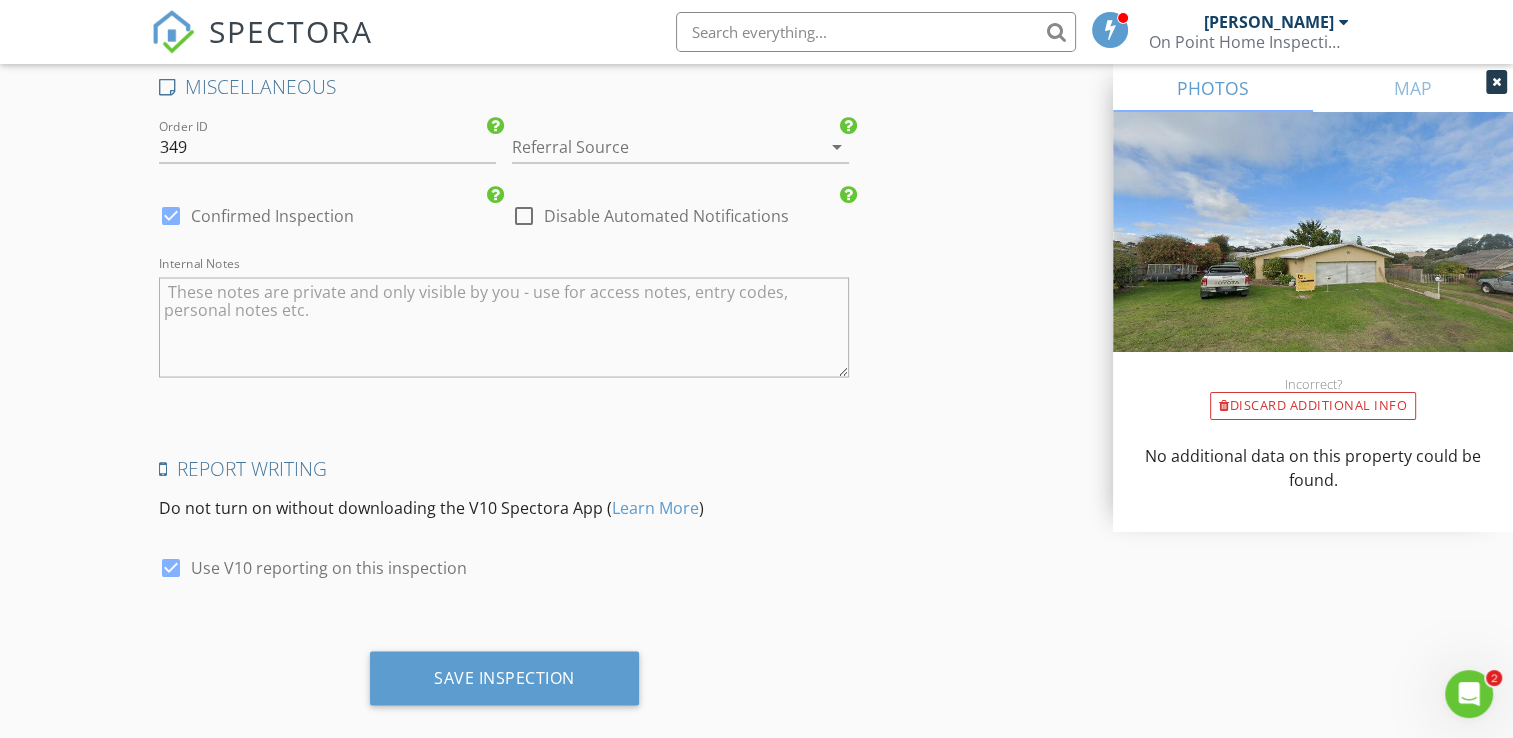 scroll, scrollTop: 3729, scrollLeft: 0, axis: vertical 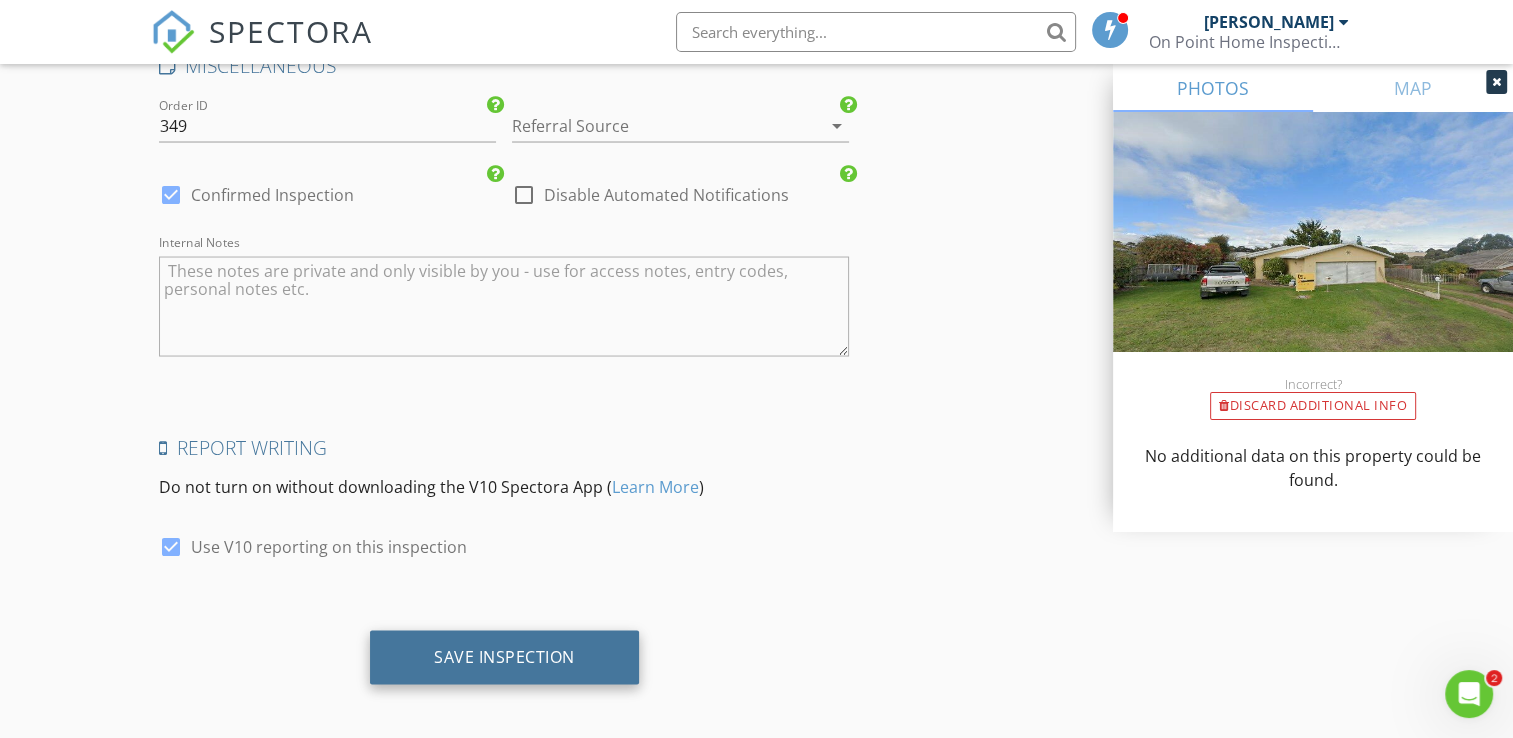 click on "Save Inspection" at bounding box center [504, 657] 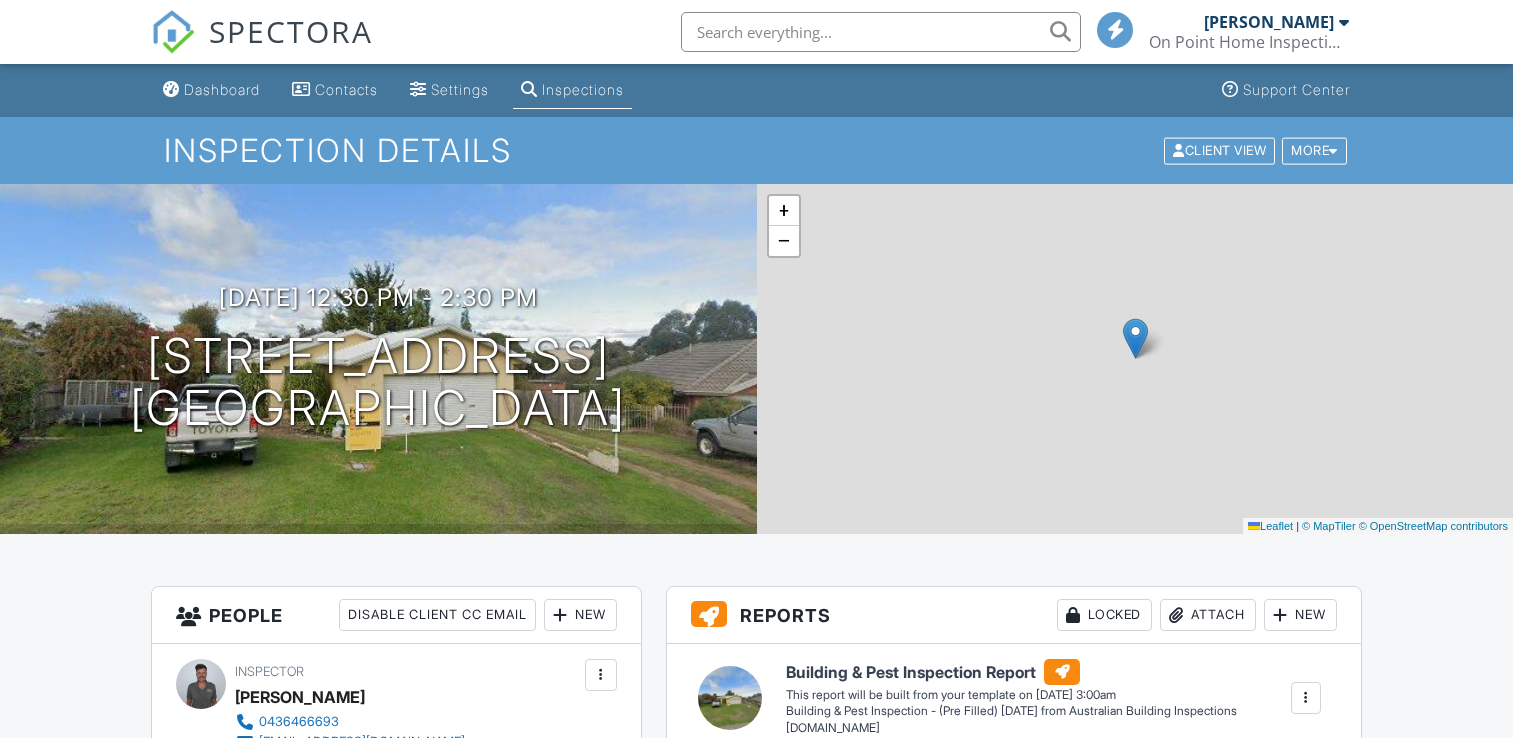 scroll, scrollTop: 0, scrollLeft: 0, axis: both 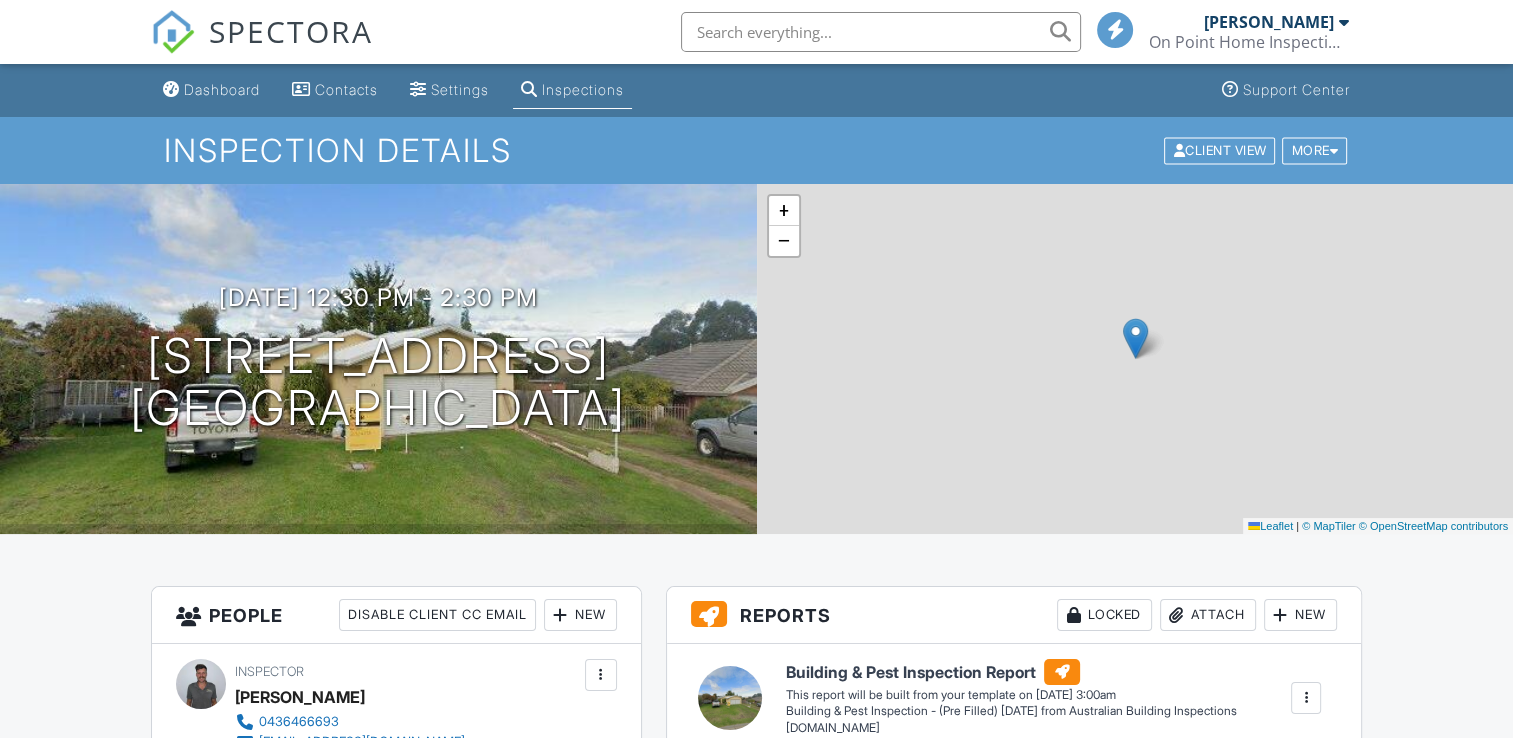 click on "Dashboard" at bounding box center (222, 89) 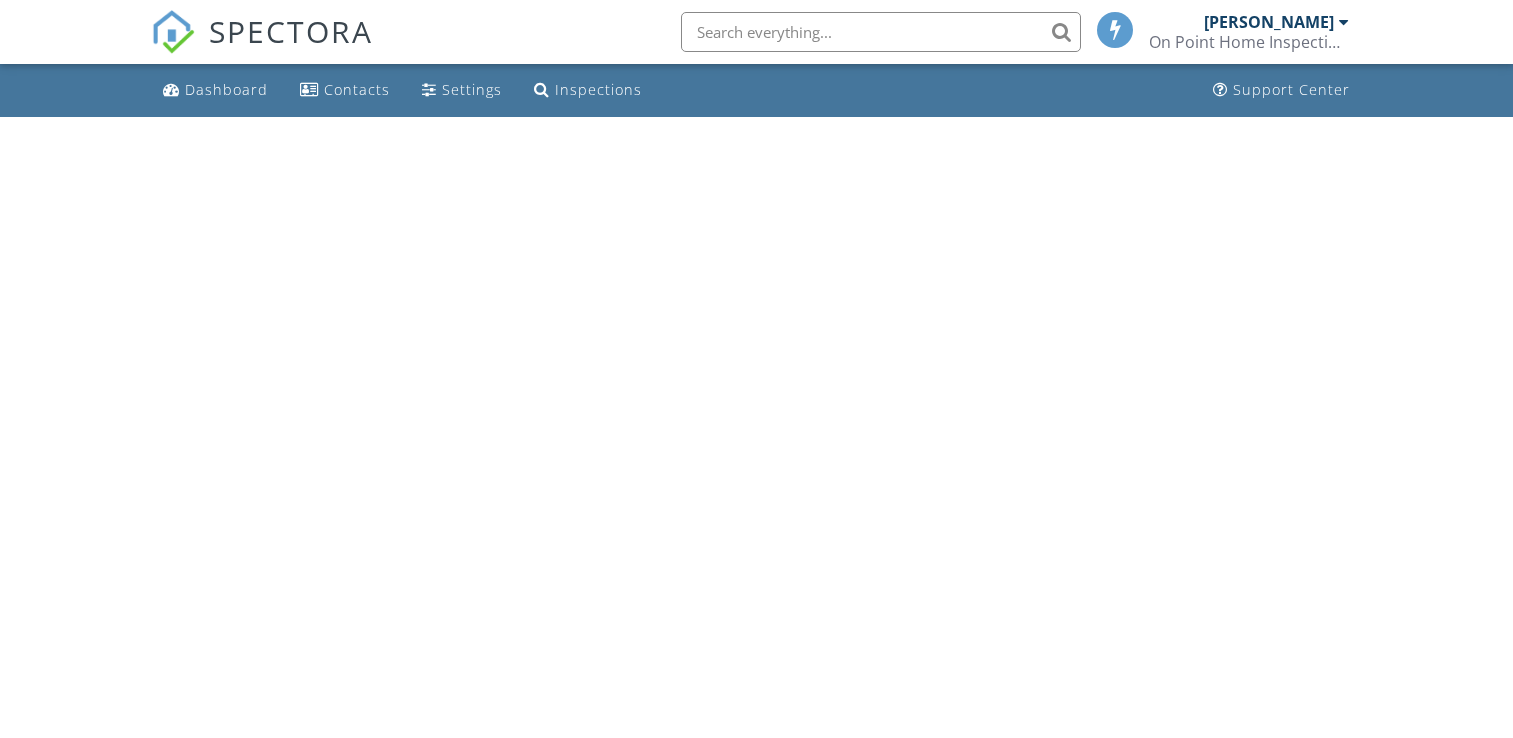 scroll, scrollTop: 0, scrollLeft: 0, axis: both 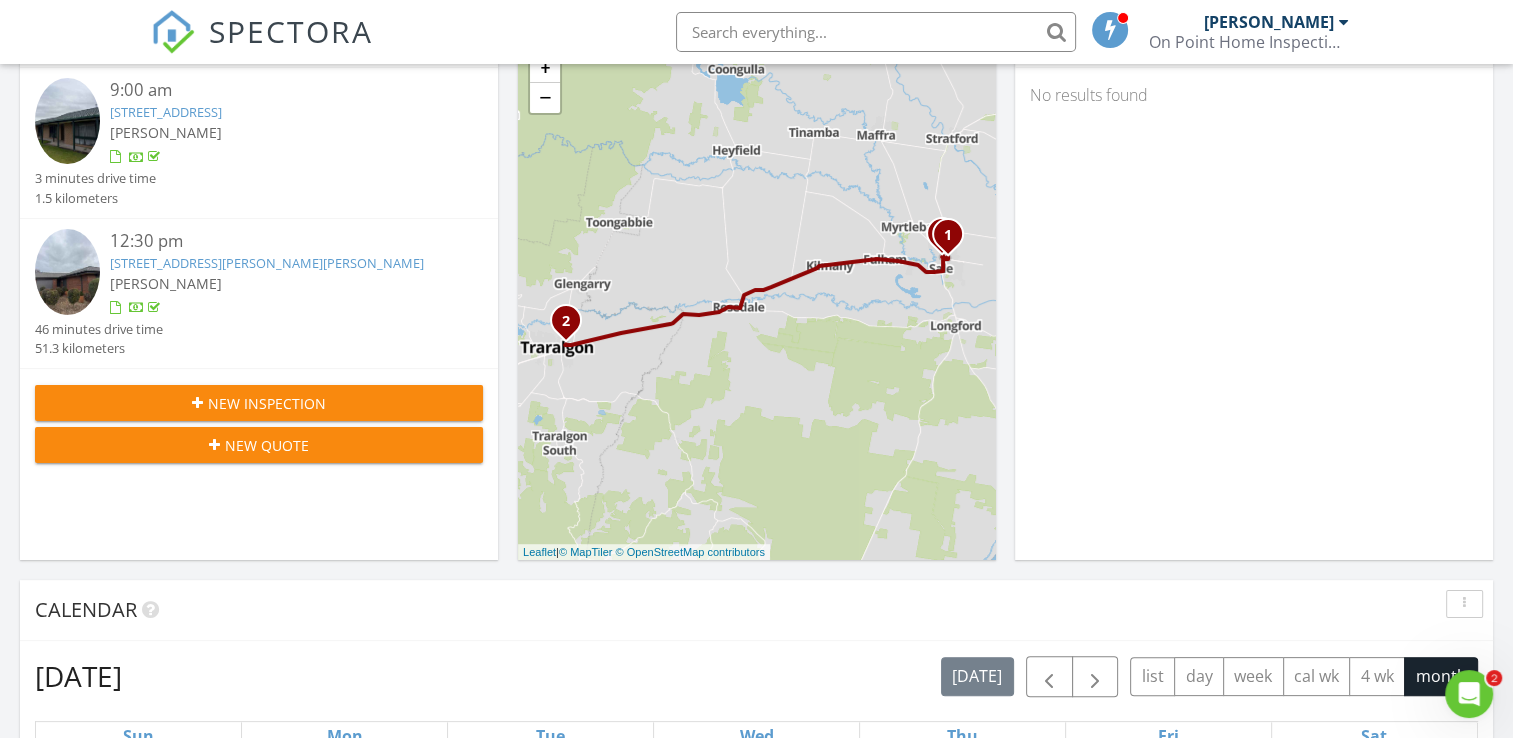 click on "New Inspection" at bounding box center (267, 403) 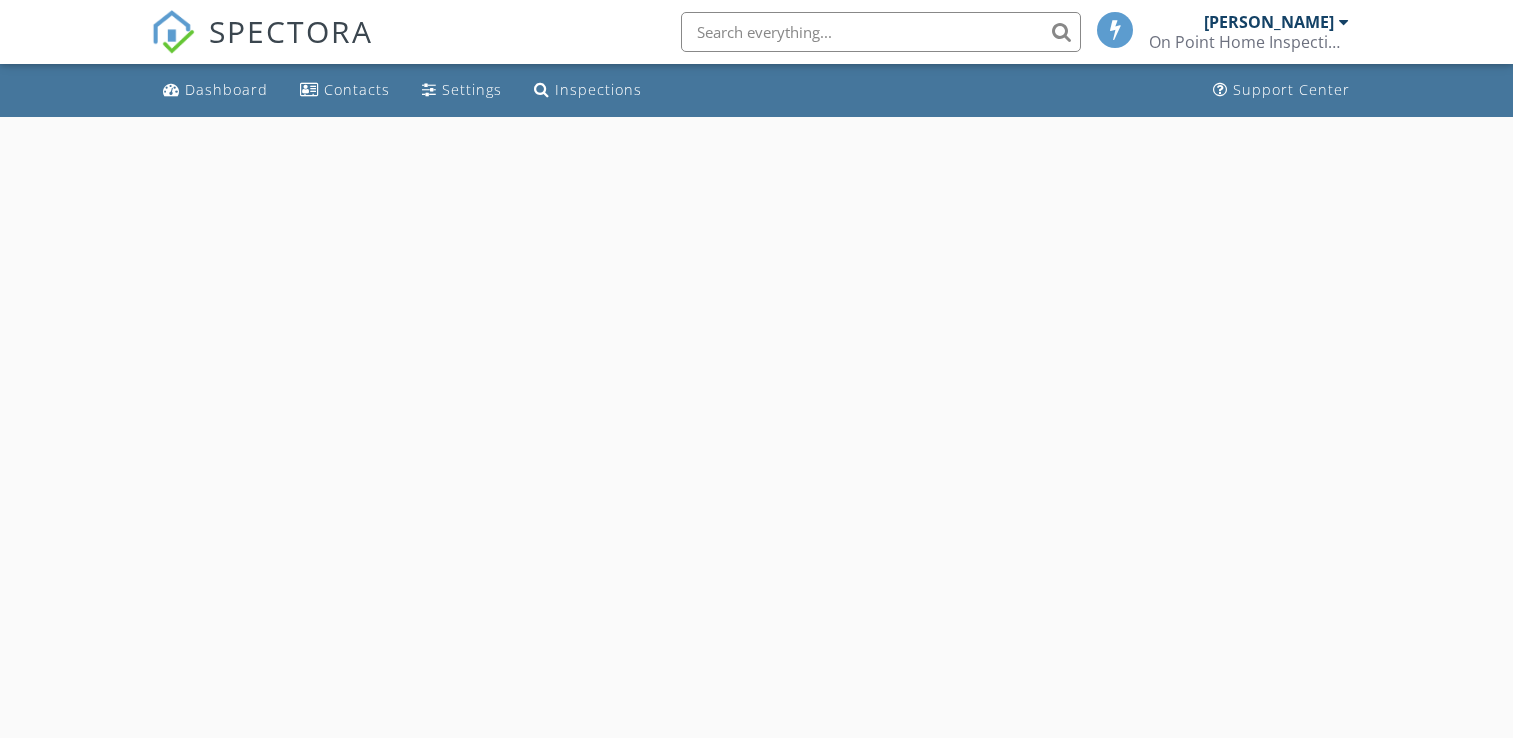 scroll, scrollTop: 0, scrollLeft: 0, axis: both 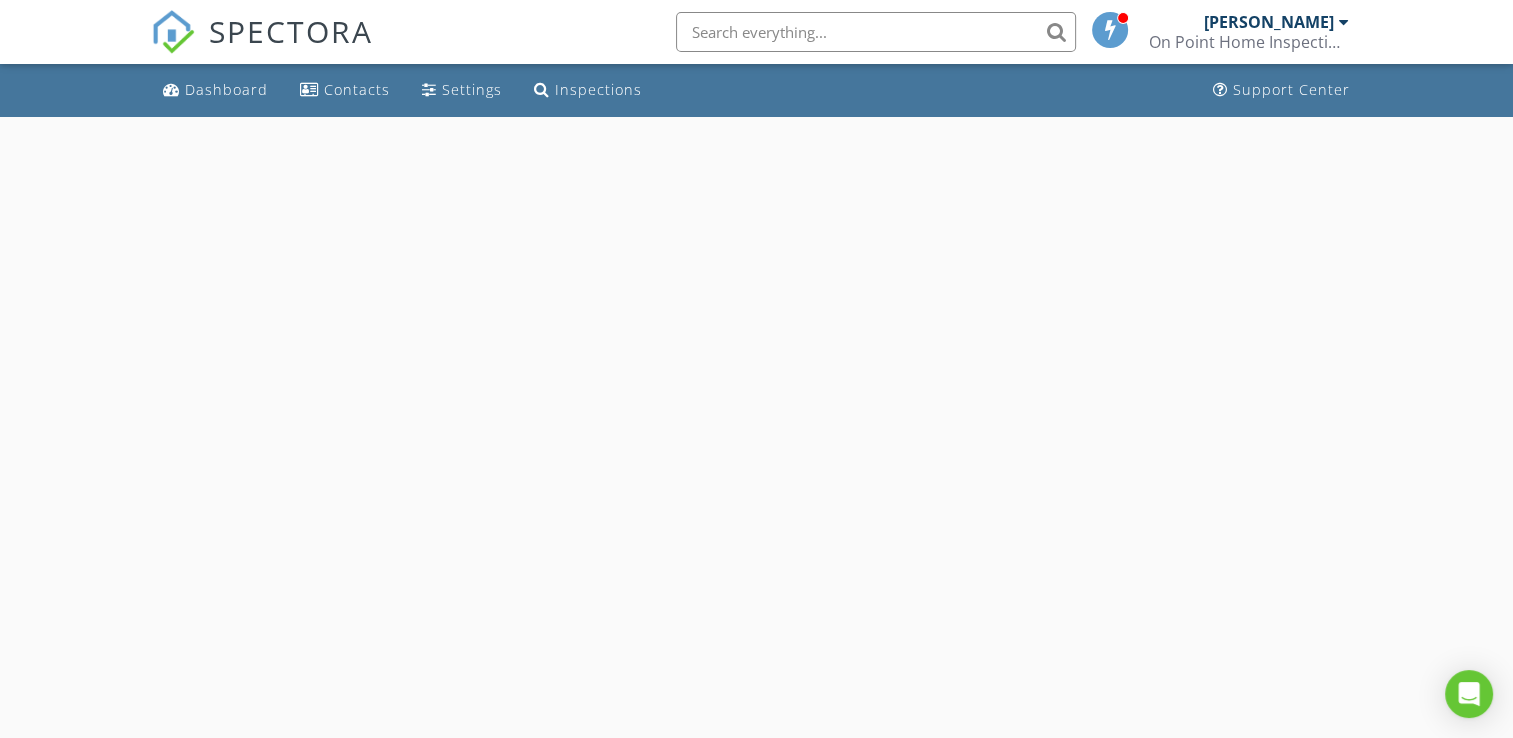 select on "6" 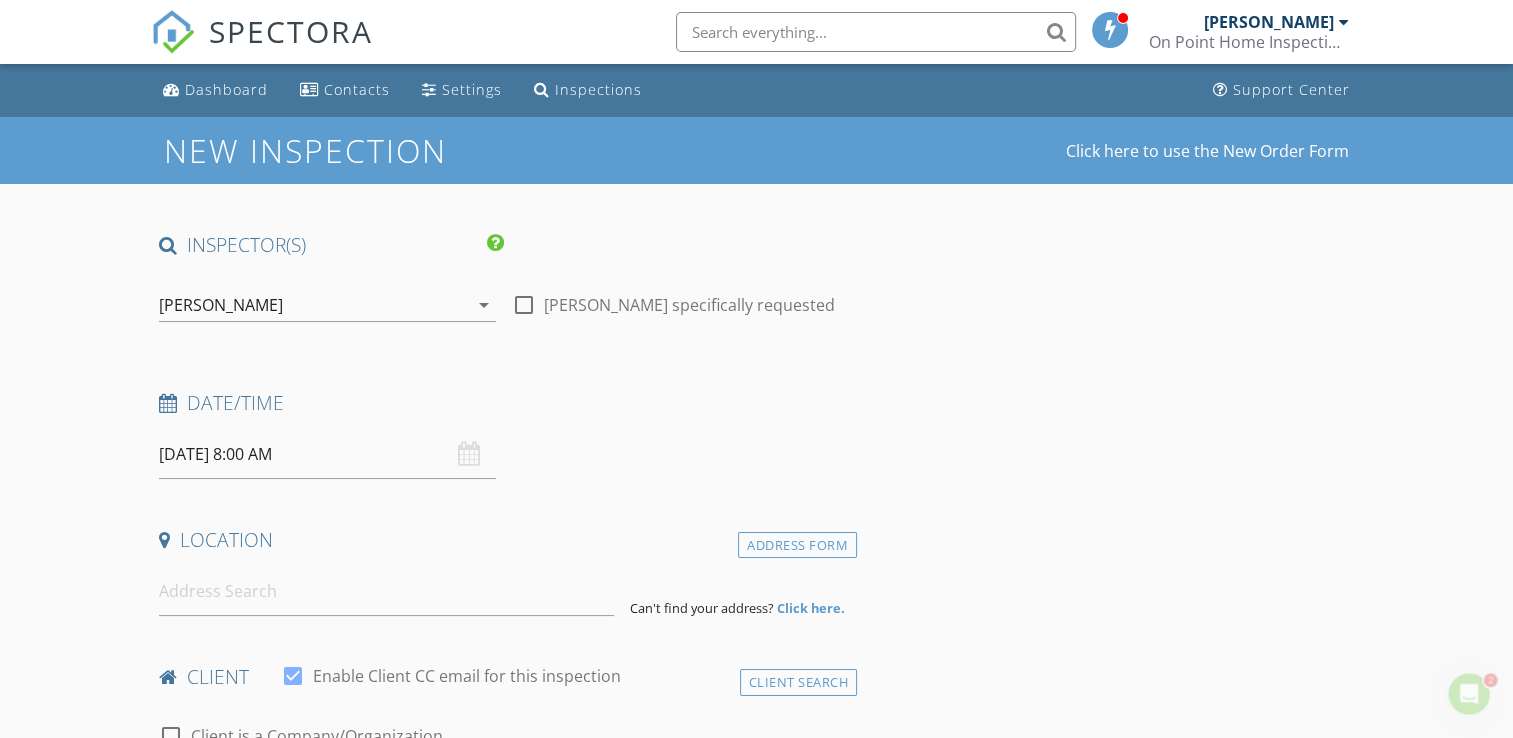 scroll, scrollTop: 0, scrollLeft: 0, axis: both 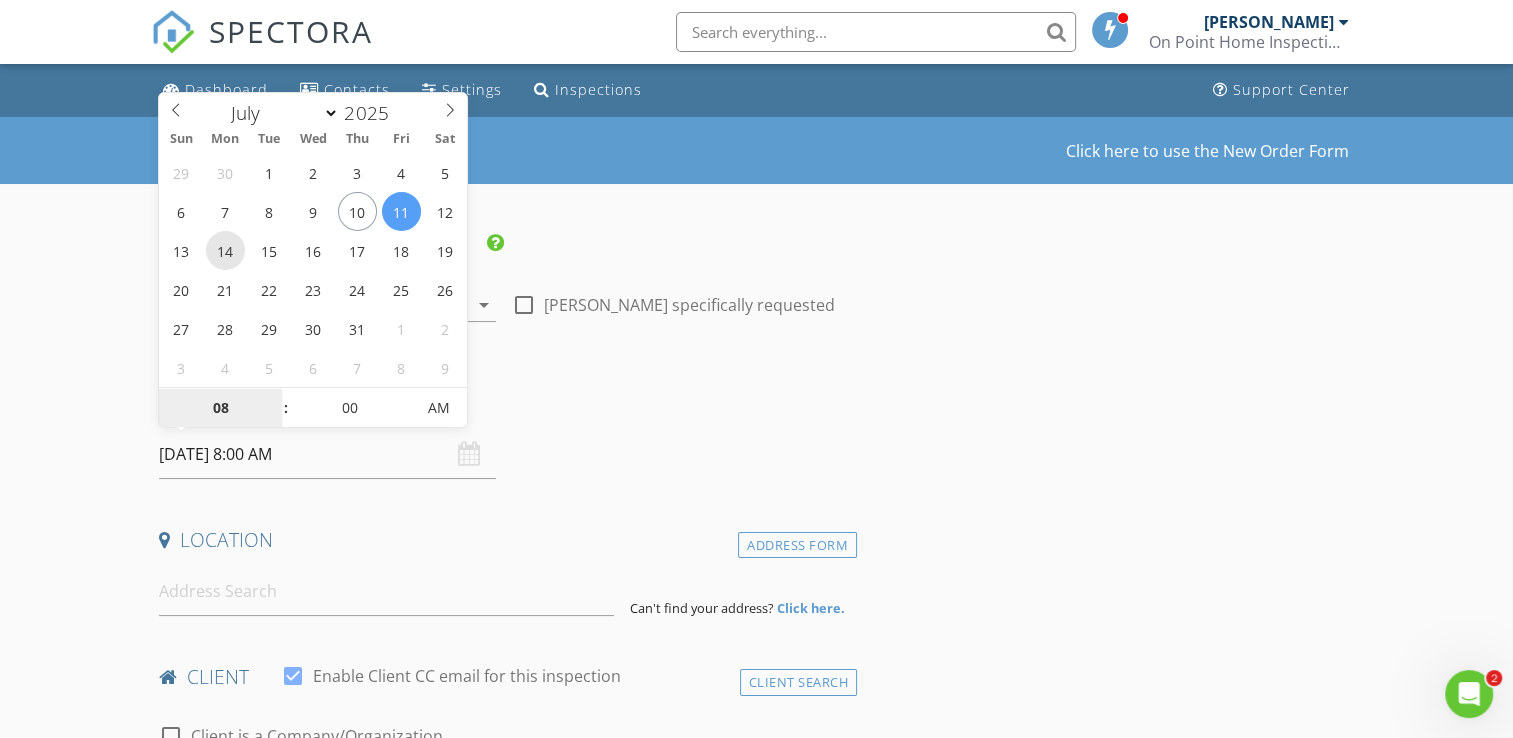 type on "14/07/2025 8:00 AM" 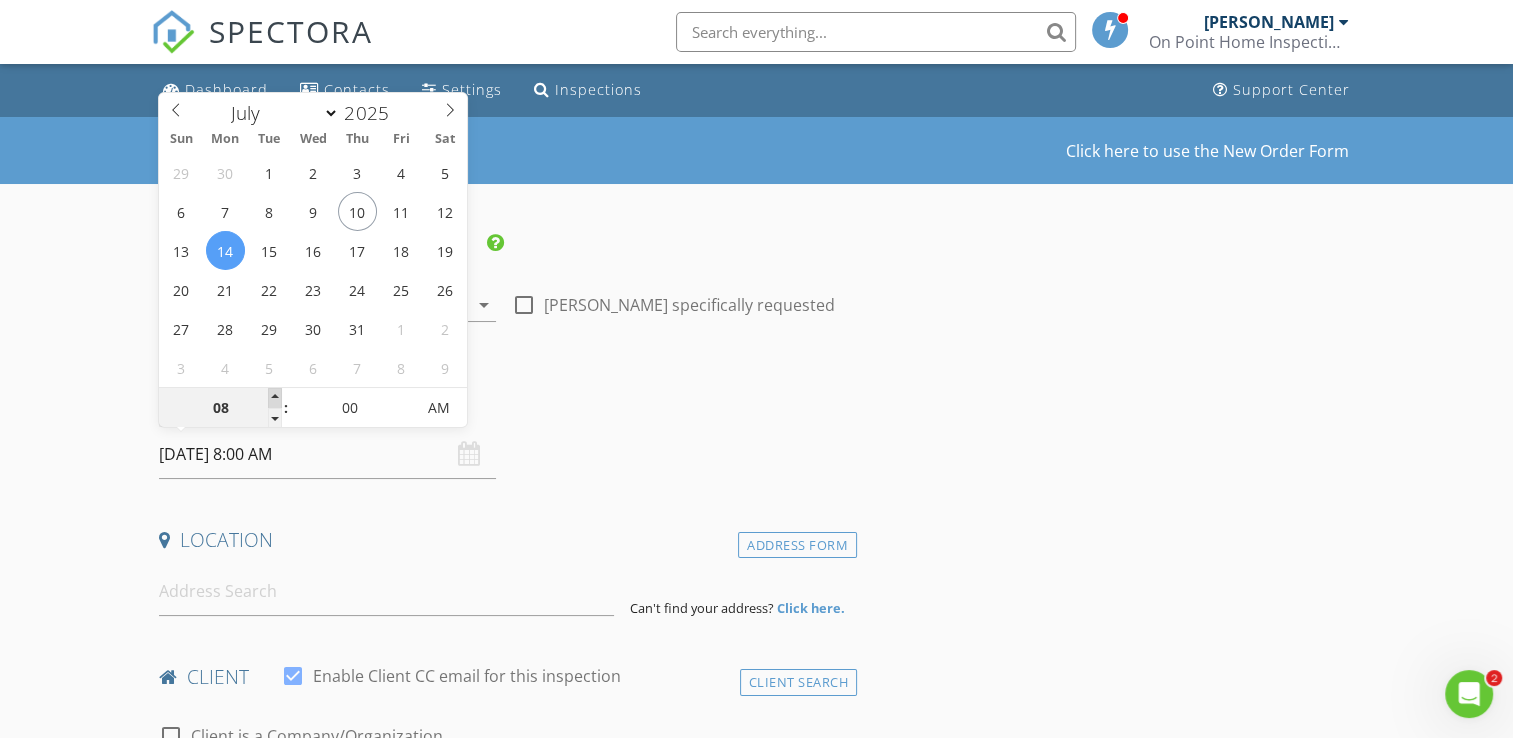 type on "09" 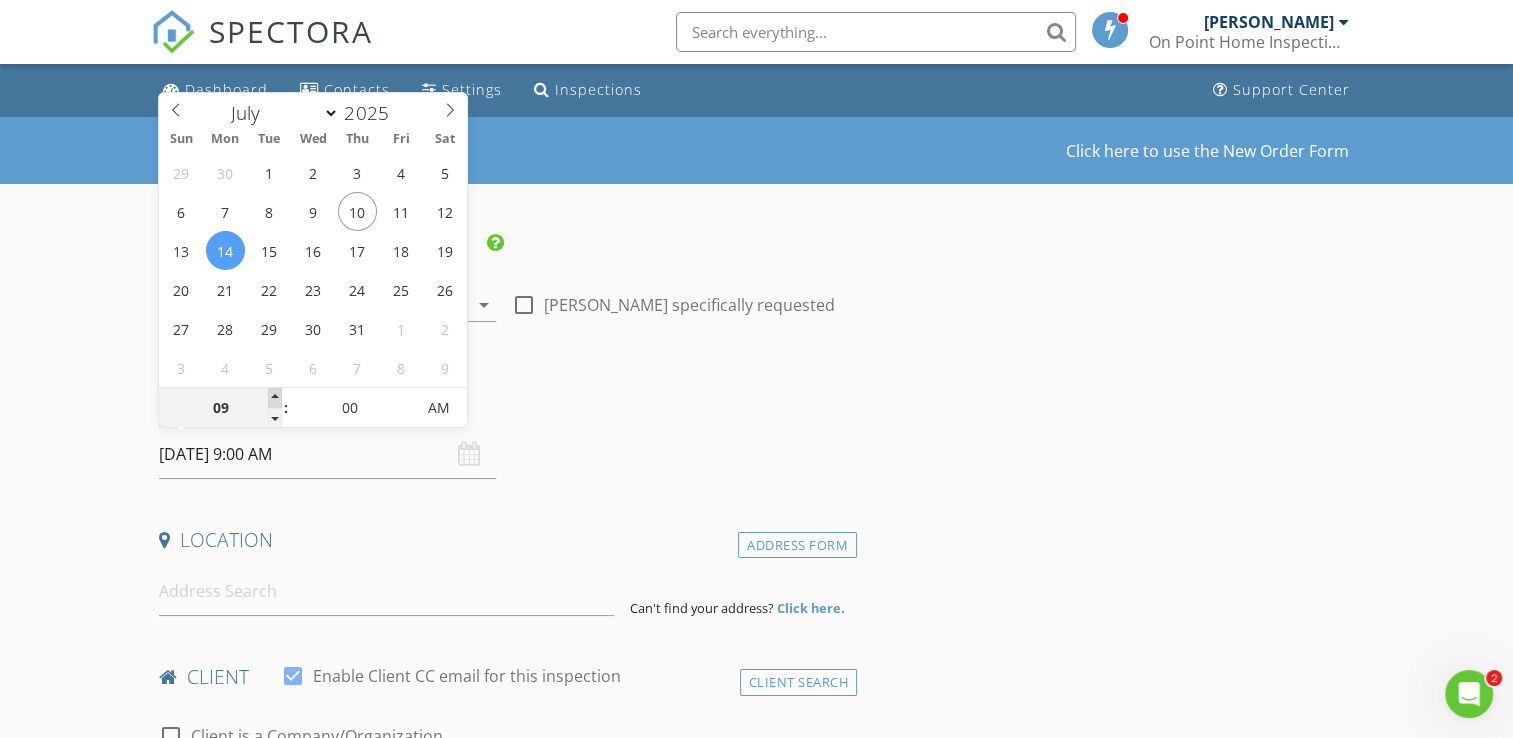 click at bounding box center (275, 398) 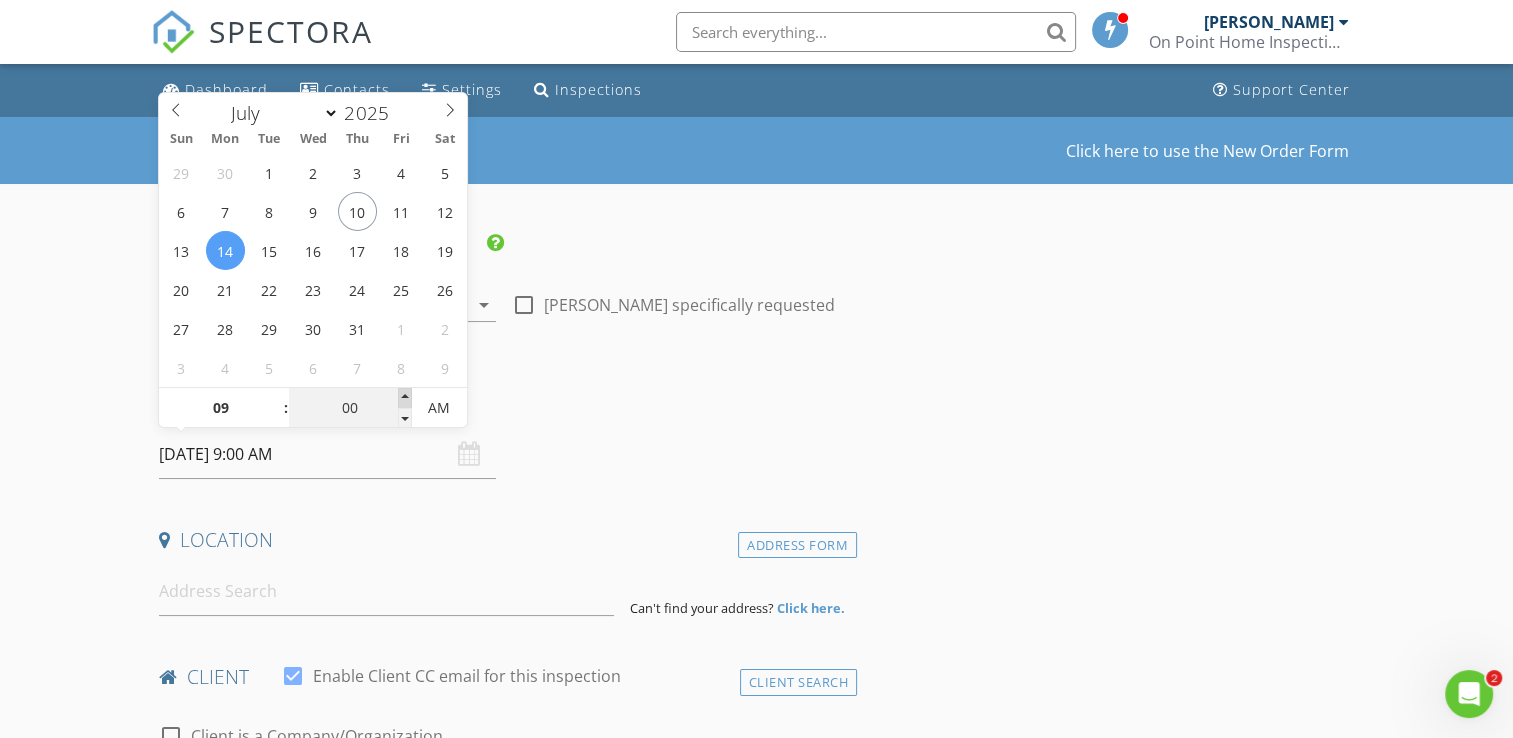 type on "05" 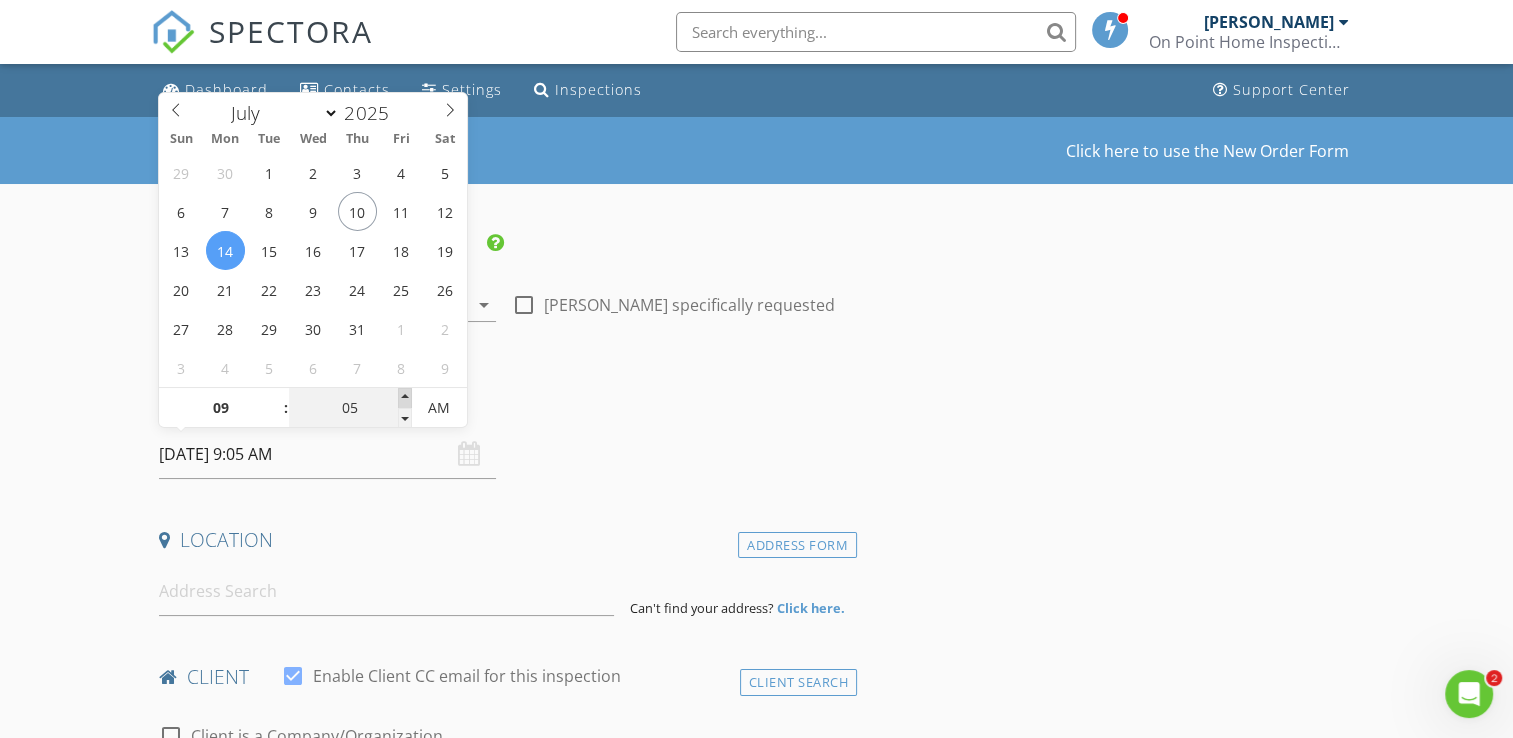 click at bounding box center [405, 398] 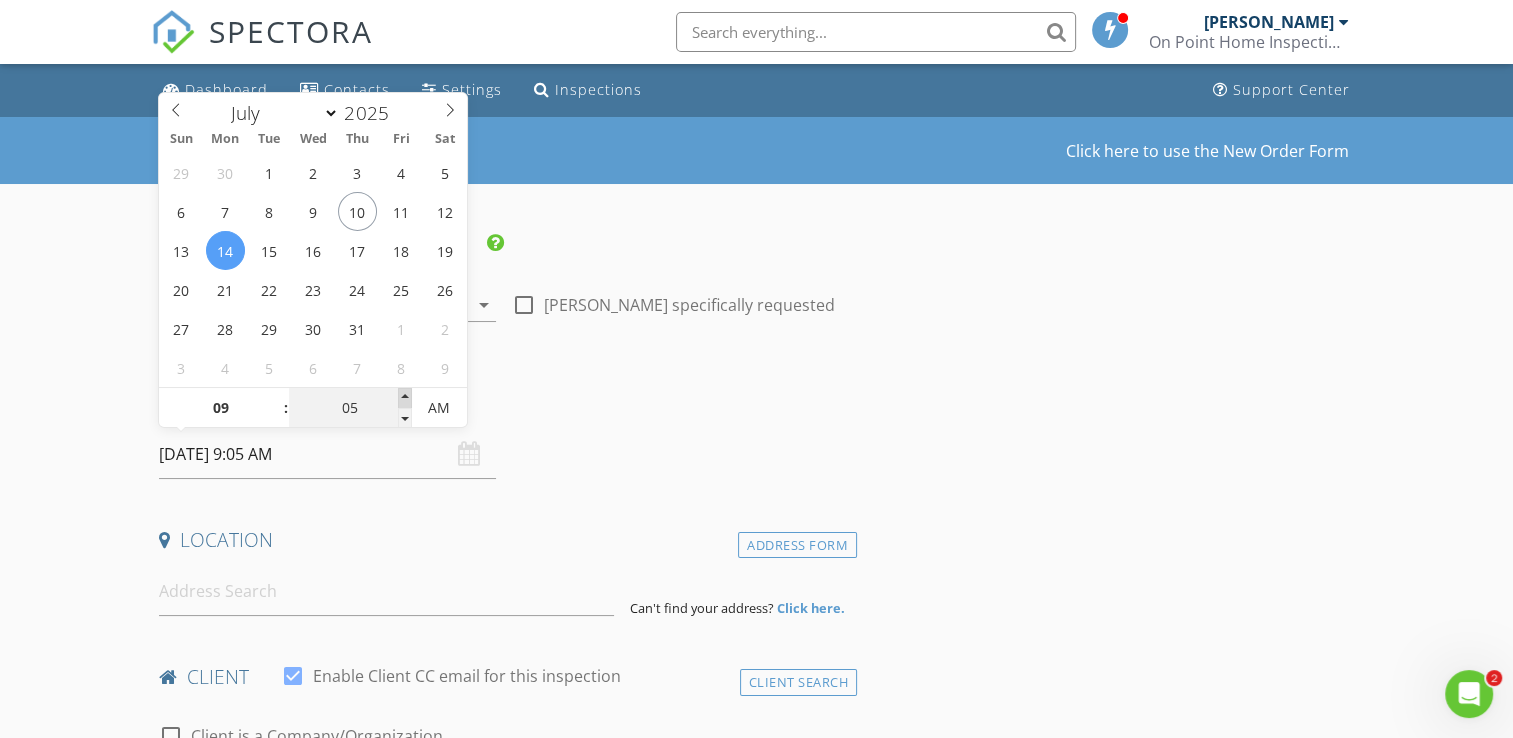 type on "10" 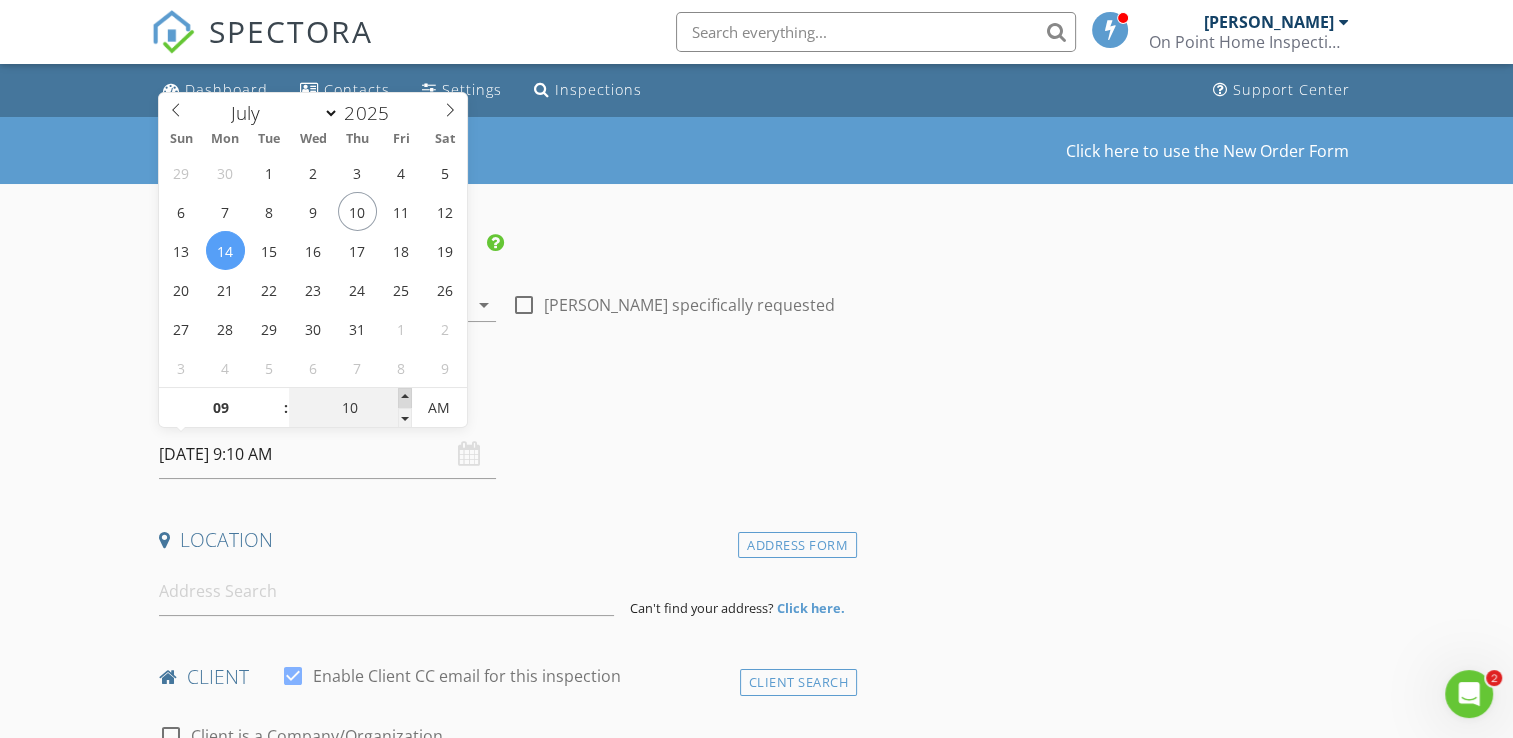 click at bounding box center (405, 398) 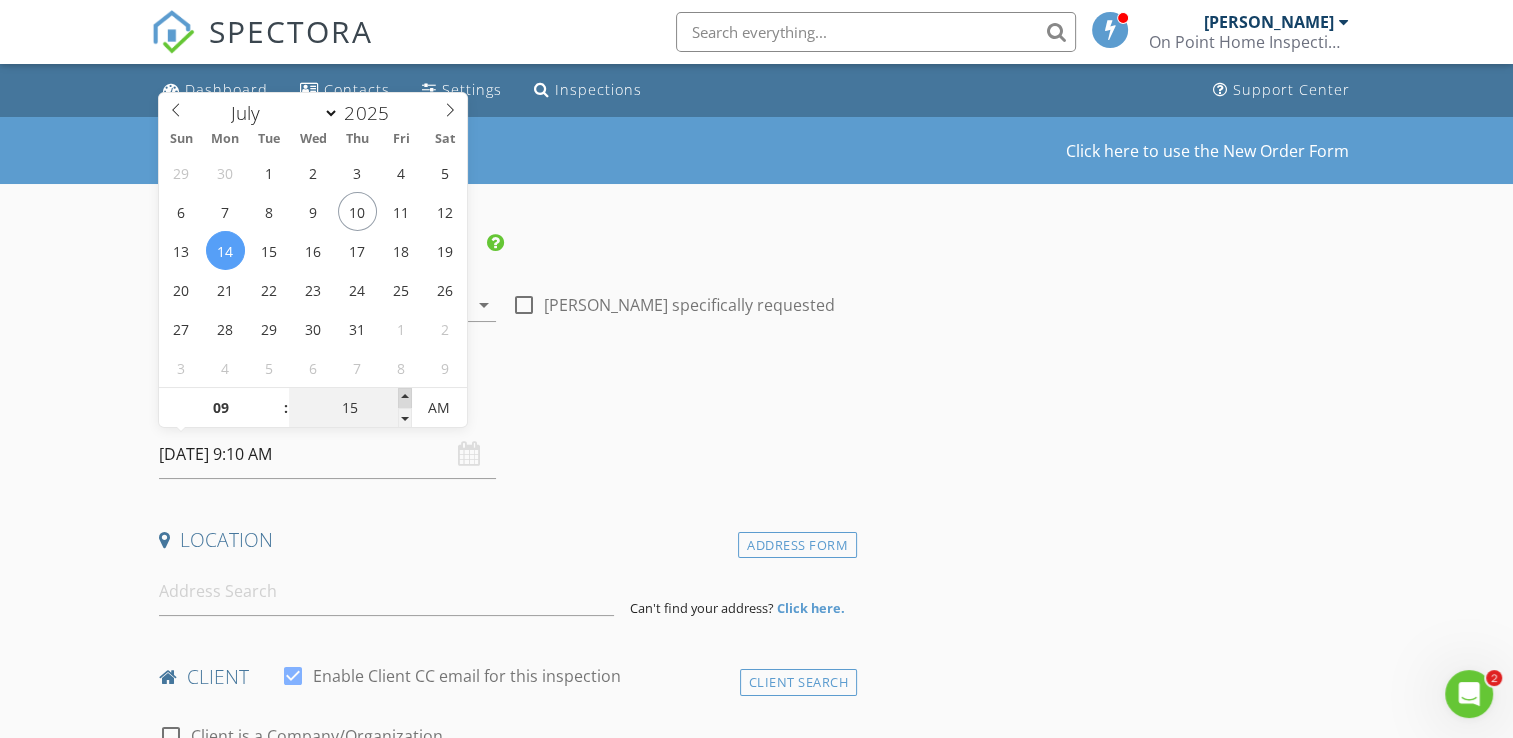 type on "14/07/2025 9:15 AM" 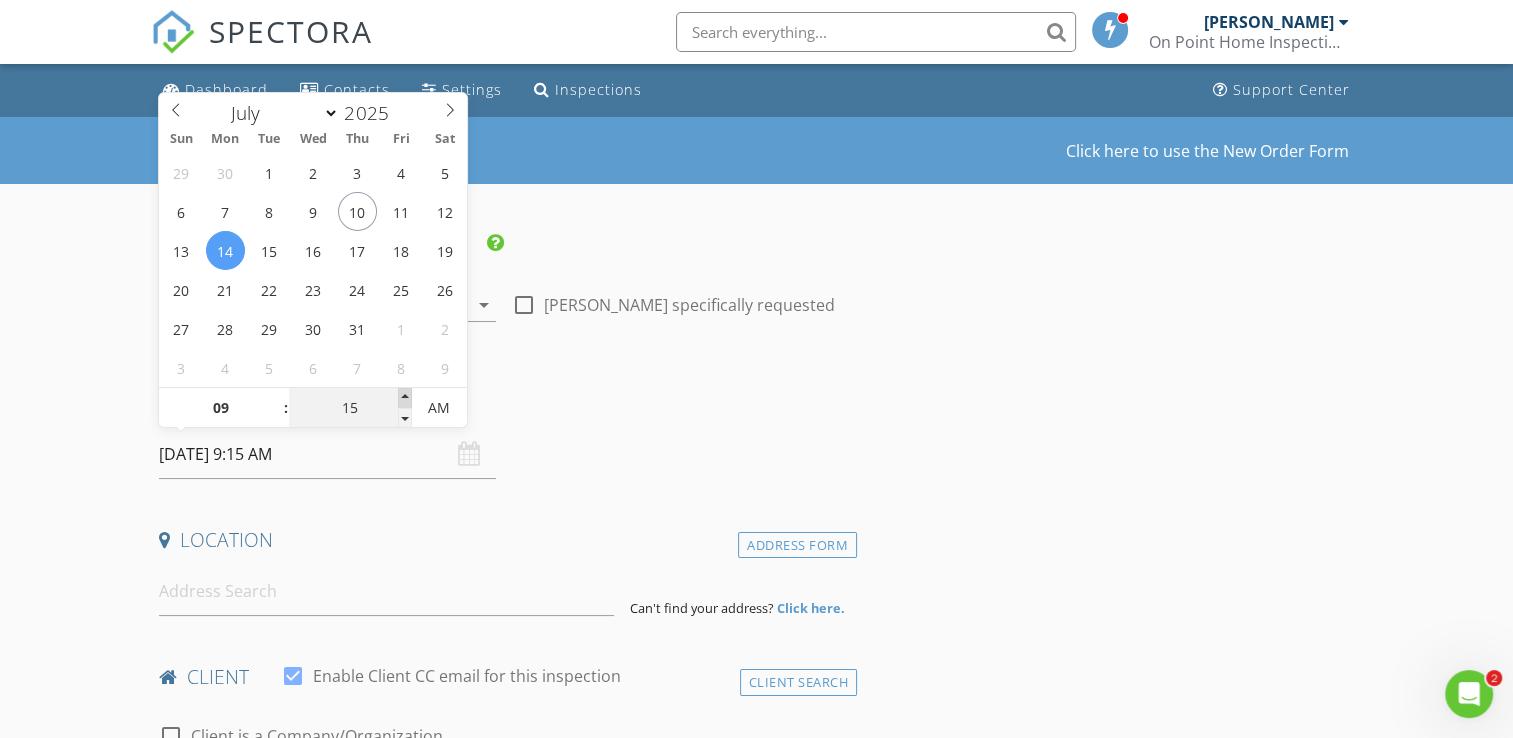 click at bounding box center [405, 398] 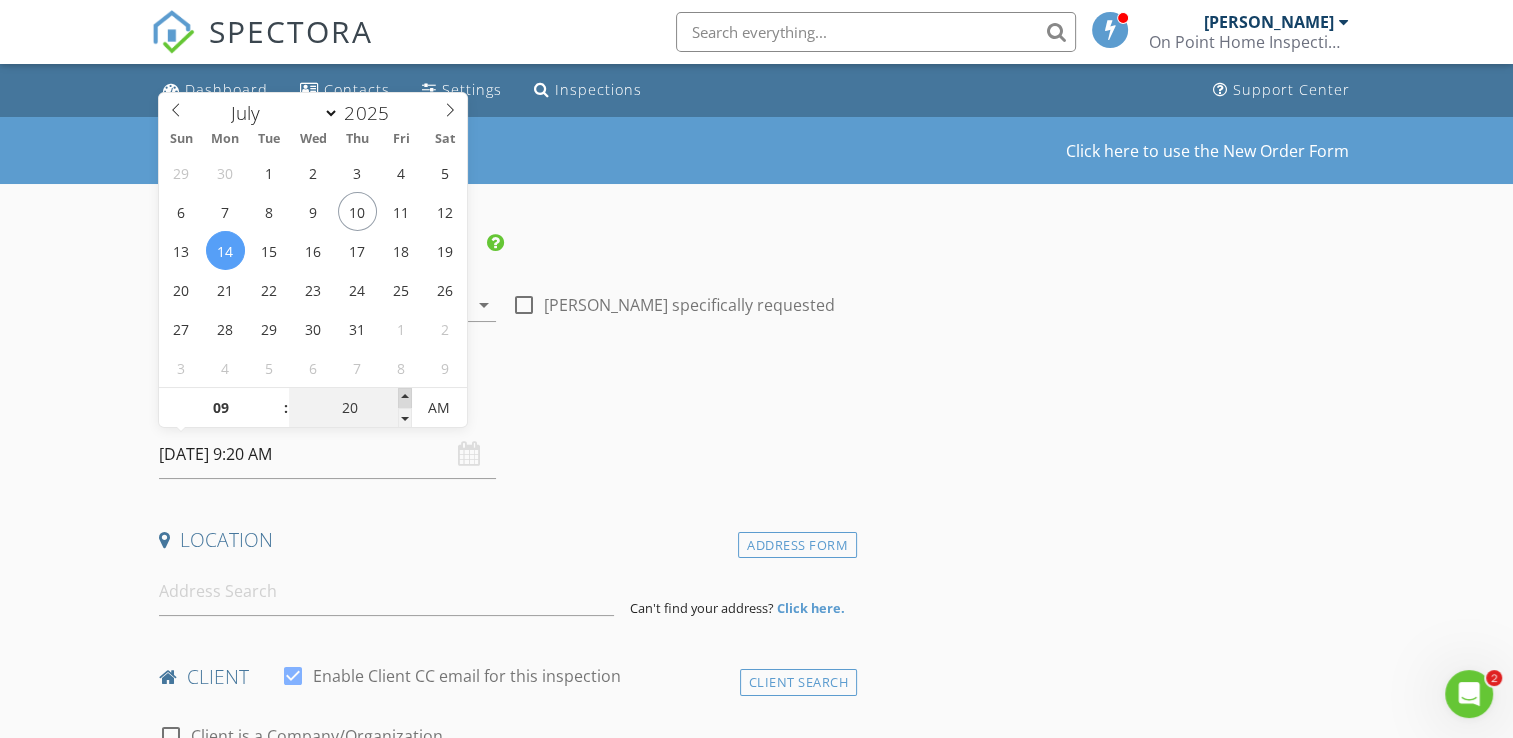 click at bounding box center [405, 398] 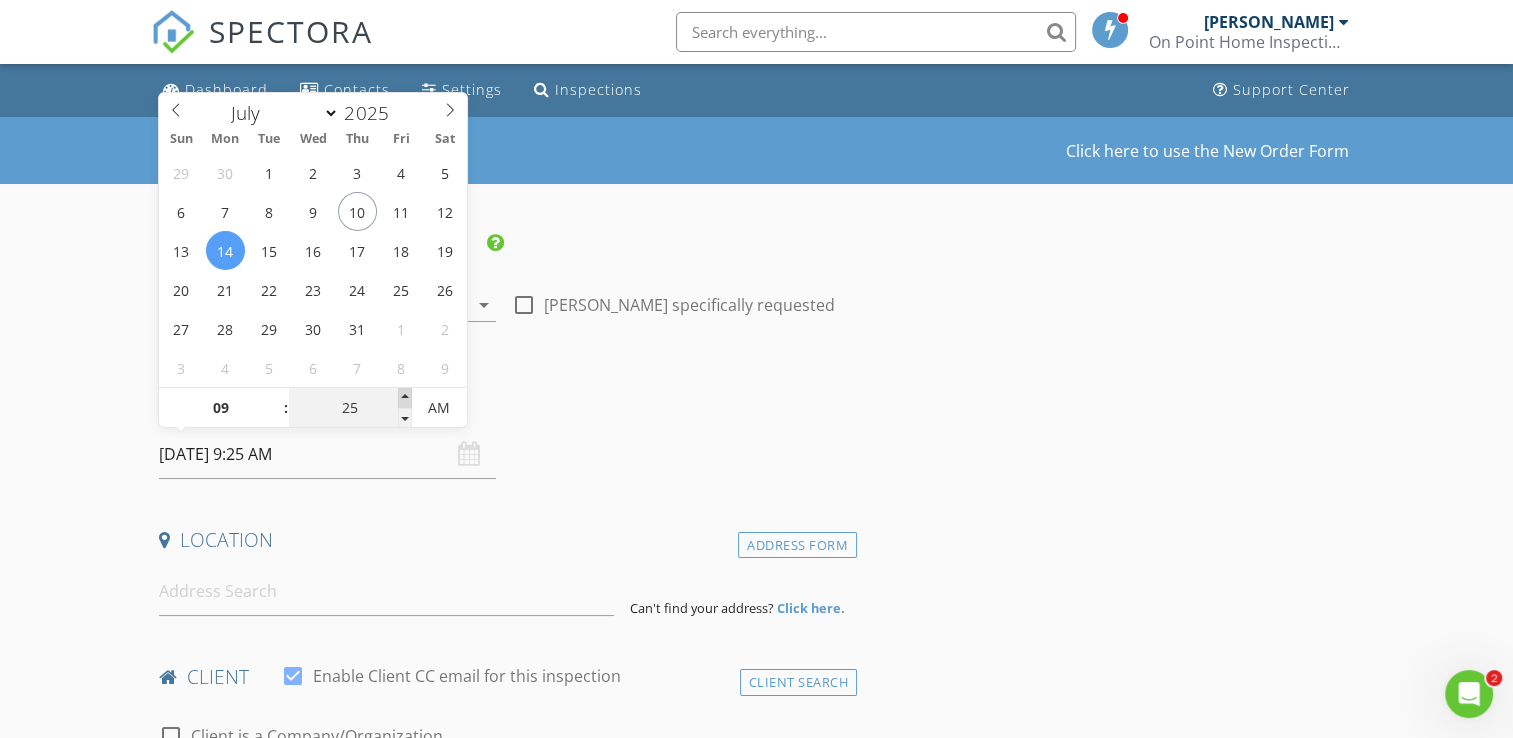 click at bounding box center [405, 398] 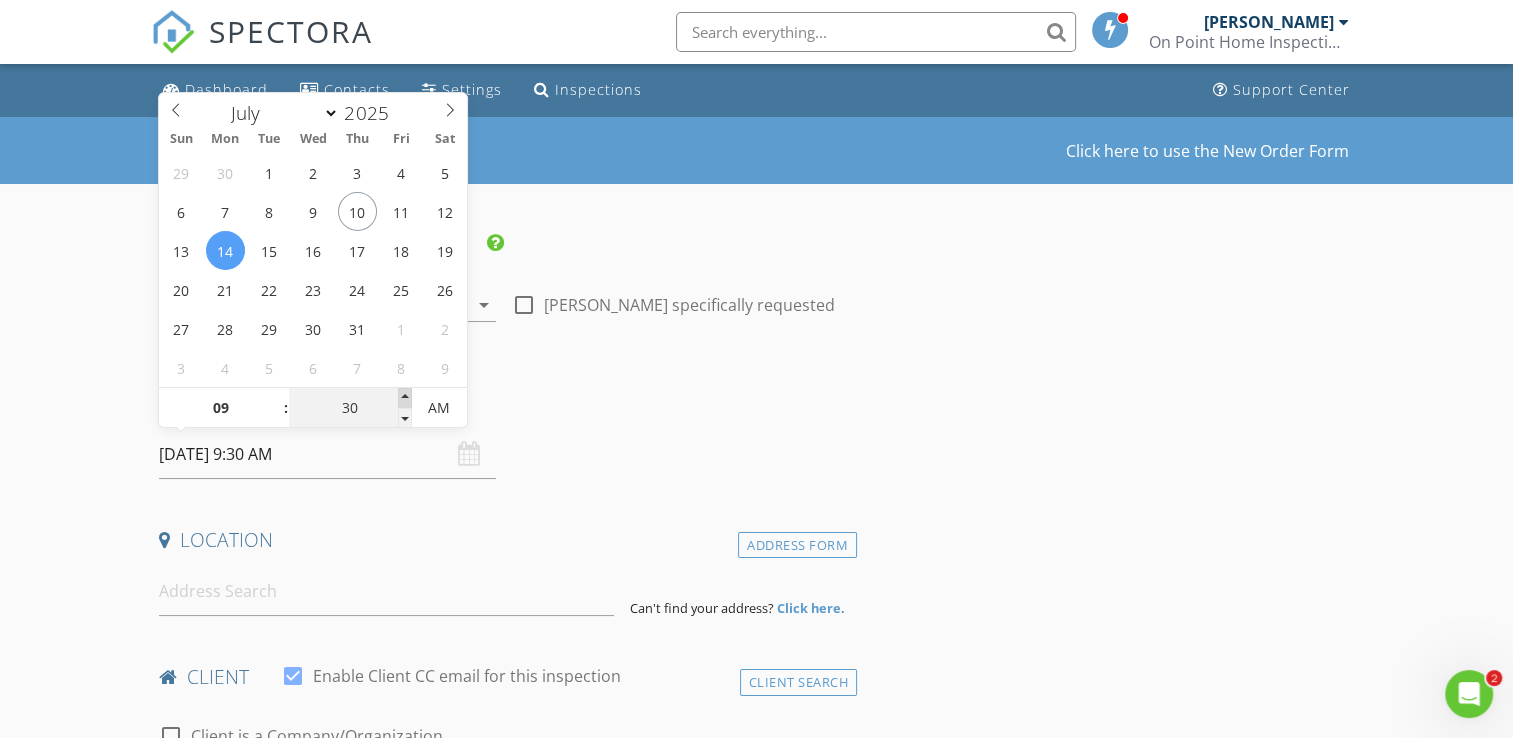 click at bounding box center [405, 398] 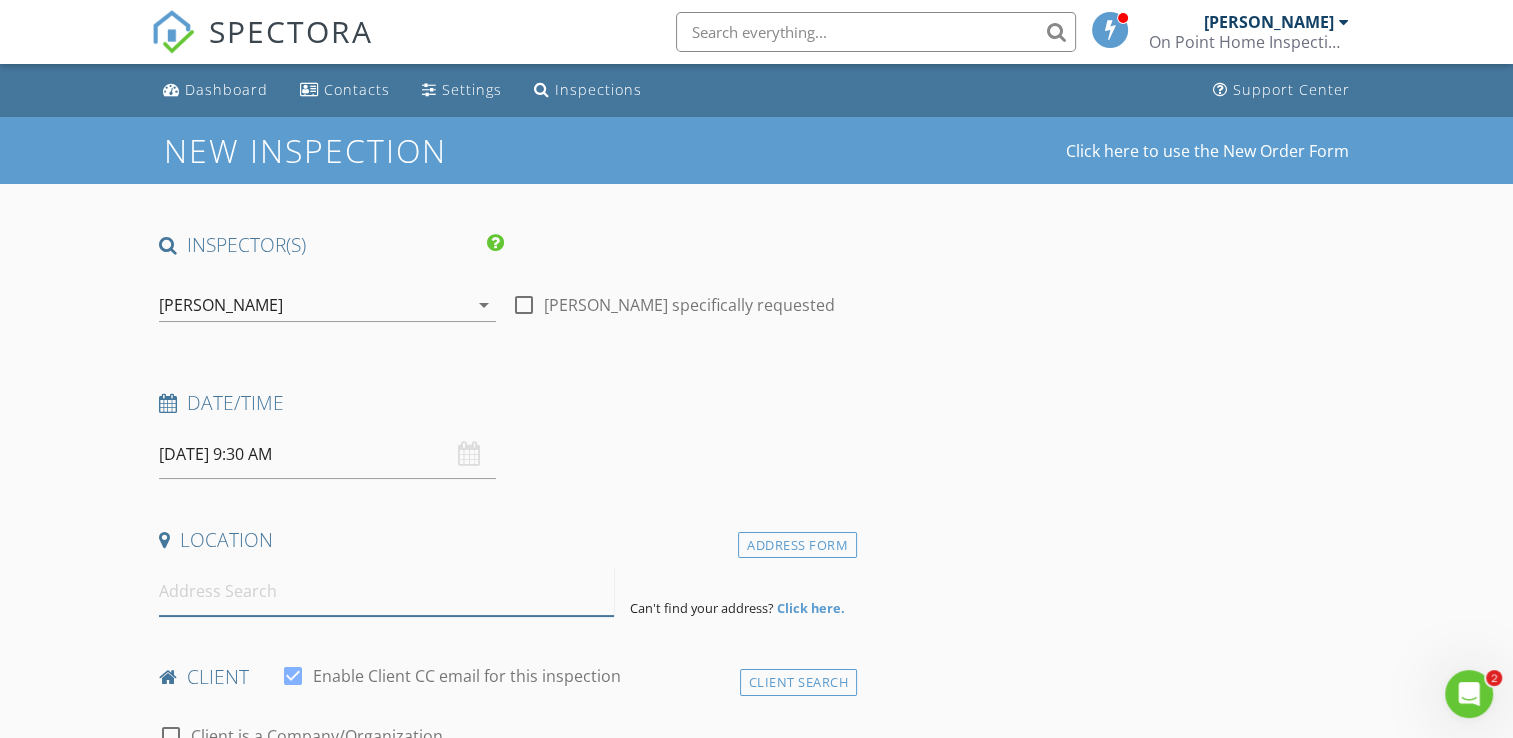 click at bounding box center (386, 591) 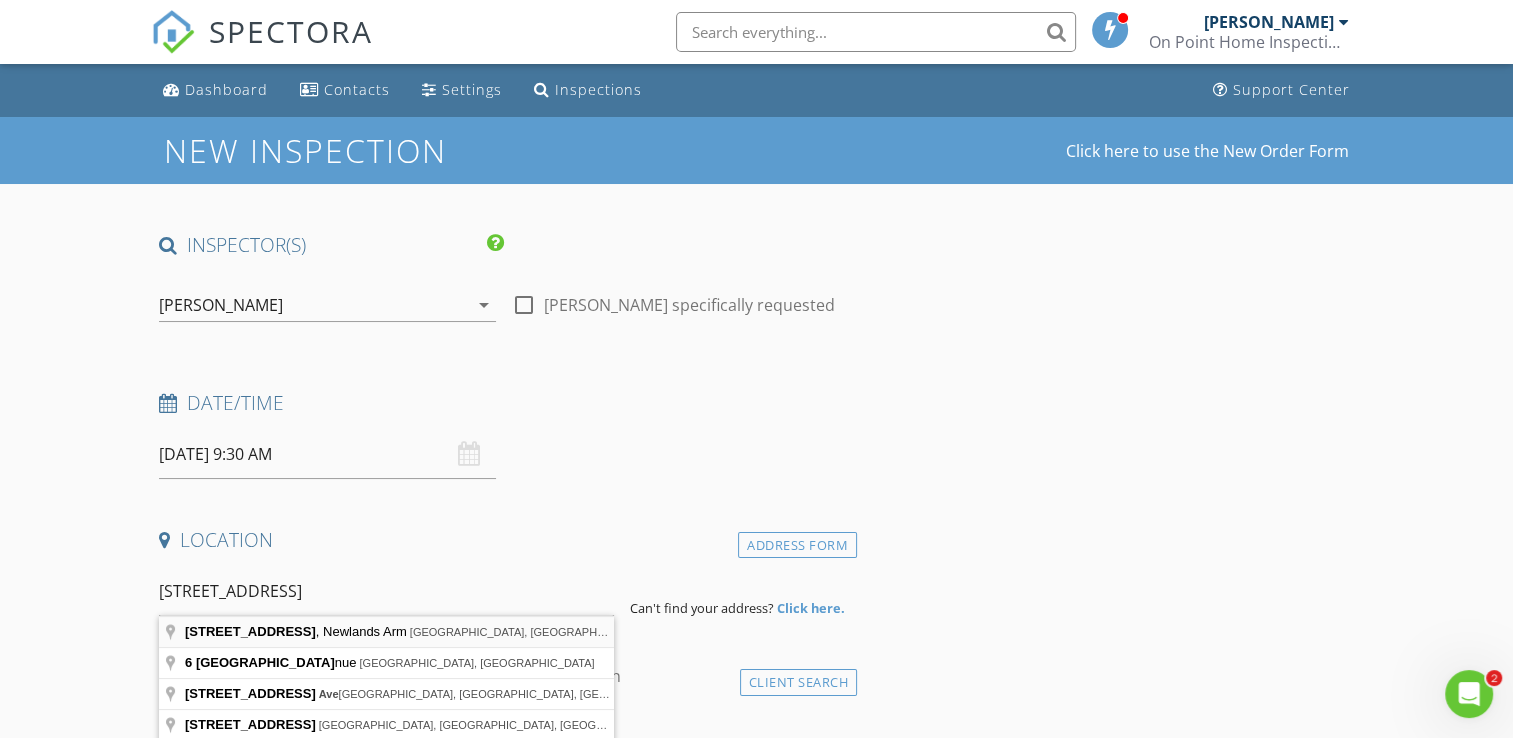 type on "6 lake haven ave, Newlands Arm, Lake Haven Avenue, Newlands Arm VIC, Australia" 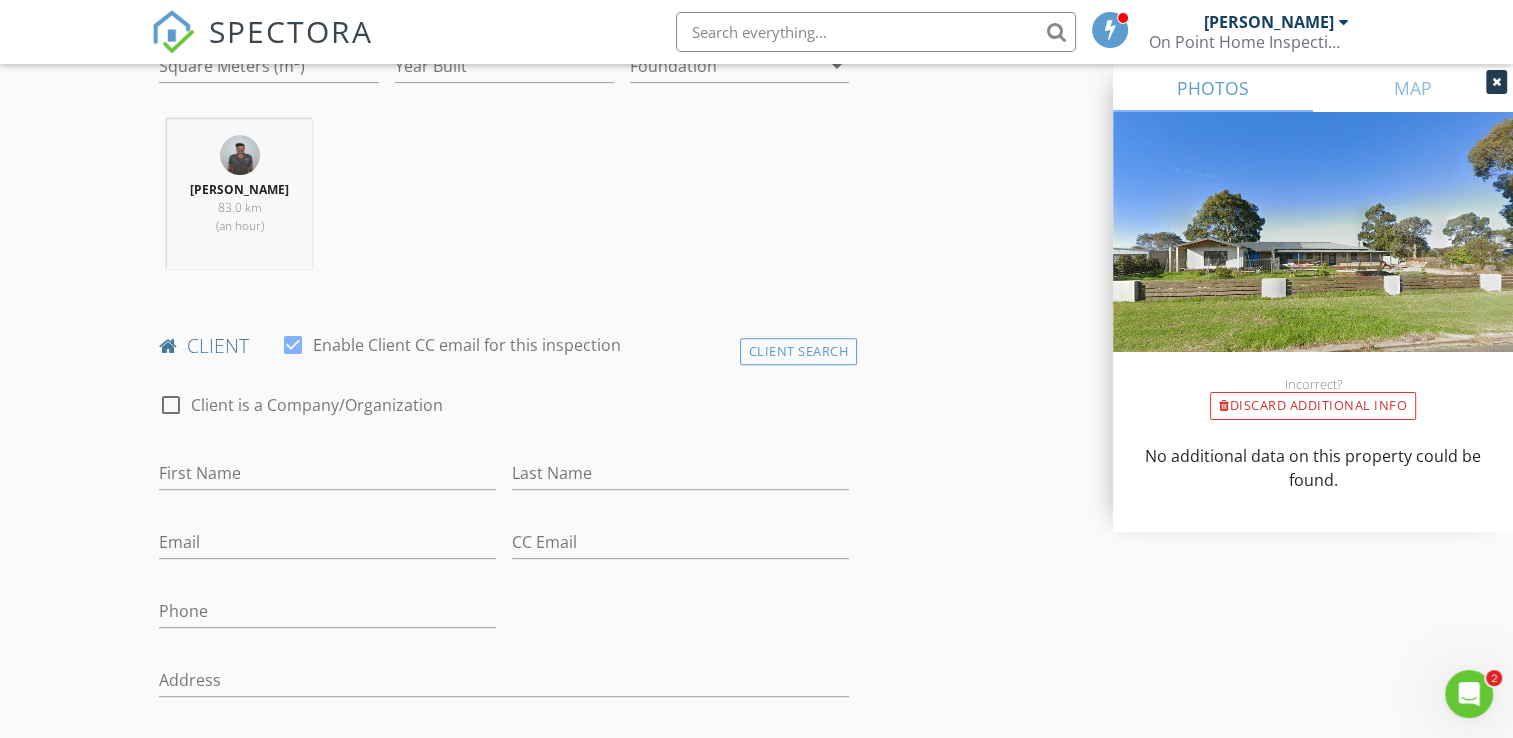 scroll, scrollTop: 1000, scrollLeft: 0, axis: vertical 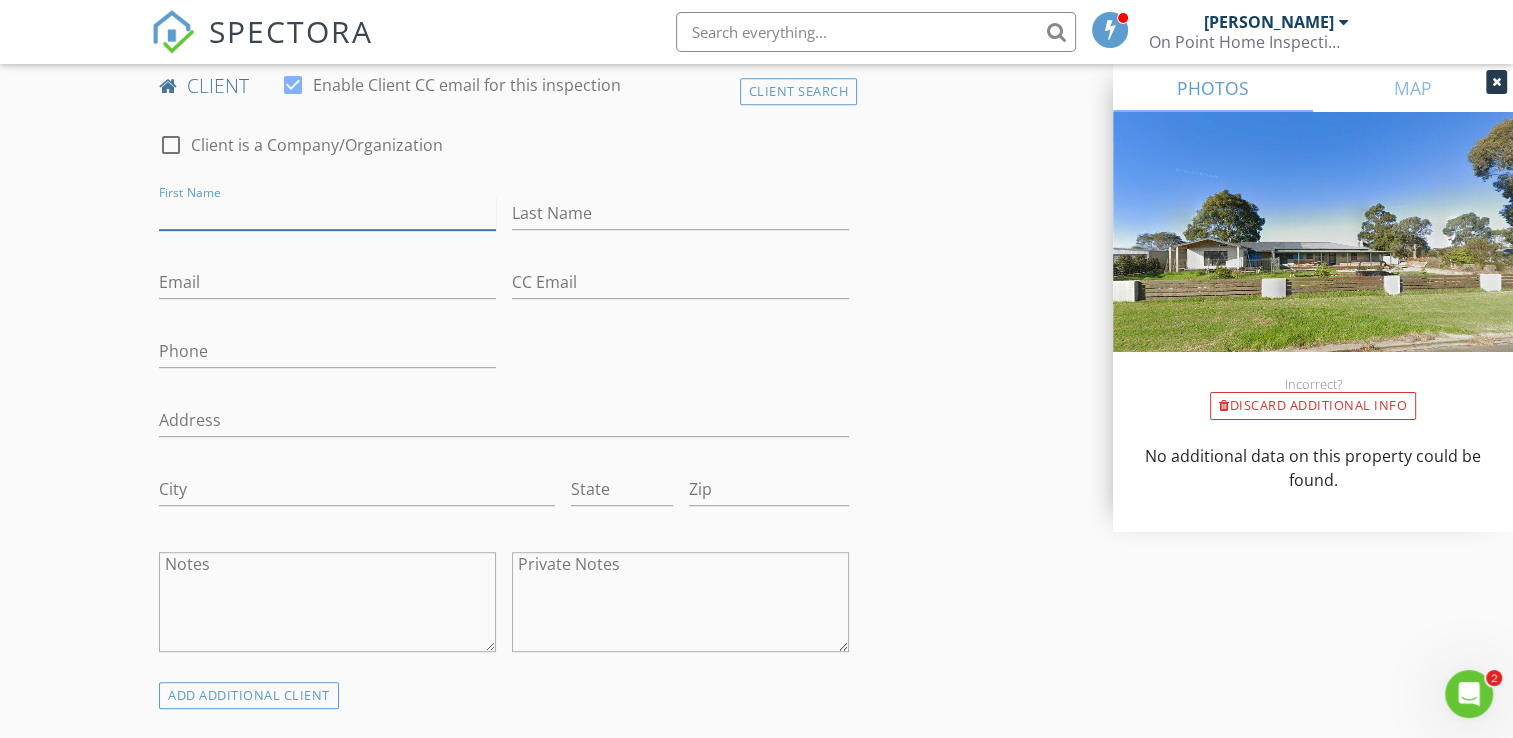 click on "First Name" at bounding box center [327, 213] 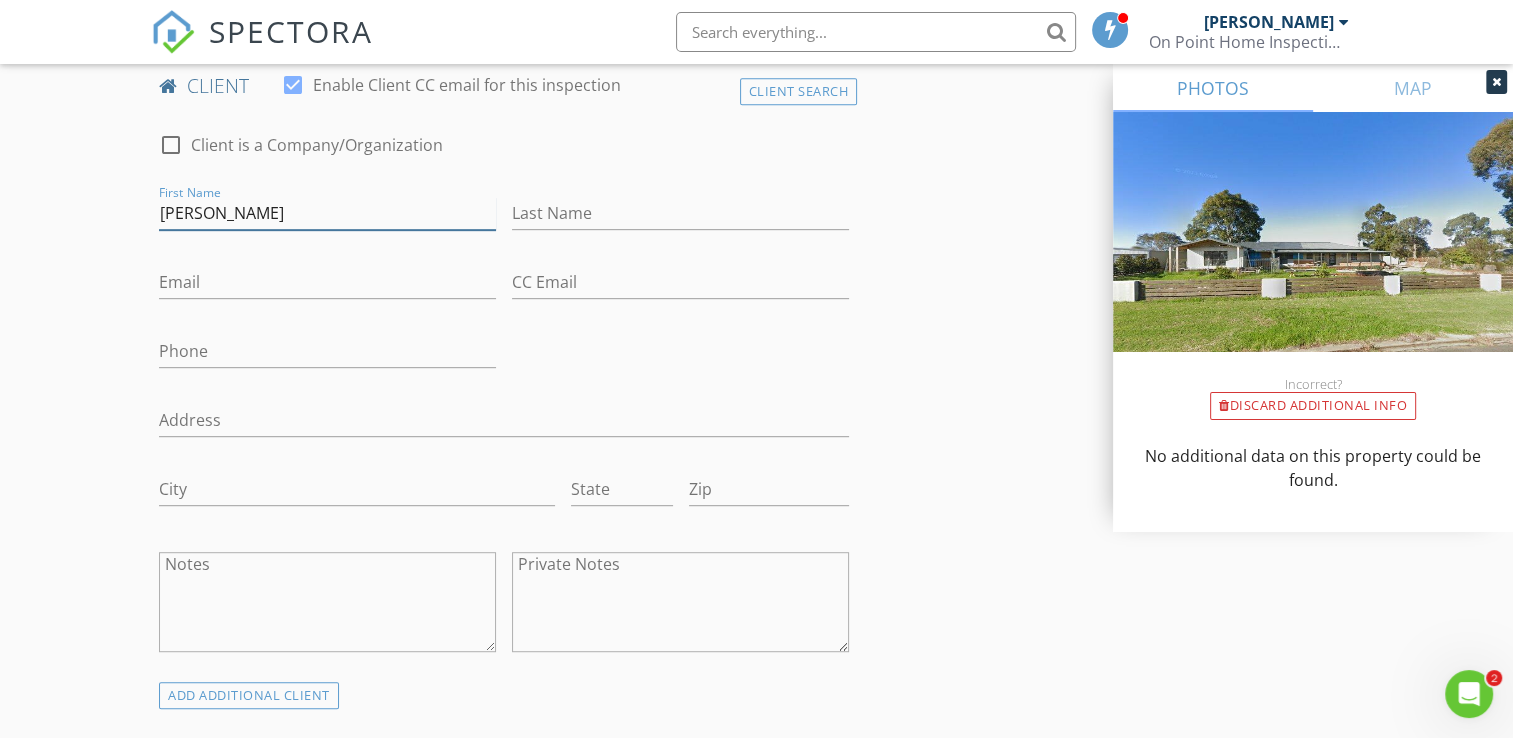 type on "Craig" 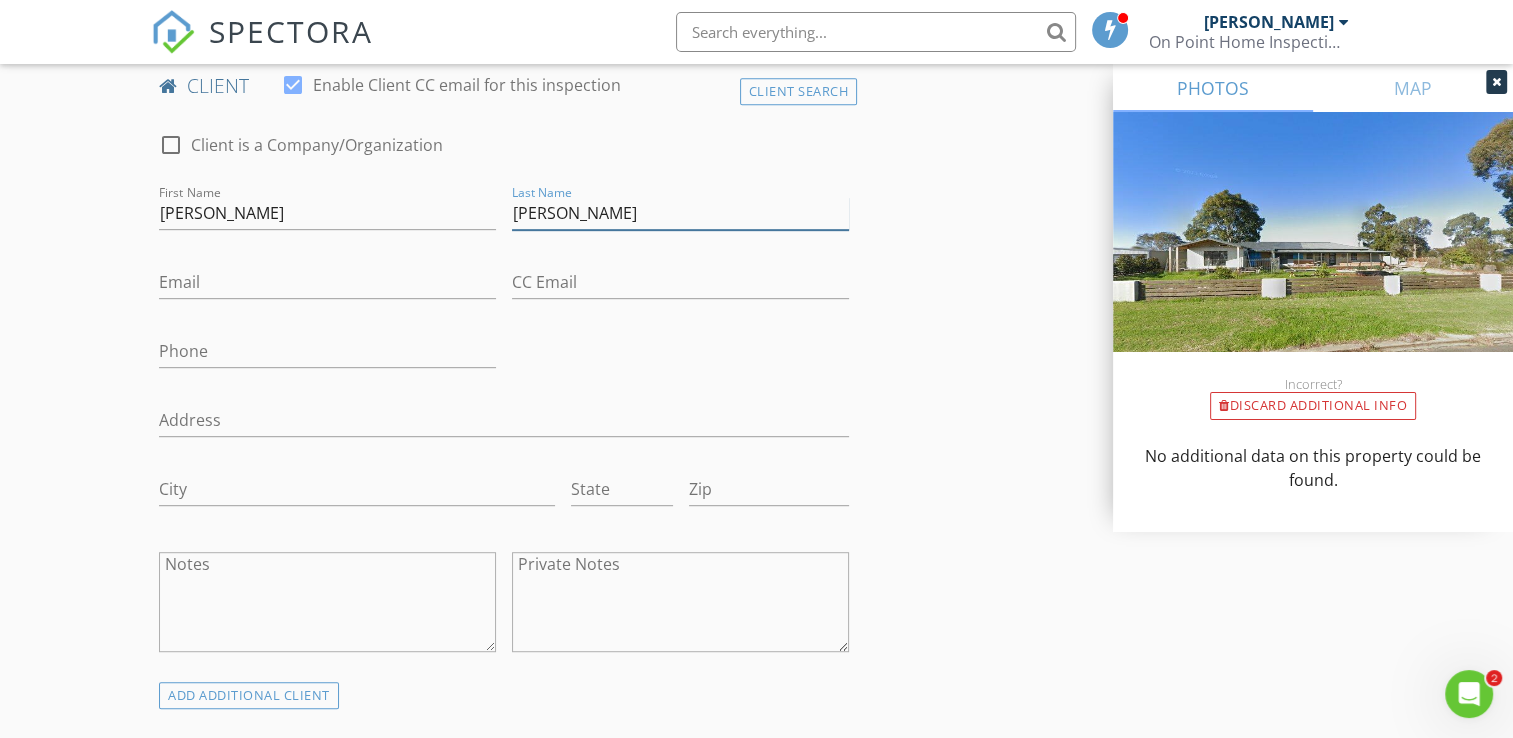 type on "[PERSON_NAME]" 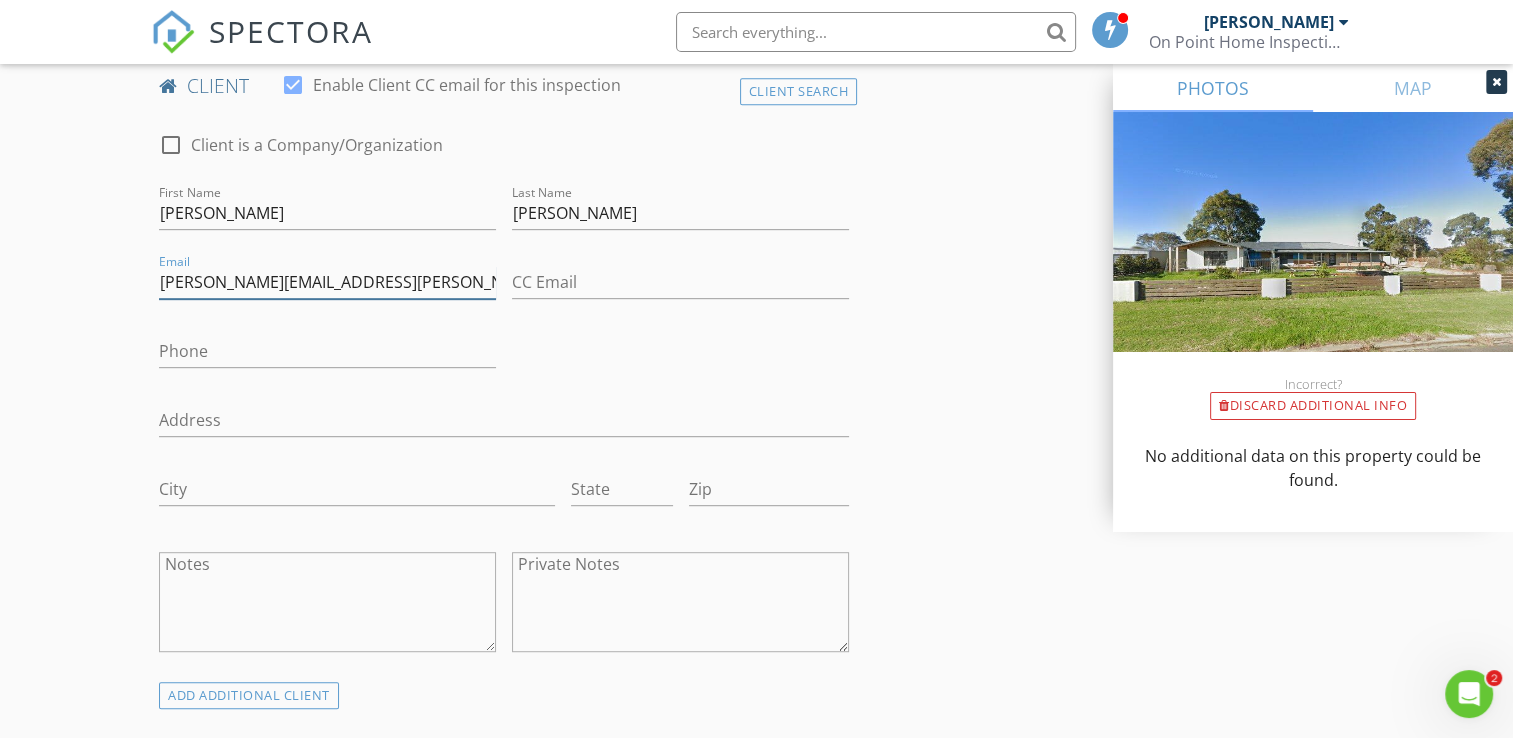 type on "[PERSON_NAME][EMAIL_ADDRESS][PERSON_NAME][DOMAIN_NAME]" 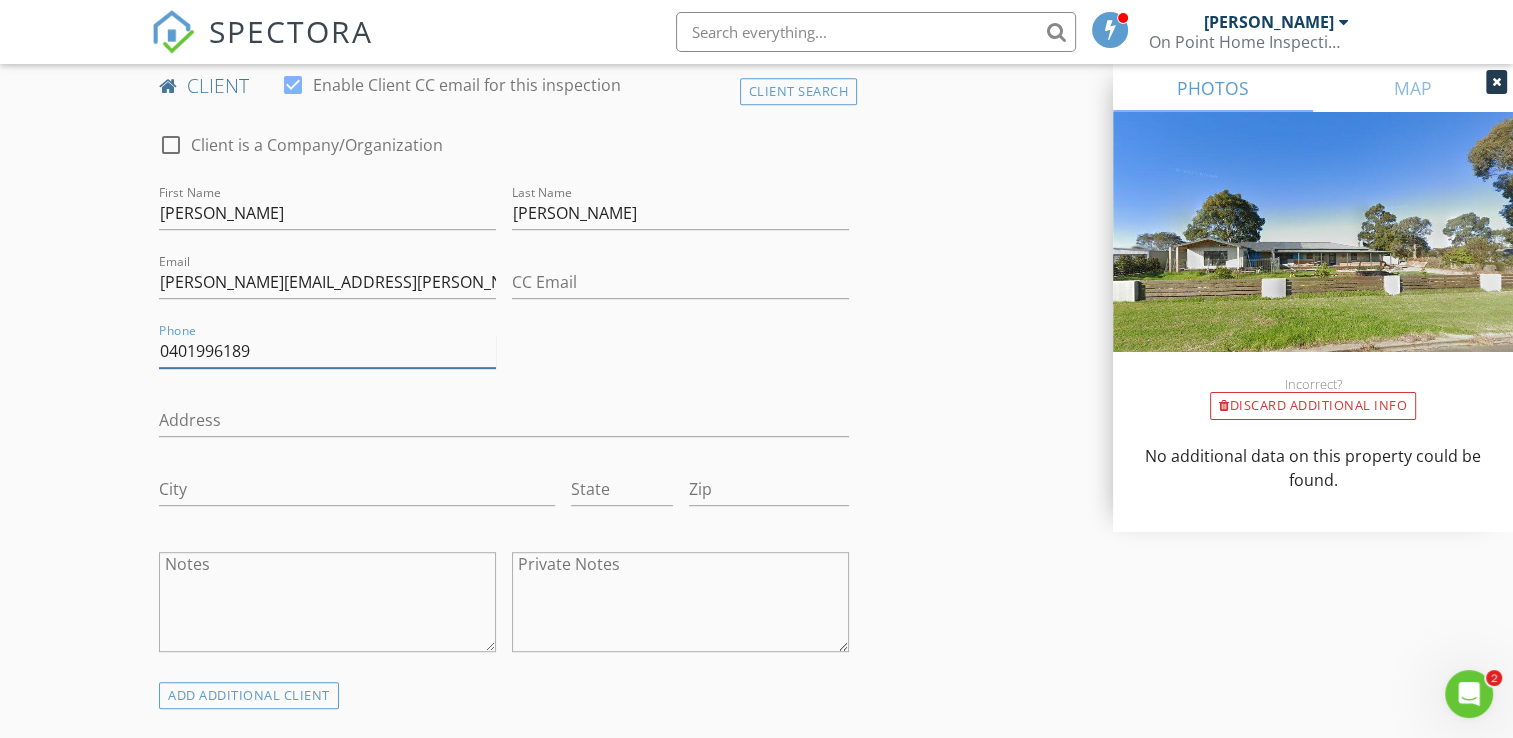 type on "0401996189" 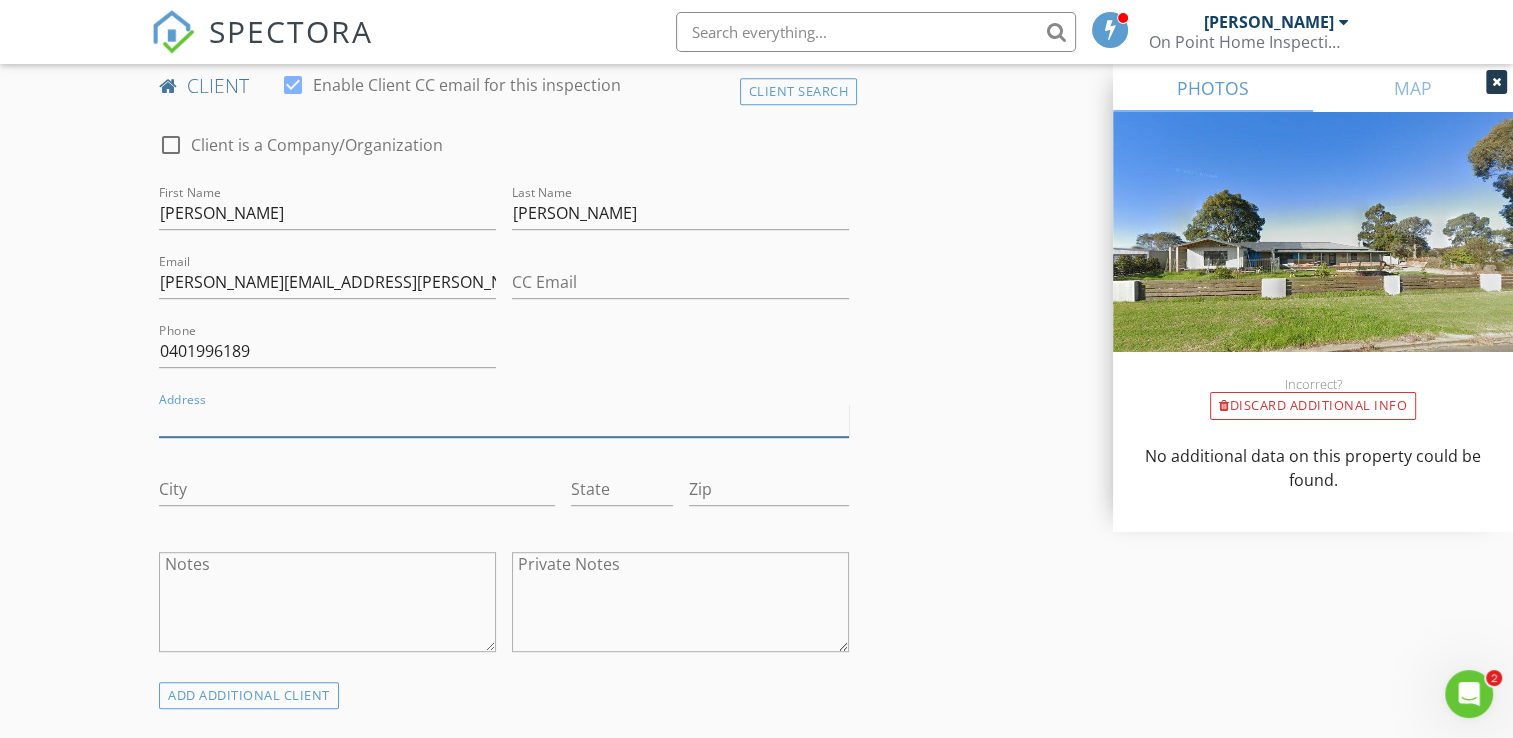 click on "Address" at bounding box center (504, 420) 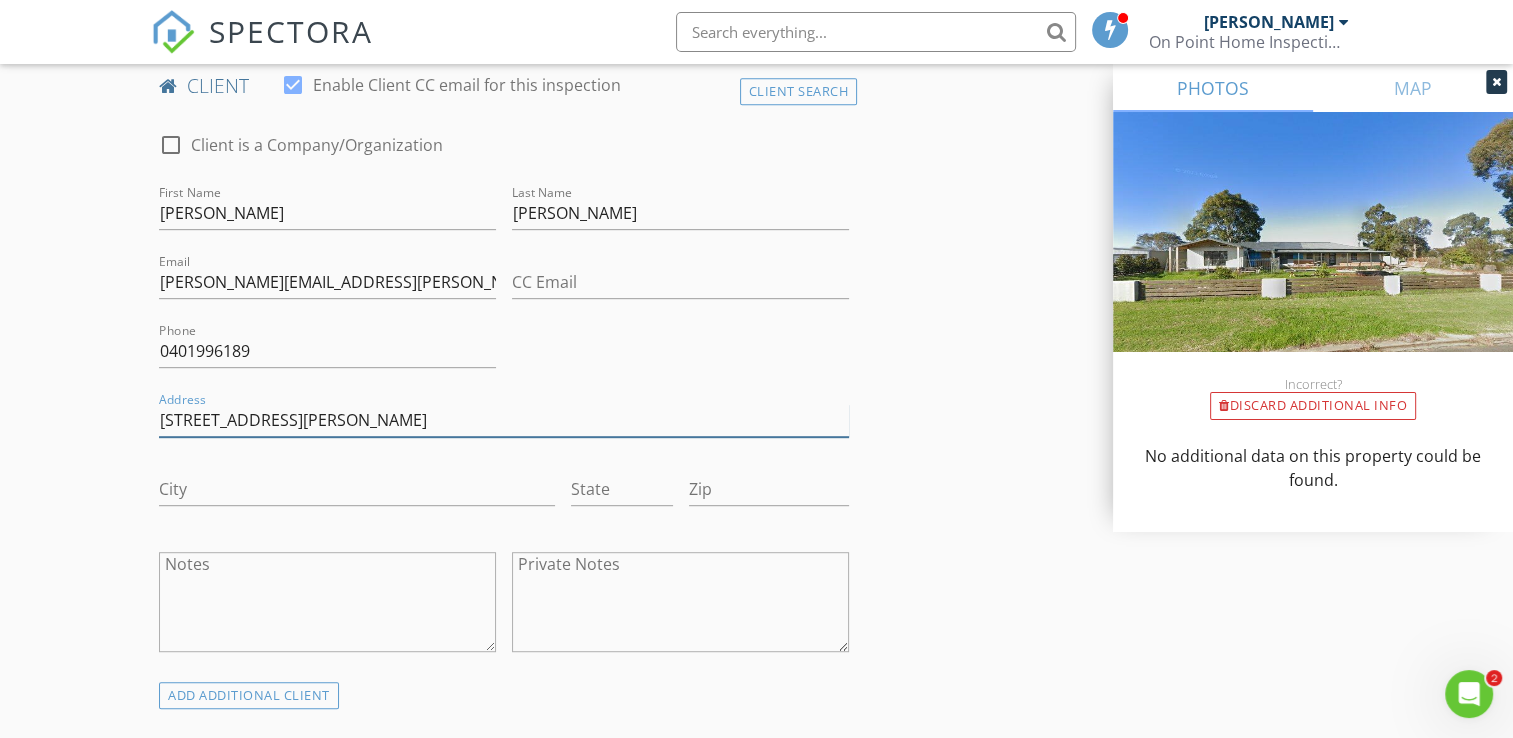 type on "[STREET_ADDRESS][PERSON_NAME]" 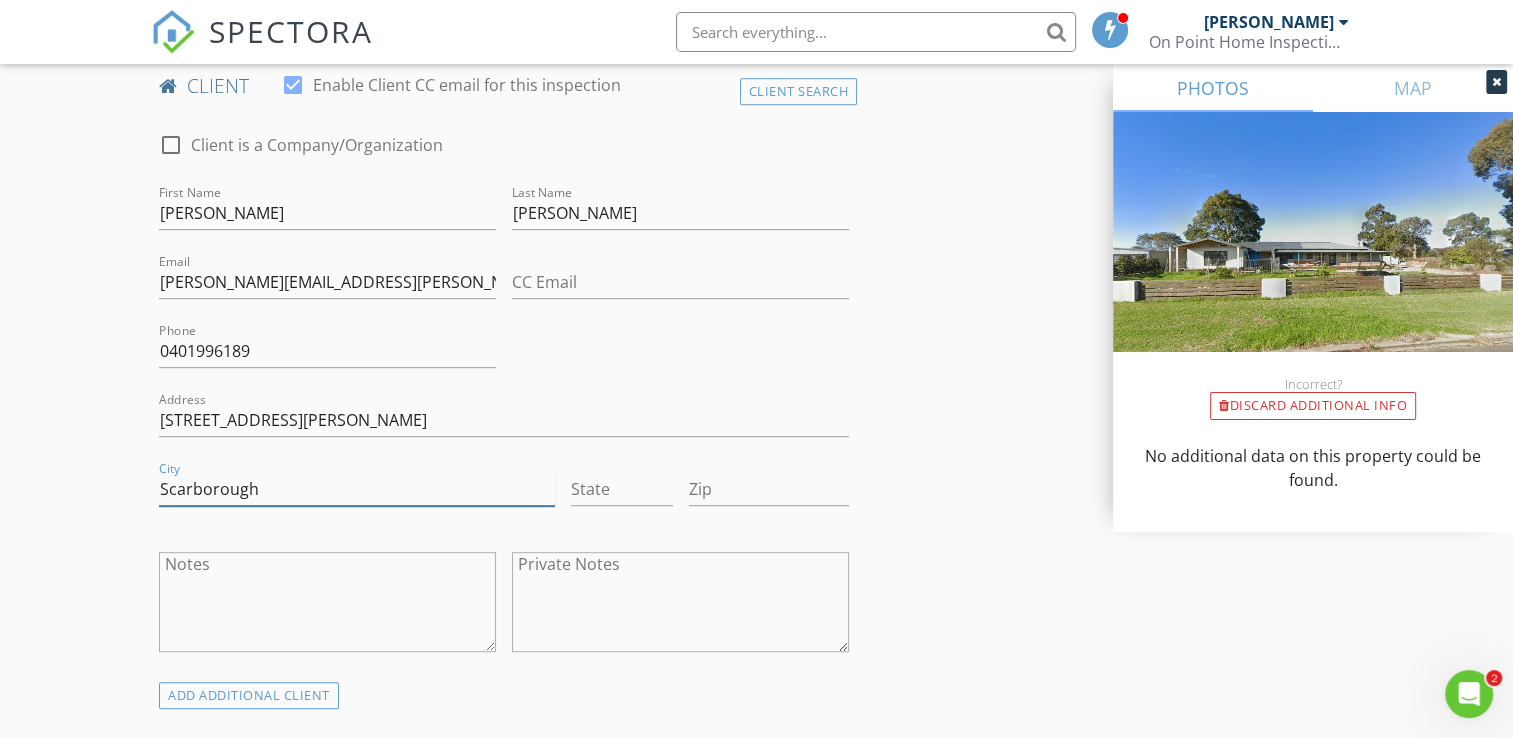 type on "Scarborough" 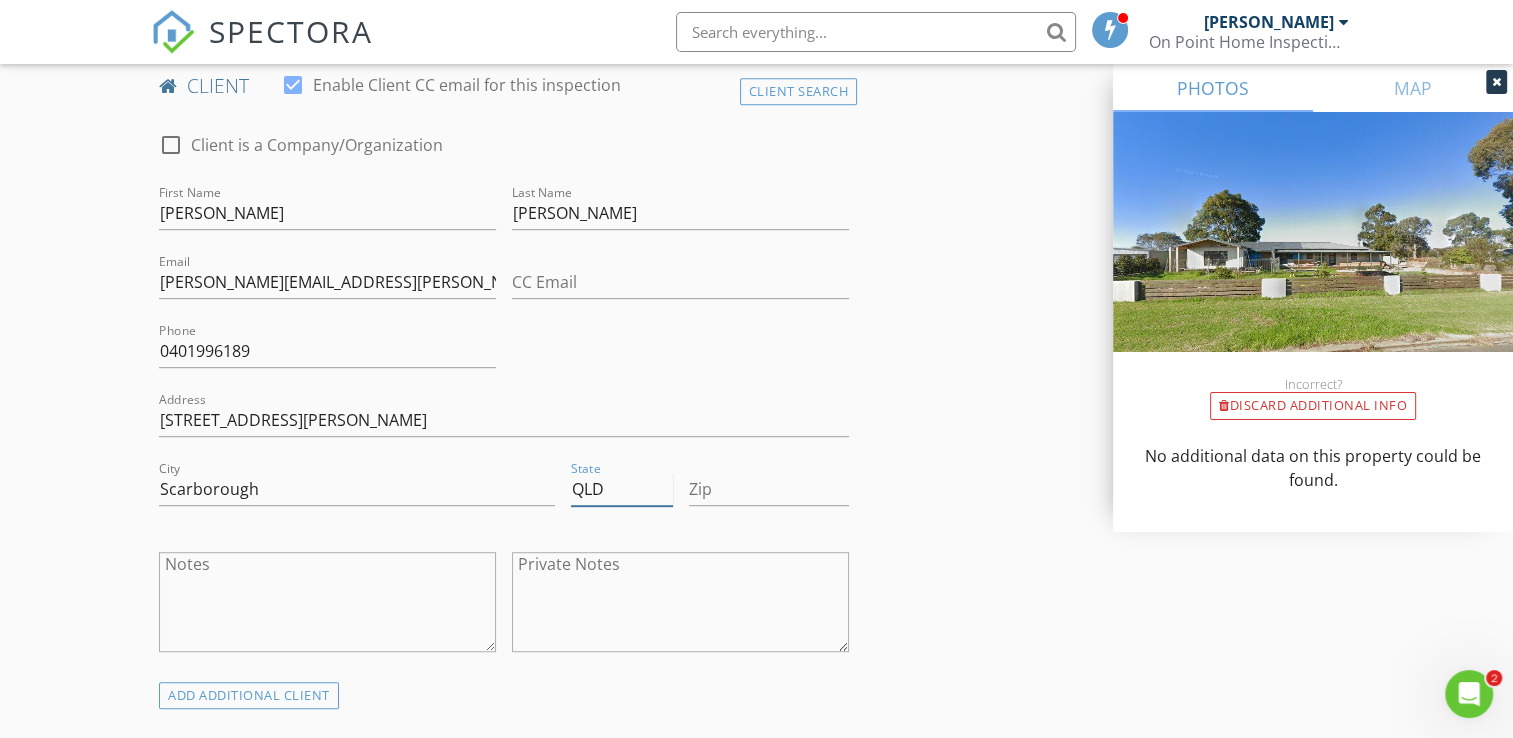 type on "QLD" 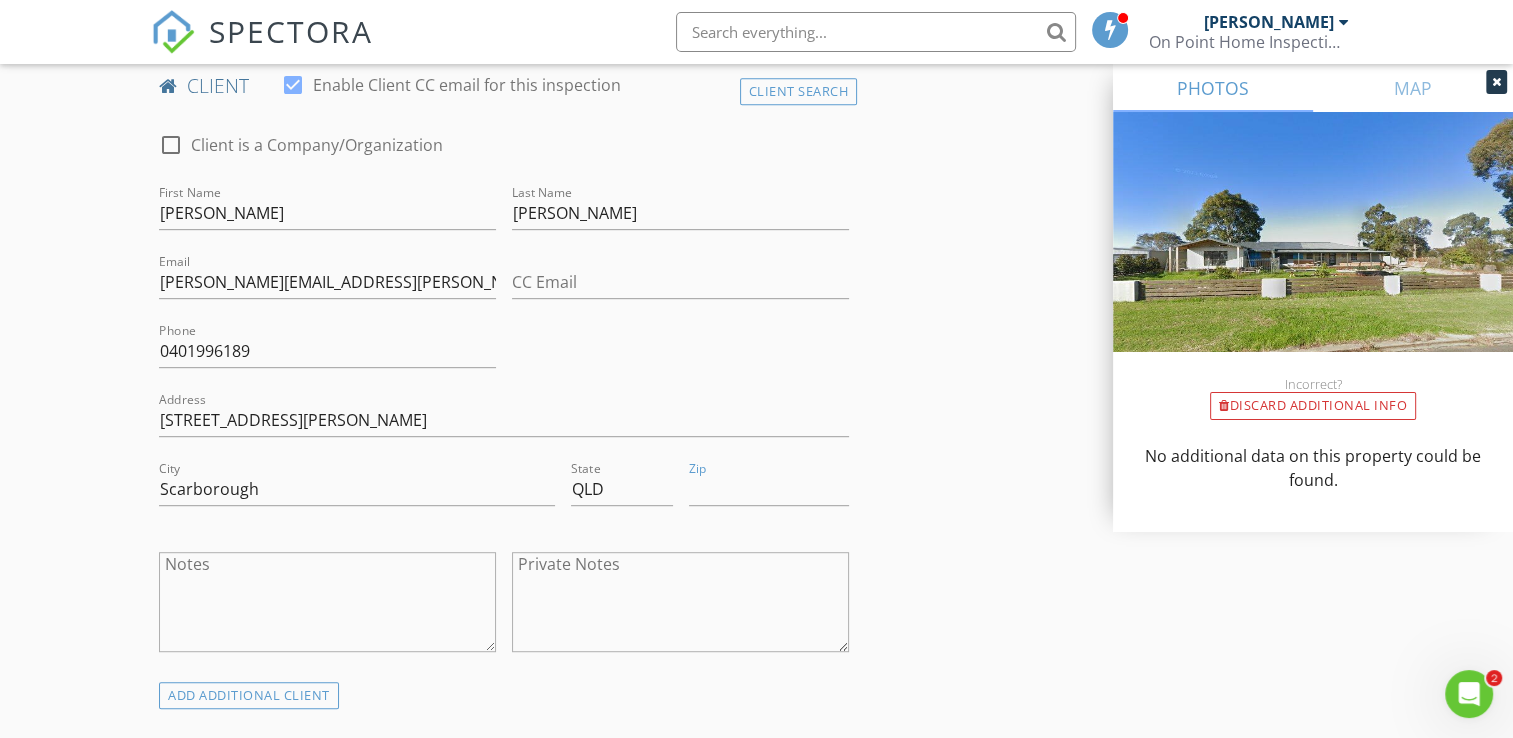 click on "SPECTORA
Shaun Humphreys
On Point Home Inspections
Role:
Inspector
Change Role
Dashboard
New Inspection
Inspections
Calendar
Template Editor
Contacts
Automations
Team
Metrics
Payments
Data Exports
Billing
Reporting
Advanced
Settings
What's New
Sign Out
Change Active Role
Your account has more than one possible role. Please choose how you'd like to view the site:
Company/Agency
City
Role
Dashboard
Contacts
Settings
Inspections
Support Center
Basement Slab Crawlspace       Real Estate Agent Internet Search Relocation Company Past Customer Other             No data available   New Inspection                 check_box     PRIMARY" at bounding box center [756, 805] 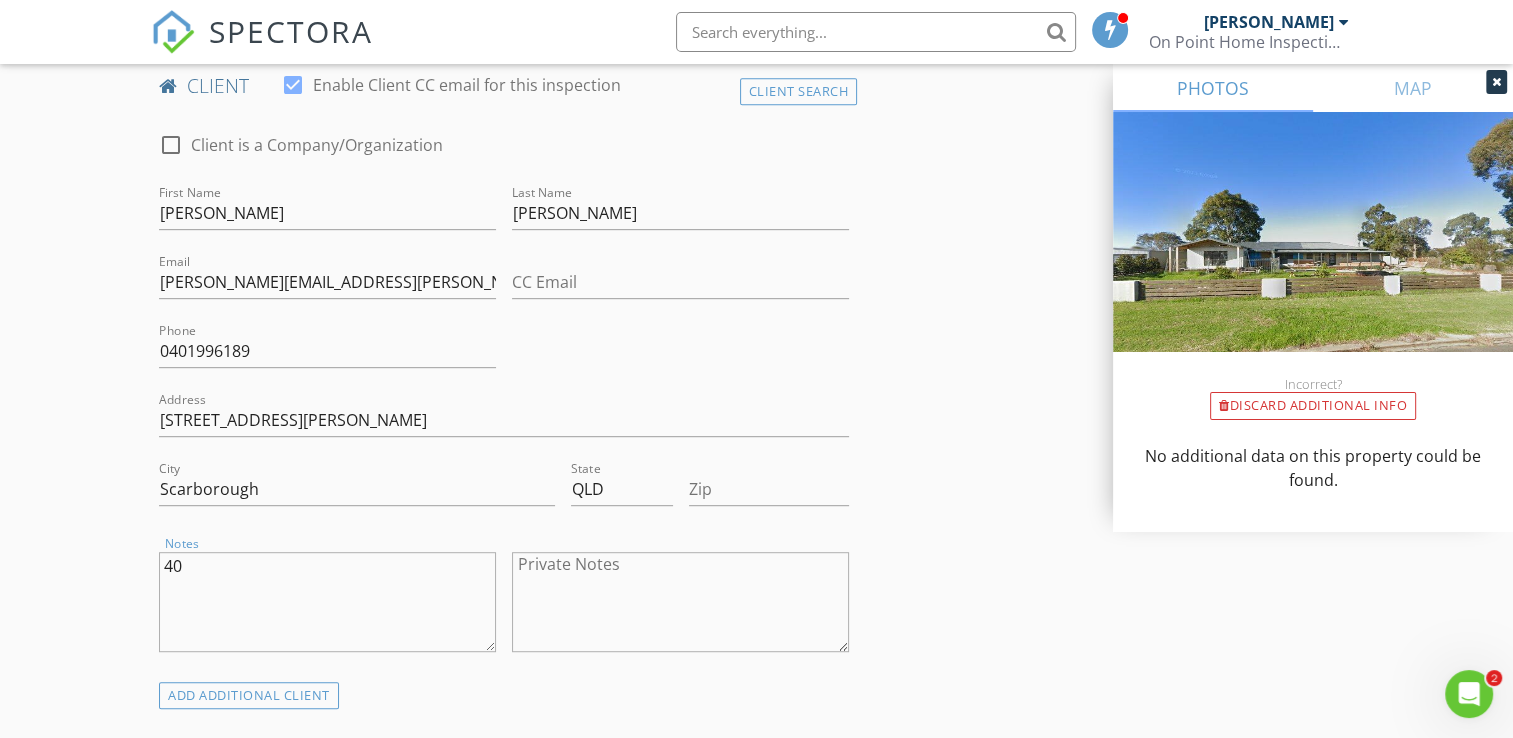 type on "4" 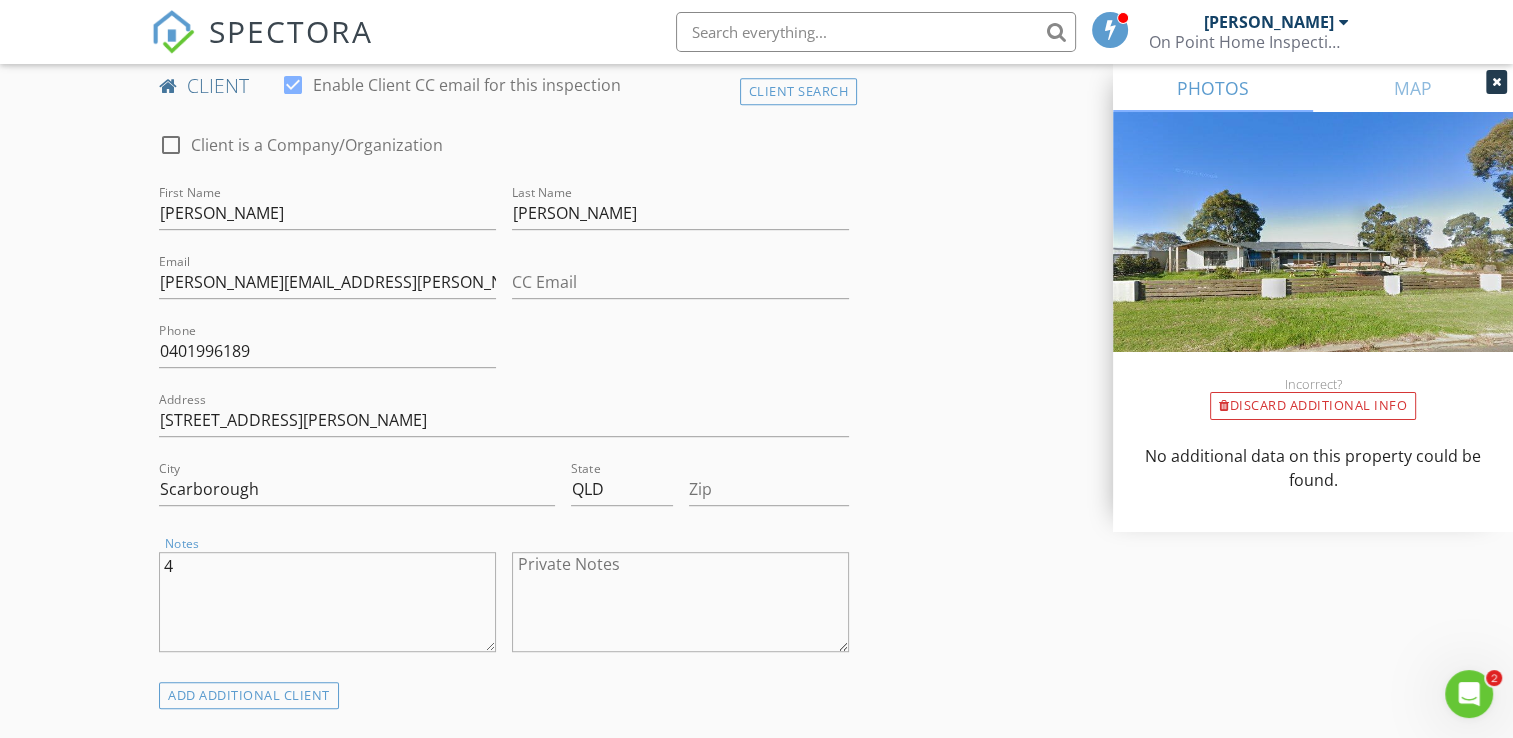 type 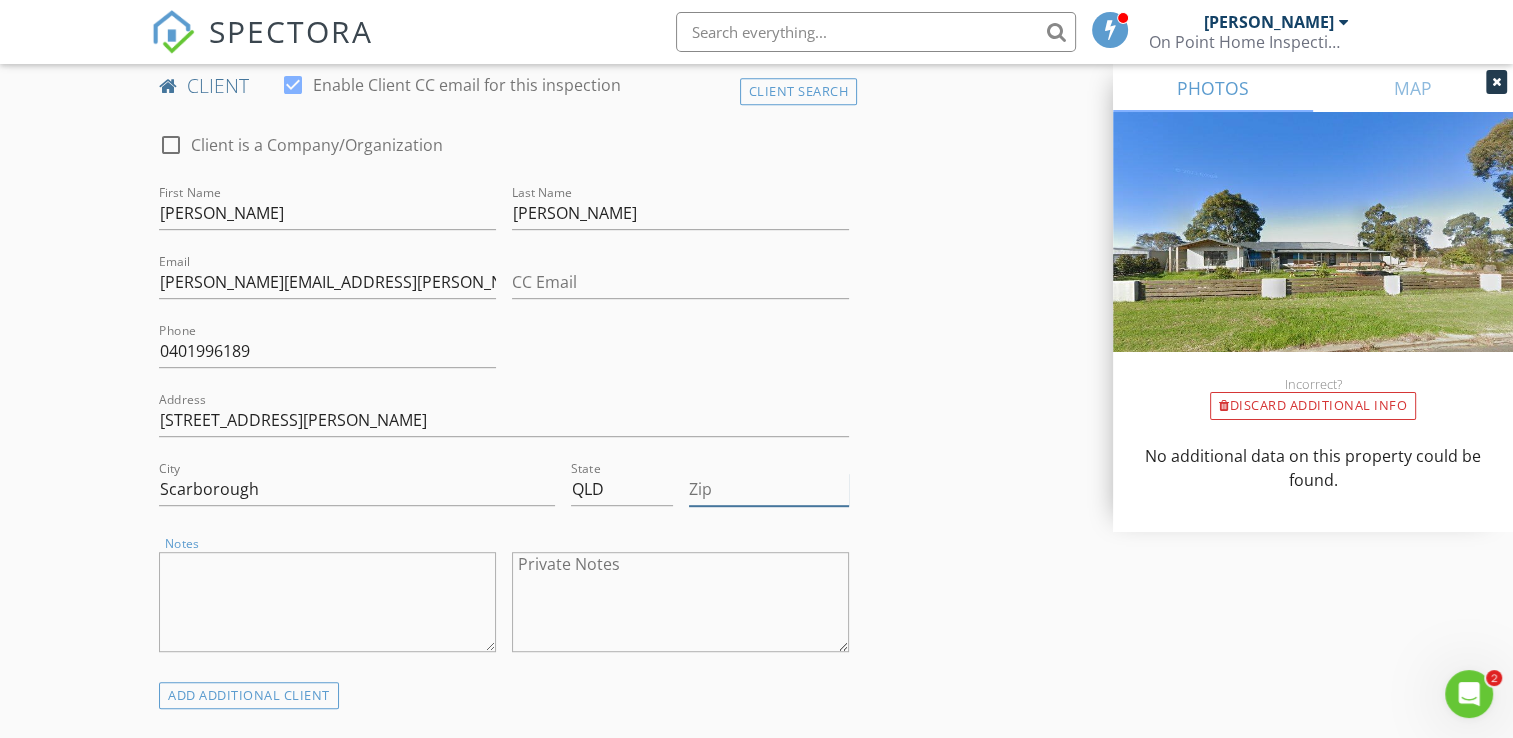 click on "Zip" at bounding box center (769, 489) 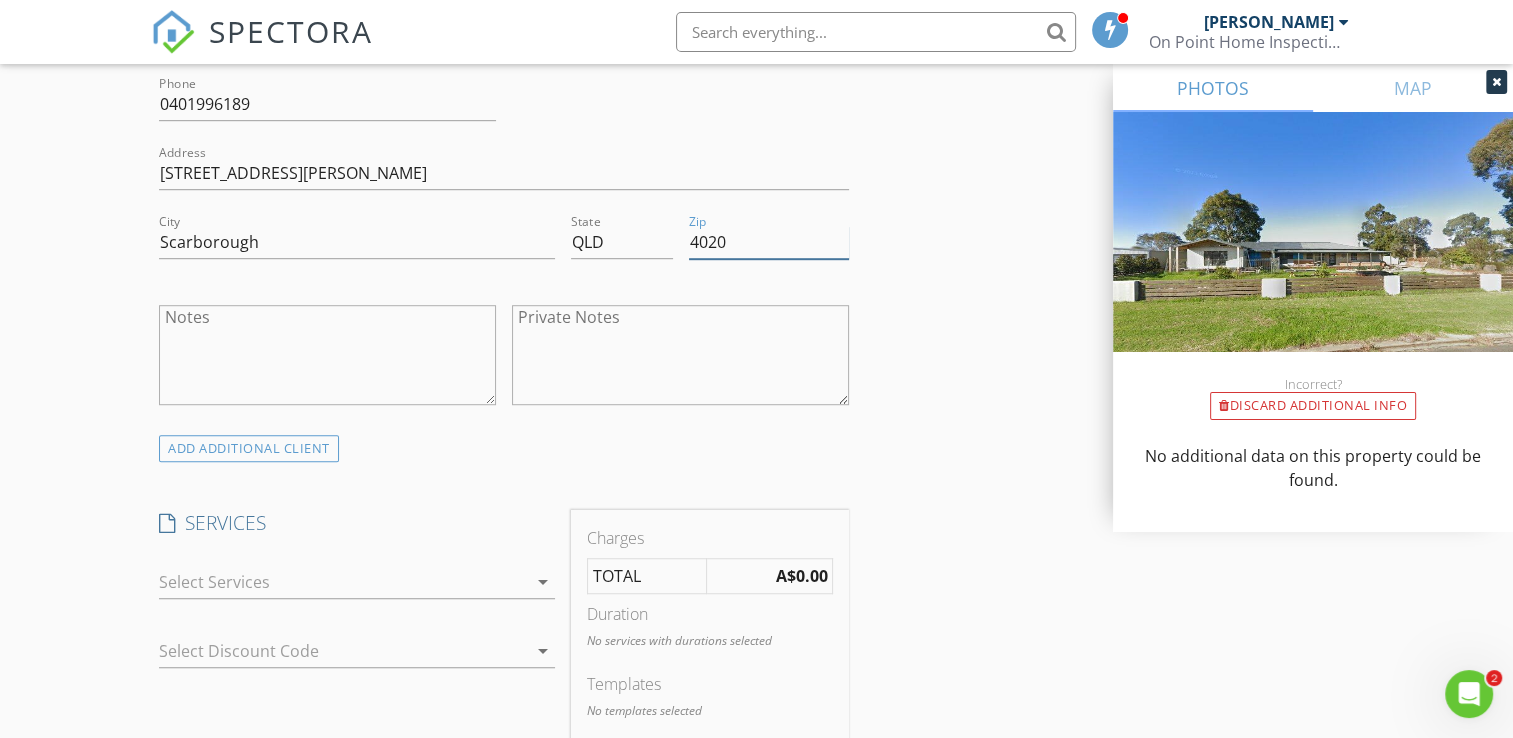 scroll, scrollTop: 1400, scrollLeft: 0, axis: vertical 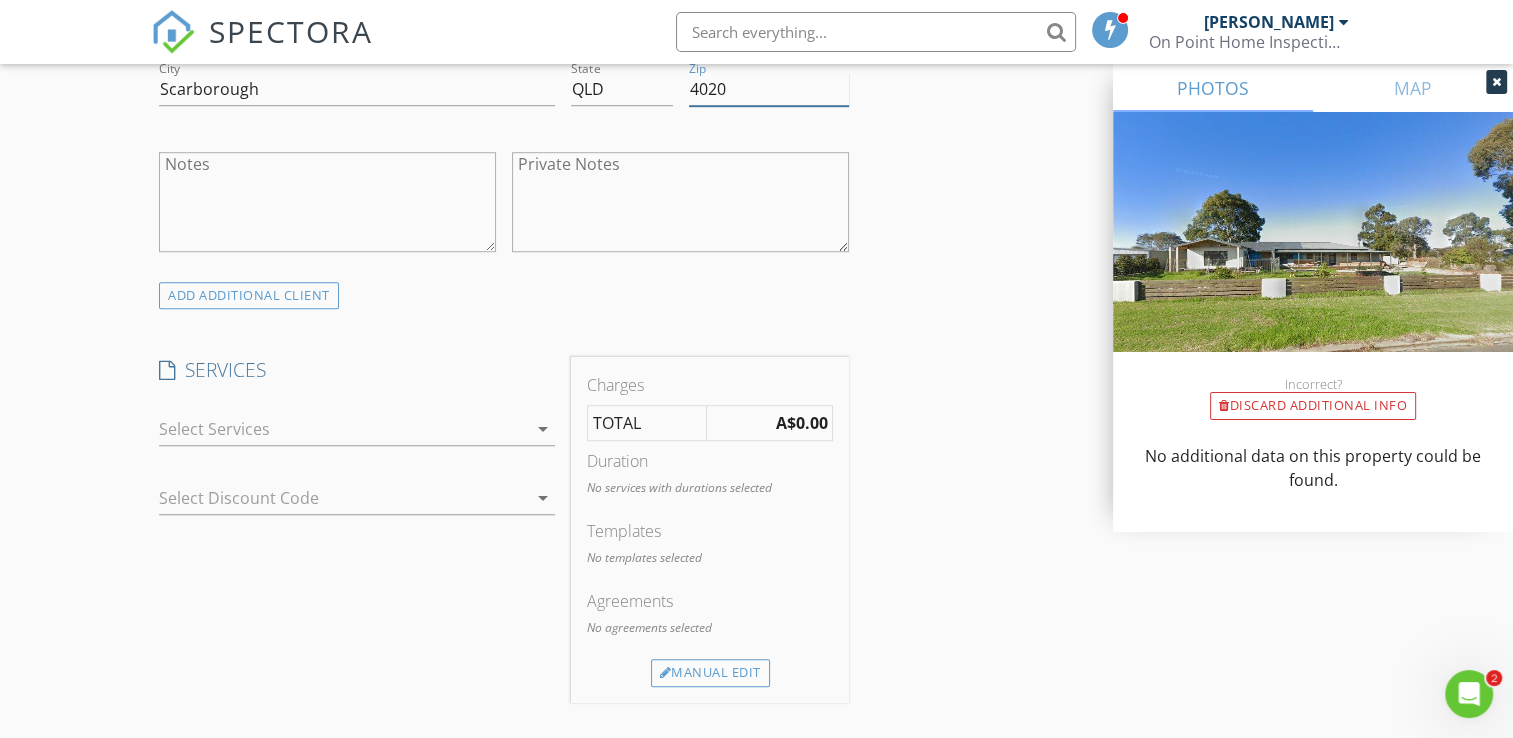 type on "4020" 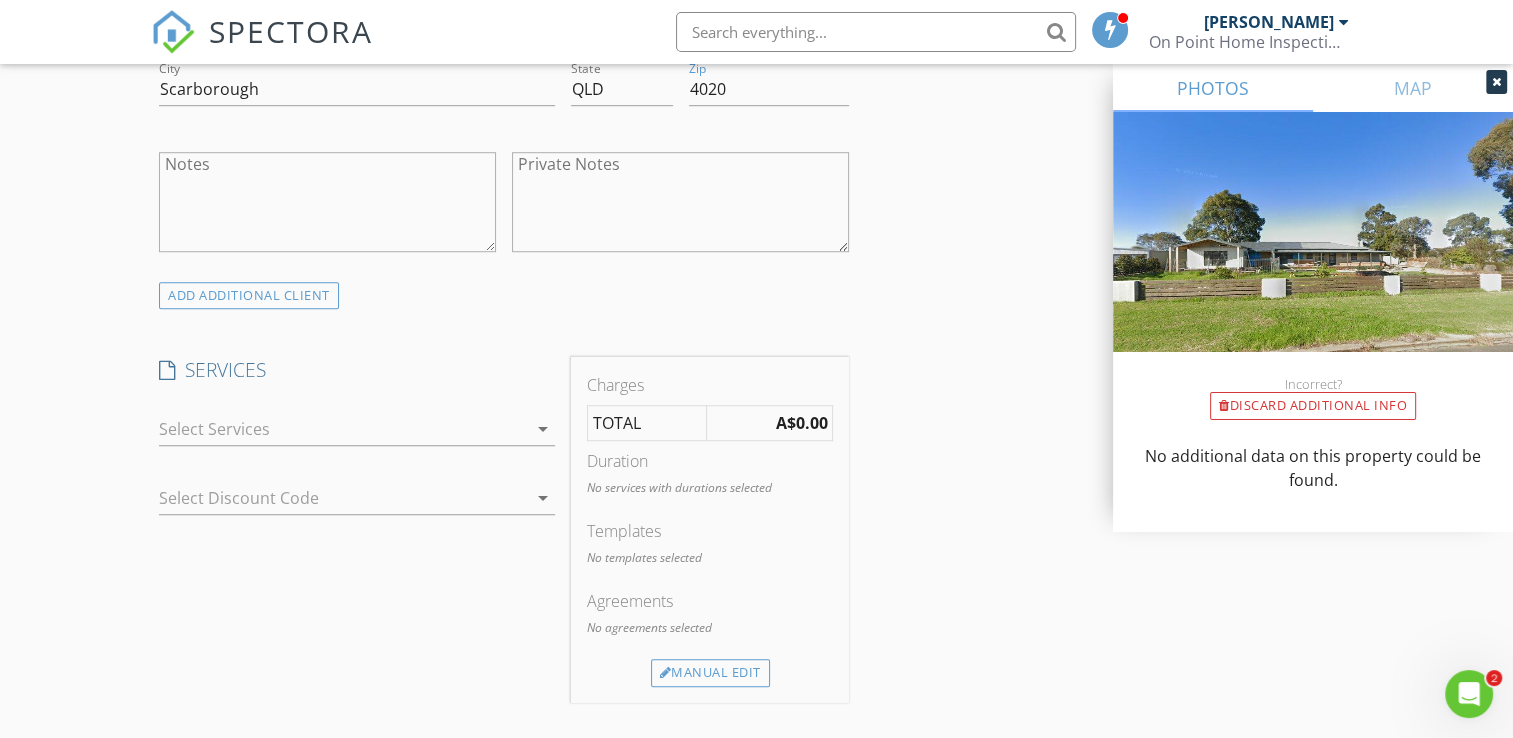 click on "arrow_drop_down" at bounding box center [543, 429] 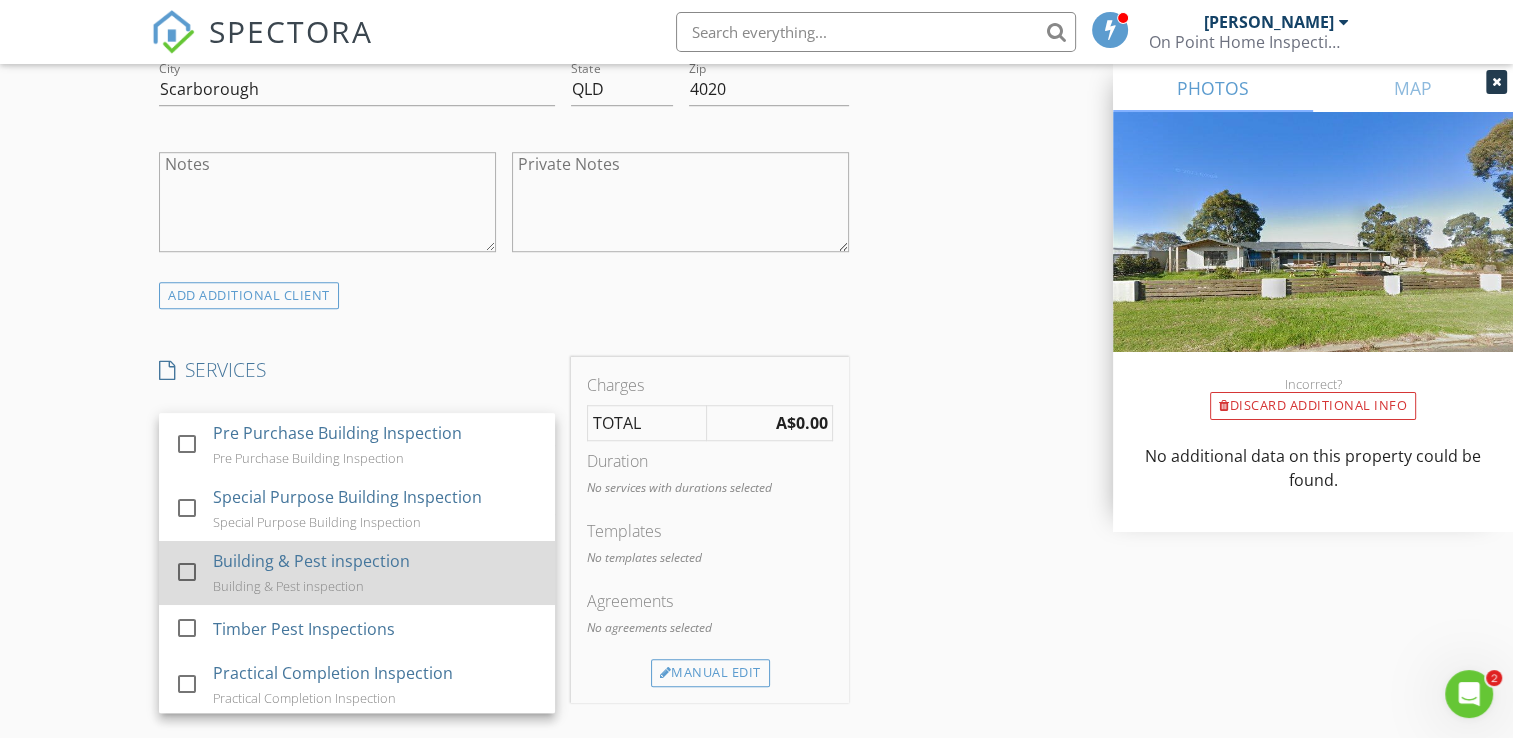click on "Building & Pest inspection    Building & Pest inspection" at bounding box center [377, 573] 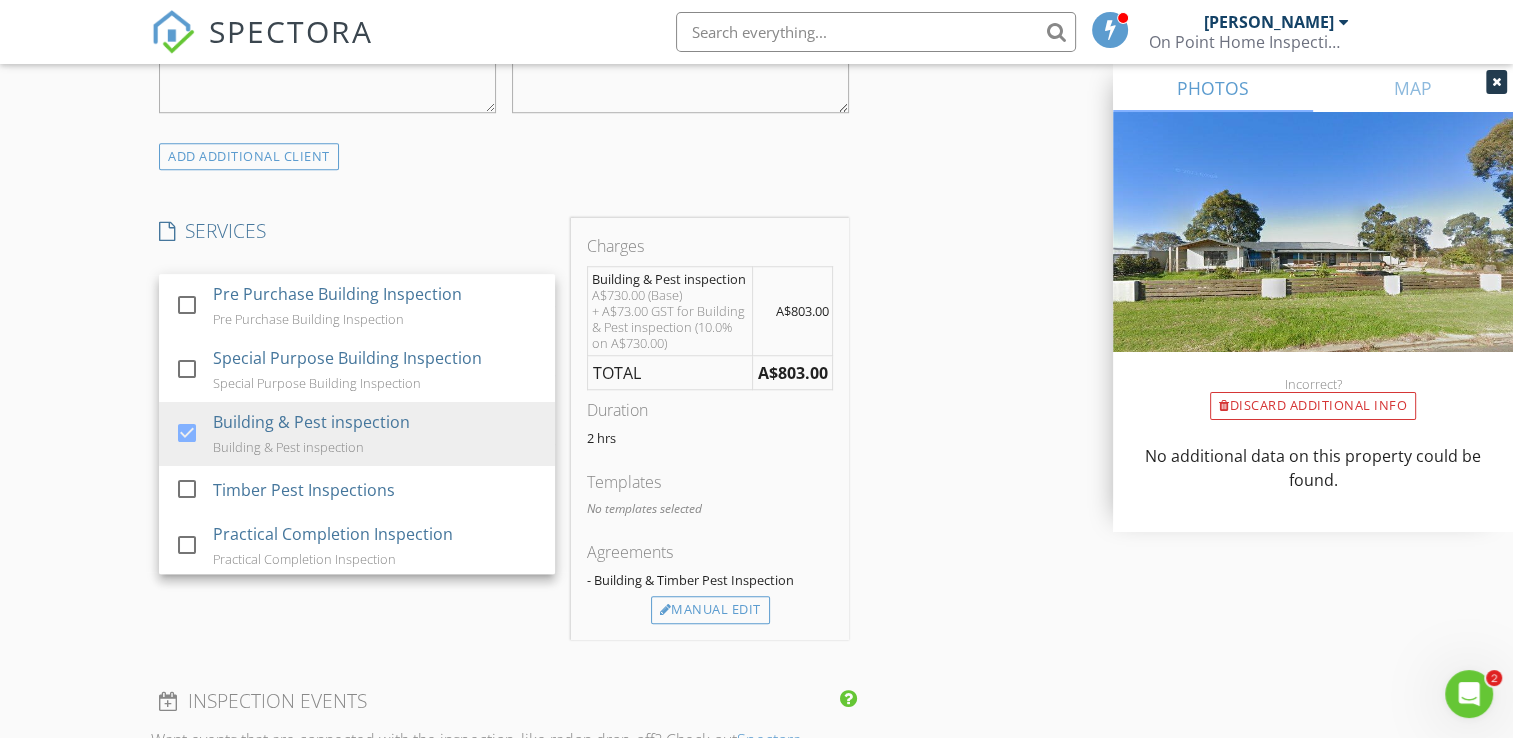 scroll, scrollTop: 1700, scrollLeft: 0, axis: vertical 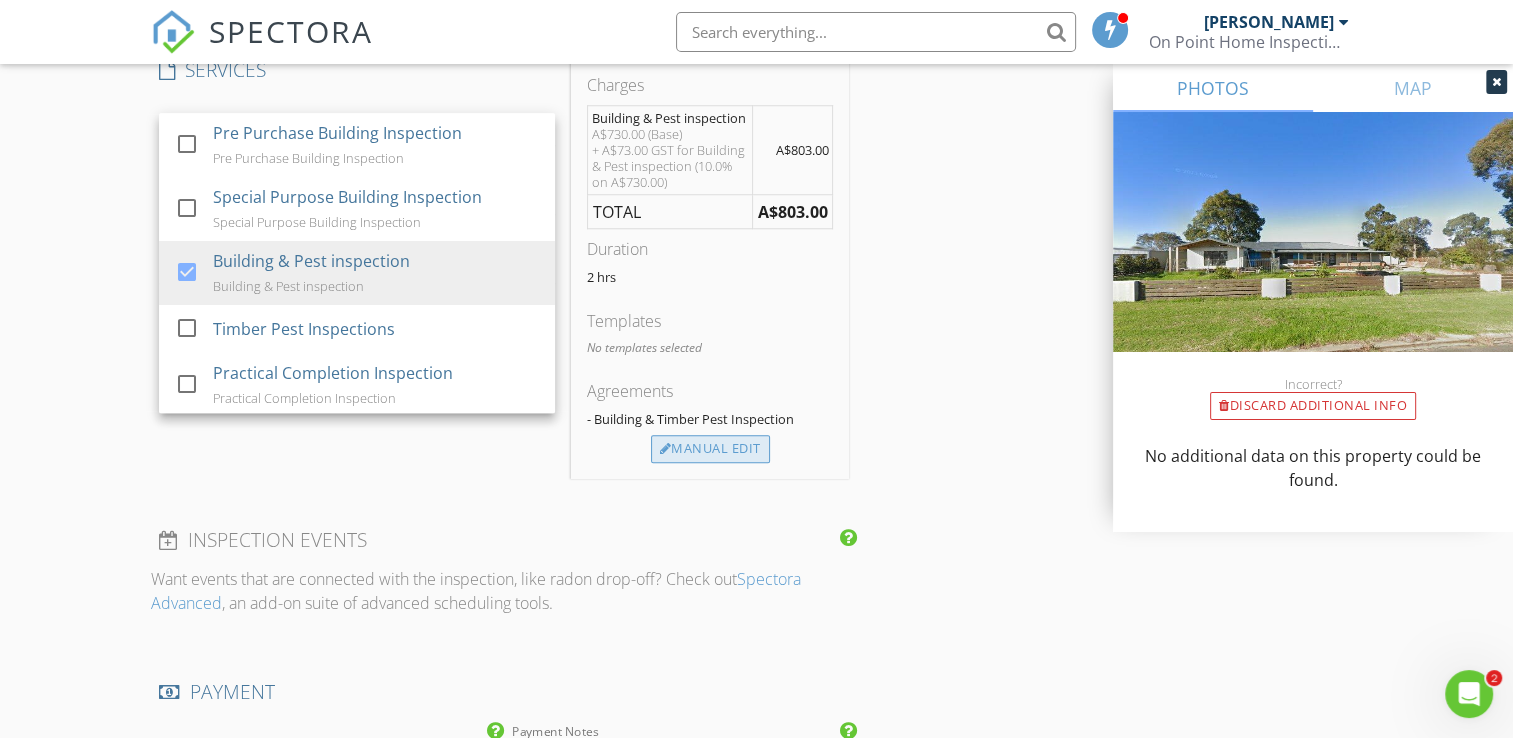 click on "Manual Edit" at bounding box center (710, 449) 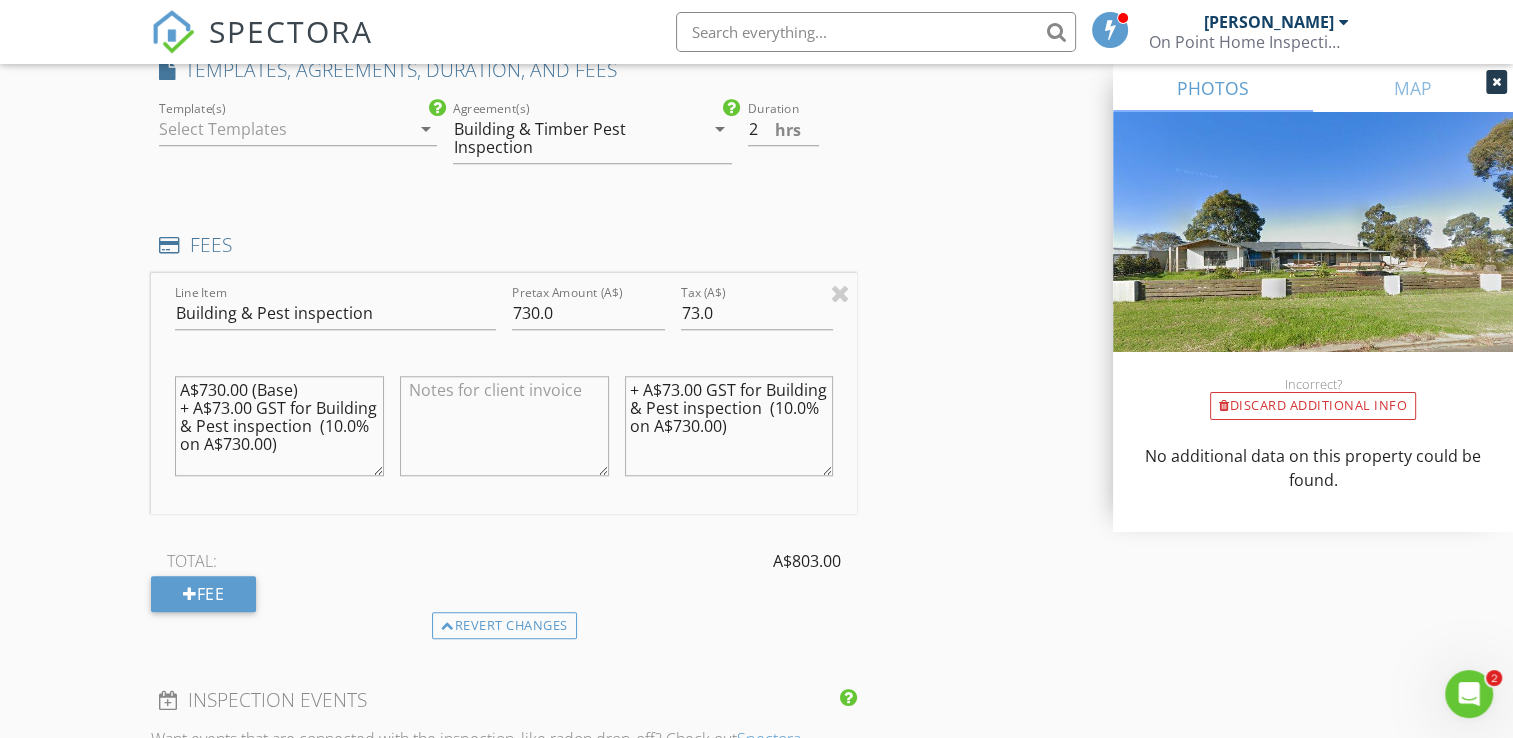 click on "arrow_drop_down" at bounding box center (425, 129) 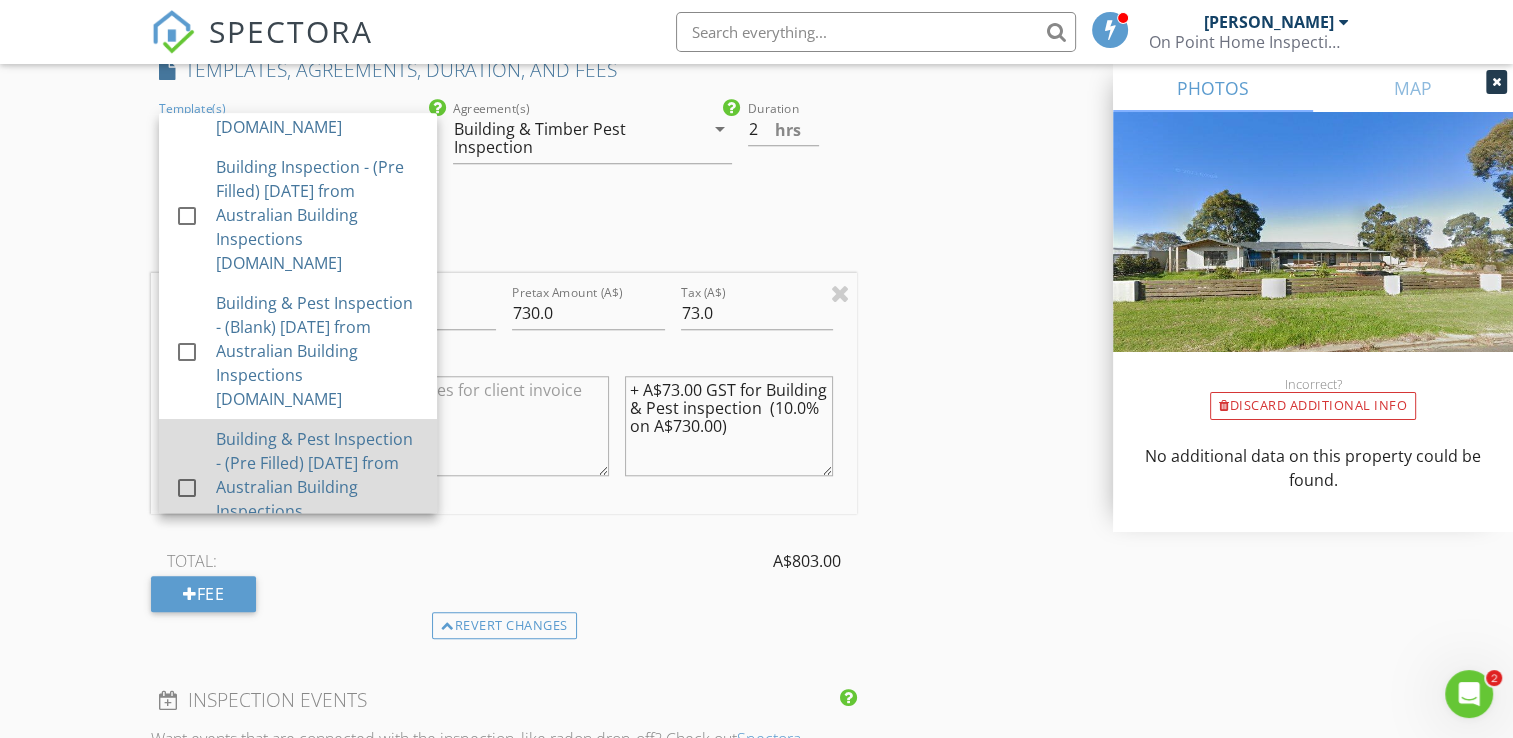 scroll, scrollTop: 300, scrollLeft: 0, axis: vertical 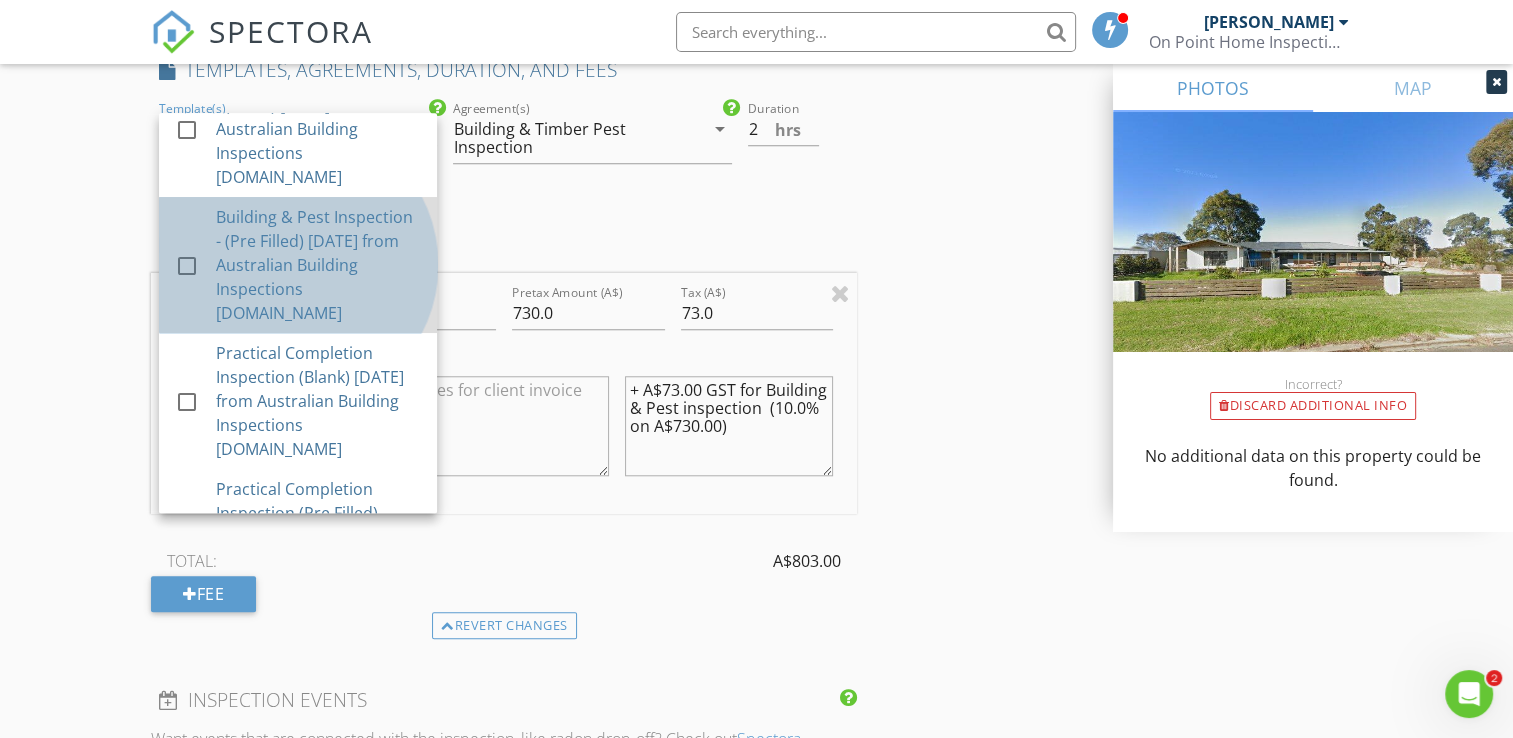 click on "Building & Pest Inspection - (Pre Filled) 14-8-24 from Australian Building Inspections Pty.Ltd" at bounding box center (318, 265) 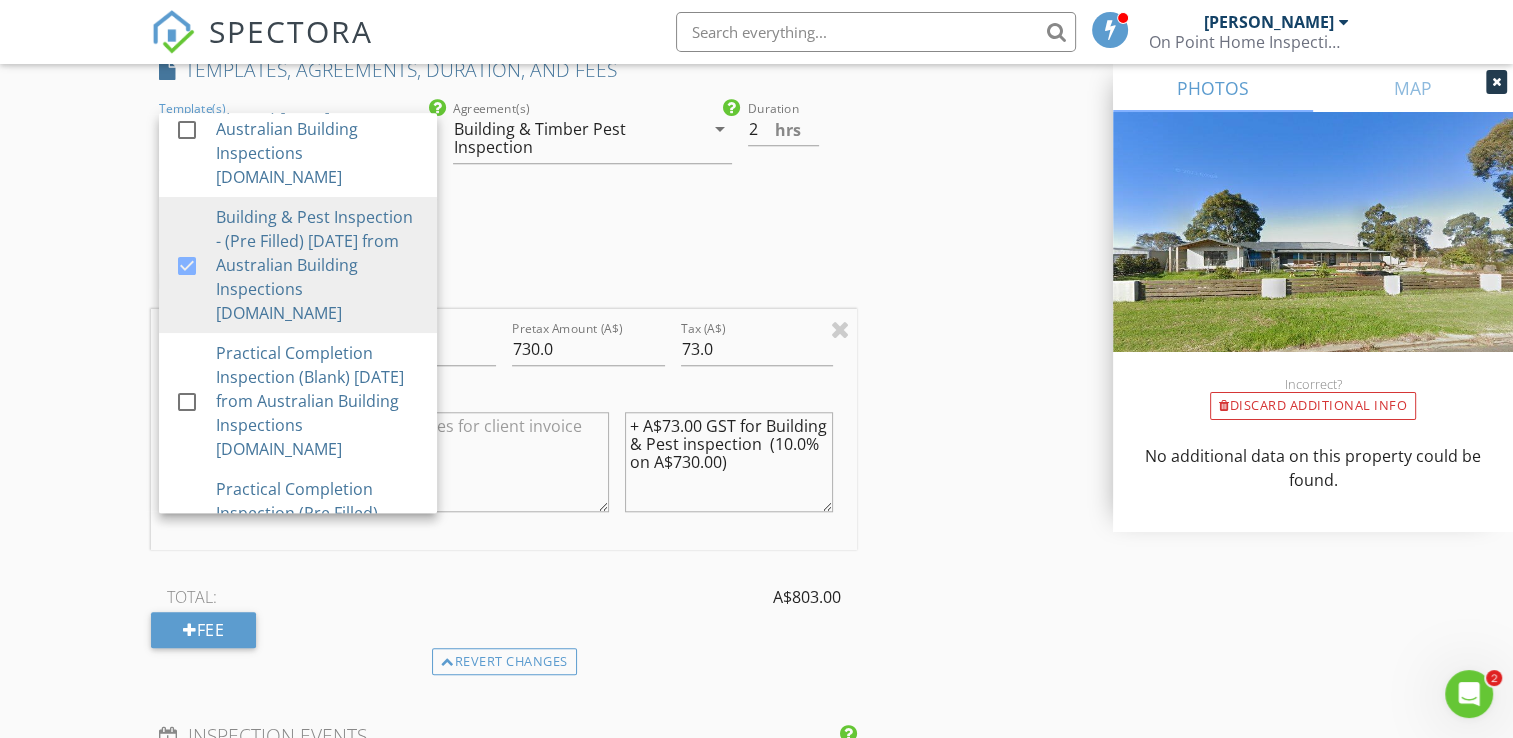 drag, startPoint x: 611, startPoint y: 507, endPoint x: 612, endPoint y: 422, distance: 85.00588 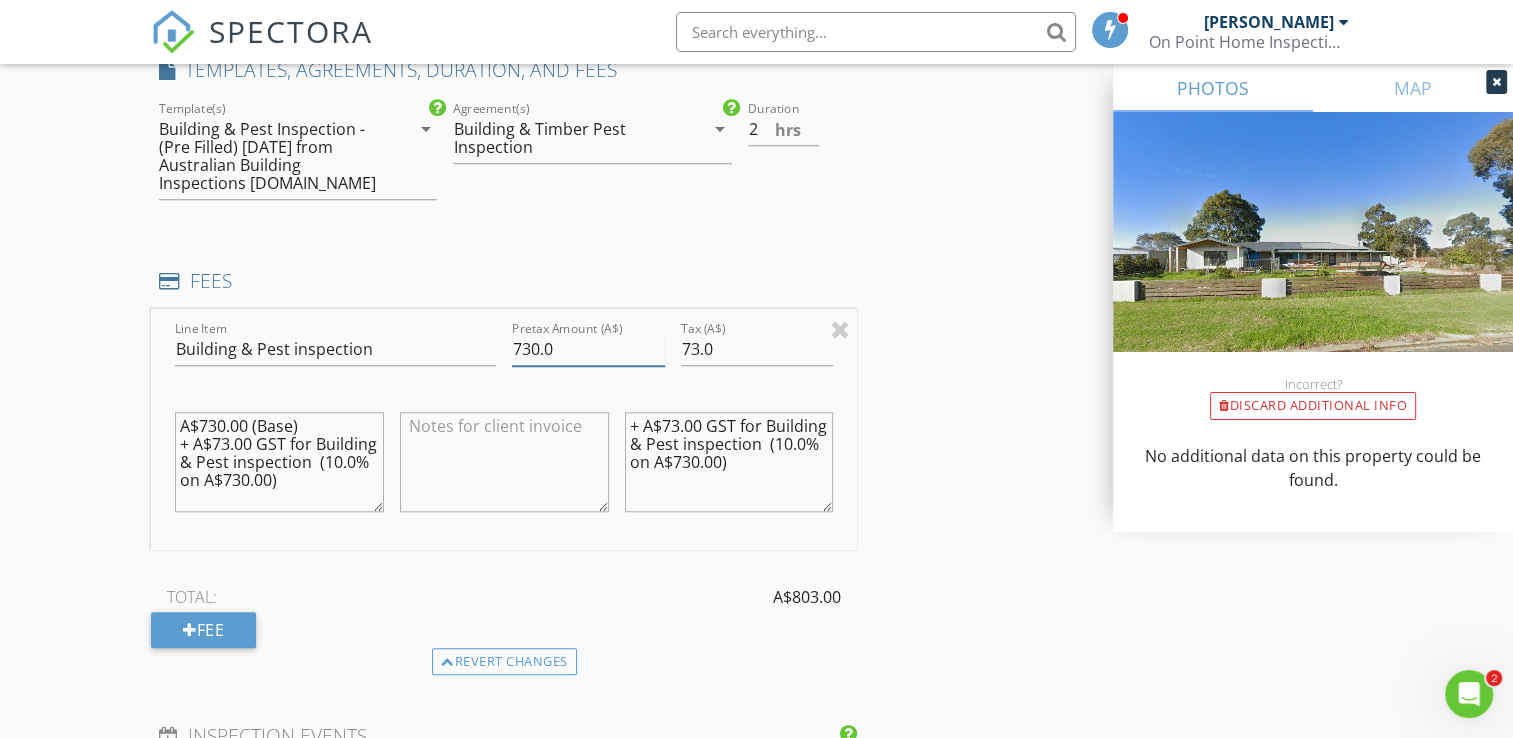 click on "730.0" at bounding box center [588, 349] 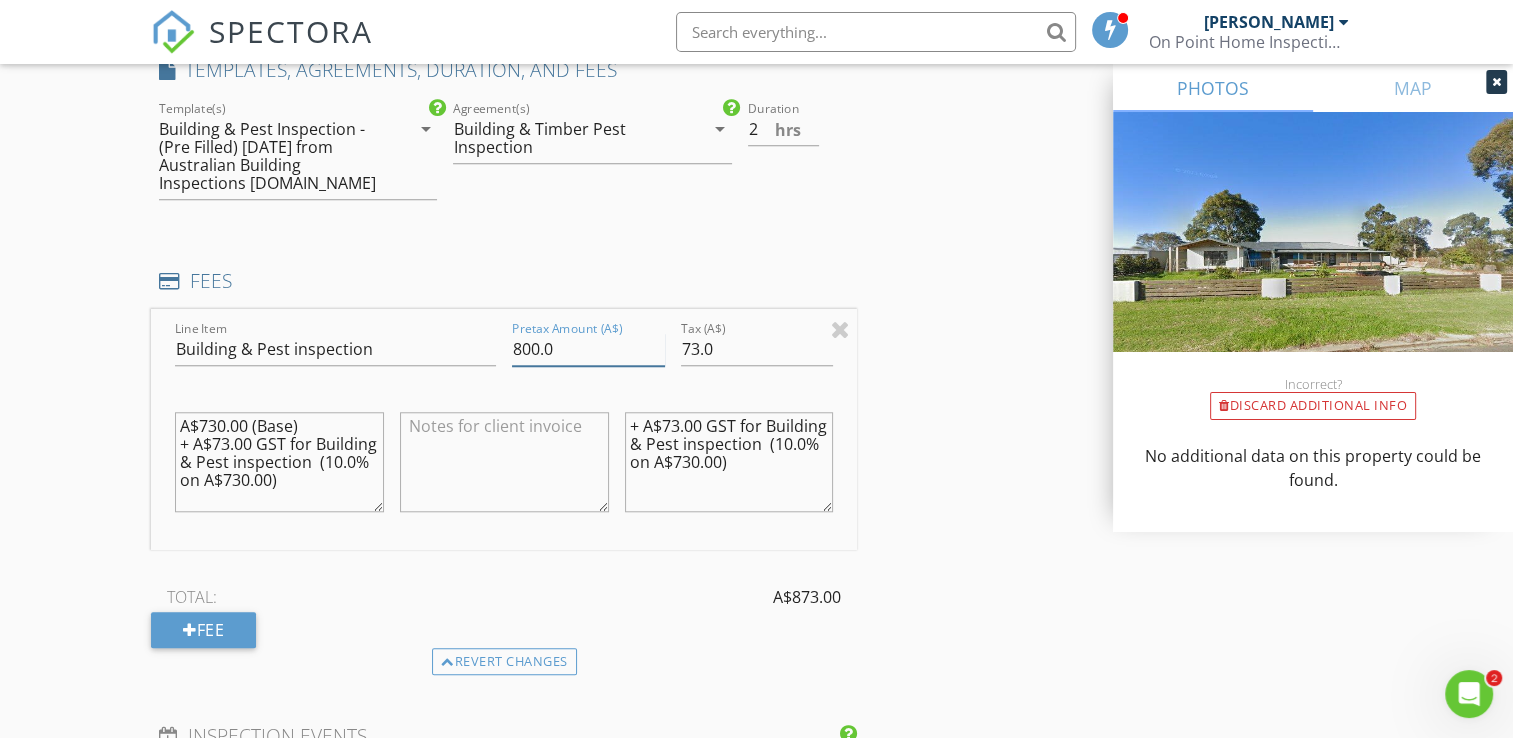 type on "800.0" 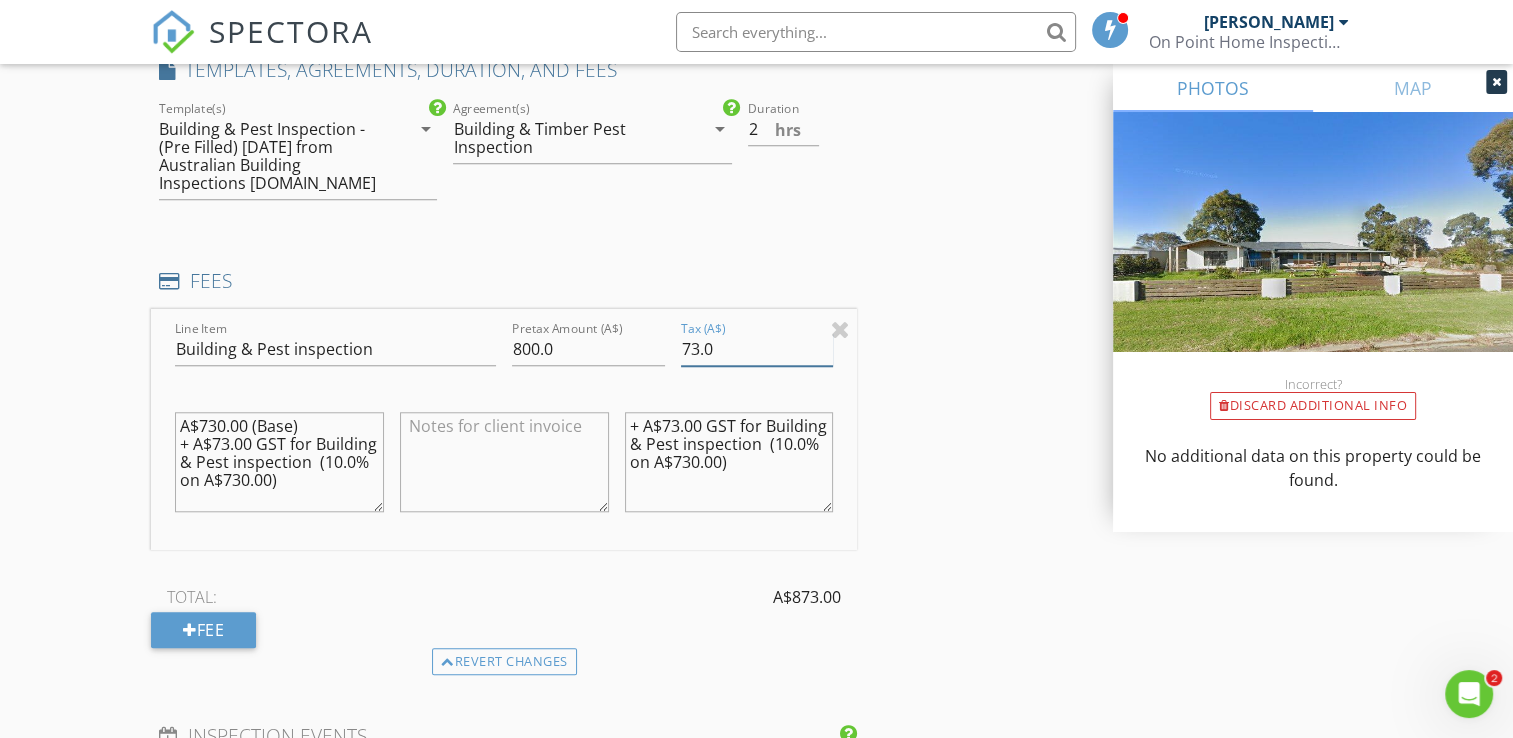 click on "73.0" at bounding box center [757, 349] 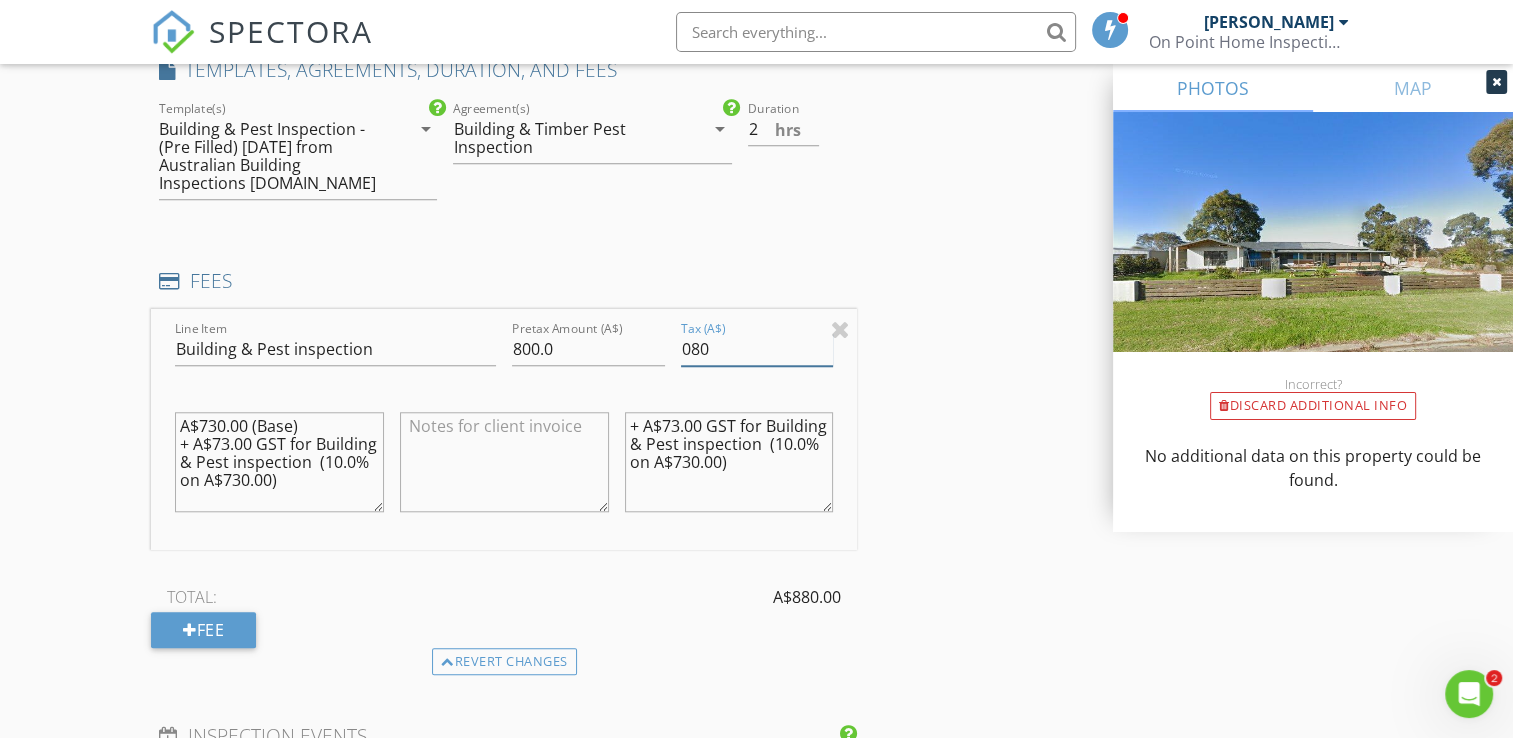 drag, startPoint x: 256, startPoint y: 490, endPoint x: 94, endPoint y: 374, distance: 199.24858 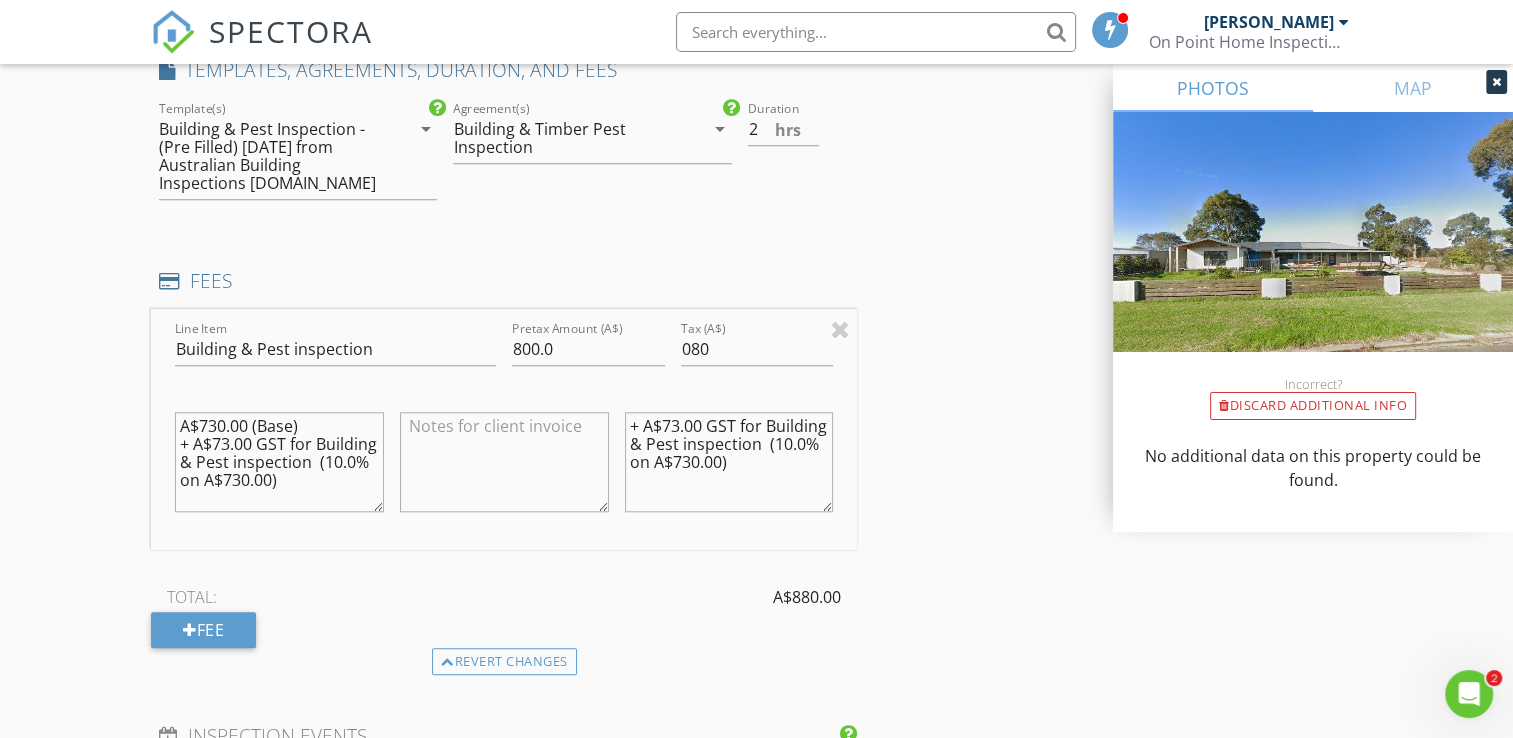 drag, startPoint x: 288, startPoint y: 488, endPoint x: 152, endPoint y: 408, distance: 157.78467 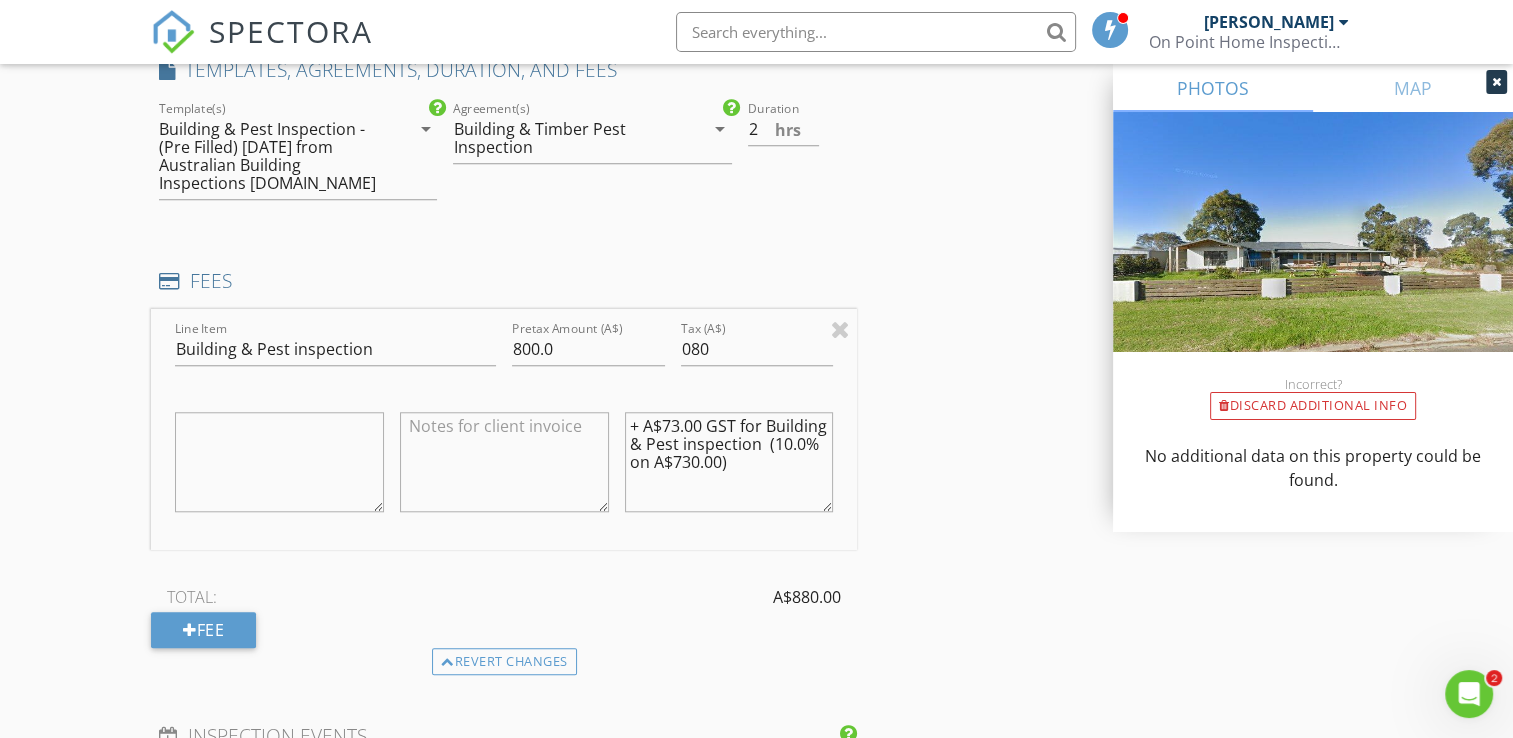 type 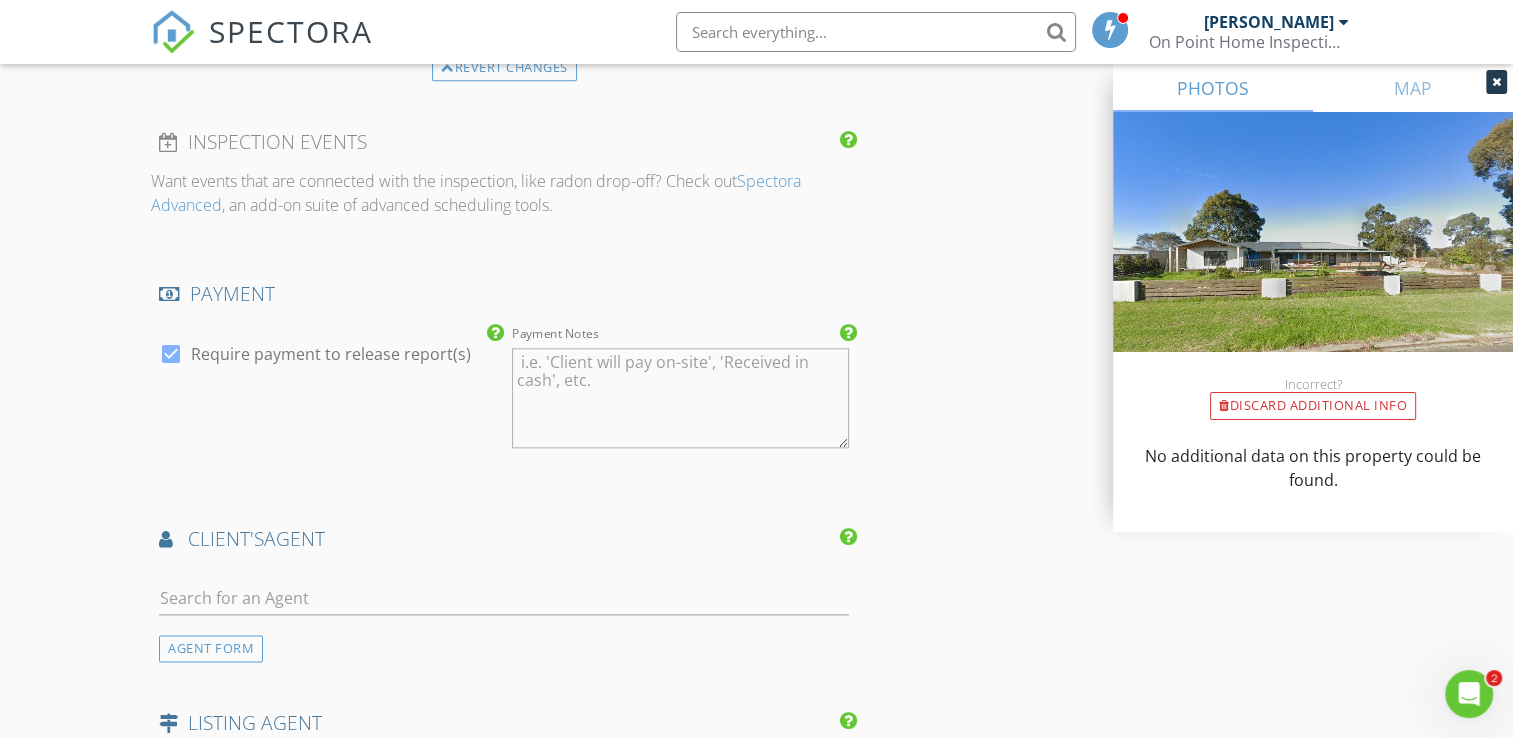 scroll, scrollTop: 1700, scrollLeft: 0, axis: vertical 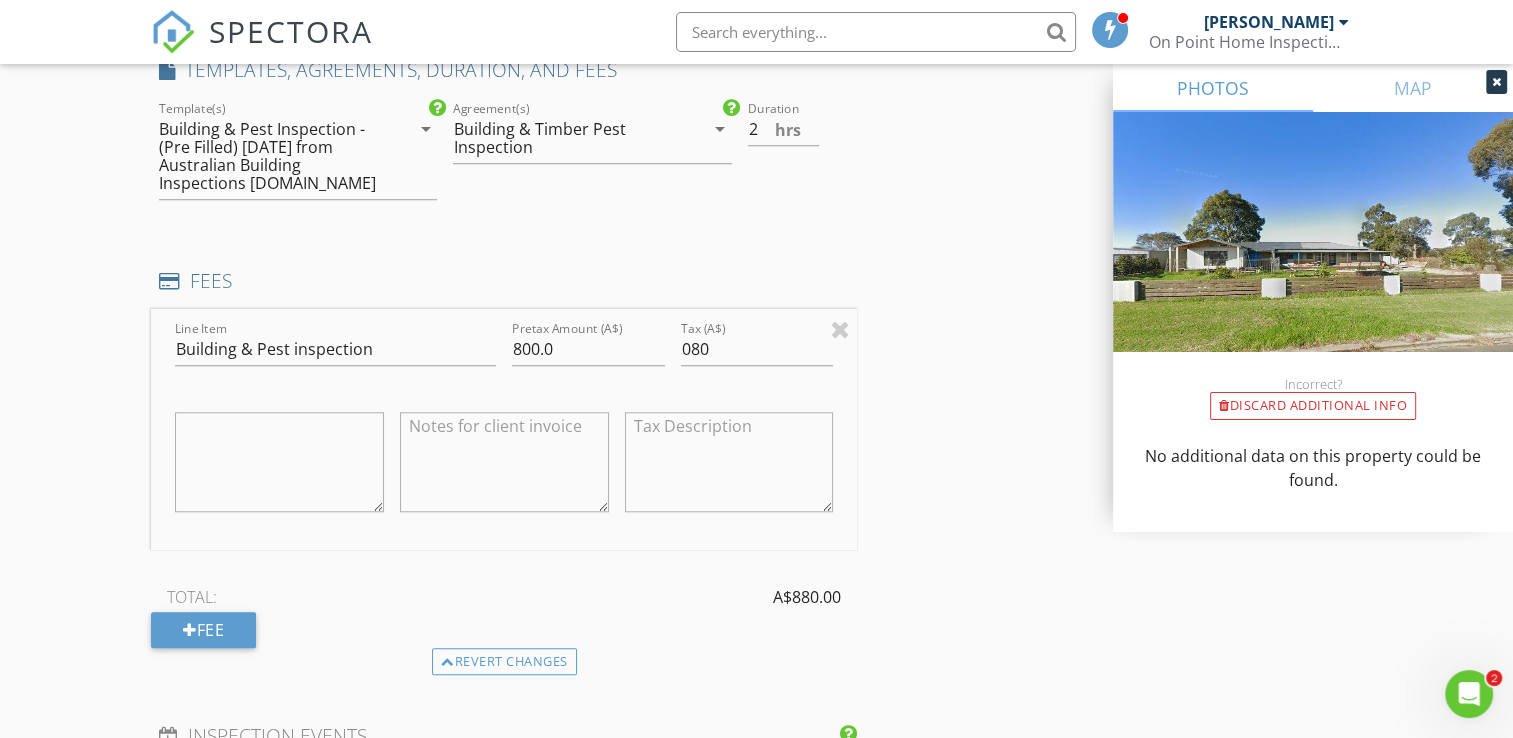type 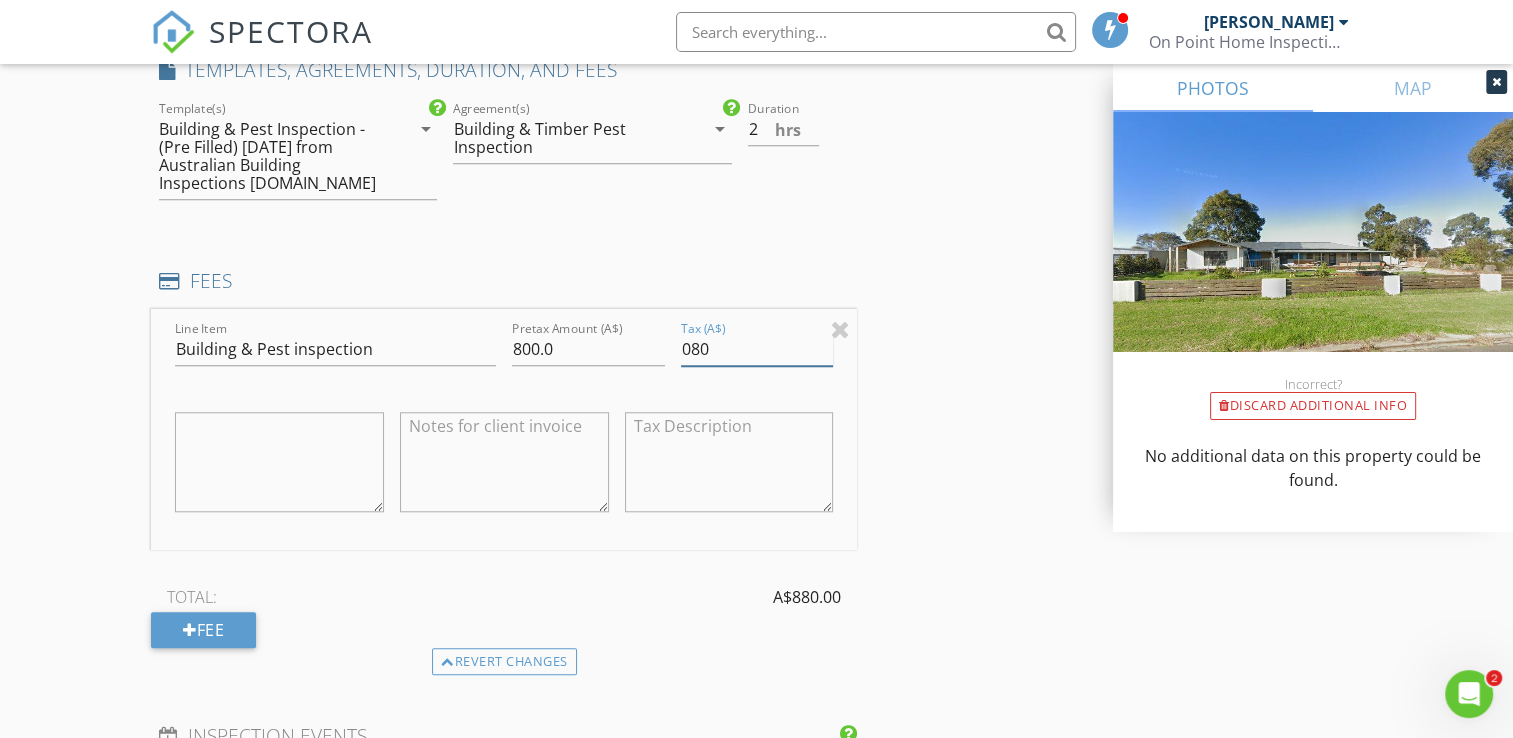 click on "080" at bounding box center (757, 349) 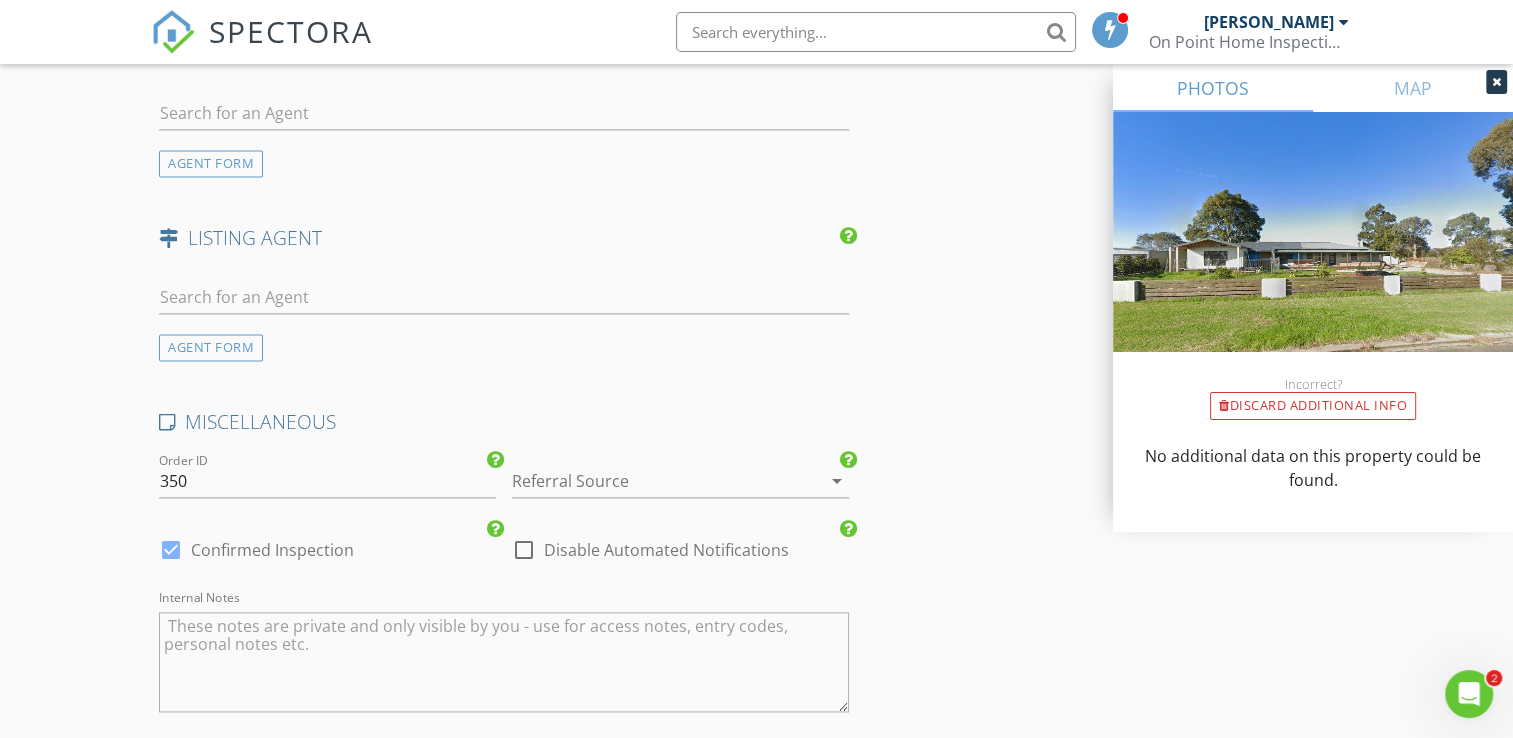 scroll, scrollTop: 2700, scrollLeft: 0, axis: vertical 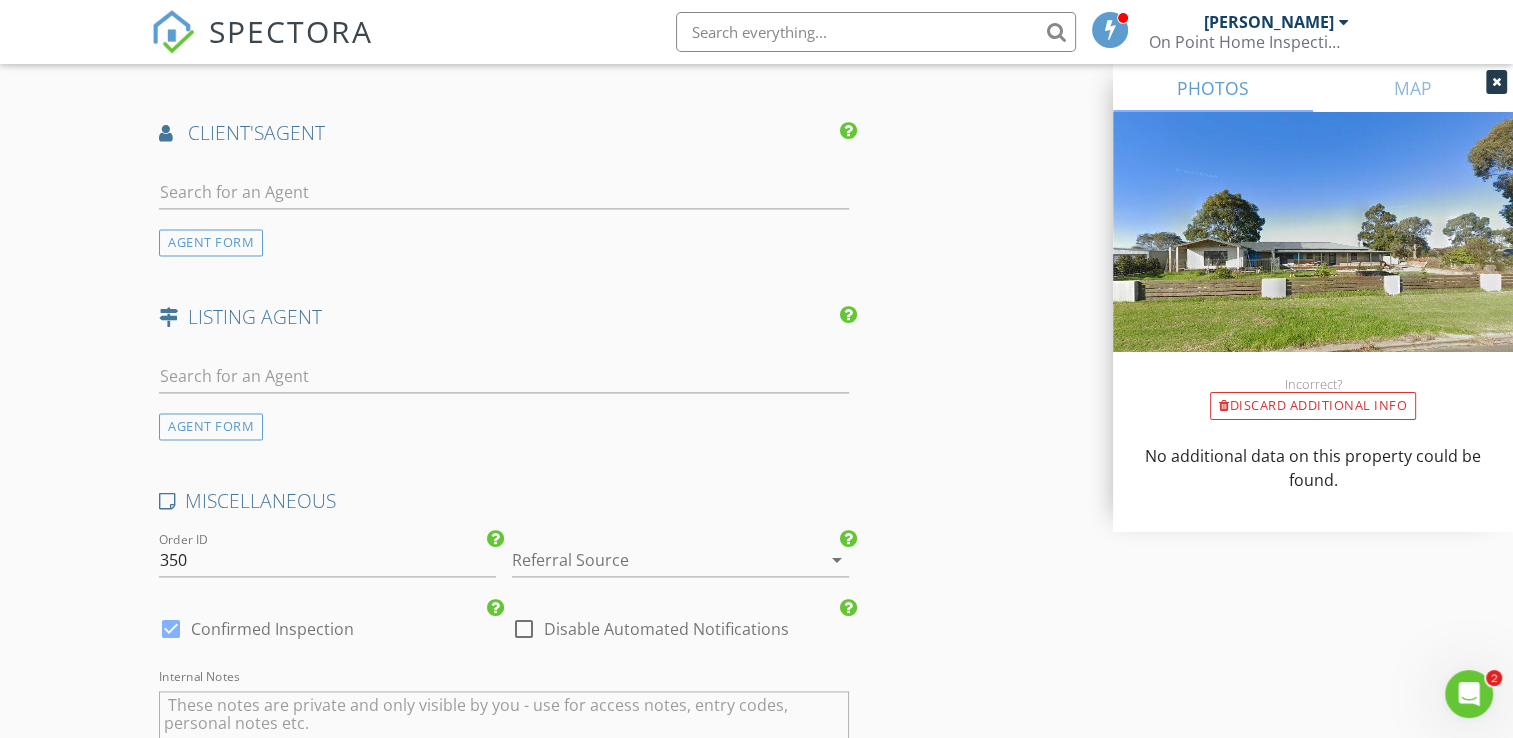 type on "080.0" 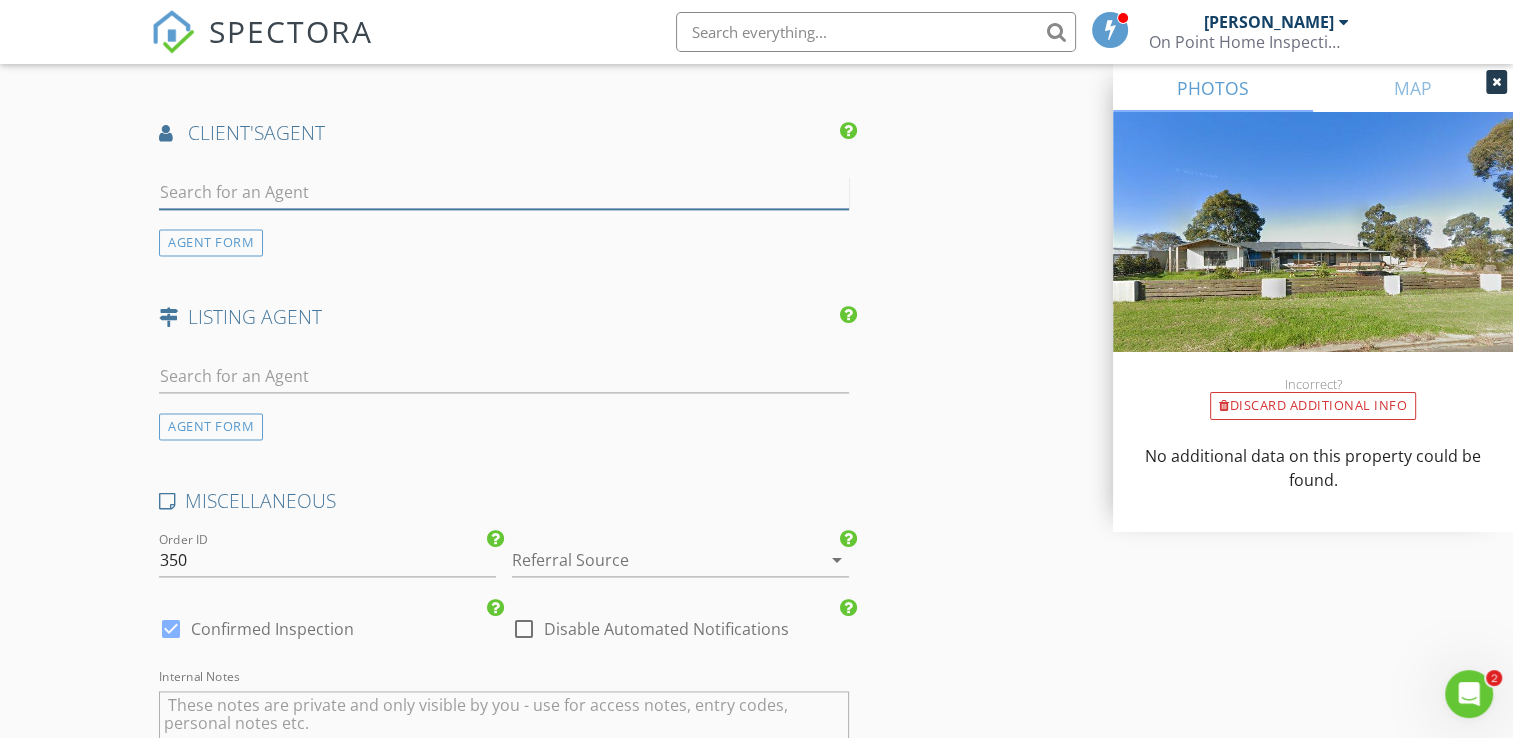 click at bounding box center [504, 192] 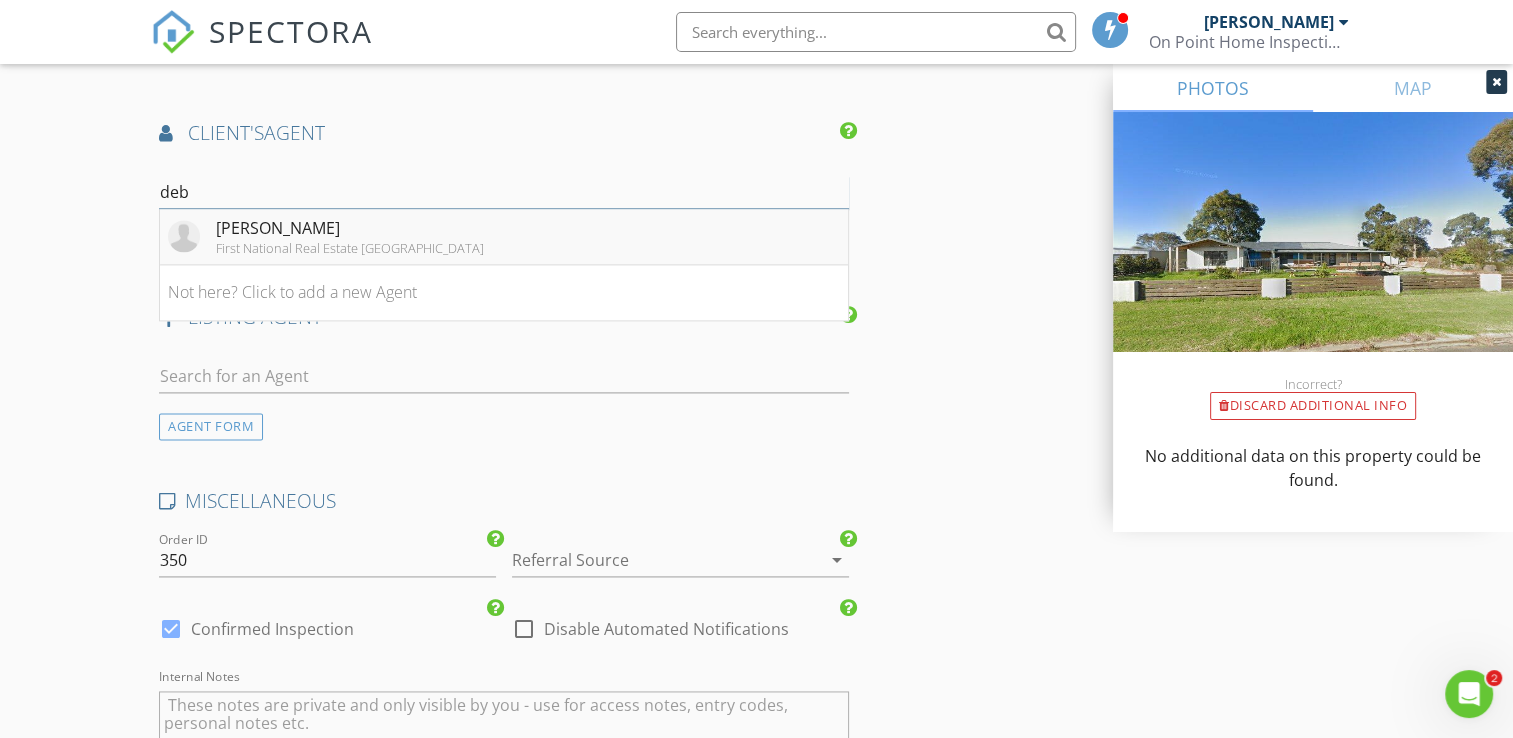 type on "deb" 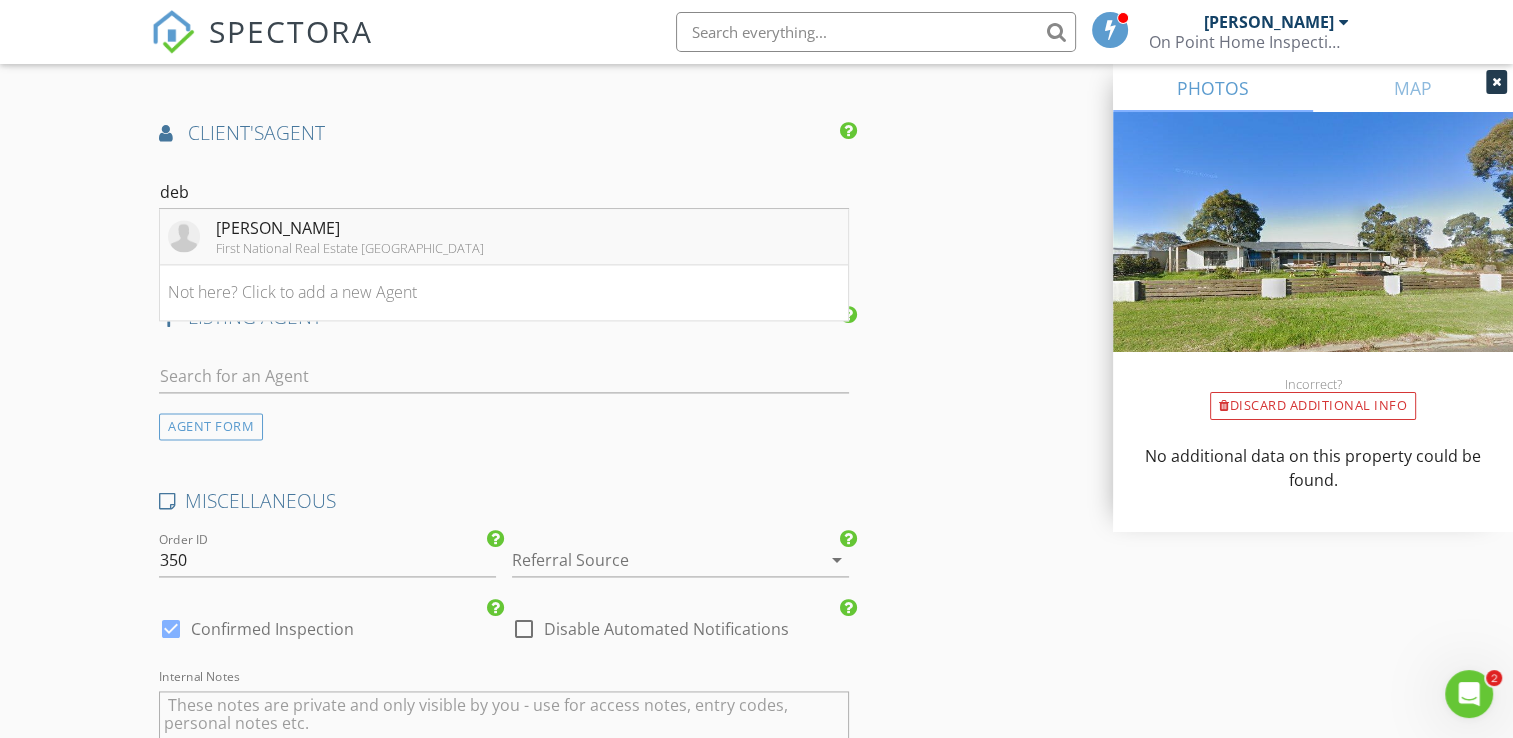 click on "First National Real Estate King & Heath" at bounding box center (350, 248) 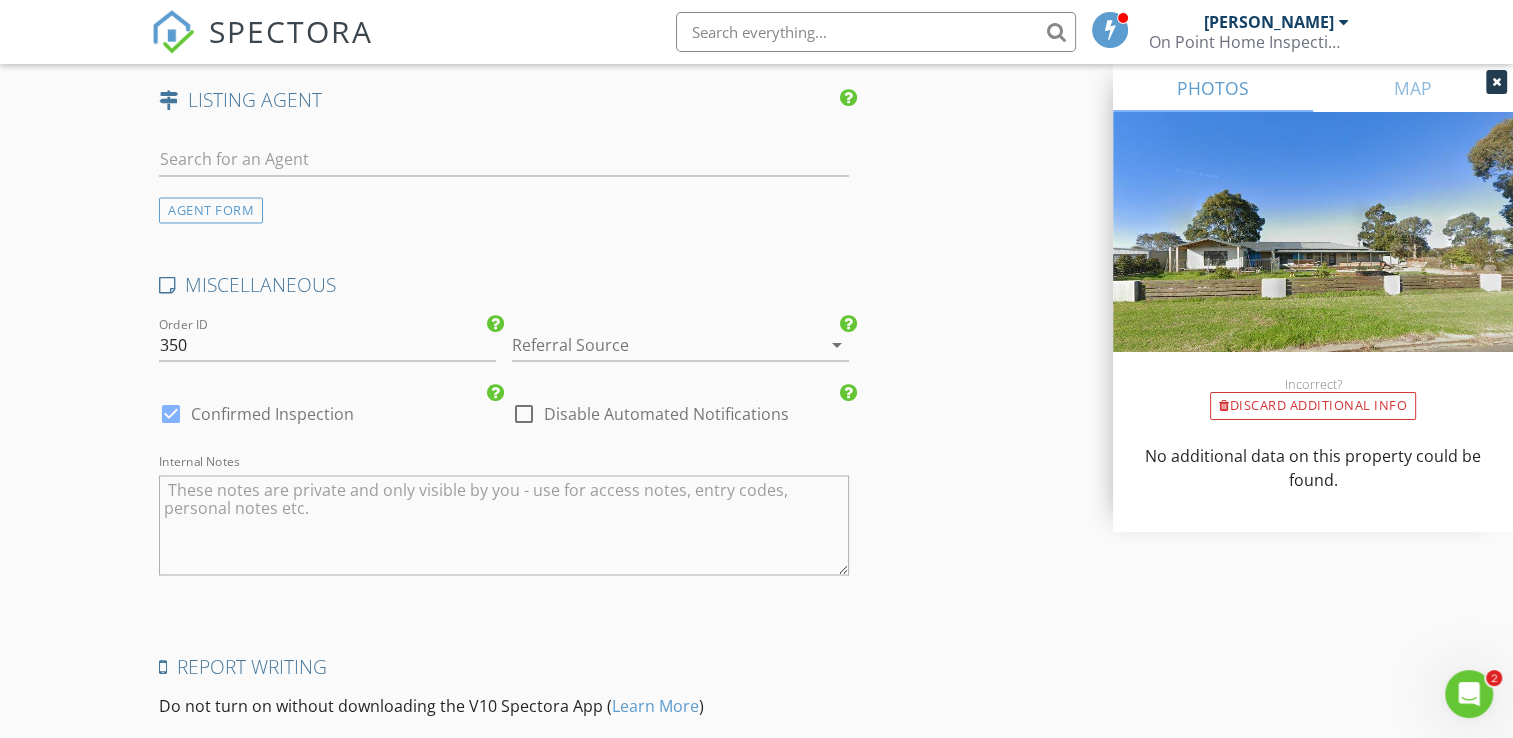 scroll, scrollTop: 3729, scrollLeft: 0, axis: vertical 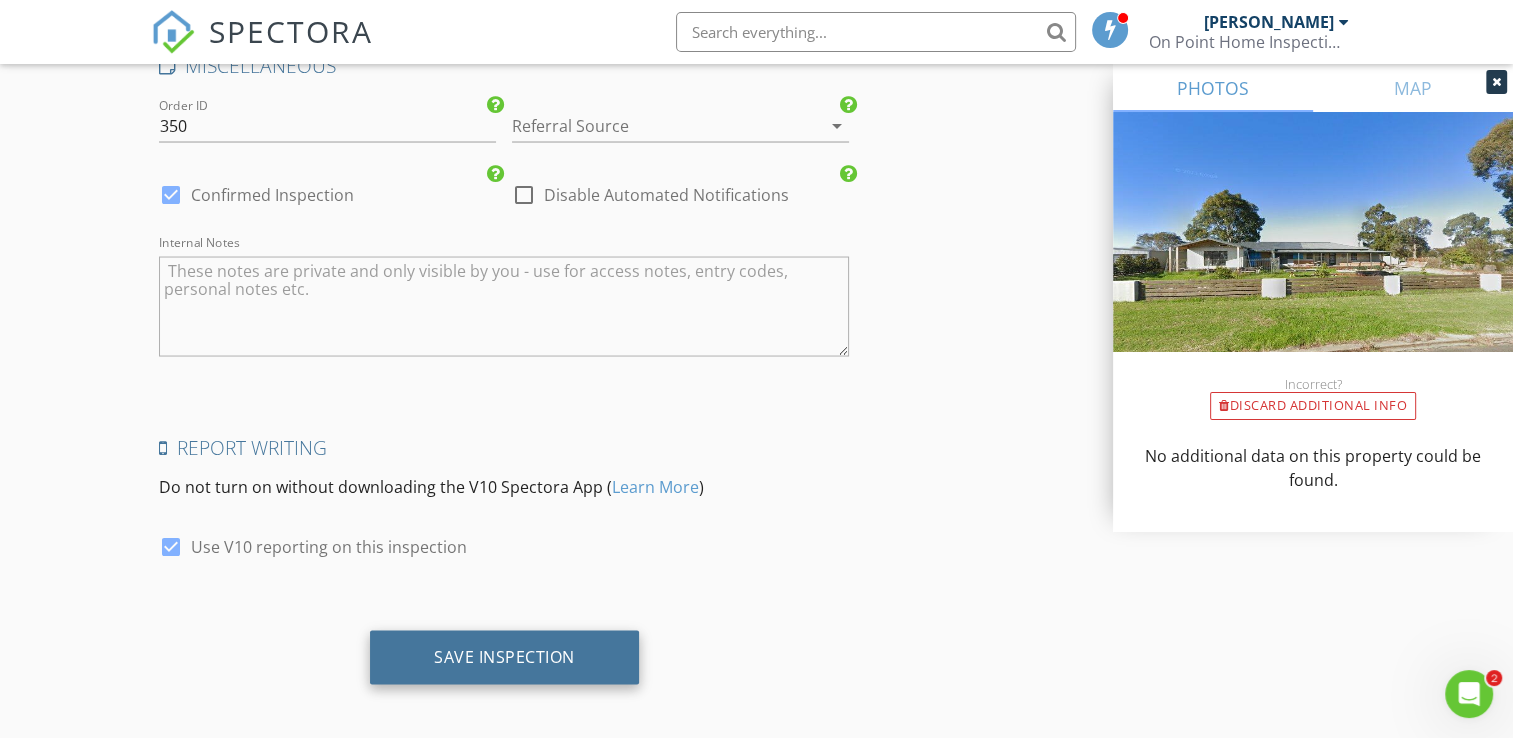 click on "Save Inspection" at bounding box center [504, 657] 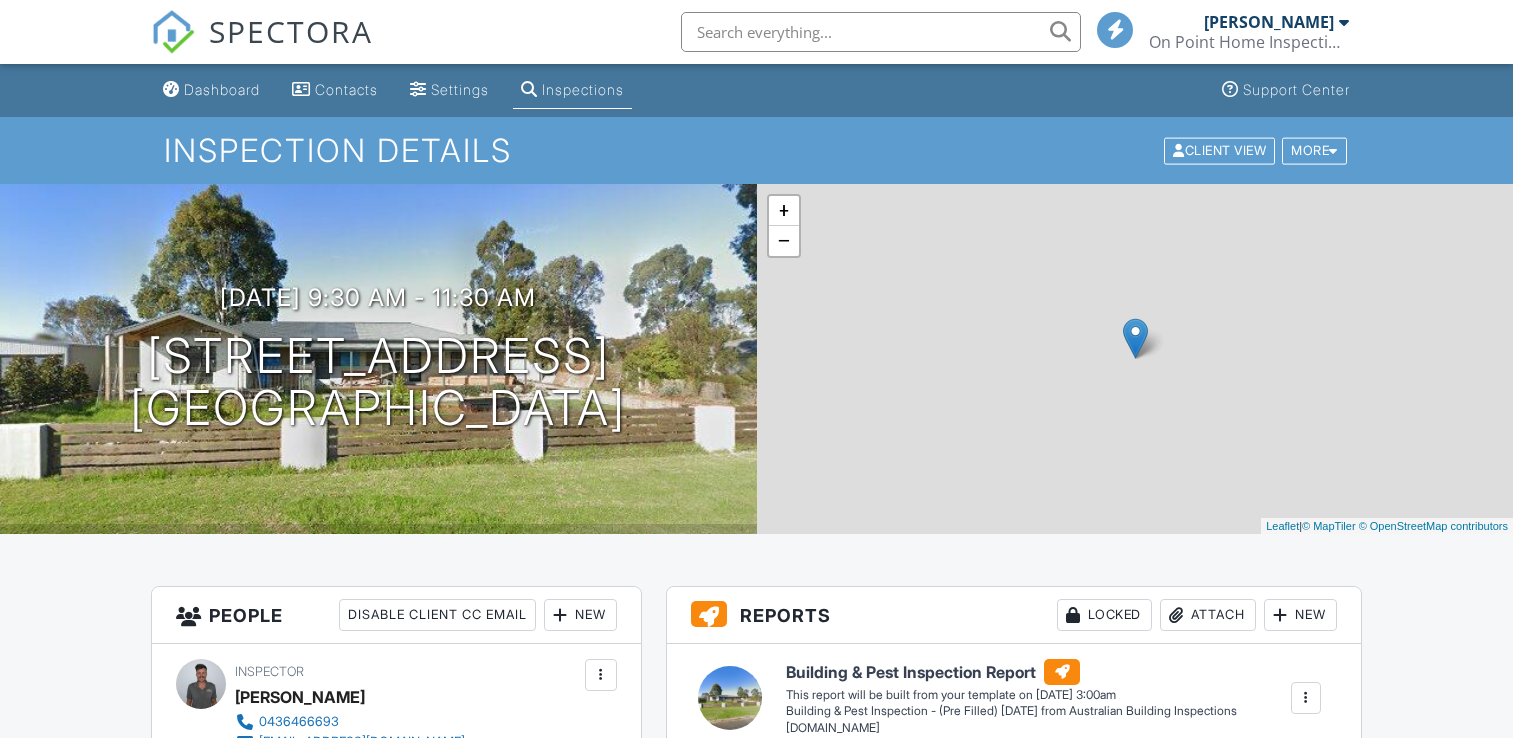 scroll, scrollTop: 0, scrollLeft: 0, axis: both 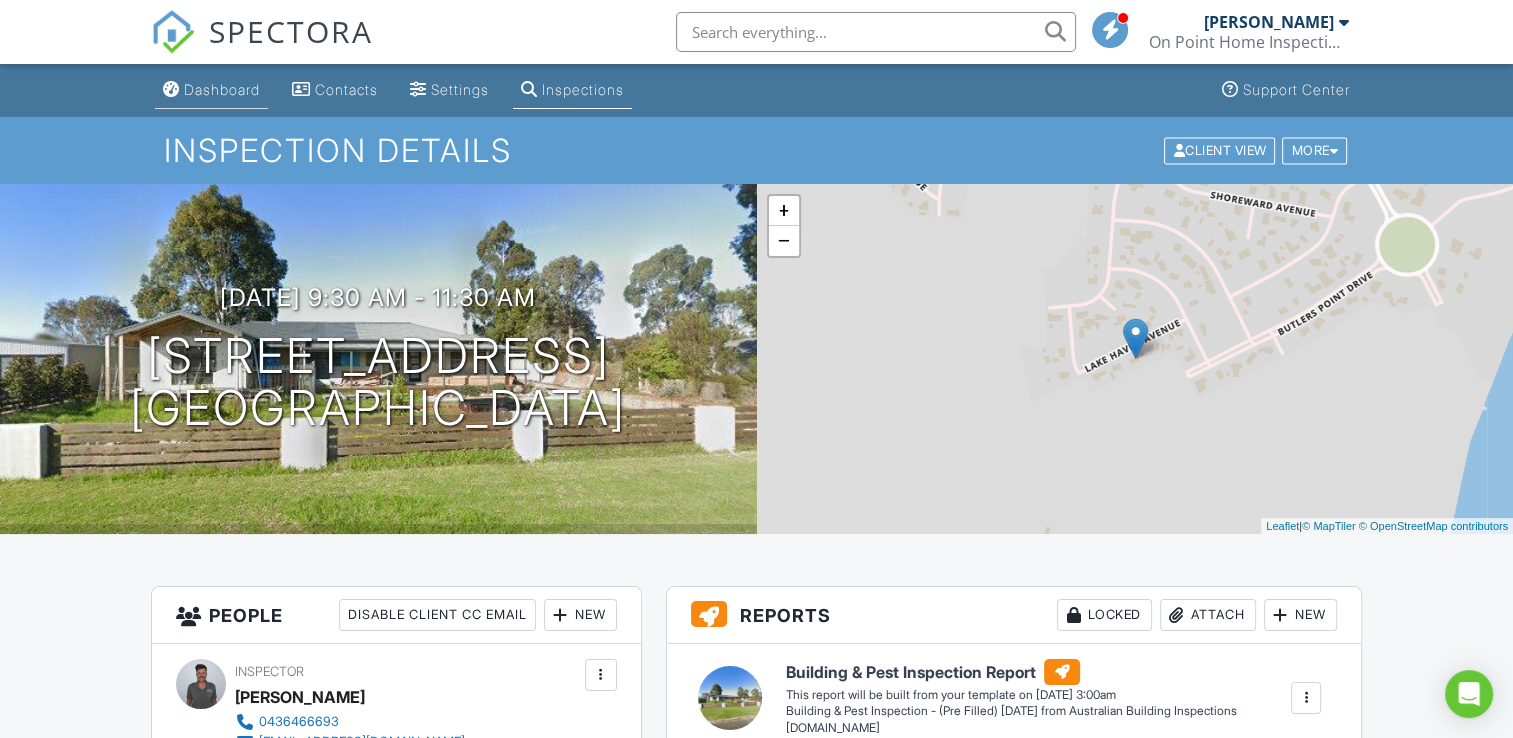 click on "Dashboard" at bounding box center [222, 89] 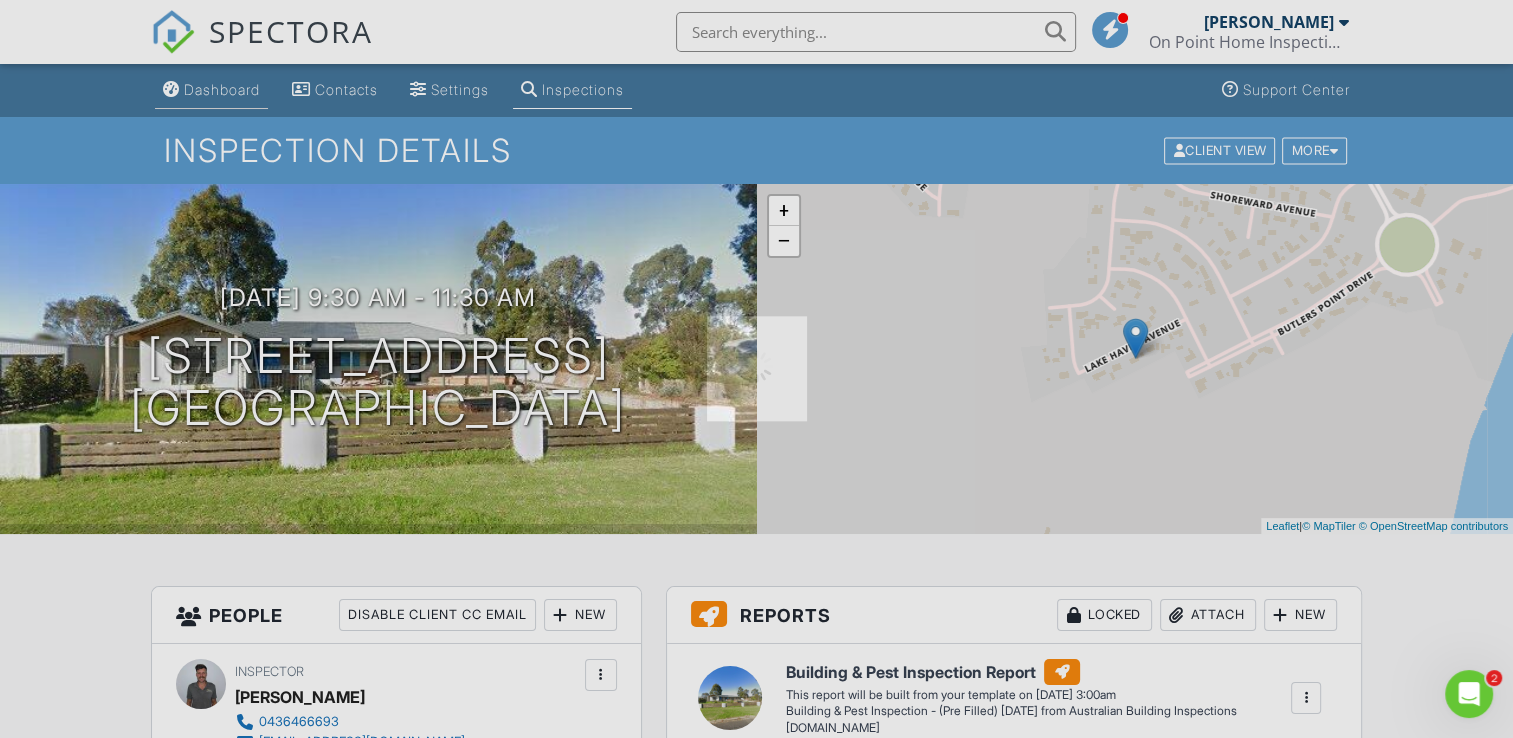scroll, scrollTop: 0, scrollLeft: 0, axis: both 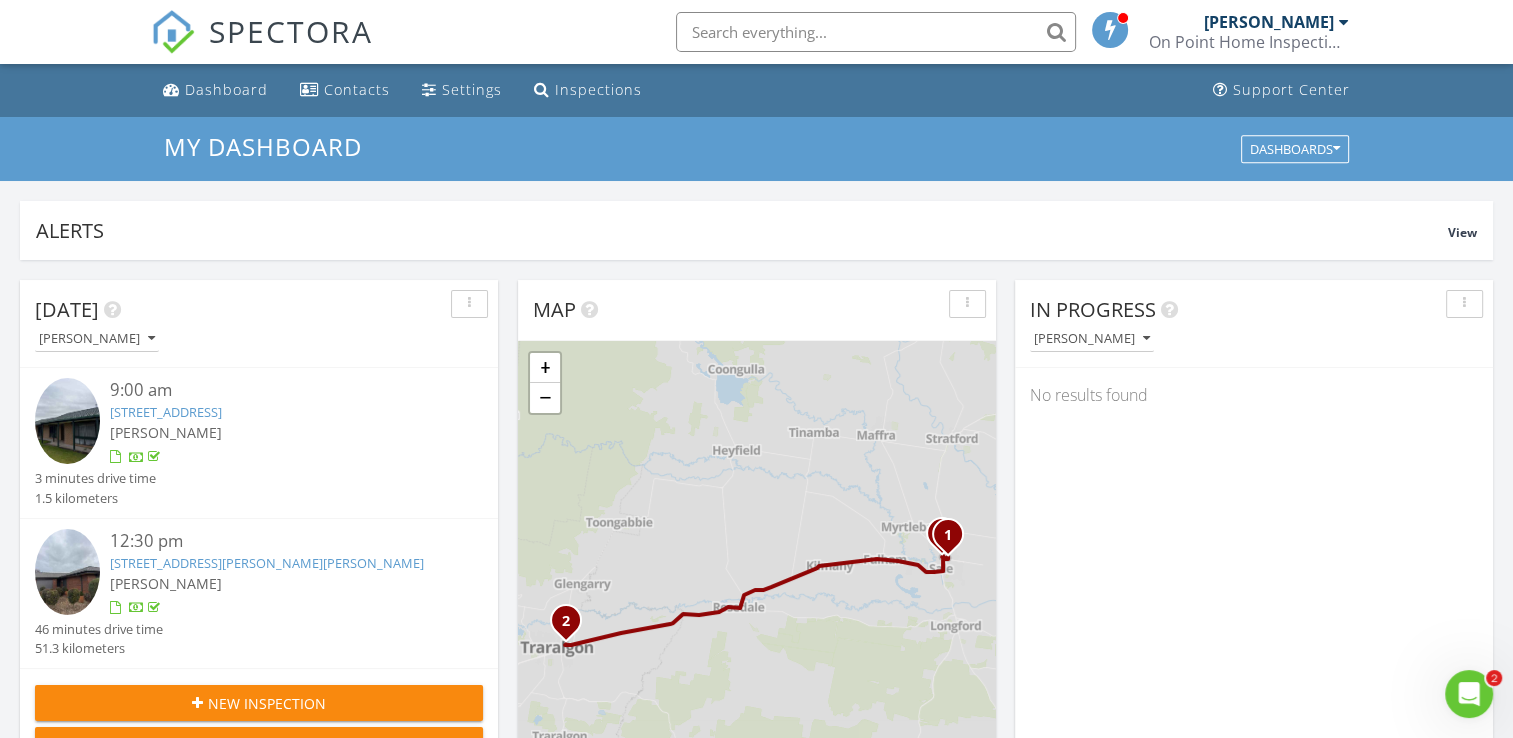 click at bounding box center (278, 608) 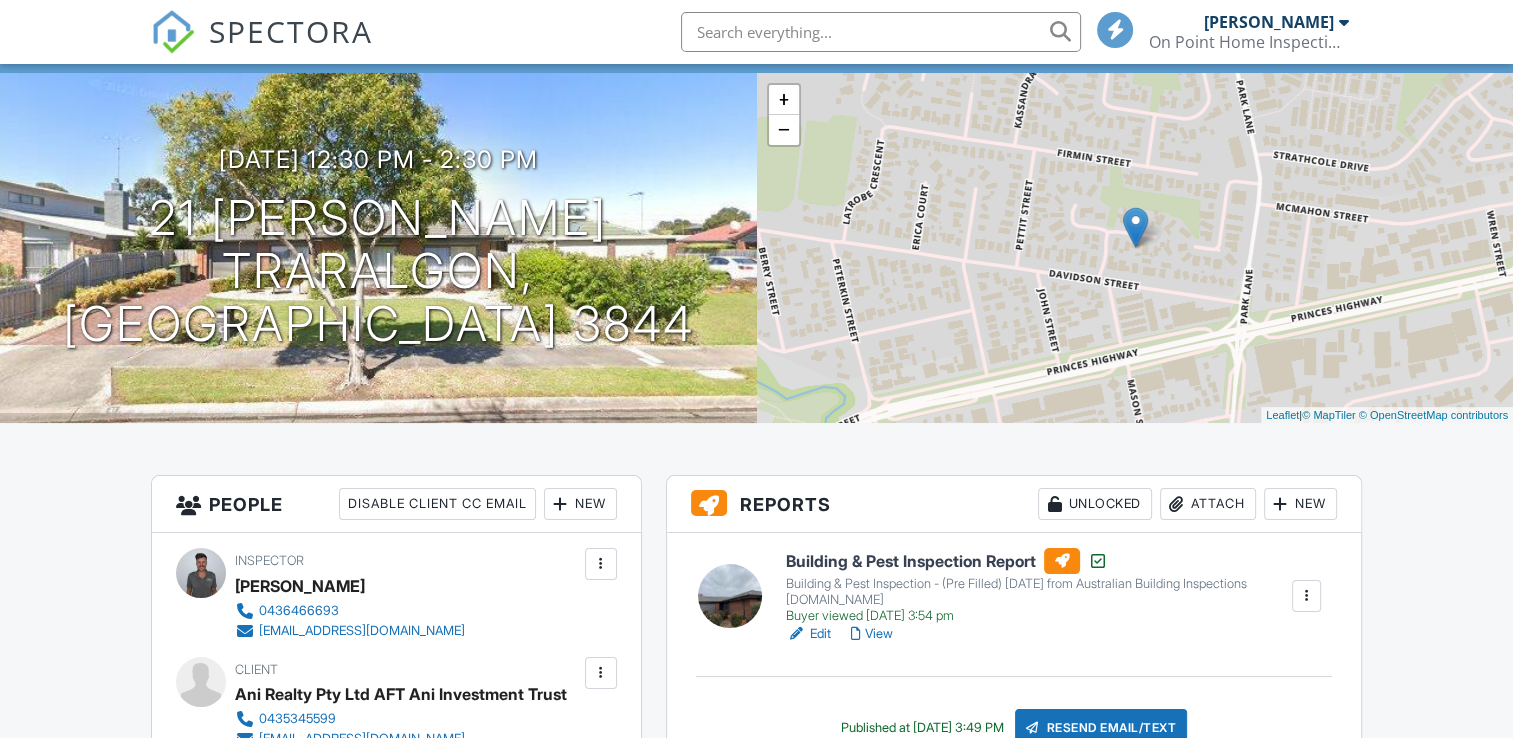 scroll, scrollTop: 300, scrollLeft: 0, axis: vertical 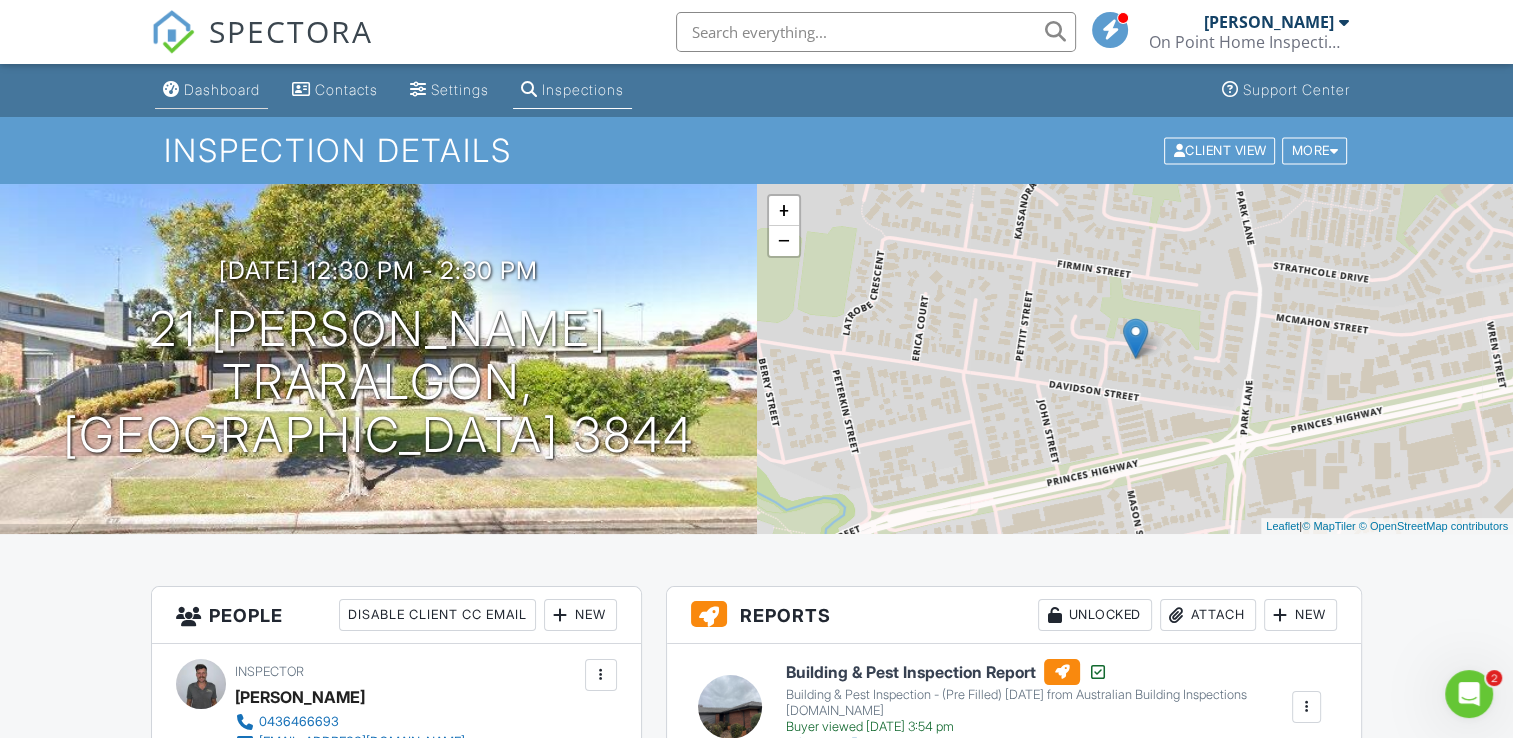click on "Dashboard" at bounding box center (222, 89) 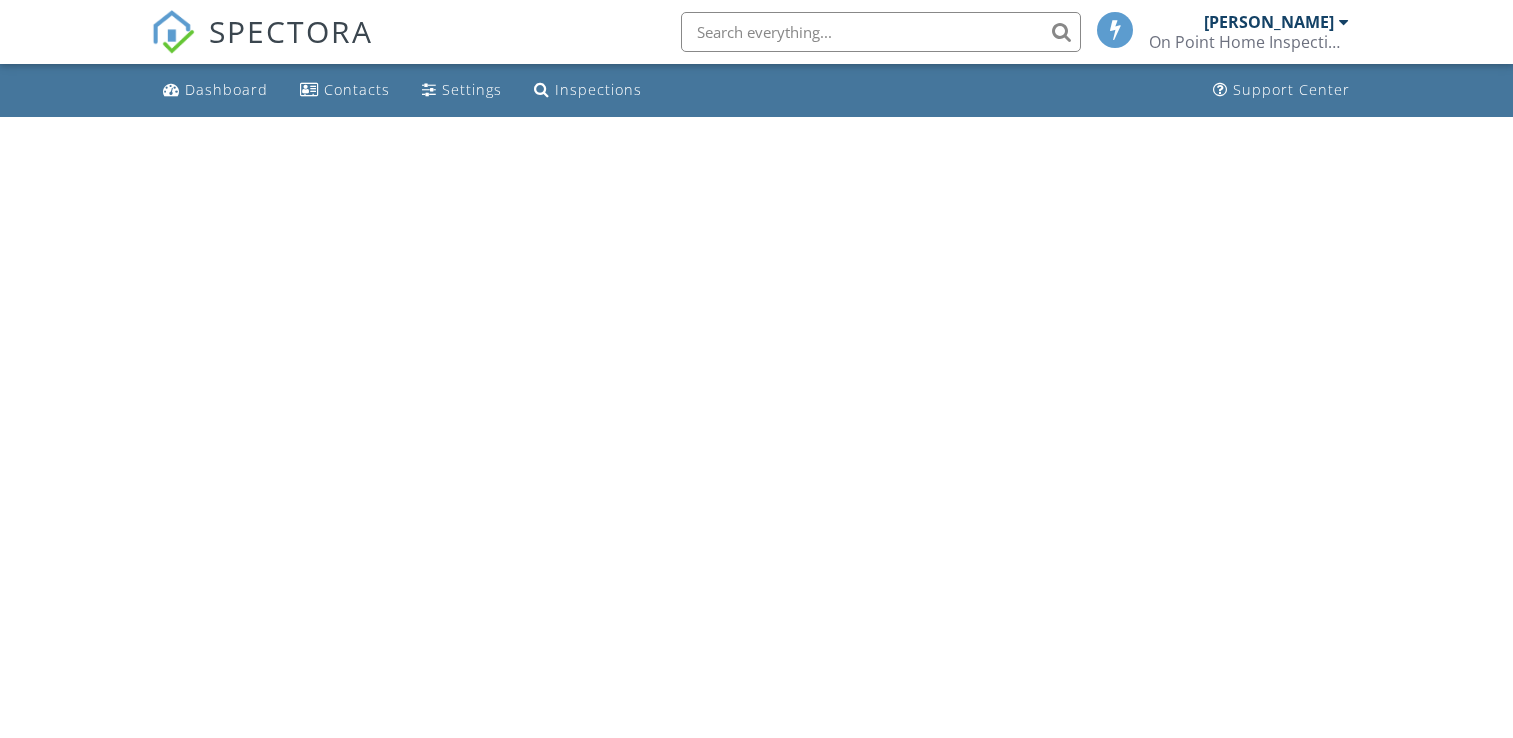 scroll, scrollTop: 0, scrollLeft: 0, axis: both 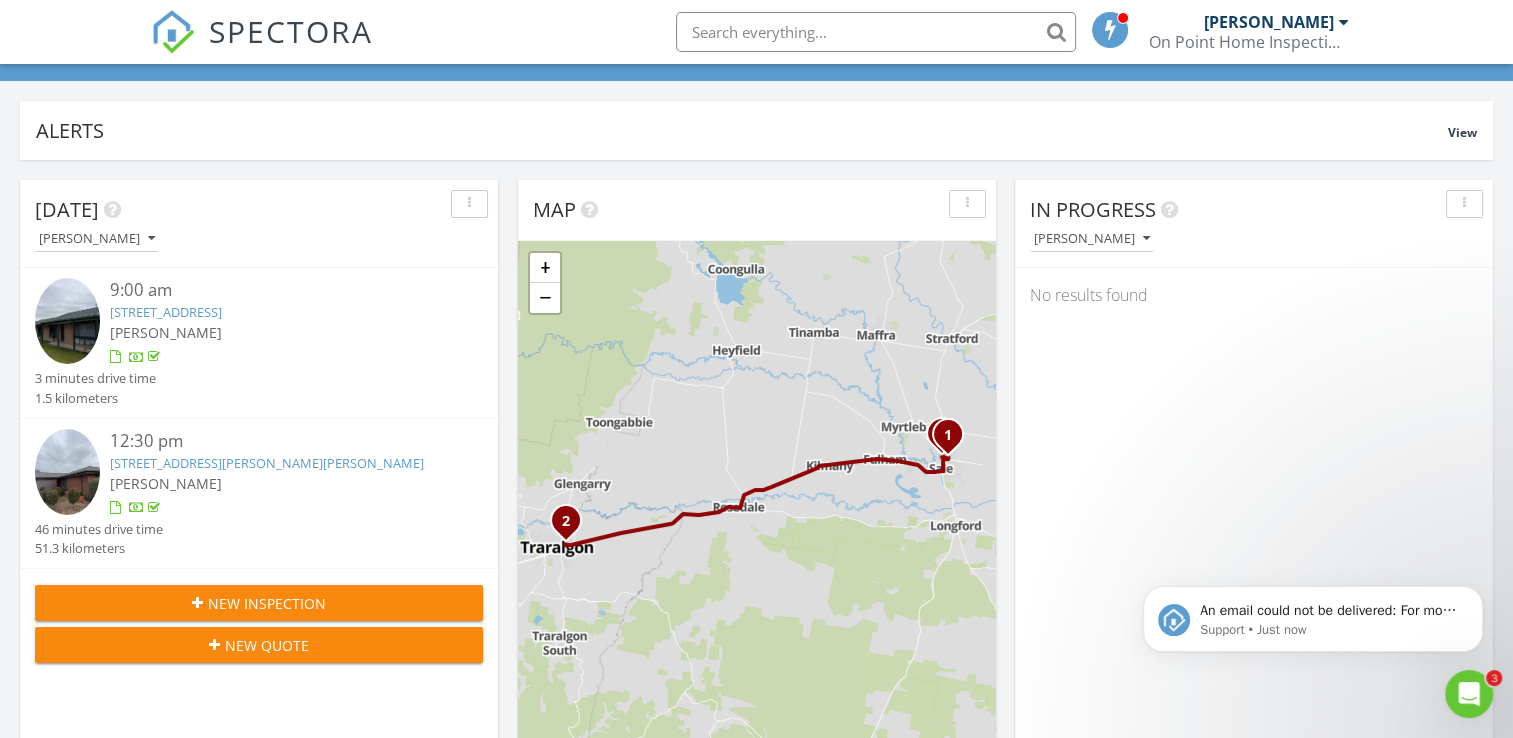 click 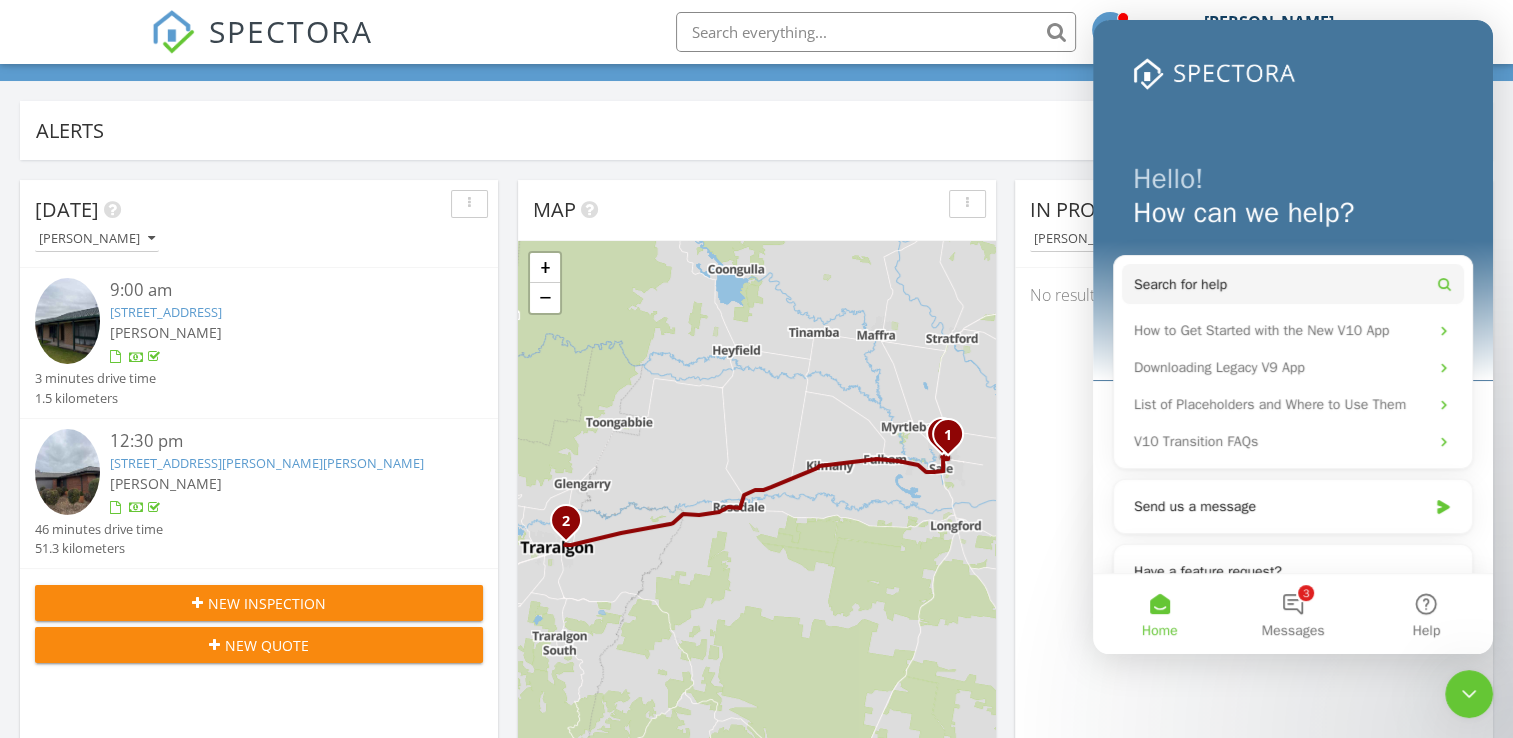 scroll, scrollTop: 0, scrollLeft: 0, axis: both 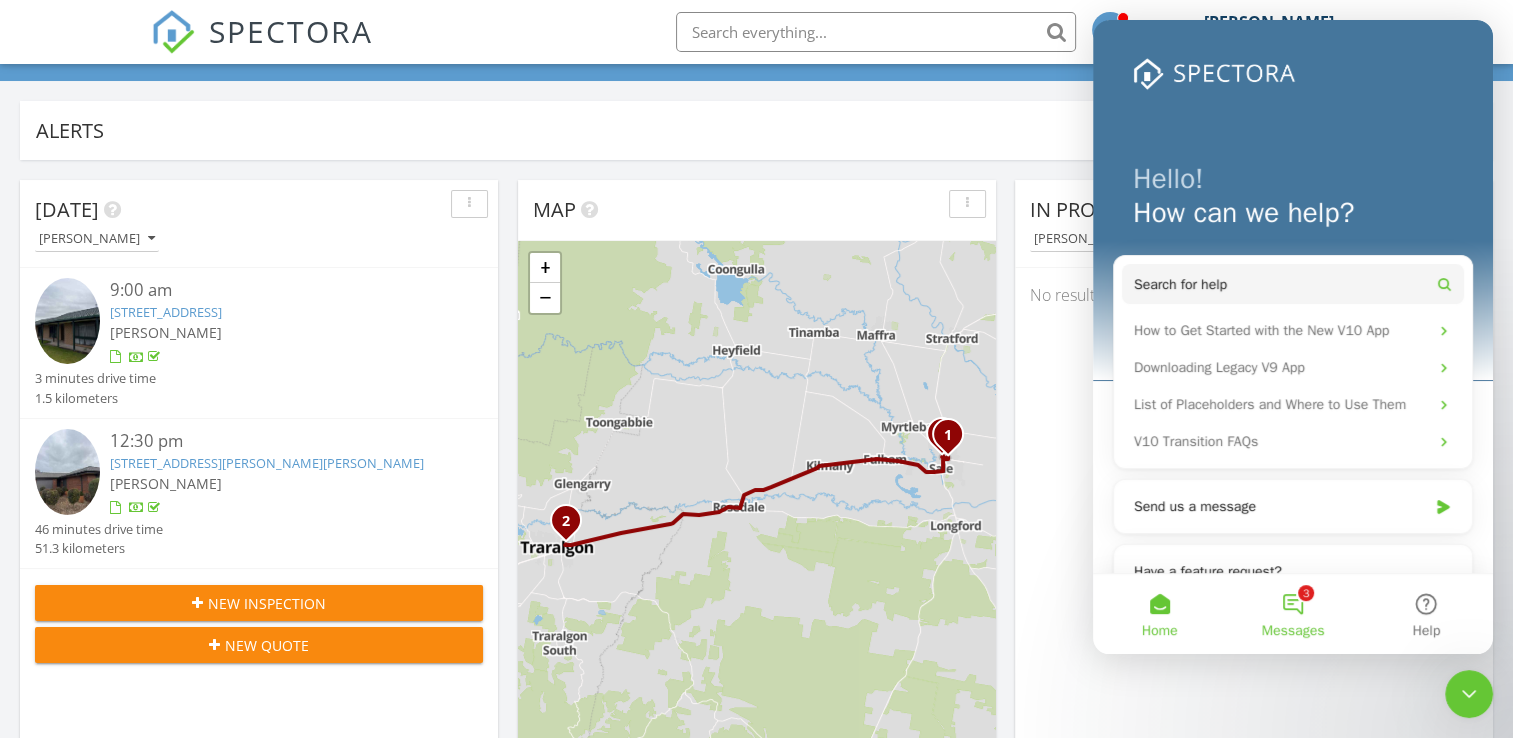 click on "3 Messages" at bounding box center (1292, 614) 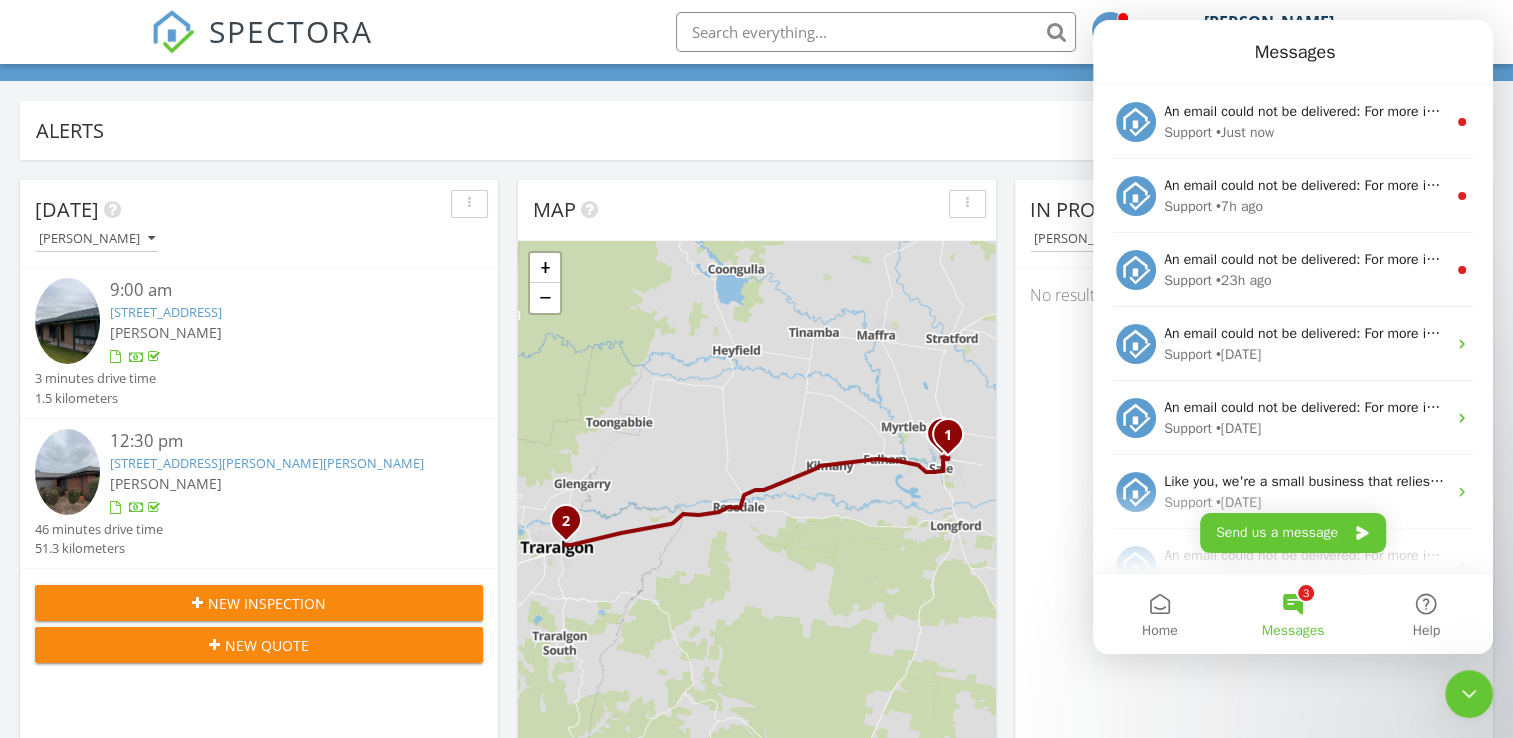 click on "Alerts" at bounding box center (742, 130) 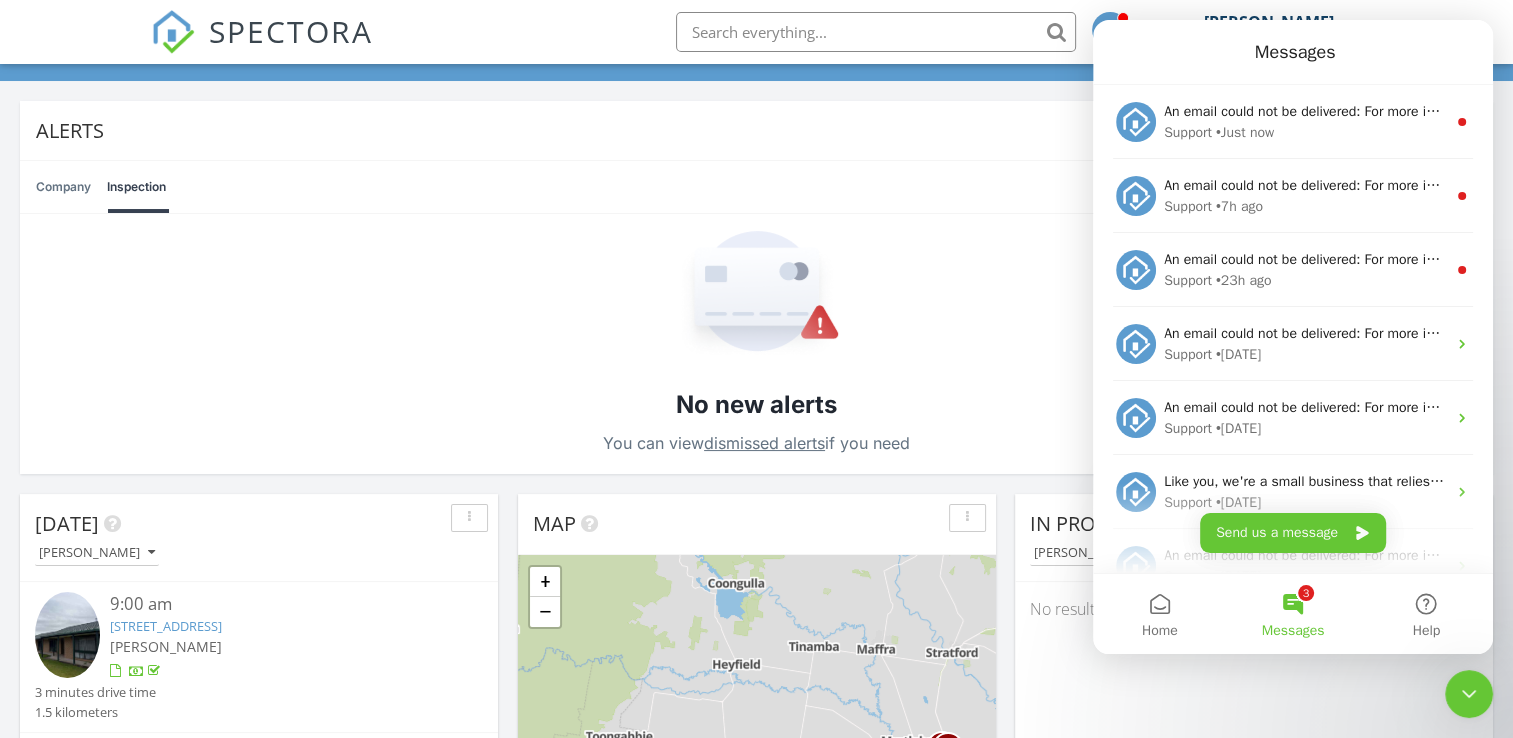 click on "Alerts" at bounding box center (742, 130) 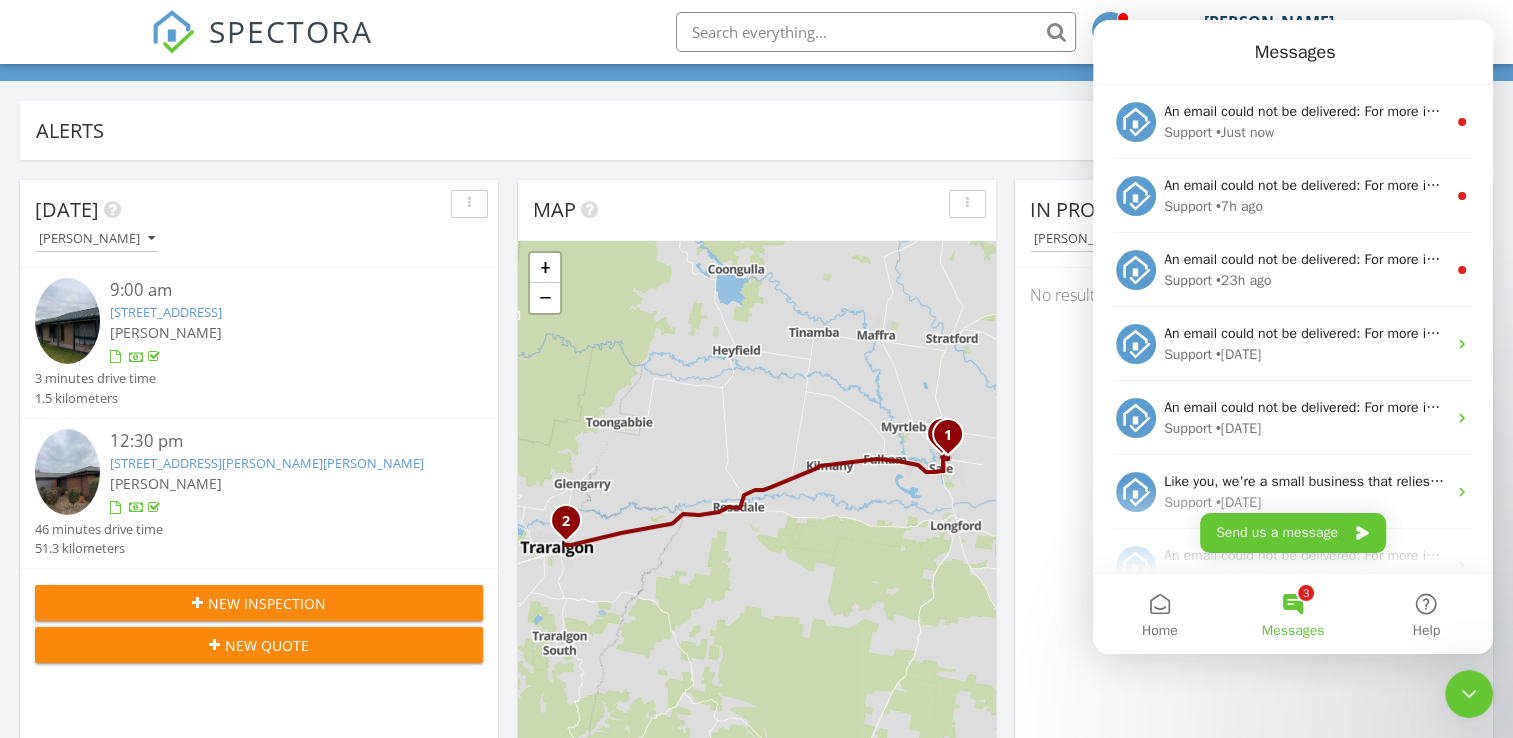 click on "3 Messages" at bounding box center [1292, 614] 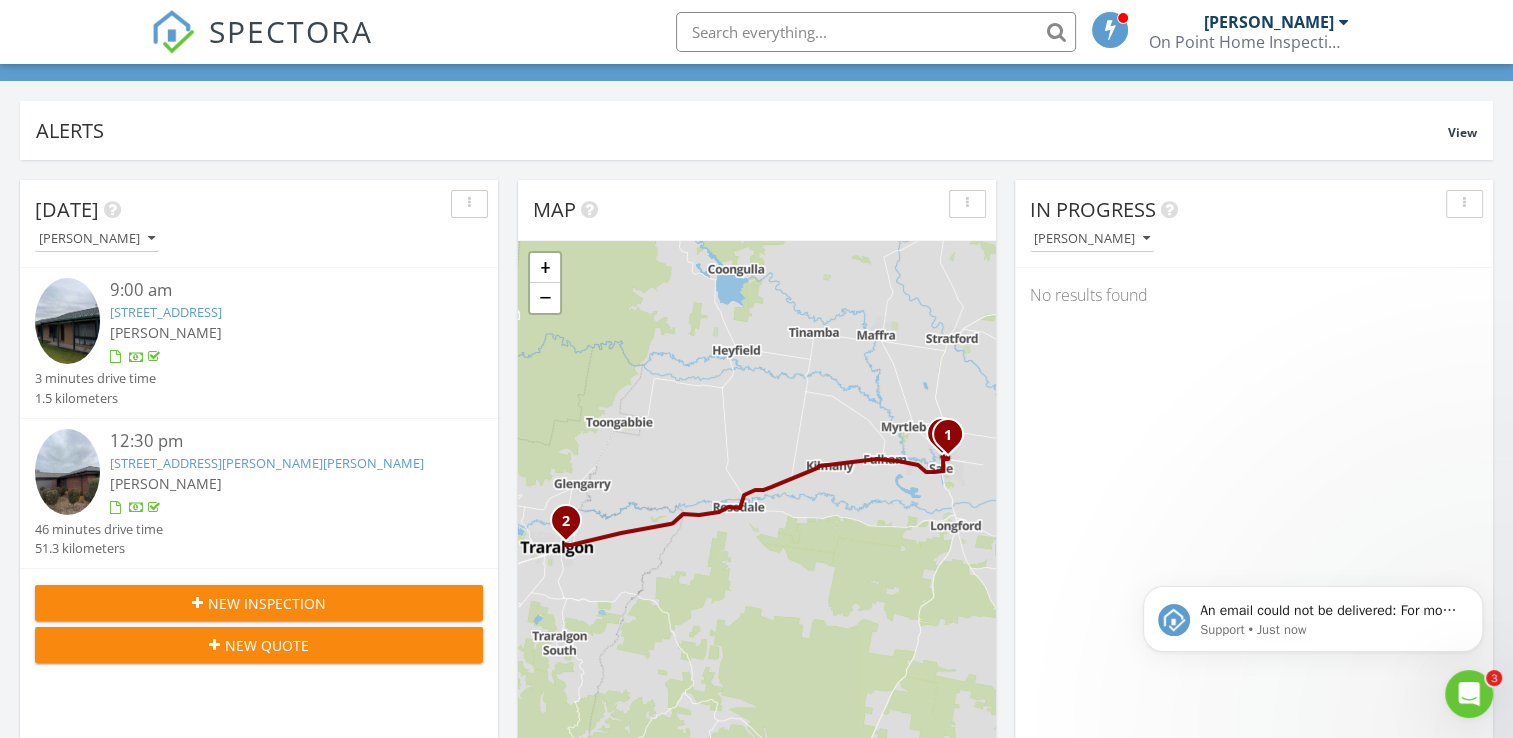 scroll, scrollTop: 0, scrollLeft: 0, axis: both 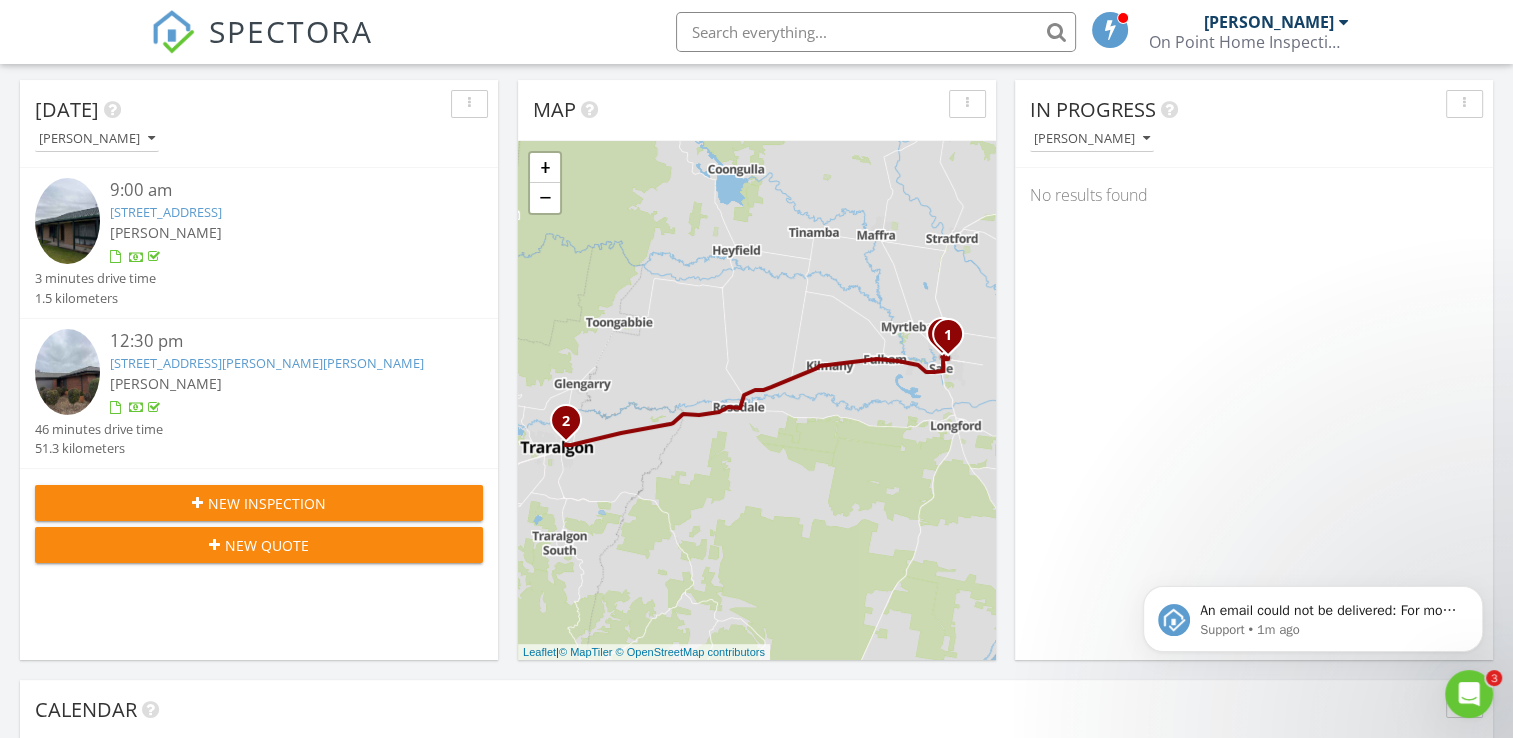 click on "New Inspection" at bounding box center (267, 503) 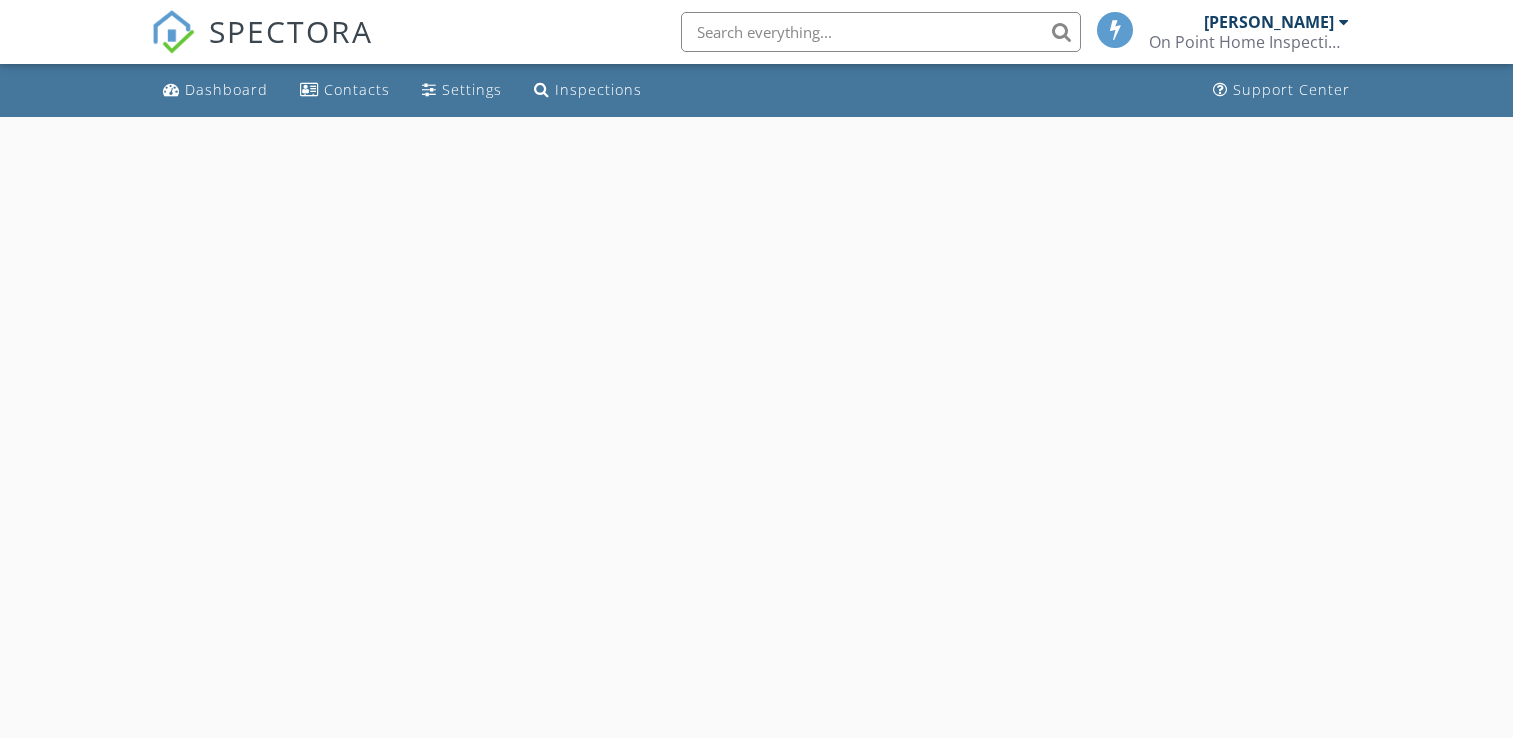 scroll, scrollTop: 0, scrollLeft: 0, axis: both 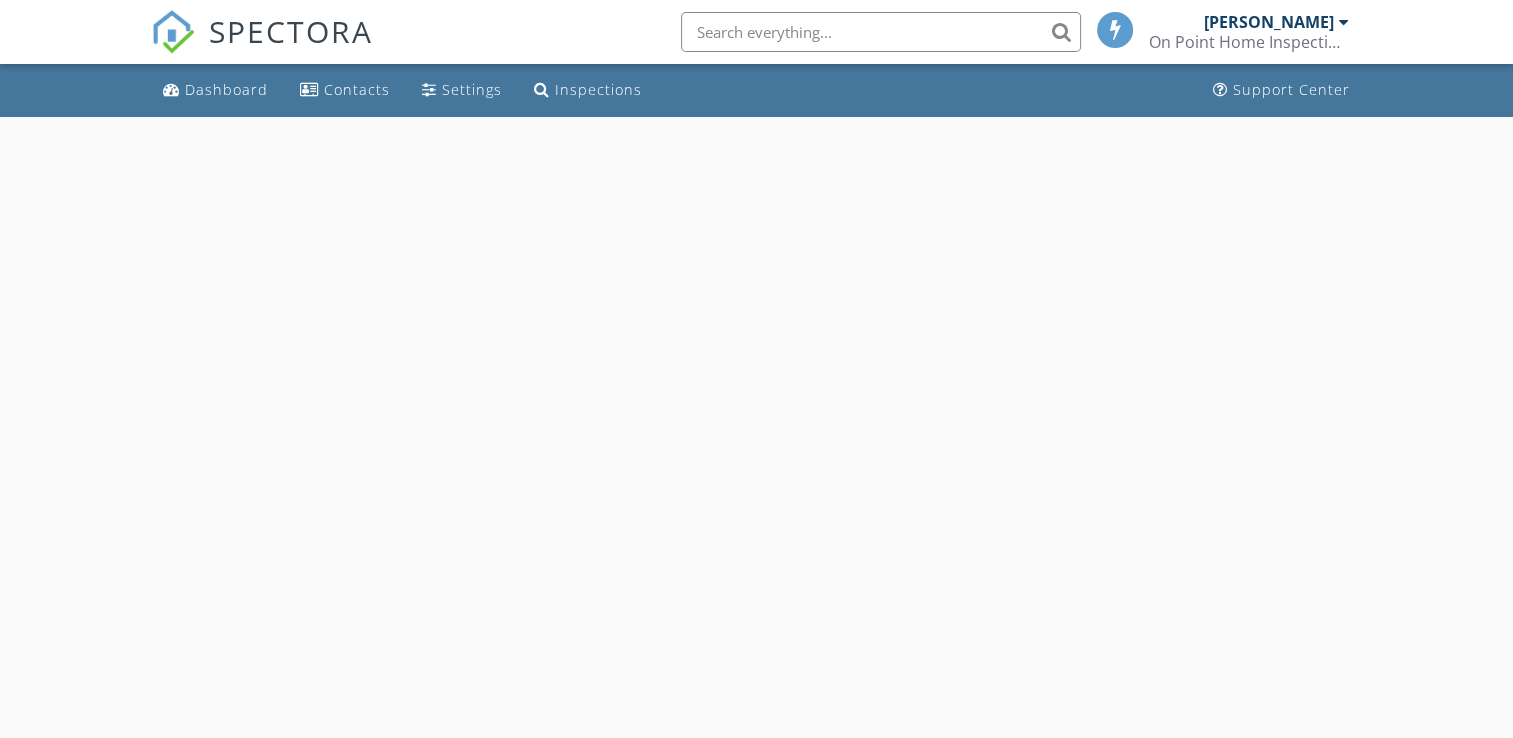 select on "6" 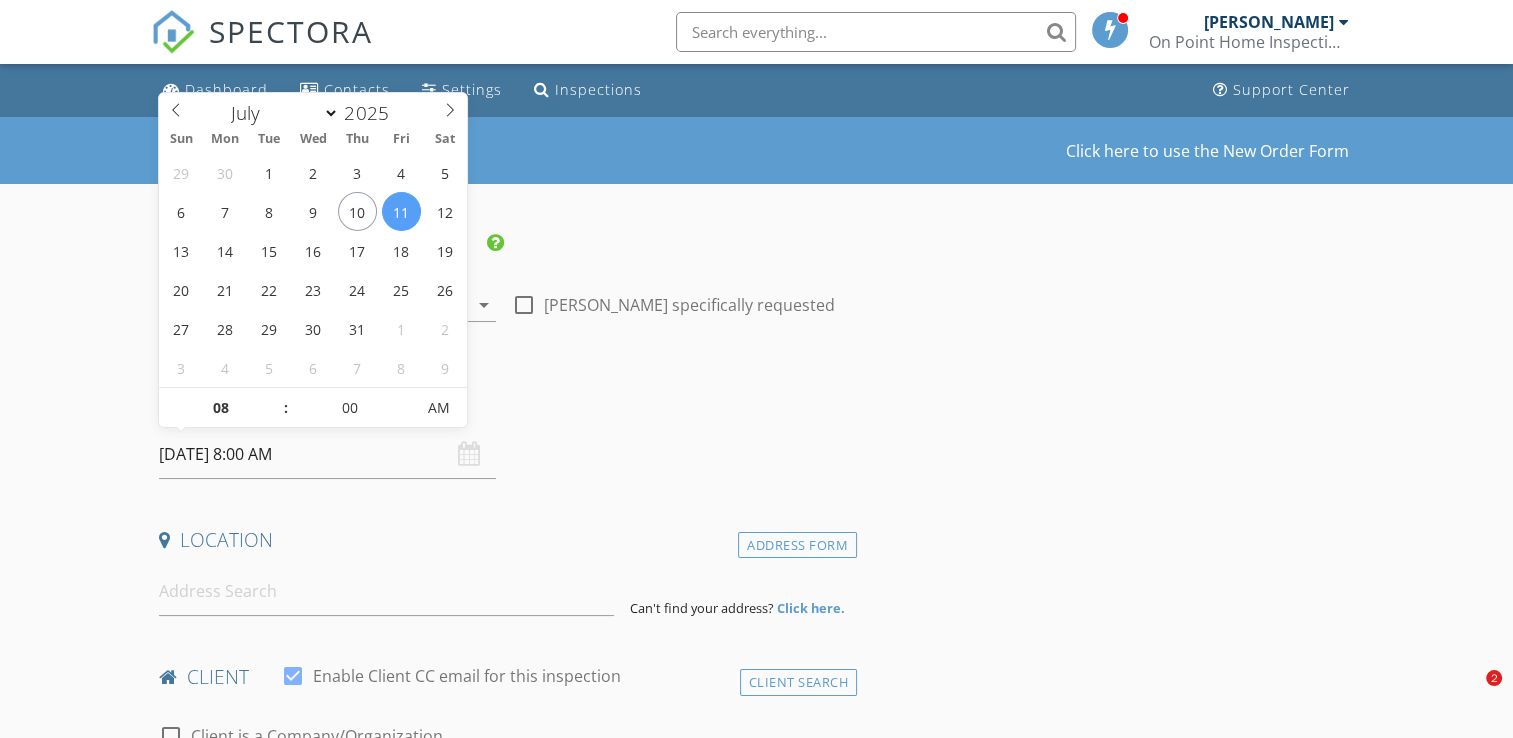 click on "[DATE] 8:00 AM" at bounding box center [327, 454] 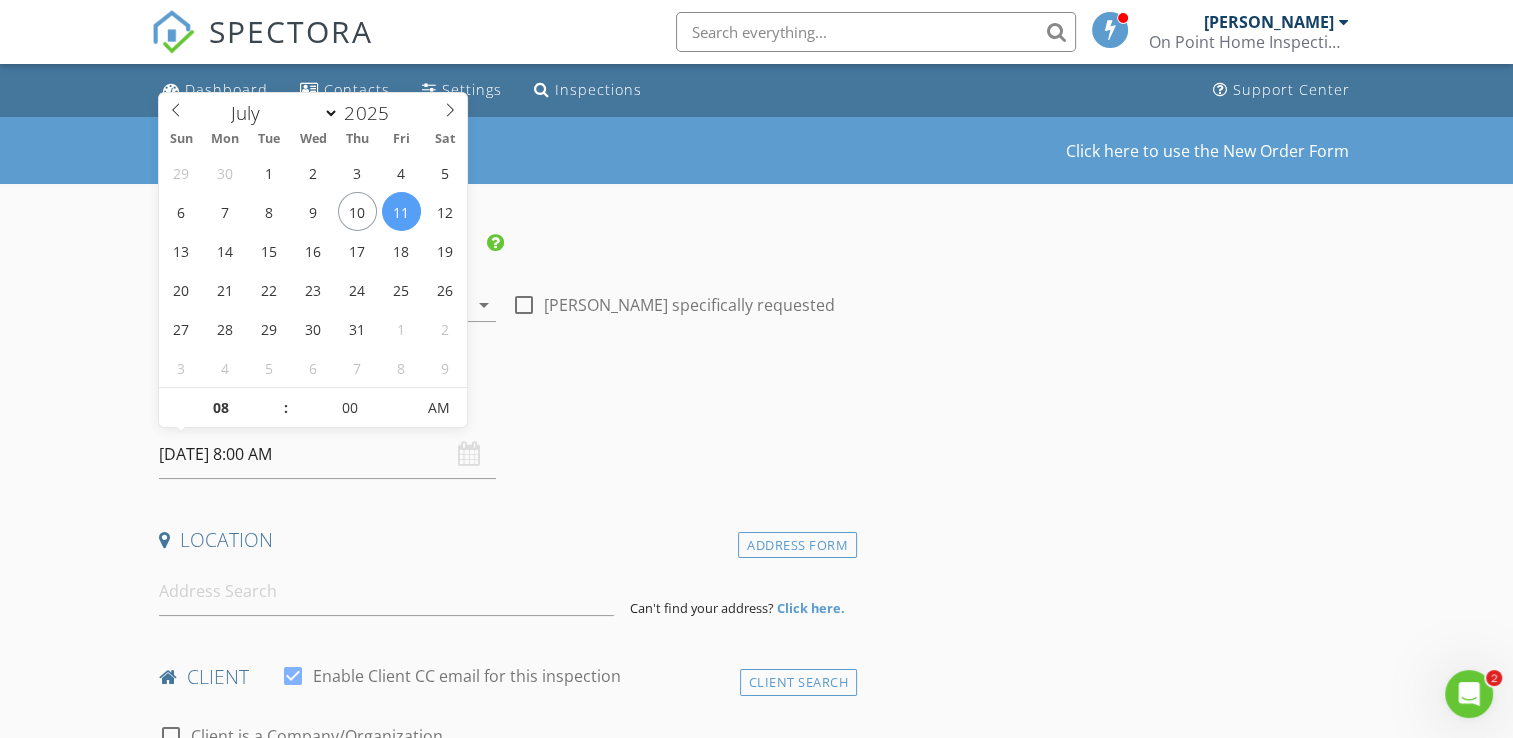 scroll, scrollTop: 0, scrollLeft: 0, axis: both 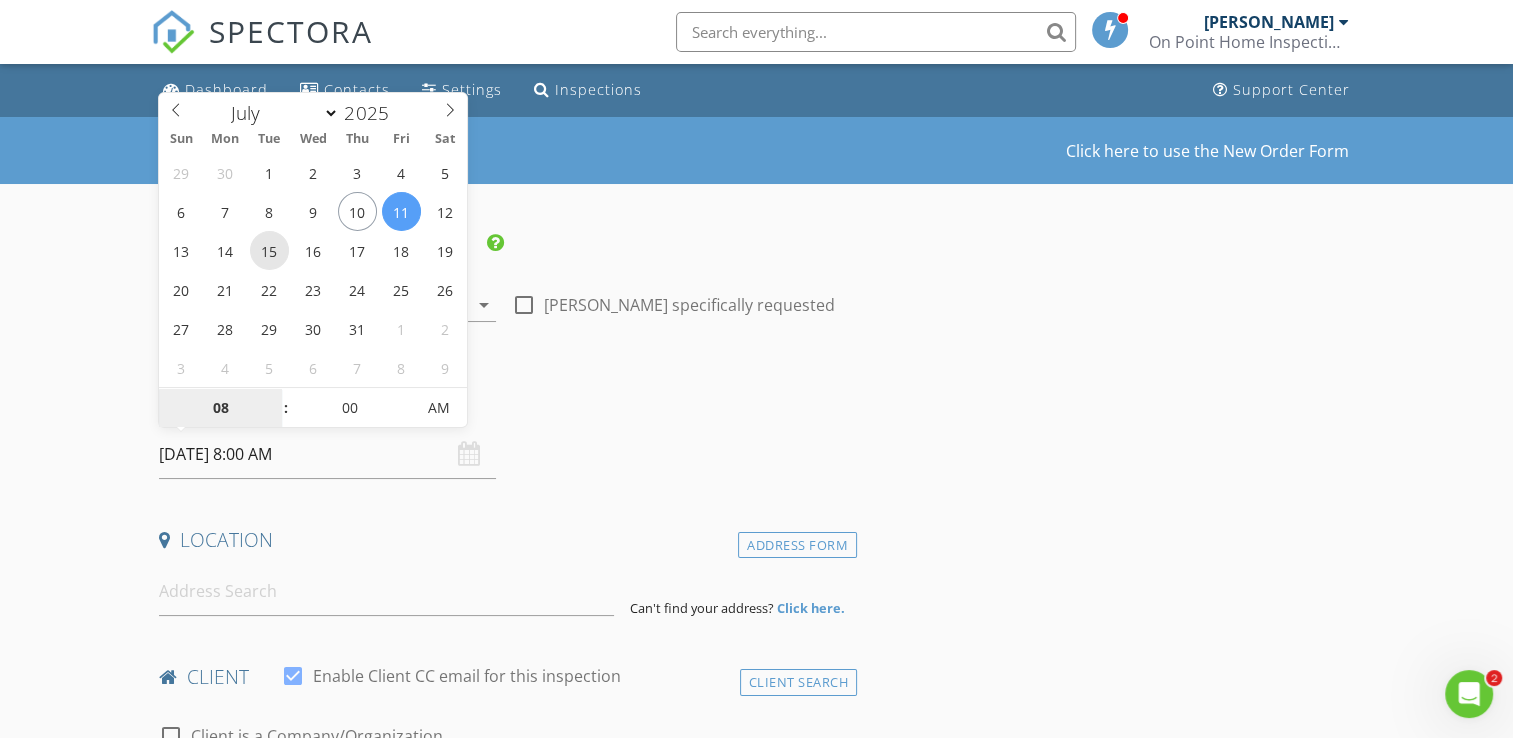 type on "15/07/2025 8:00 AM" 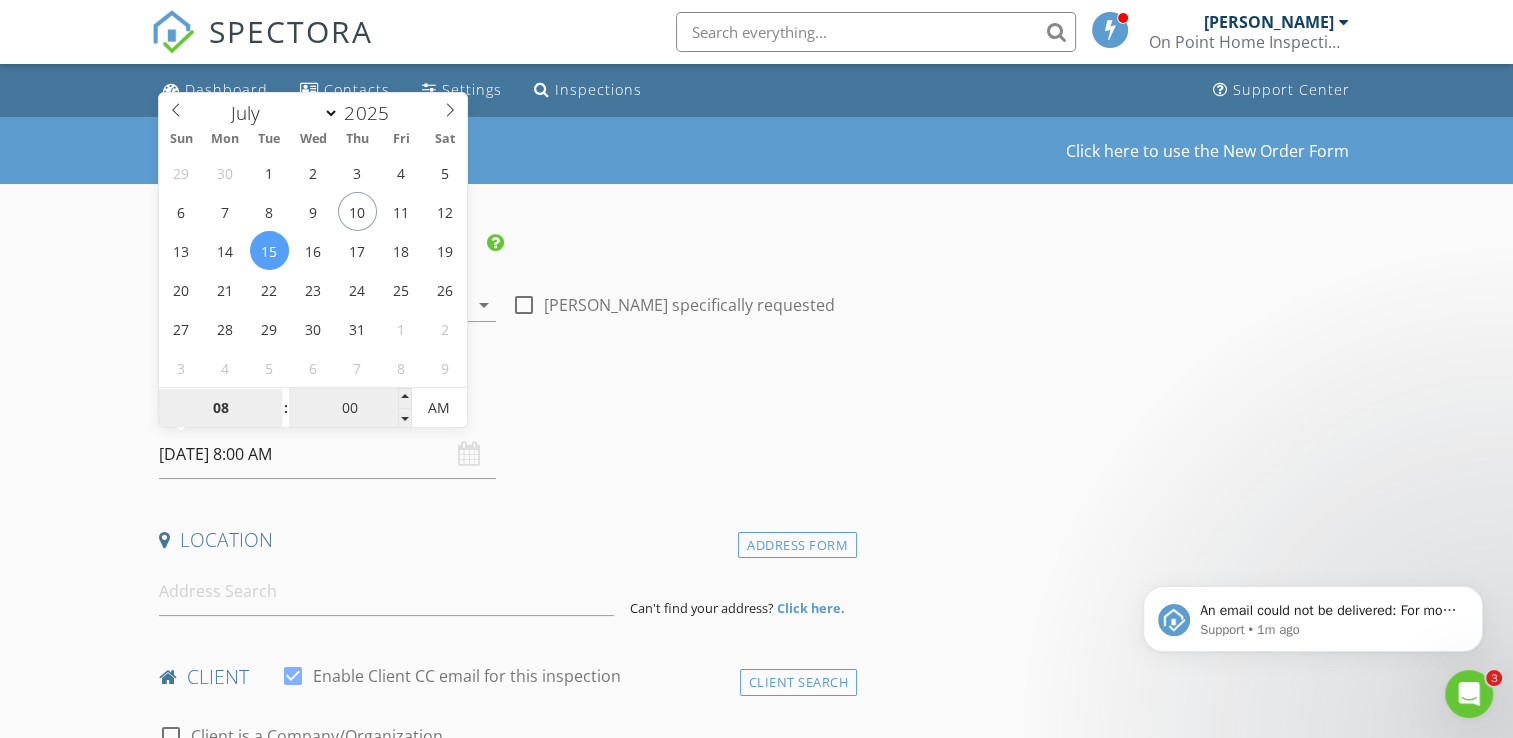 scroll, scrollTop: 0, scrollLeft: 0, axis: both 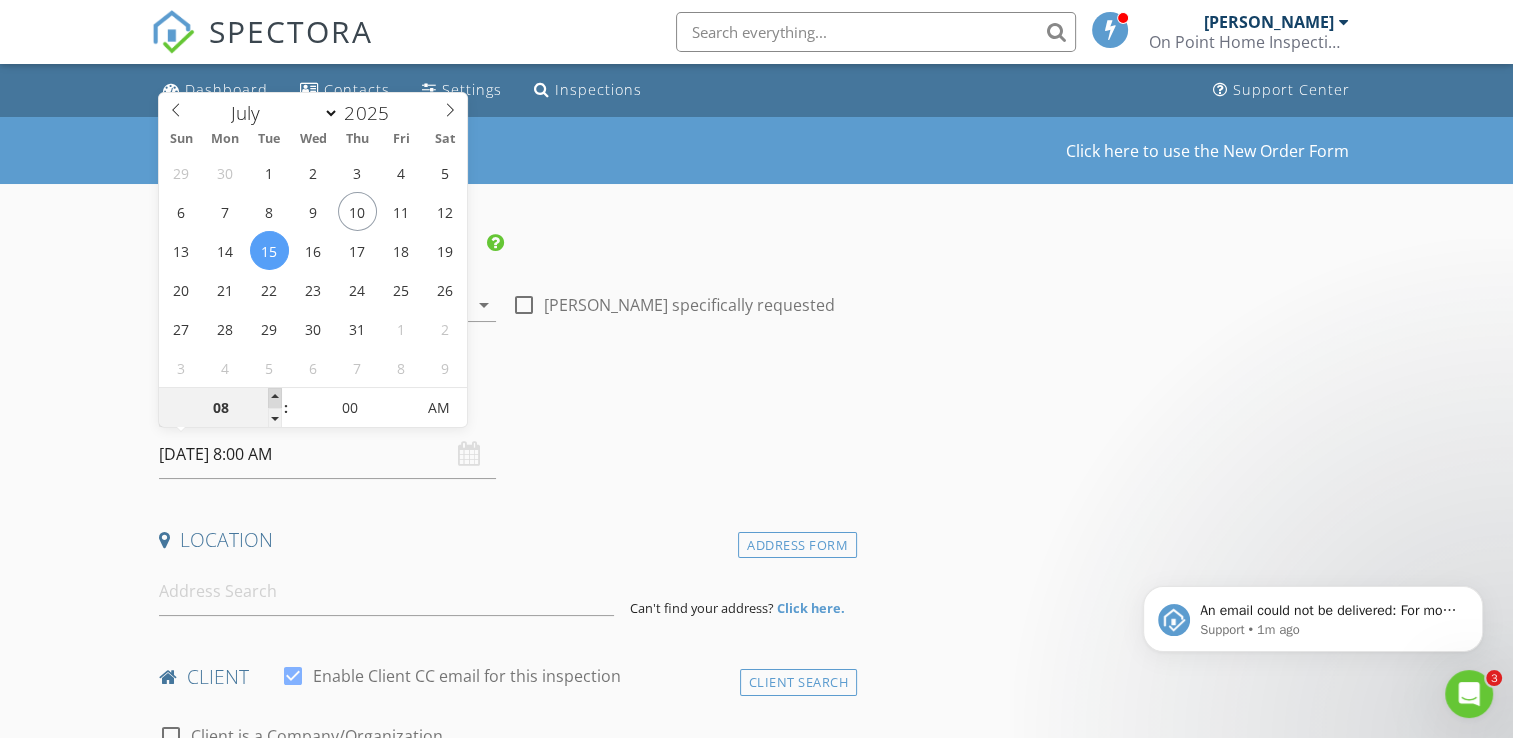 type on "09" 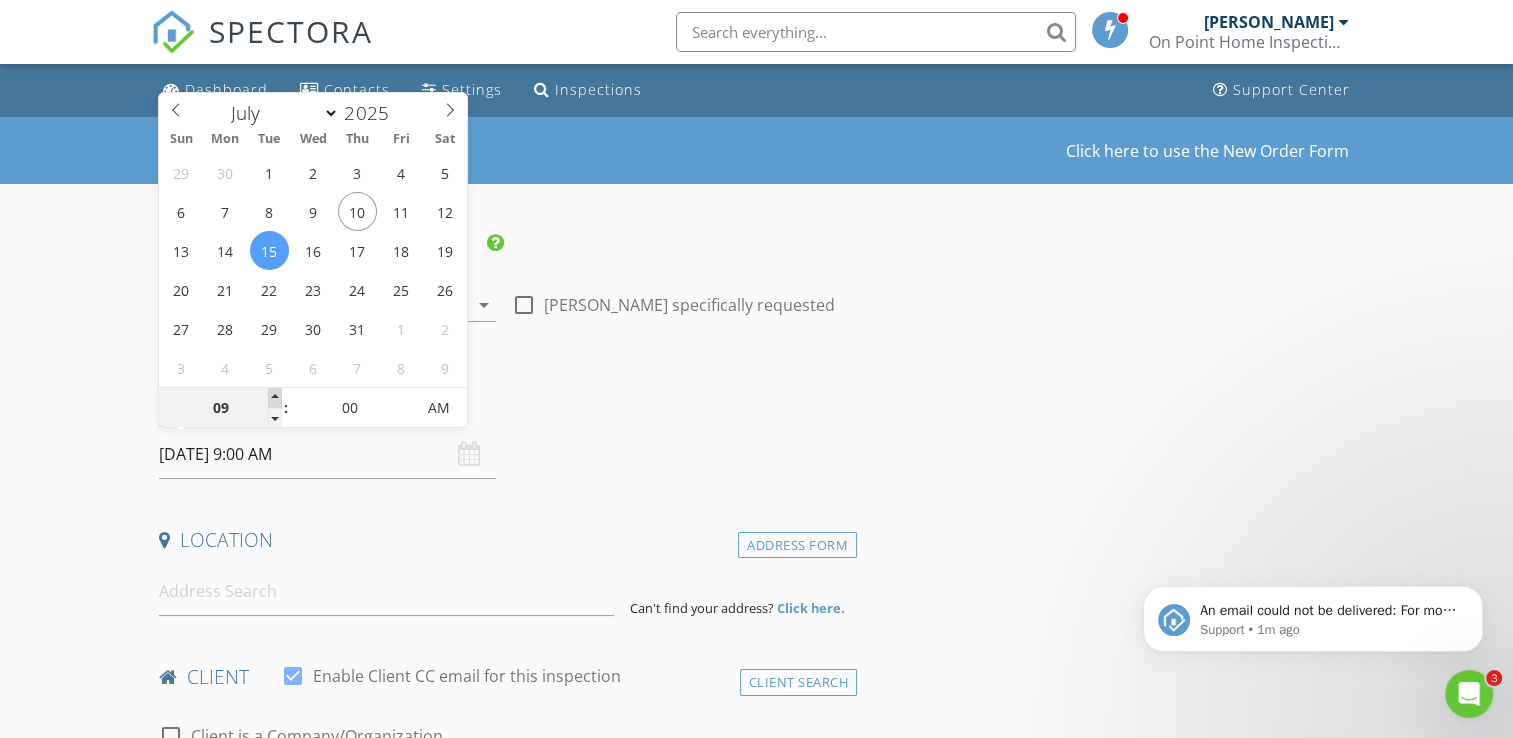 click at bounding box center (275, 398) 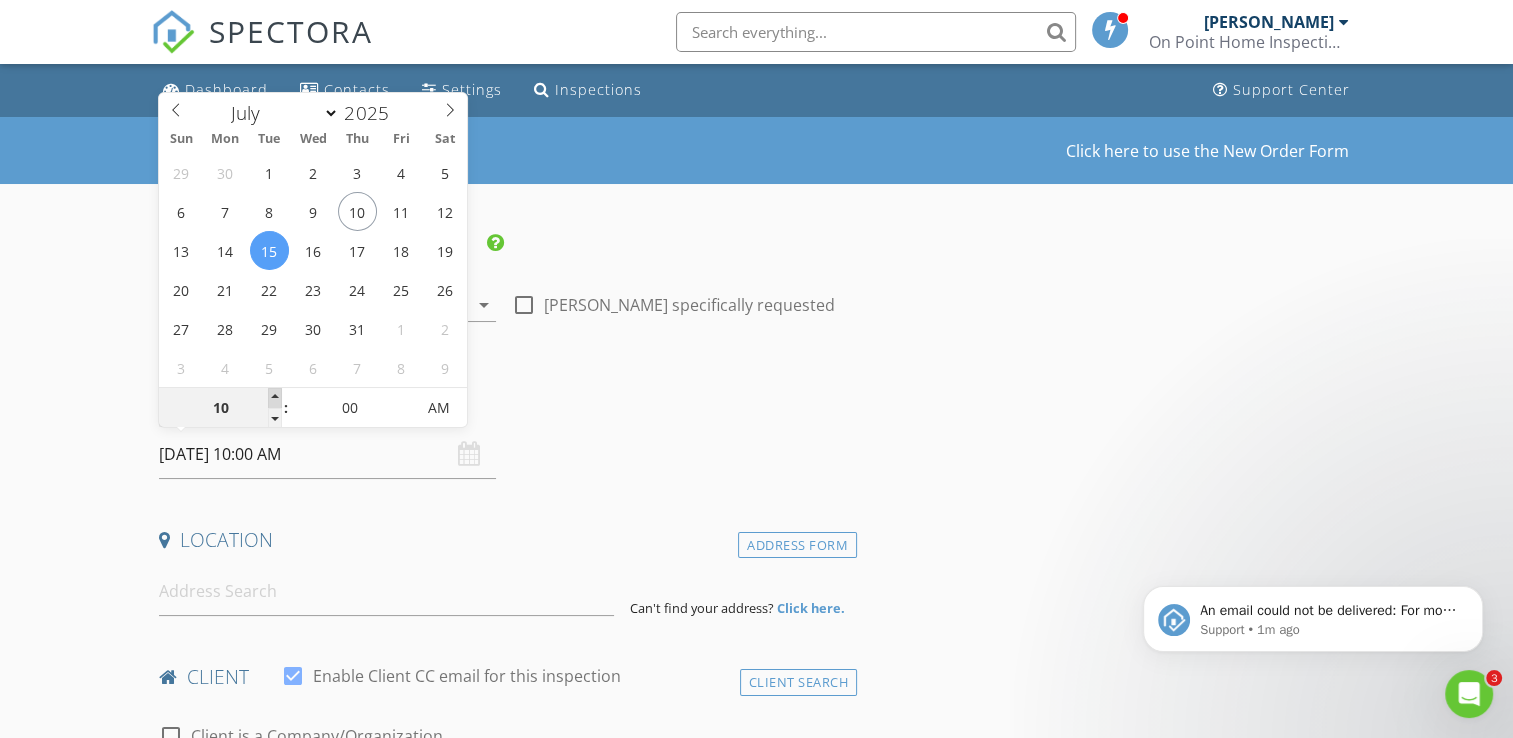 click at bounding box center (275, 398) 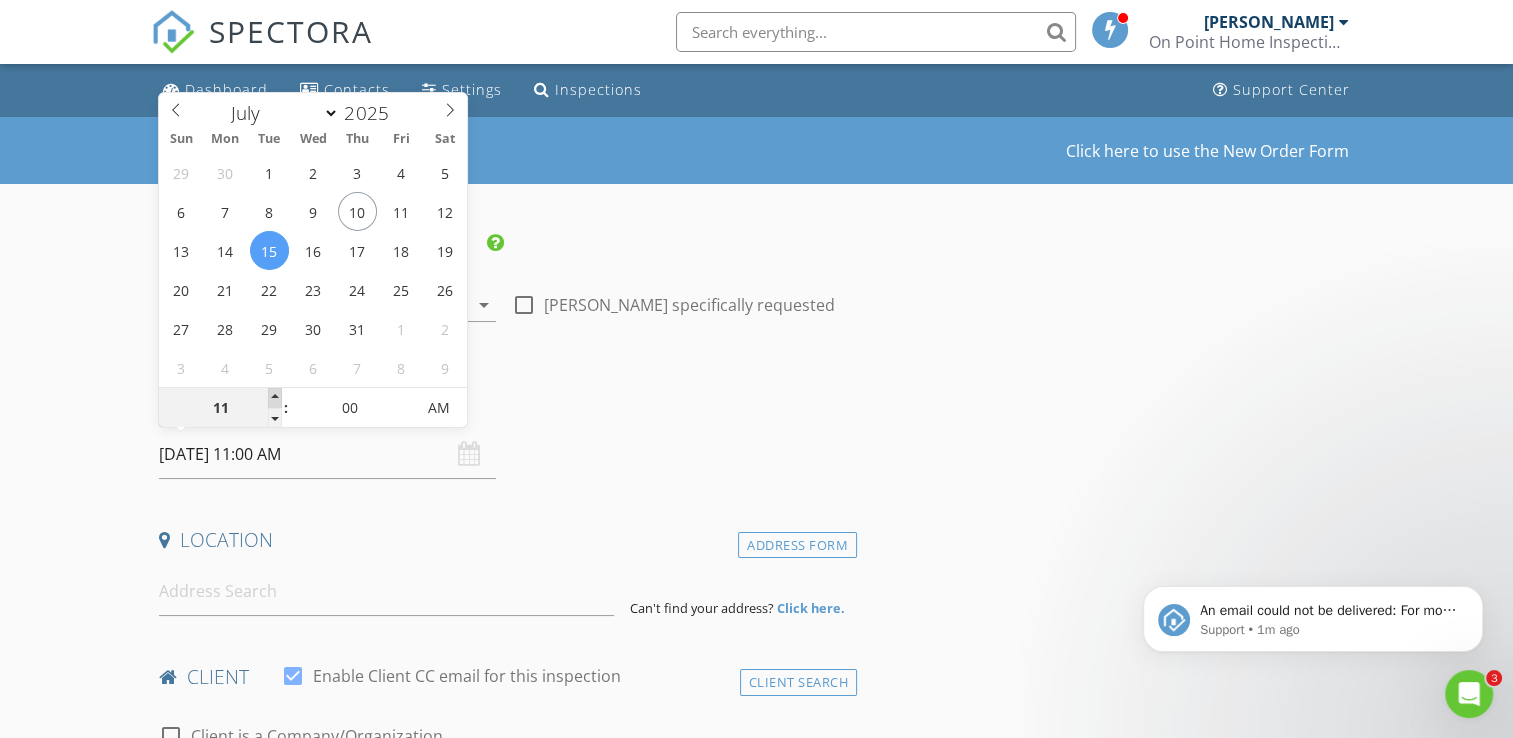 click at bounding box center (275, 398) 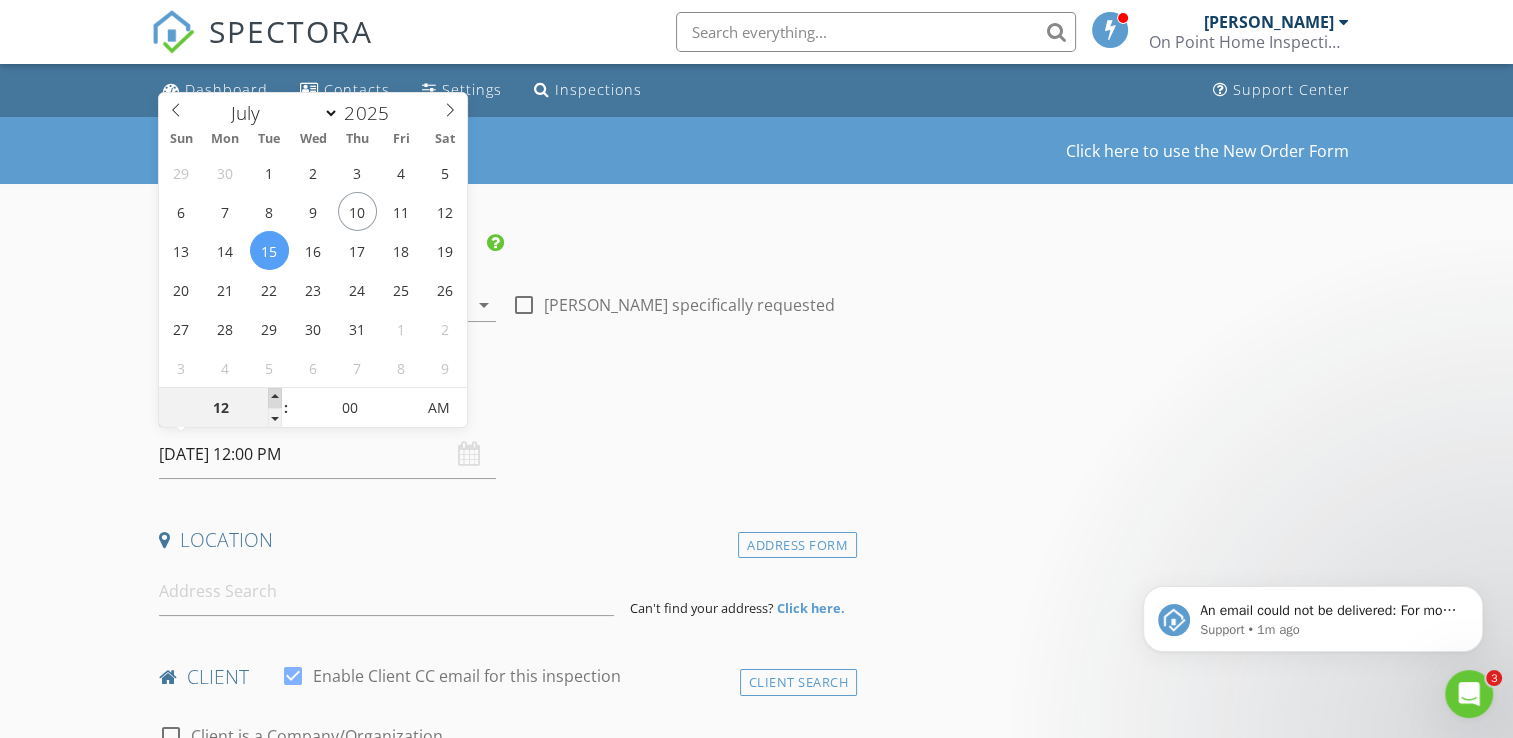 click at bounding box center (275, 398) 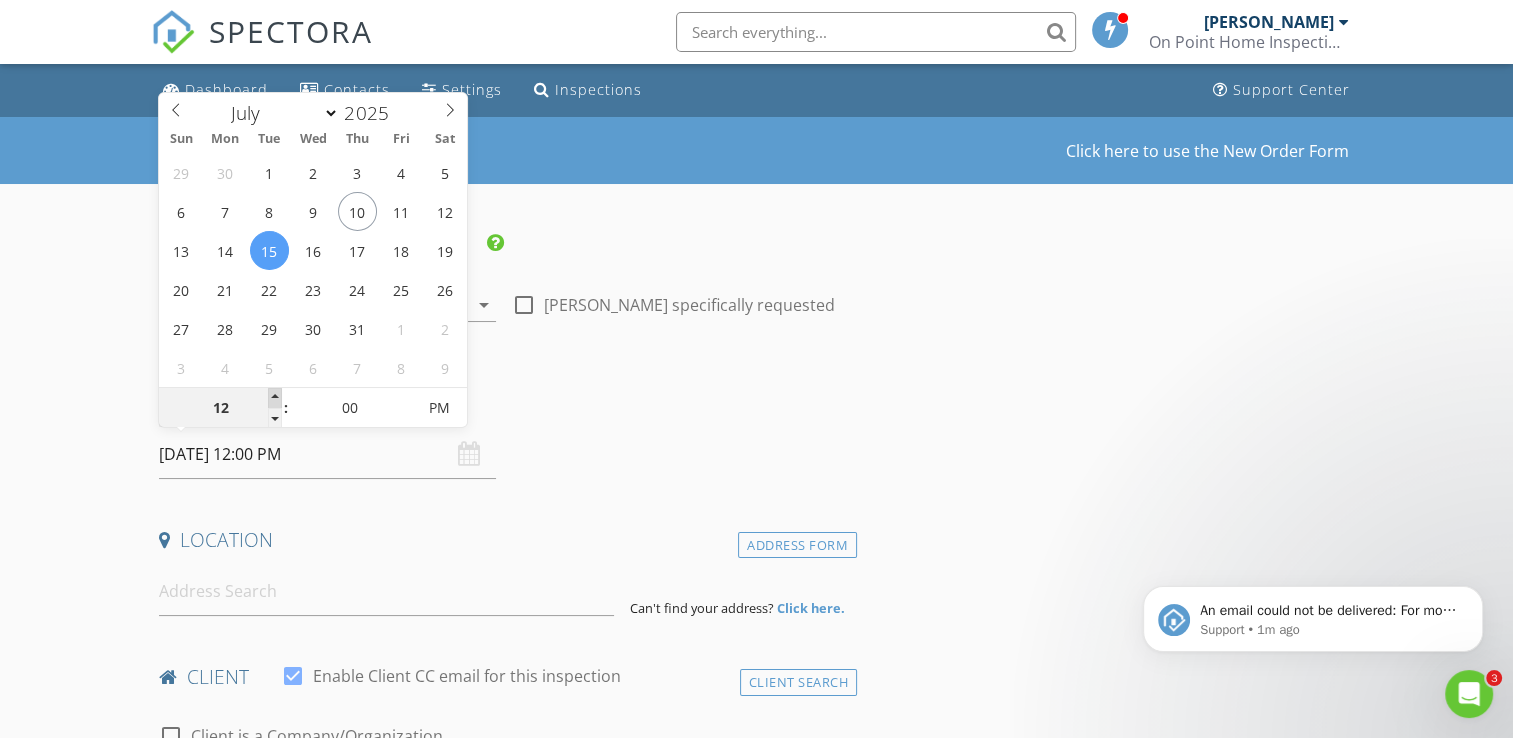 type on "01" 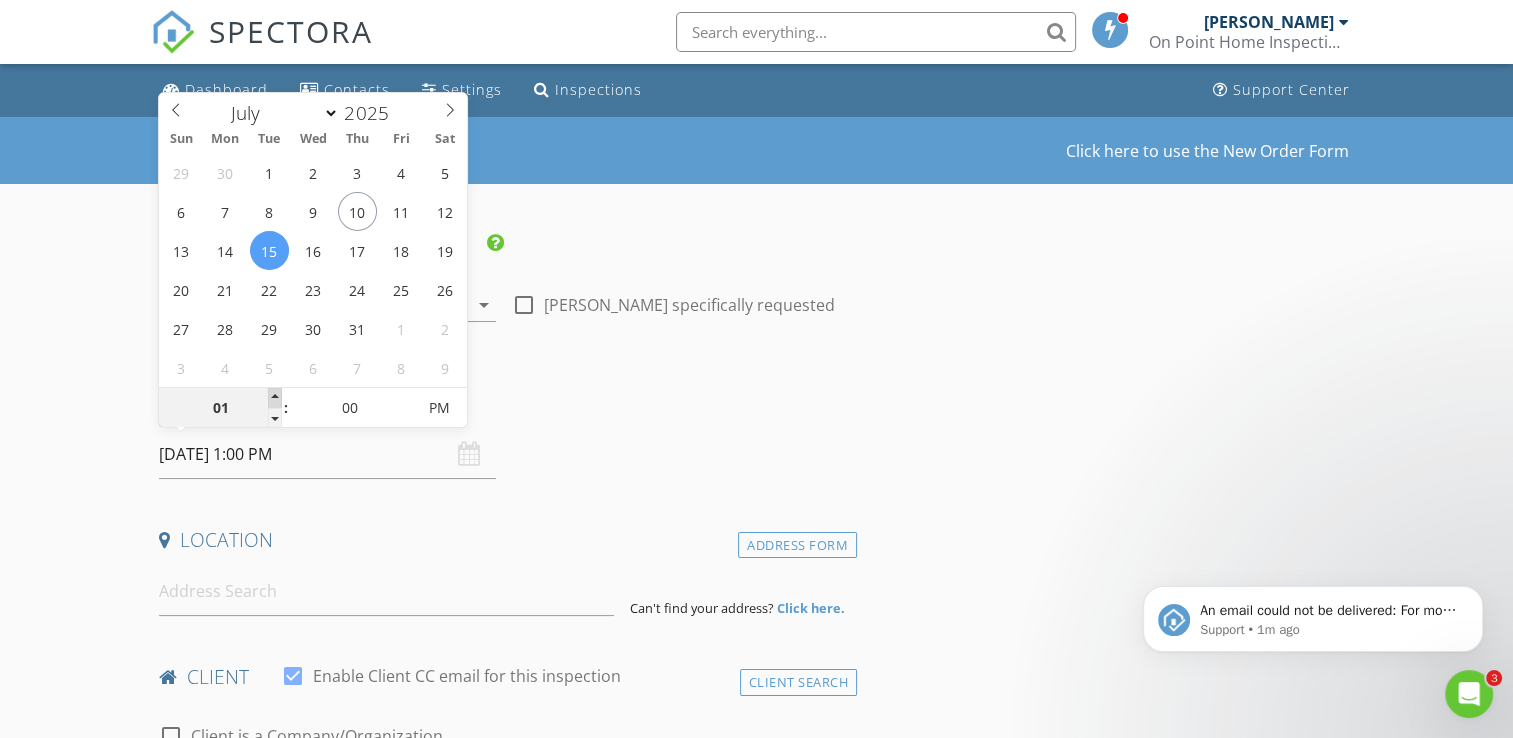 click at bounding box center [275, 398] 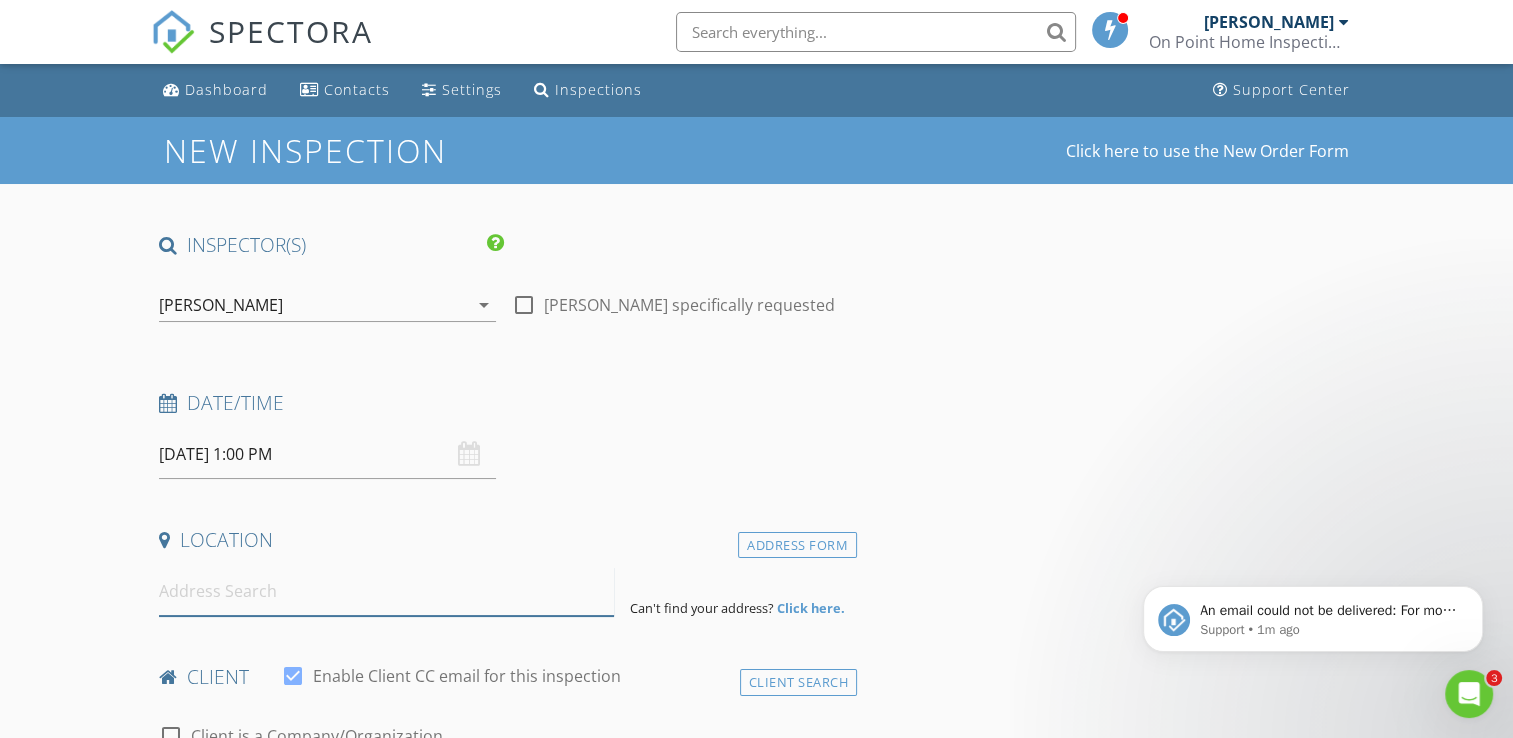 click at bounding box center (386, 591) 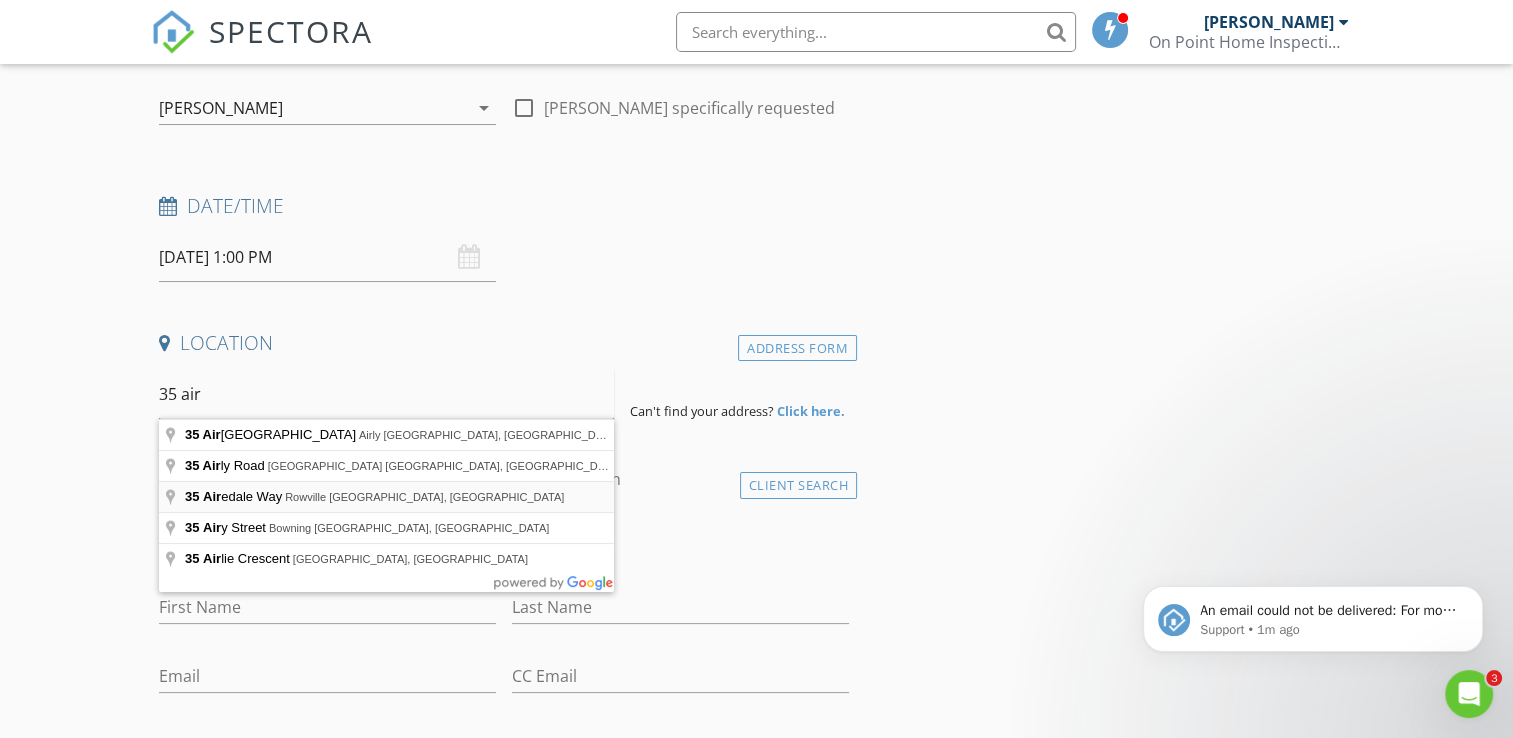 scroll, scrollTop: 200, scrollLeft: 0, axis: vertical 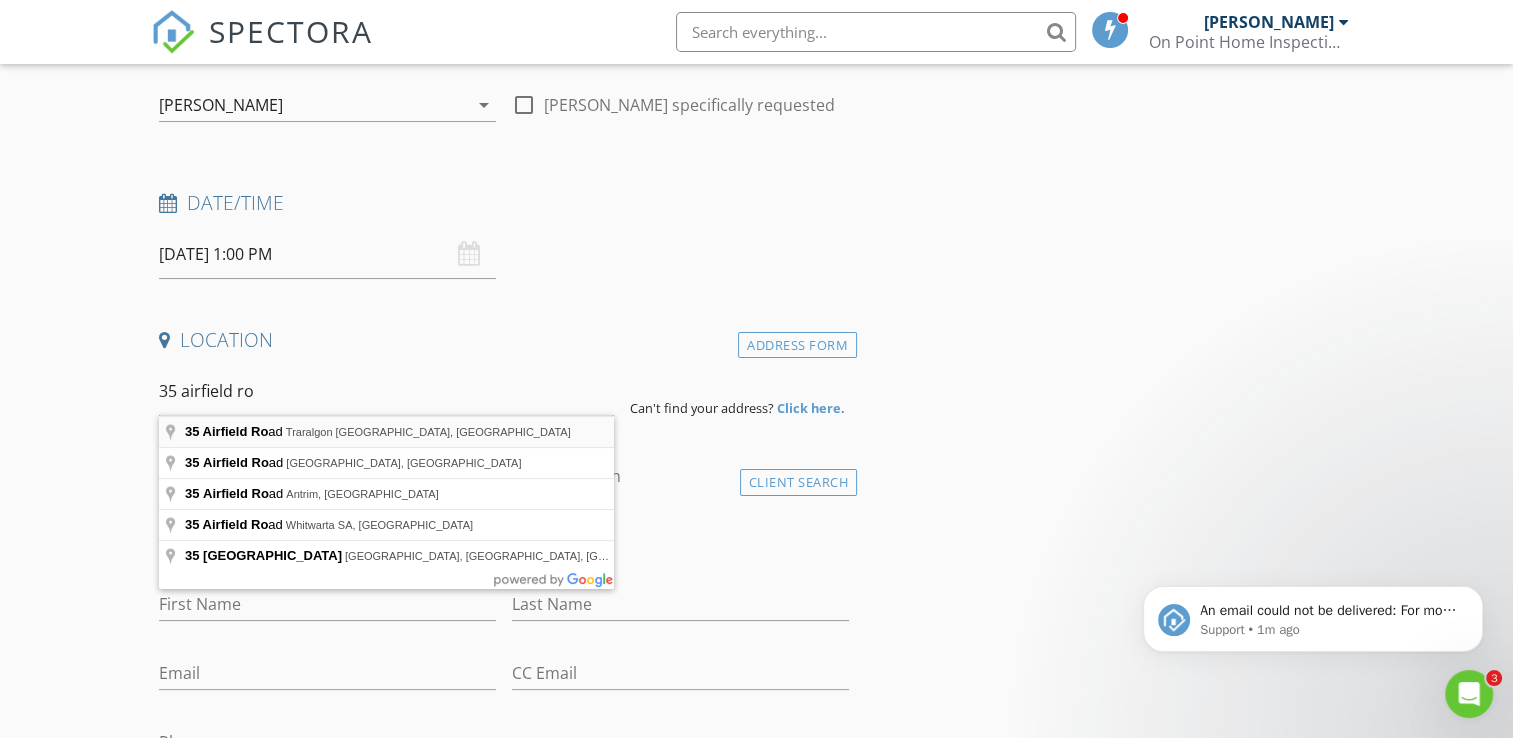 type on "35 Airfield Road, Traralgon VIC, Australia" 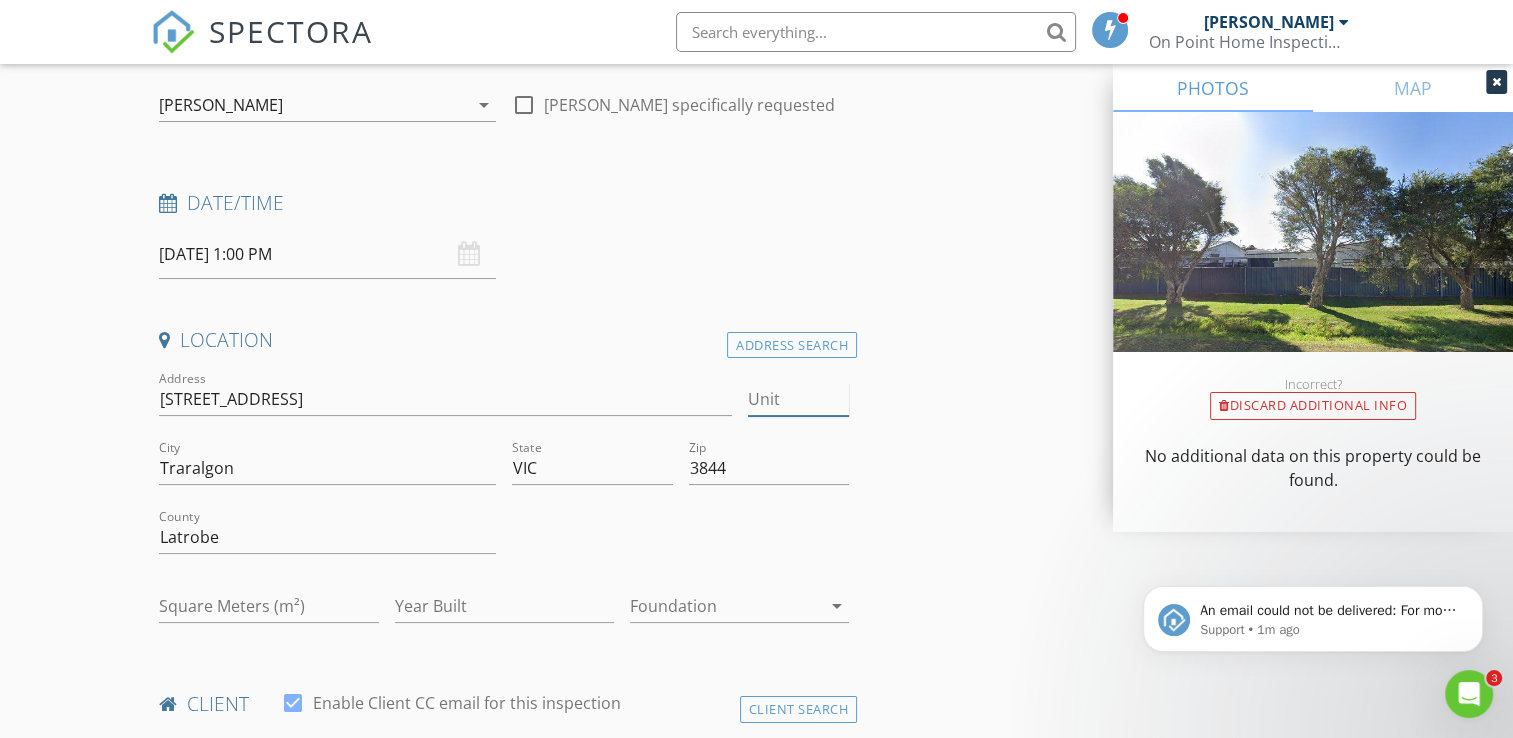 click on "Unit" at bounding box center (799, 399) 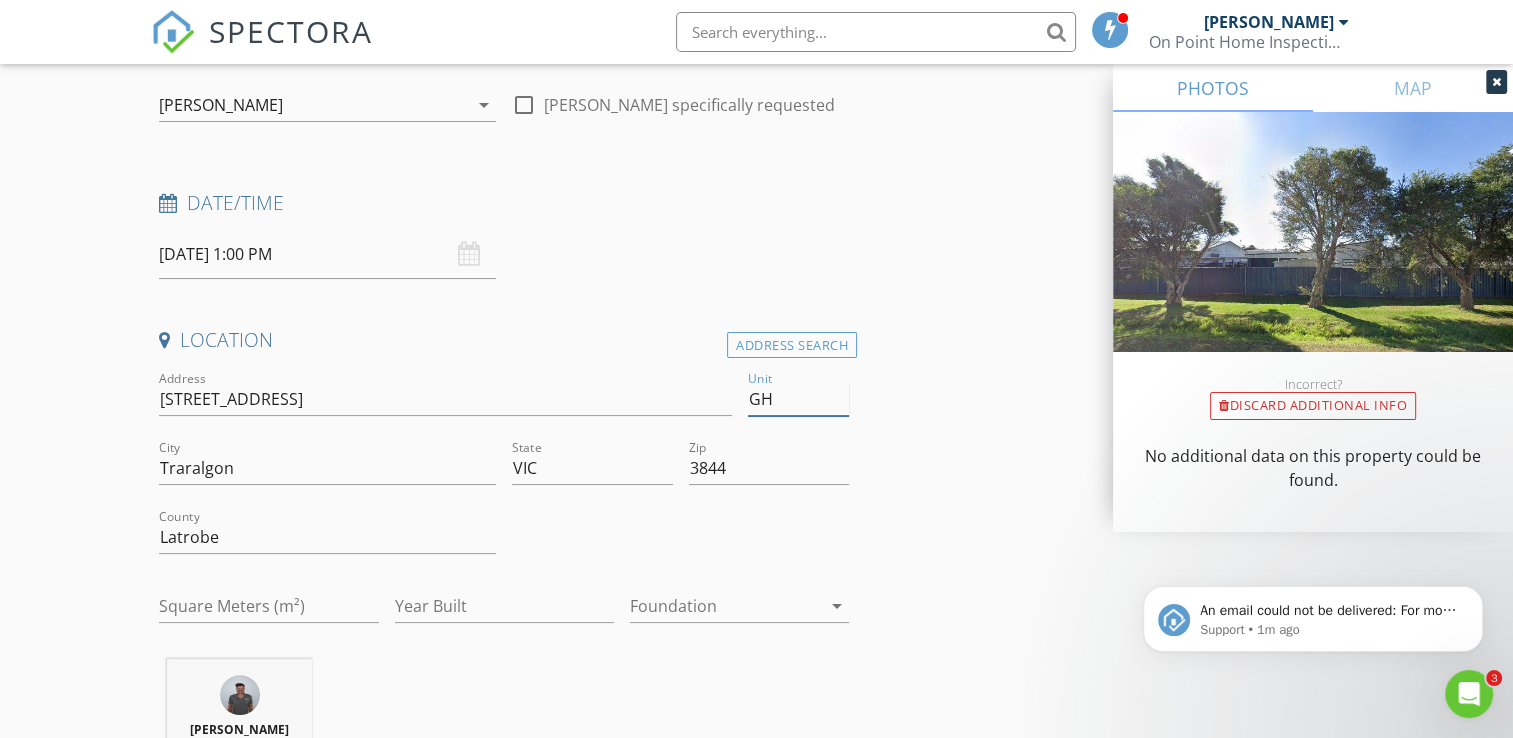 type on "G" 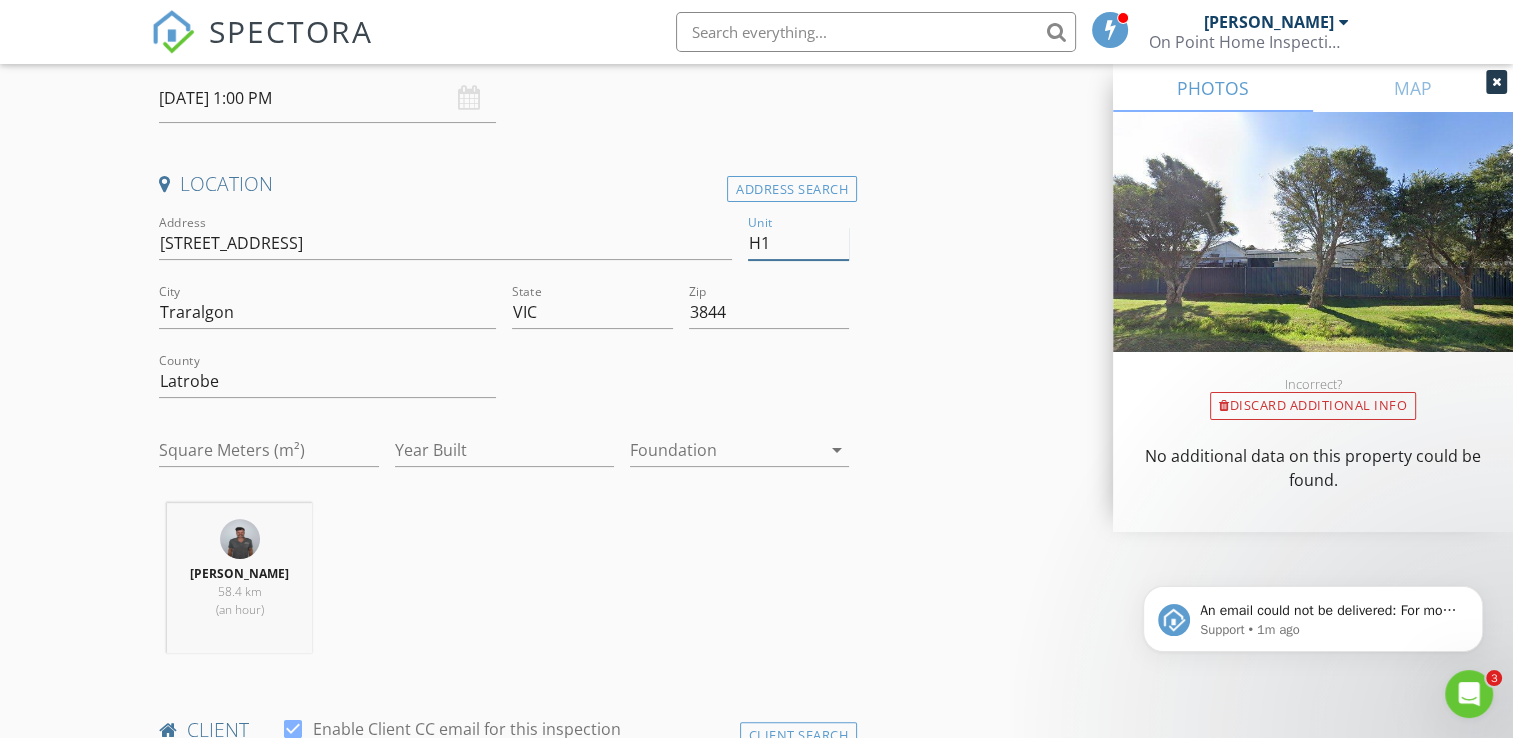 scroll, scrollTop: 700, scrollLeft: 0, axis: vertical 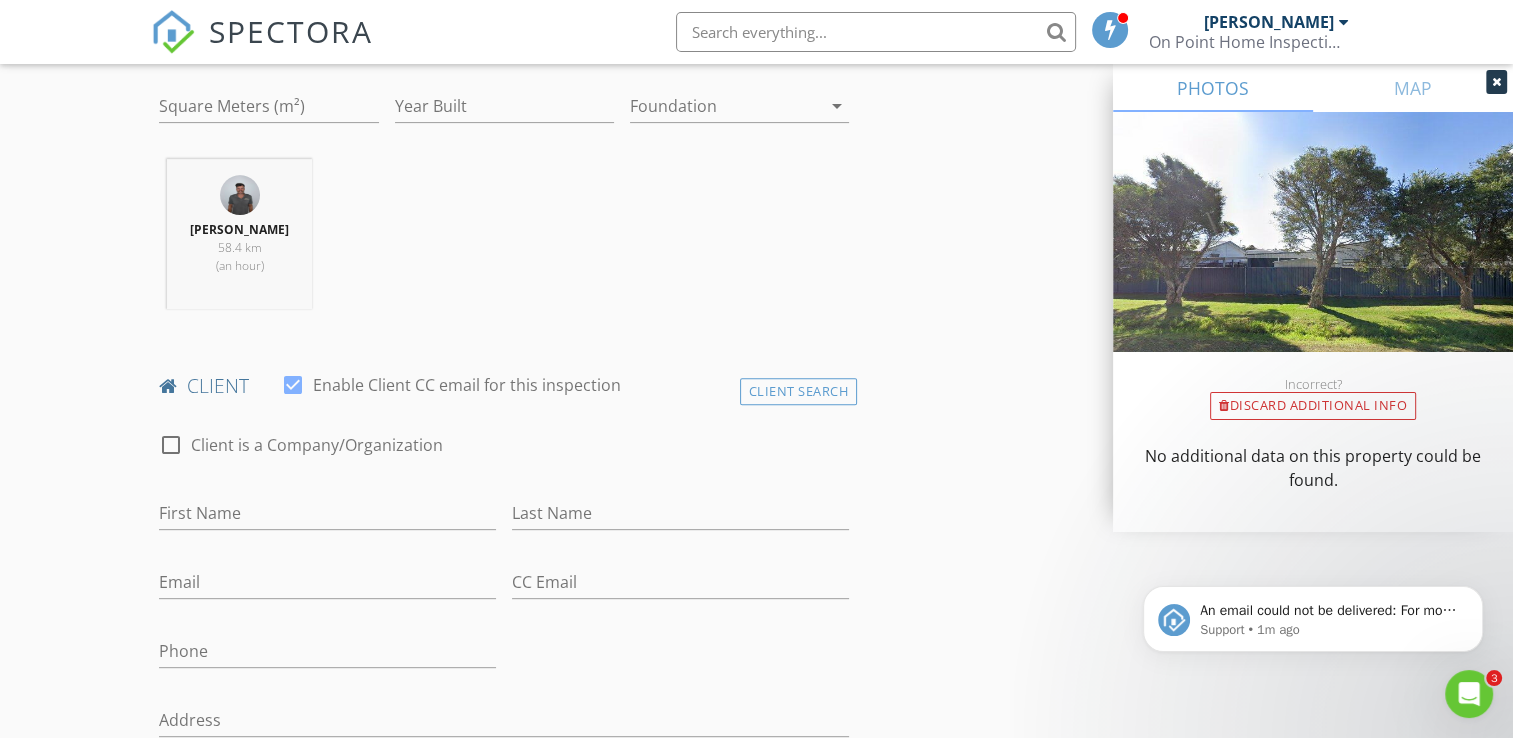 type on "H1" 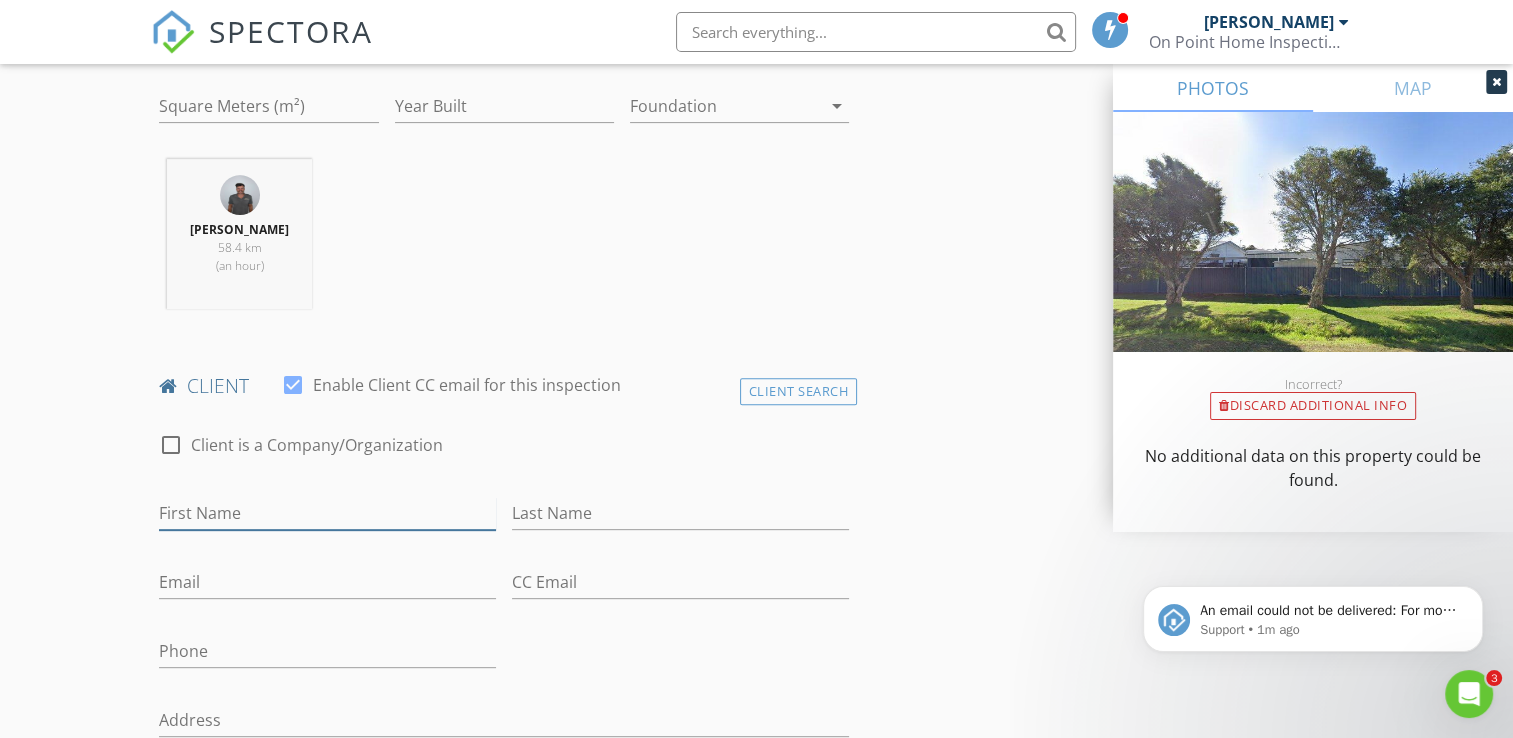 click on "First Name" at bounding box center [327, 513] 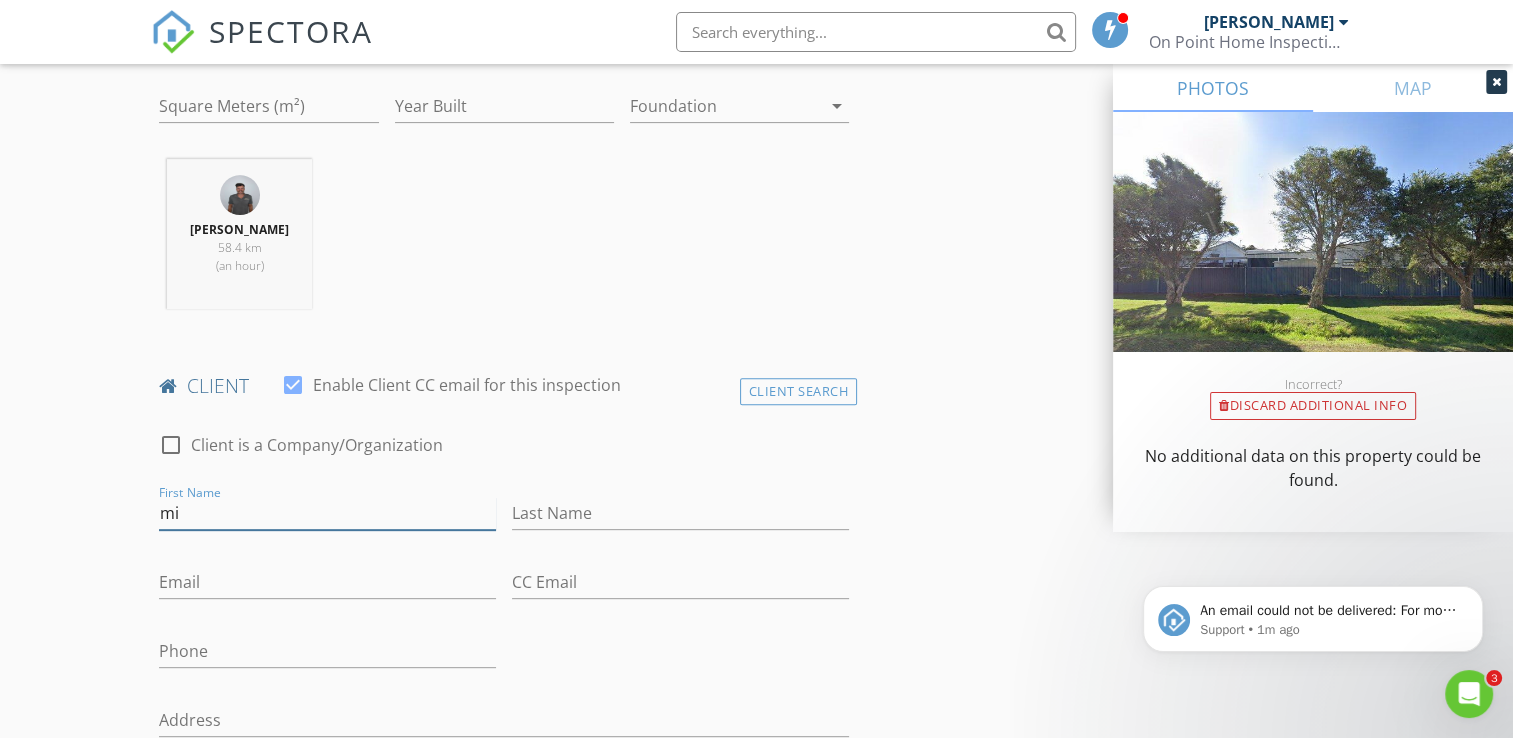type on "m" 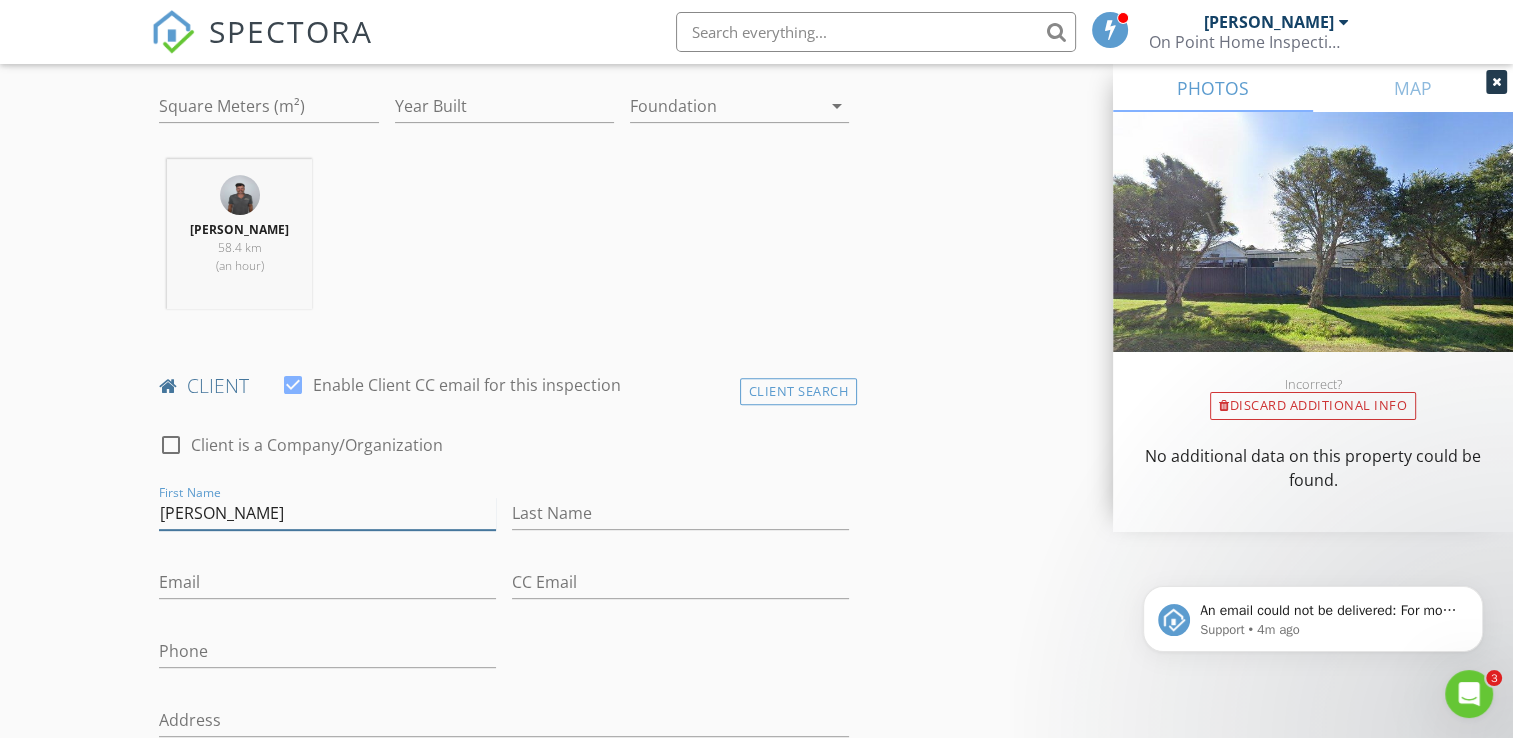 type on "Michael" 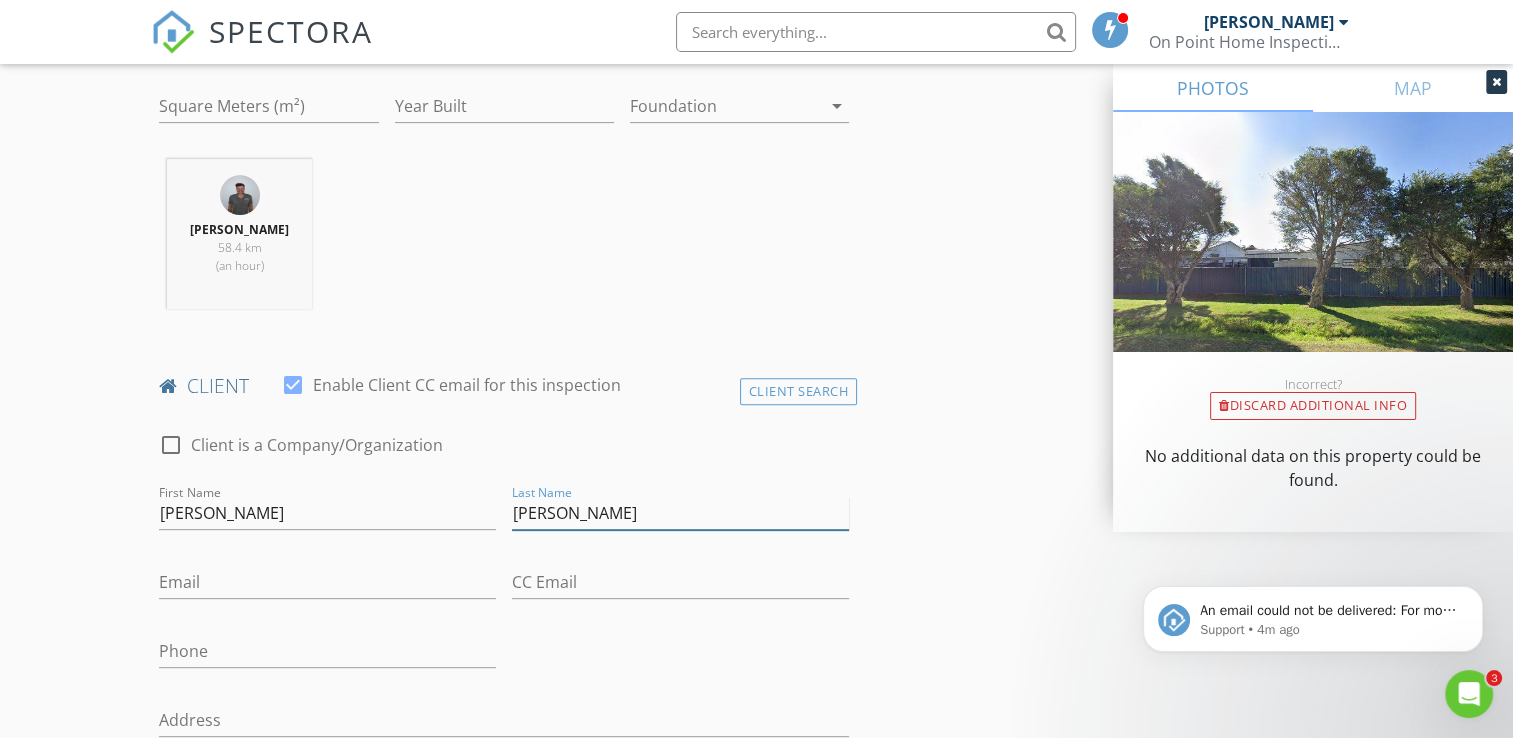 type on "Benham" 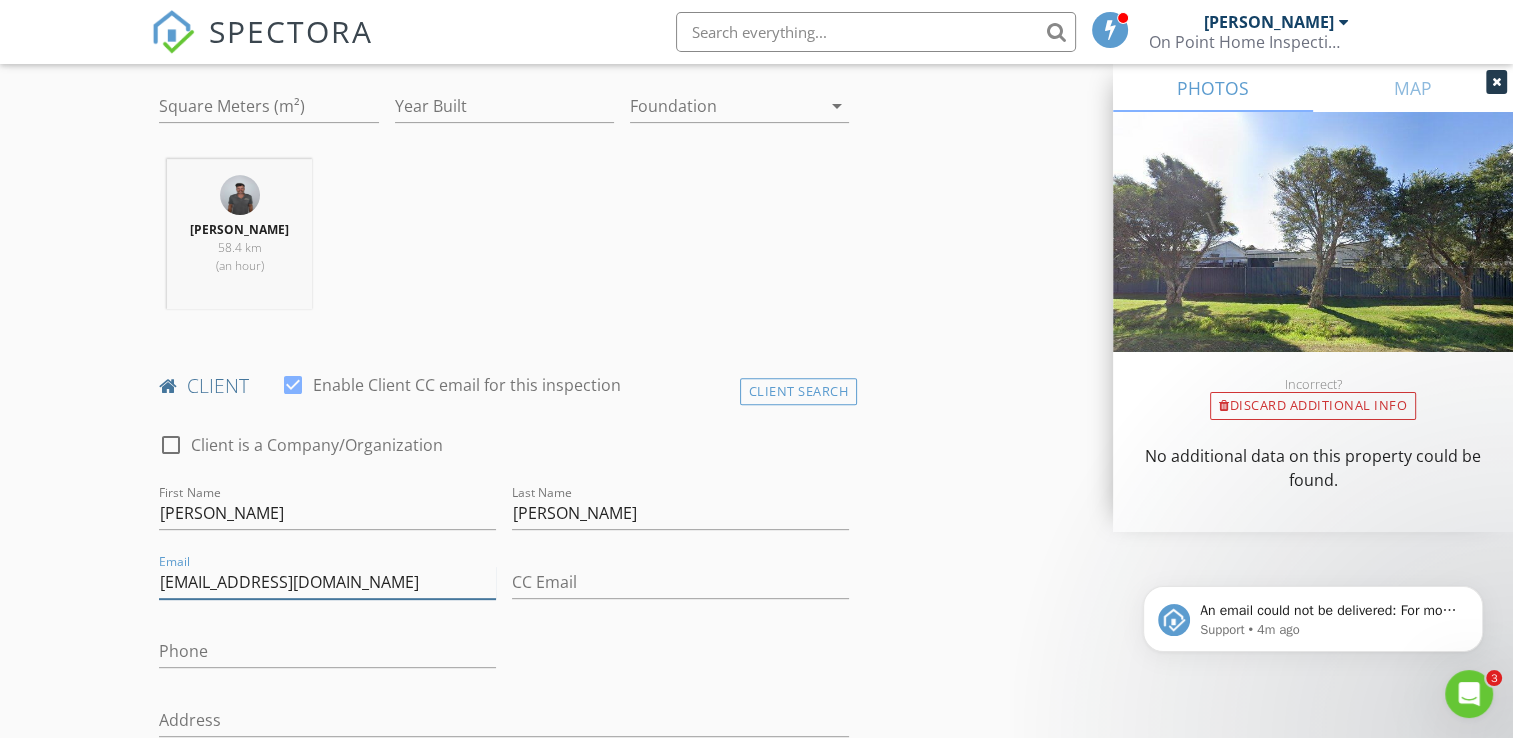 type on "lelandmick@bigpond.com" 